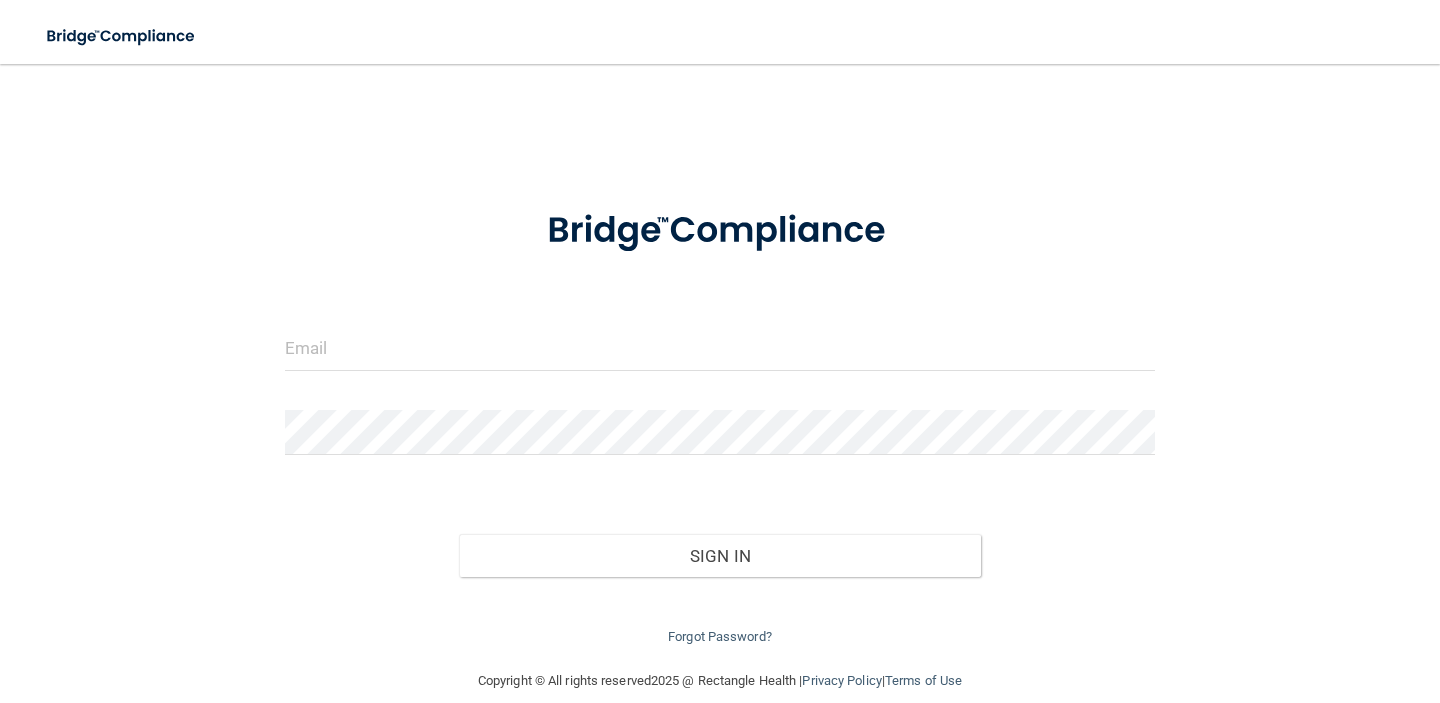 scroll, scrollTop: 0, scrollLeft: 0, axis: both 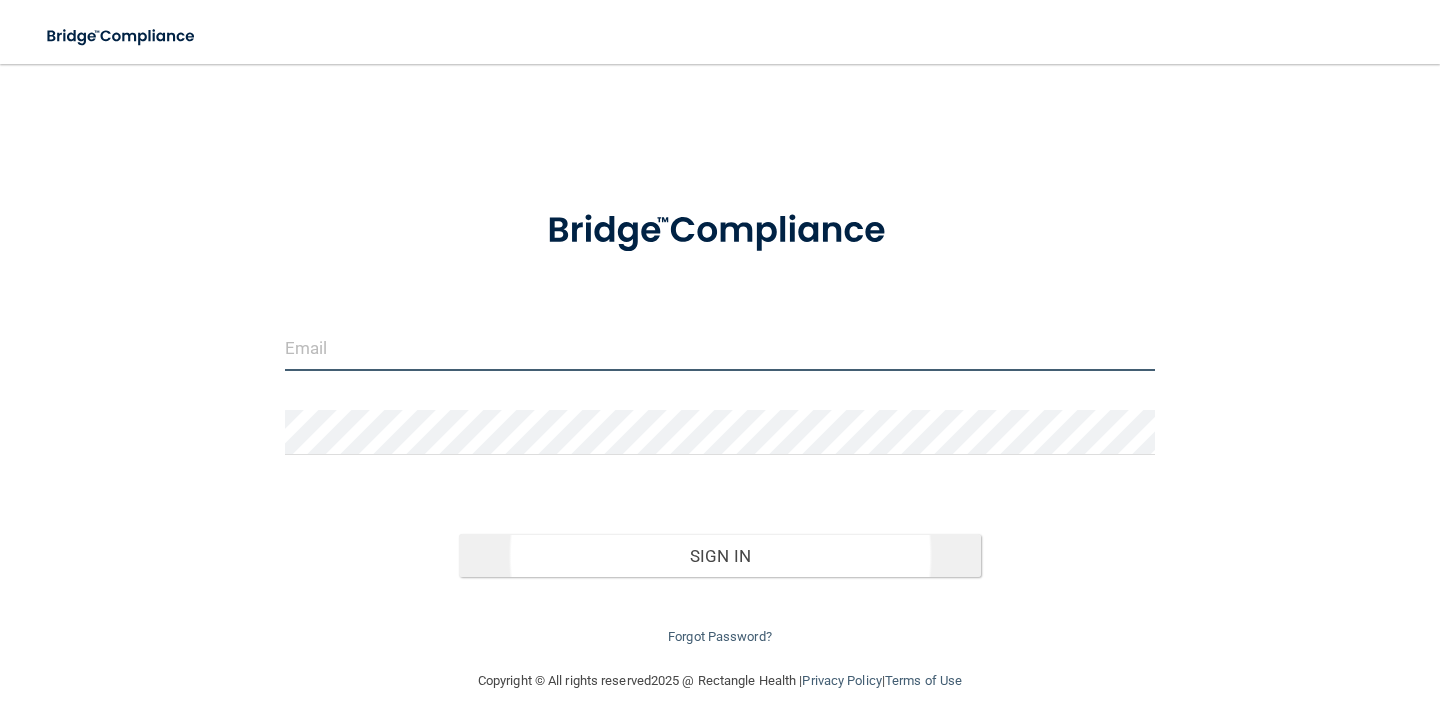 type on "[EMAIL_ADDRESS][DOMAIN_NAME]" 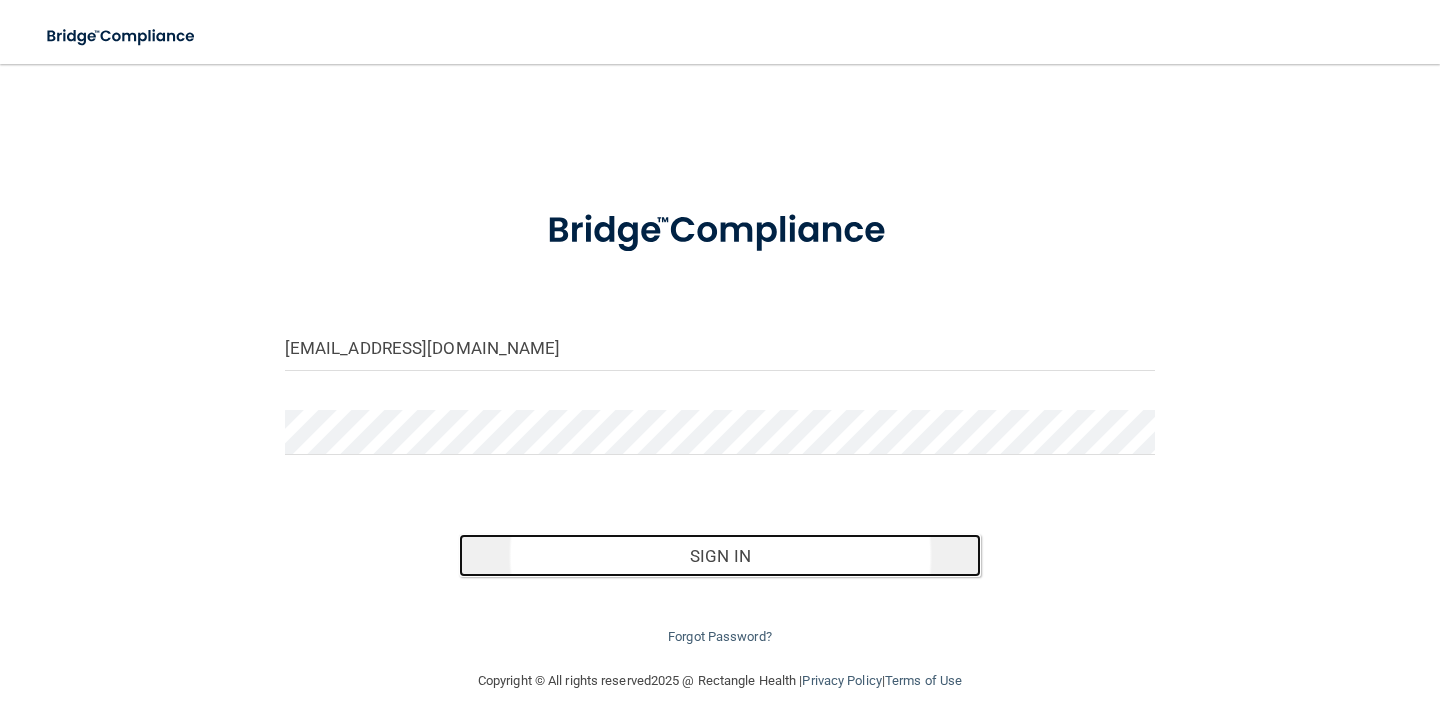 click on "Sign In" at bounding box center (720, 556) 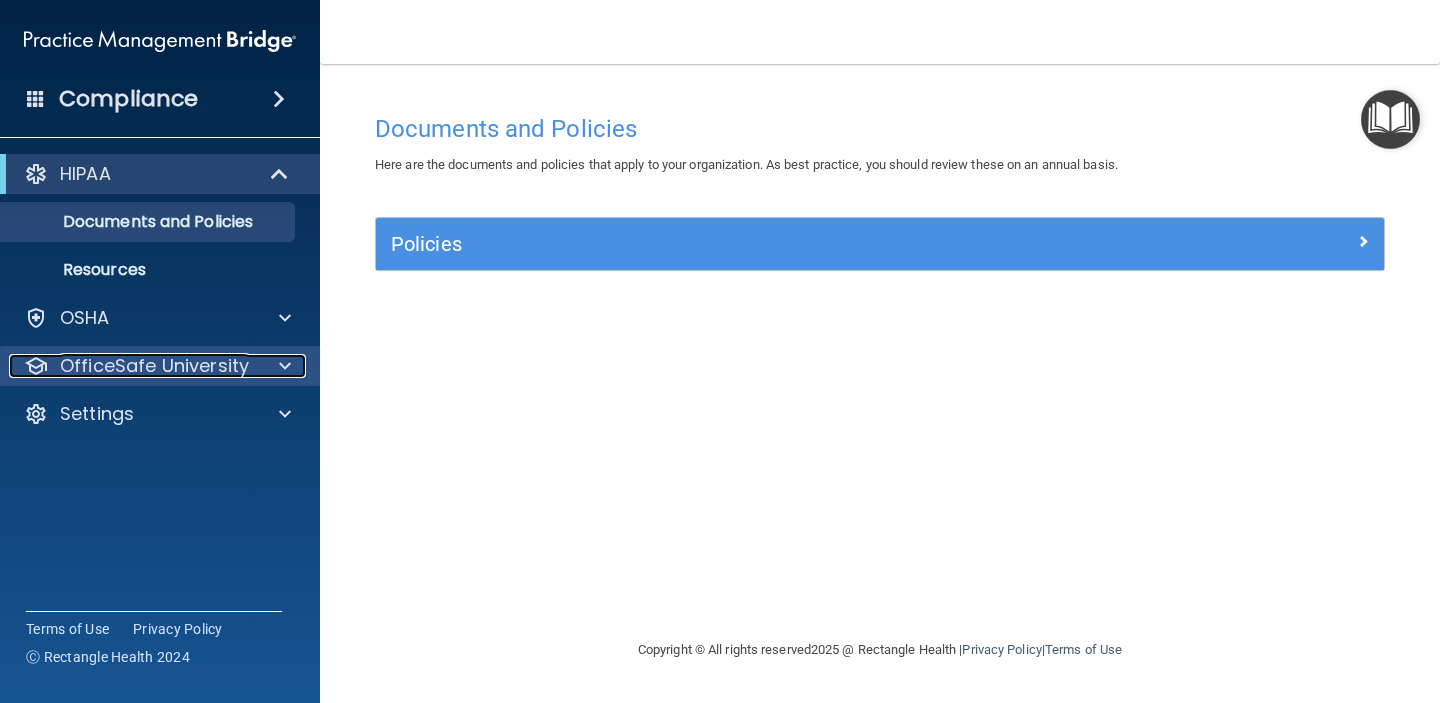 click on "OfficeSafe University" at bounding box center (154, 366) 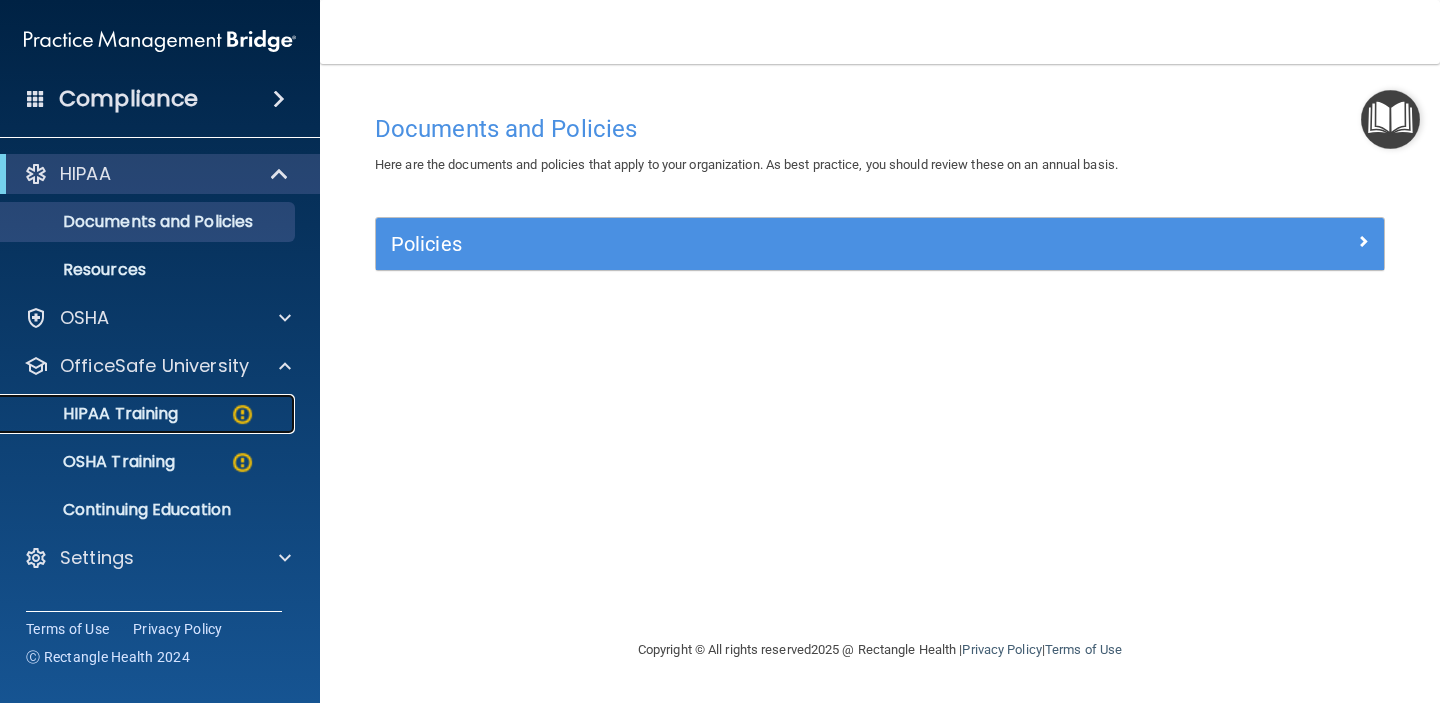 click on "HIPAA Training" at bounding box center (95, 414) 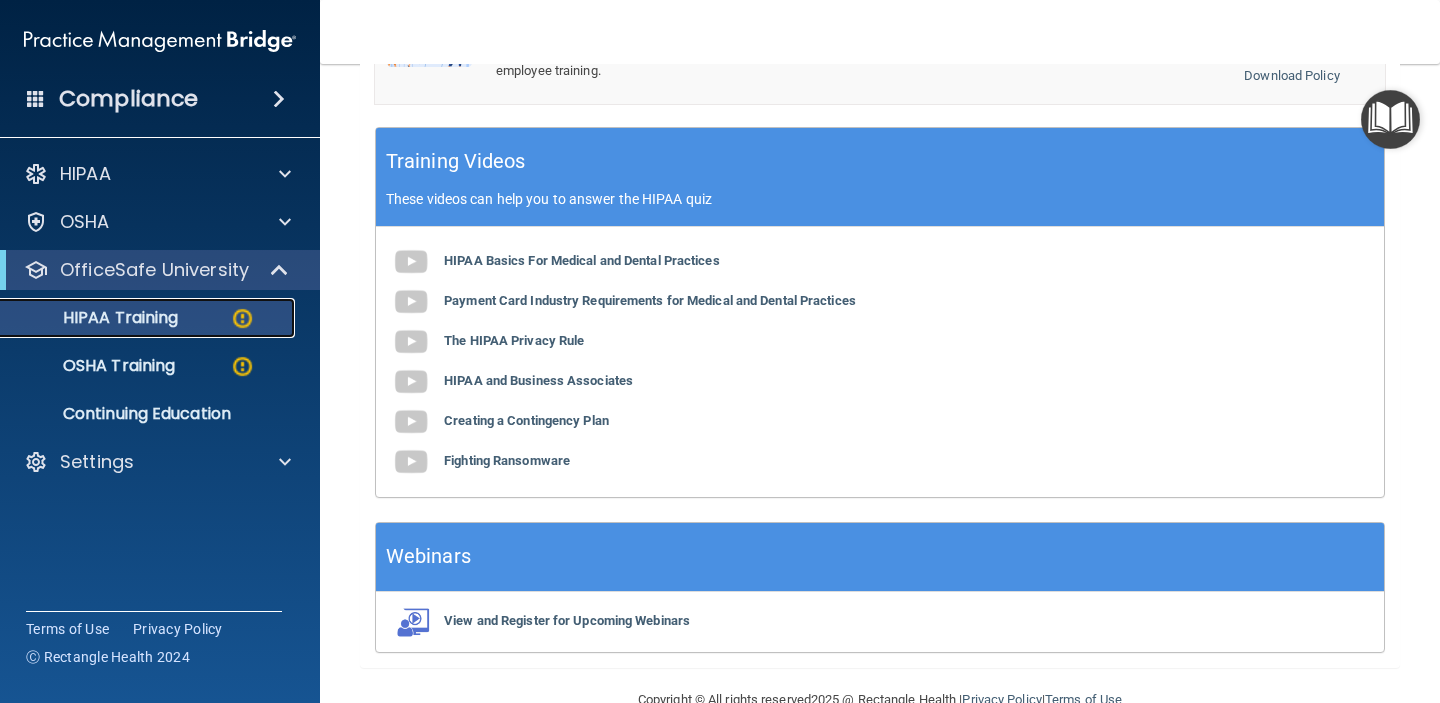 scroll, scrollTop: 771, scrollLeft: 0, axis: vertical 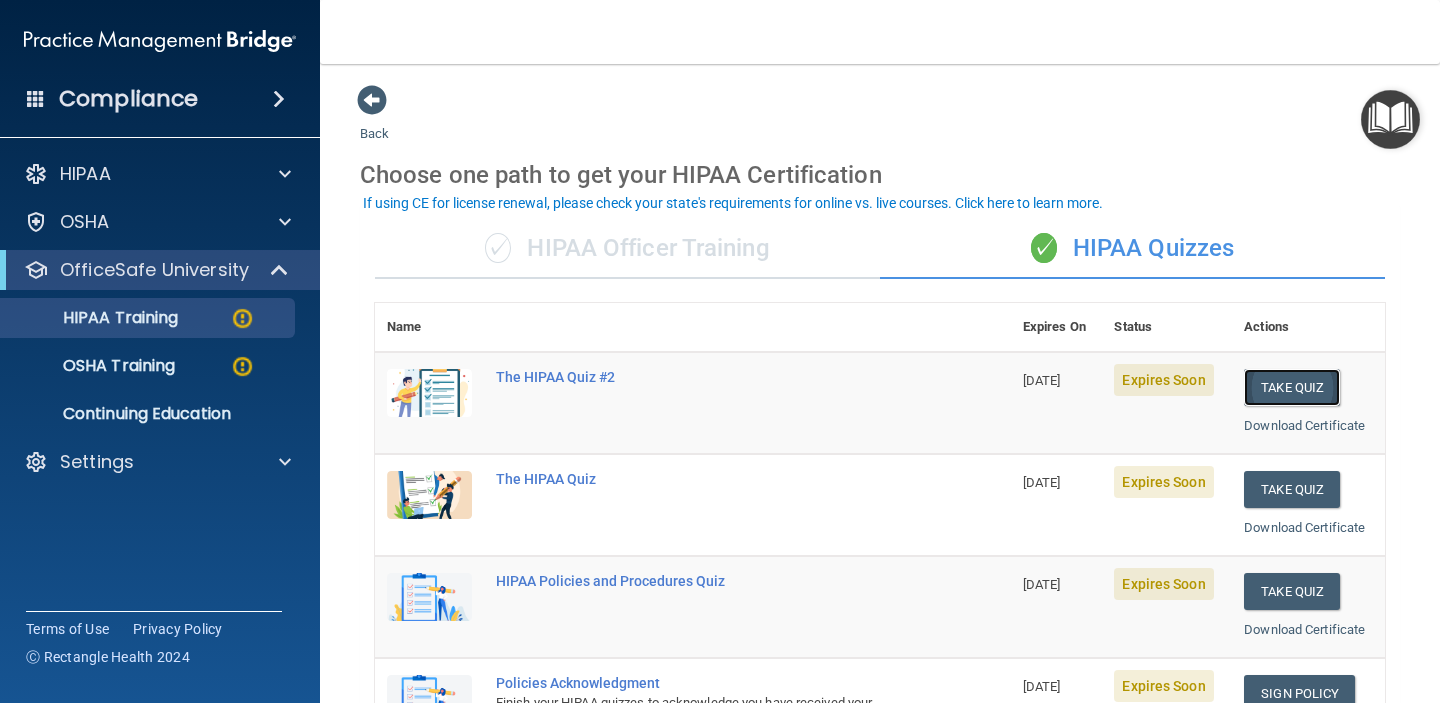 click on "Take Quiz" at bounding box center (1292, 387) 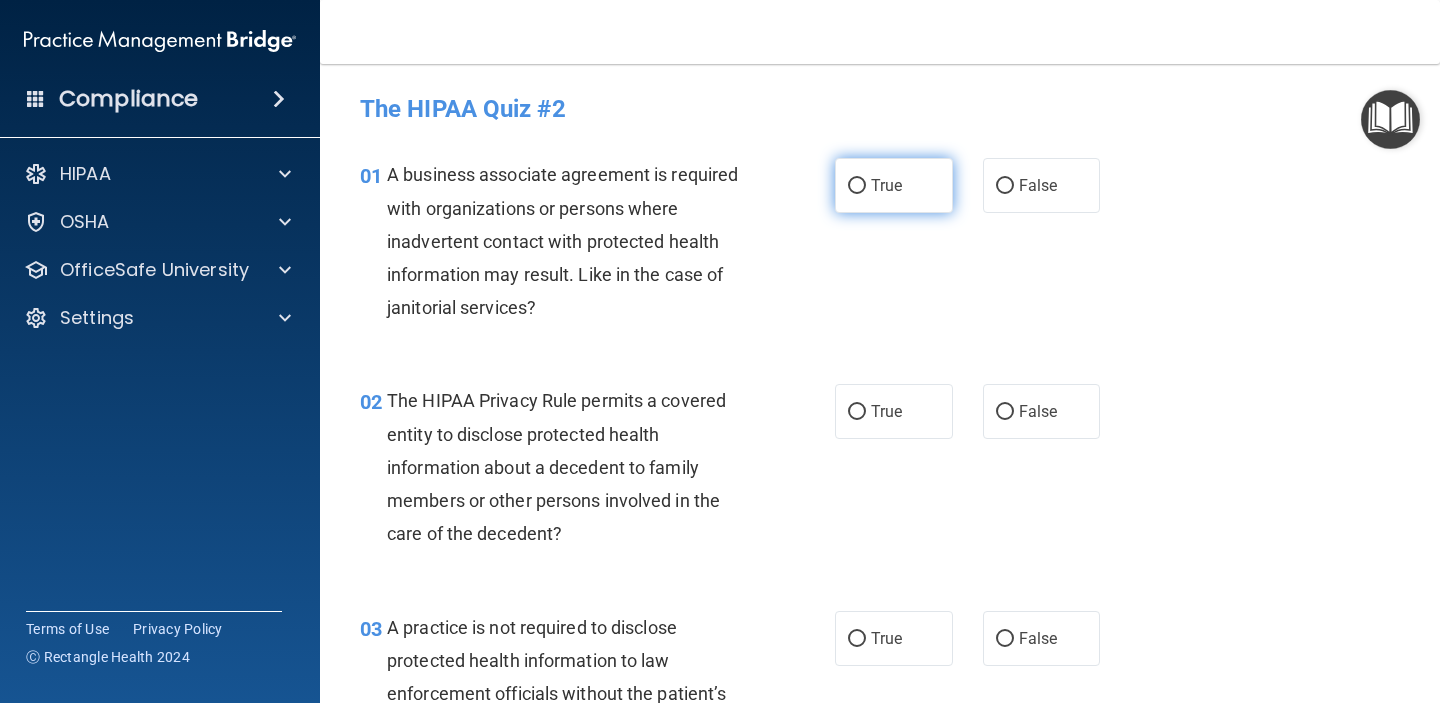 click on "True" at bounding box center [857, 186] 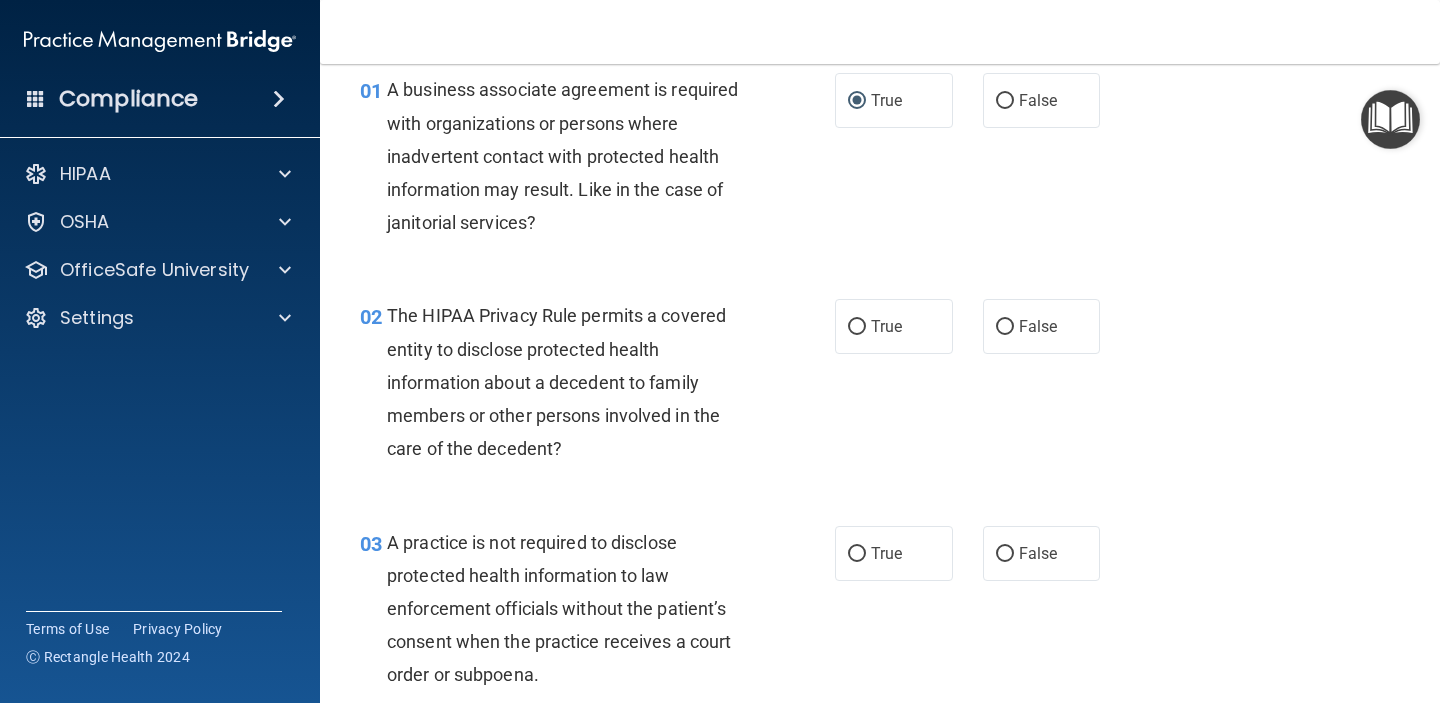 scroll, scrollTop: 125, scrollLeft: 0, axis: vertical 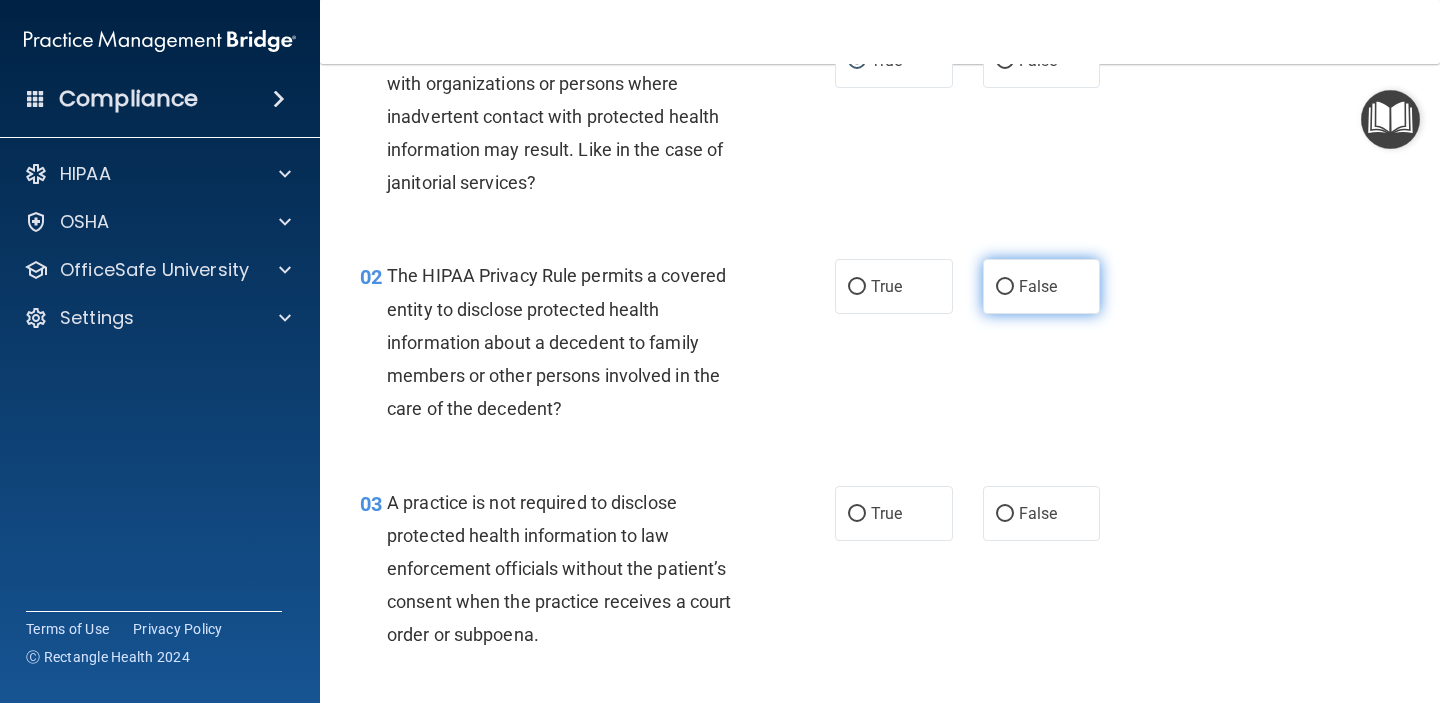 click on "False" at bounding box center [1038, 286] 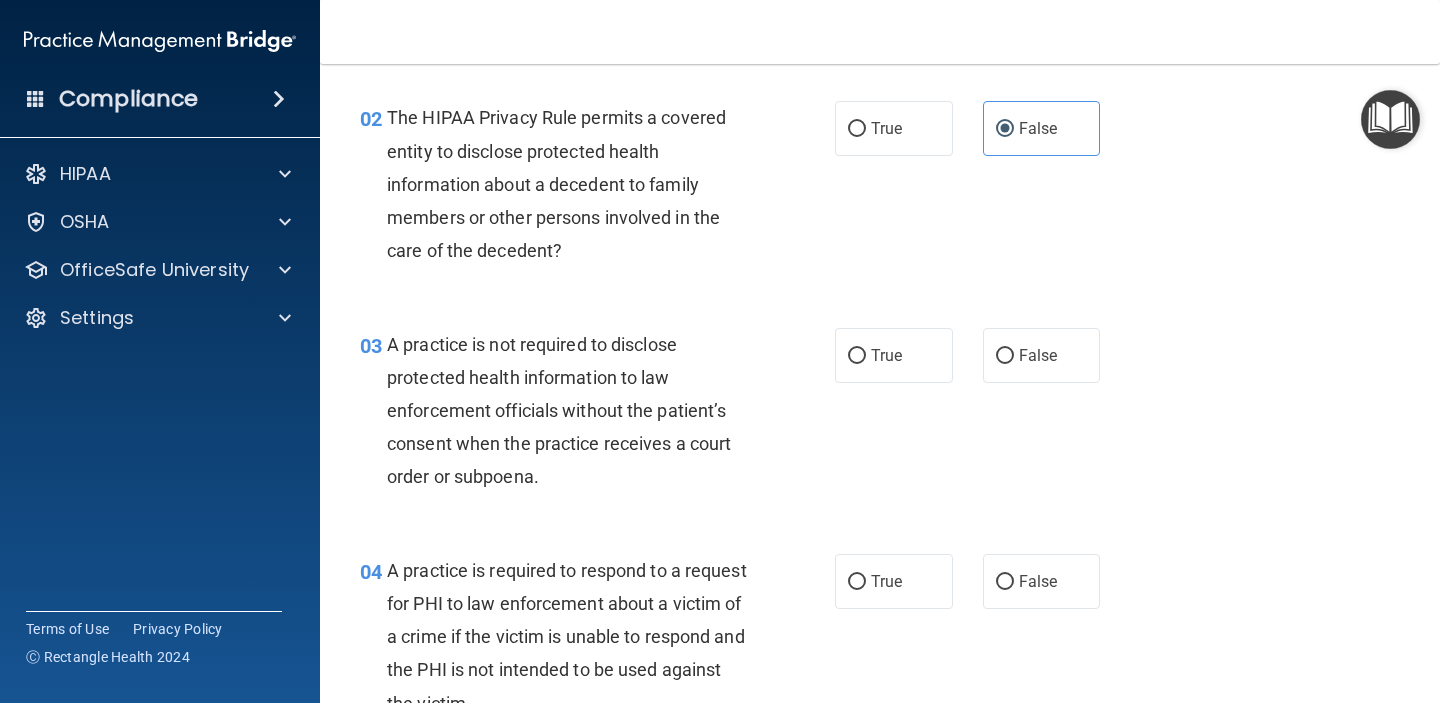 scroll, scrollTop: 324, scrollLeft: 0, axis: vertical 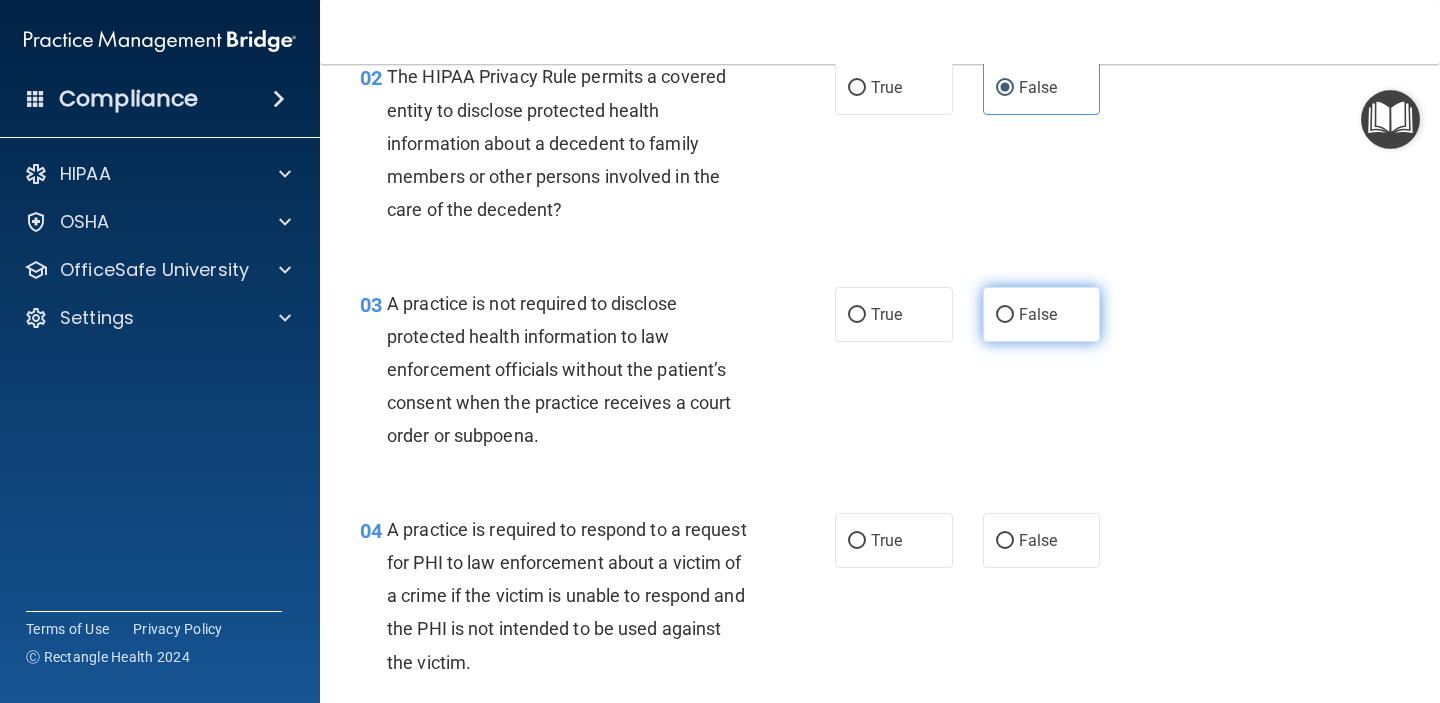 click on "False" at bounding box center (1042, 314) 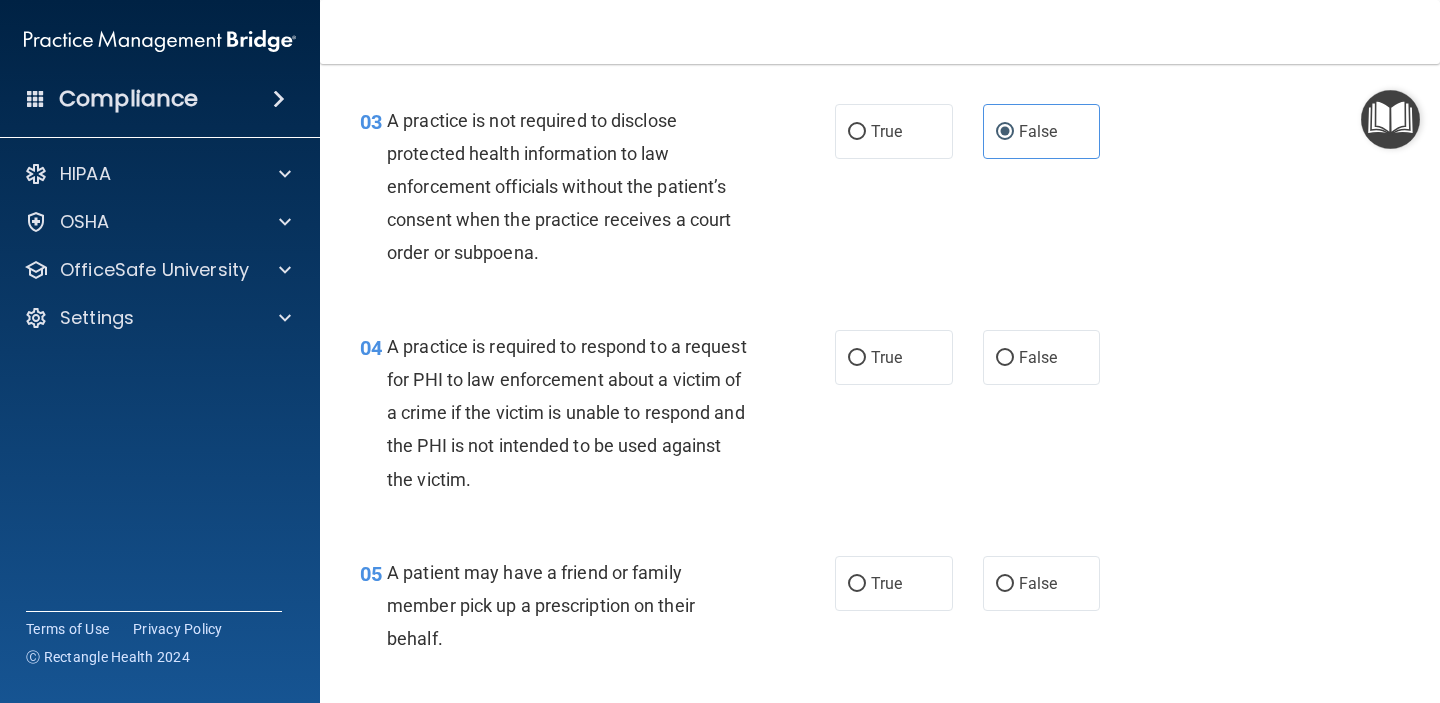 scroll, scrollTop: 516, scrollLeft: 0, axis: vertical 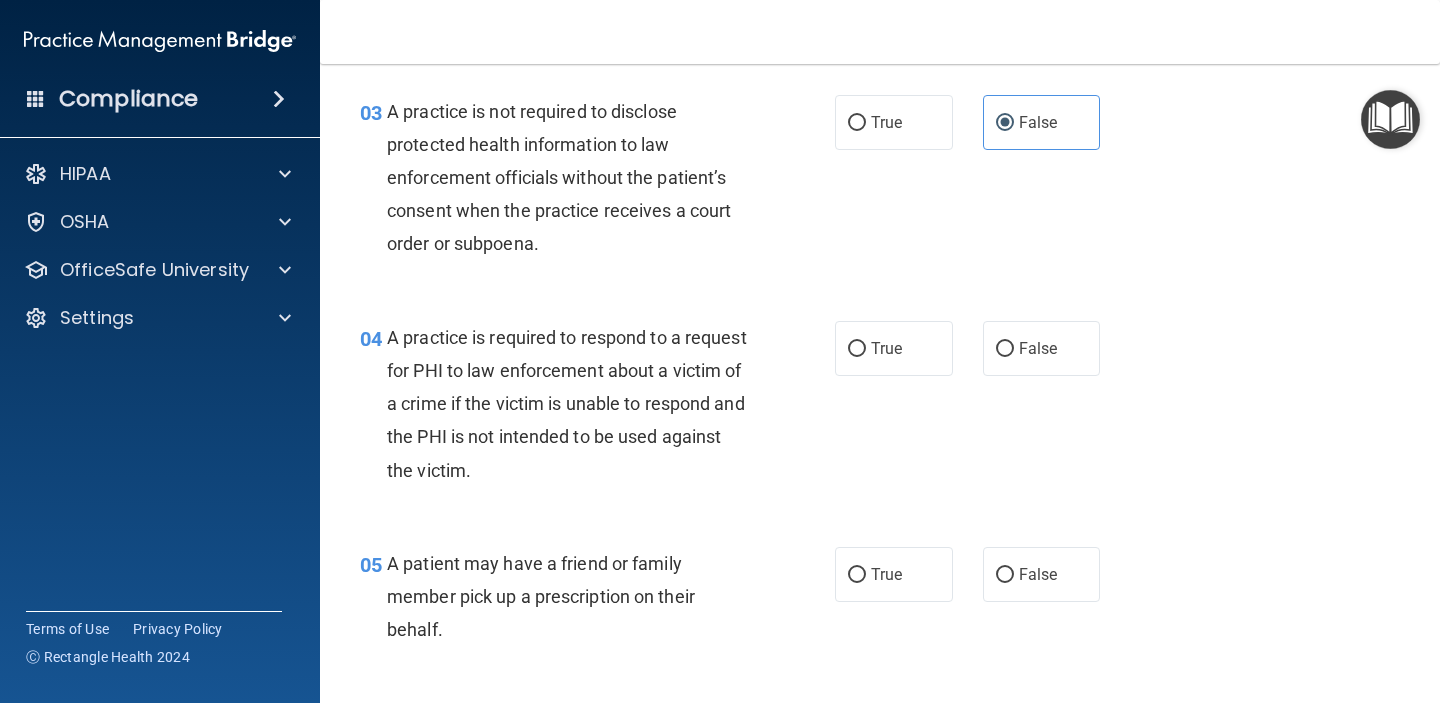 drag, startPoint x: 910, startPoint y: 347, endPoint x: 929, endPoint y: 403, distance: 59.135437 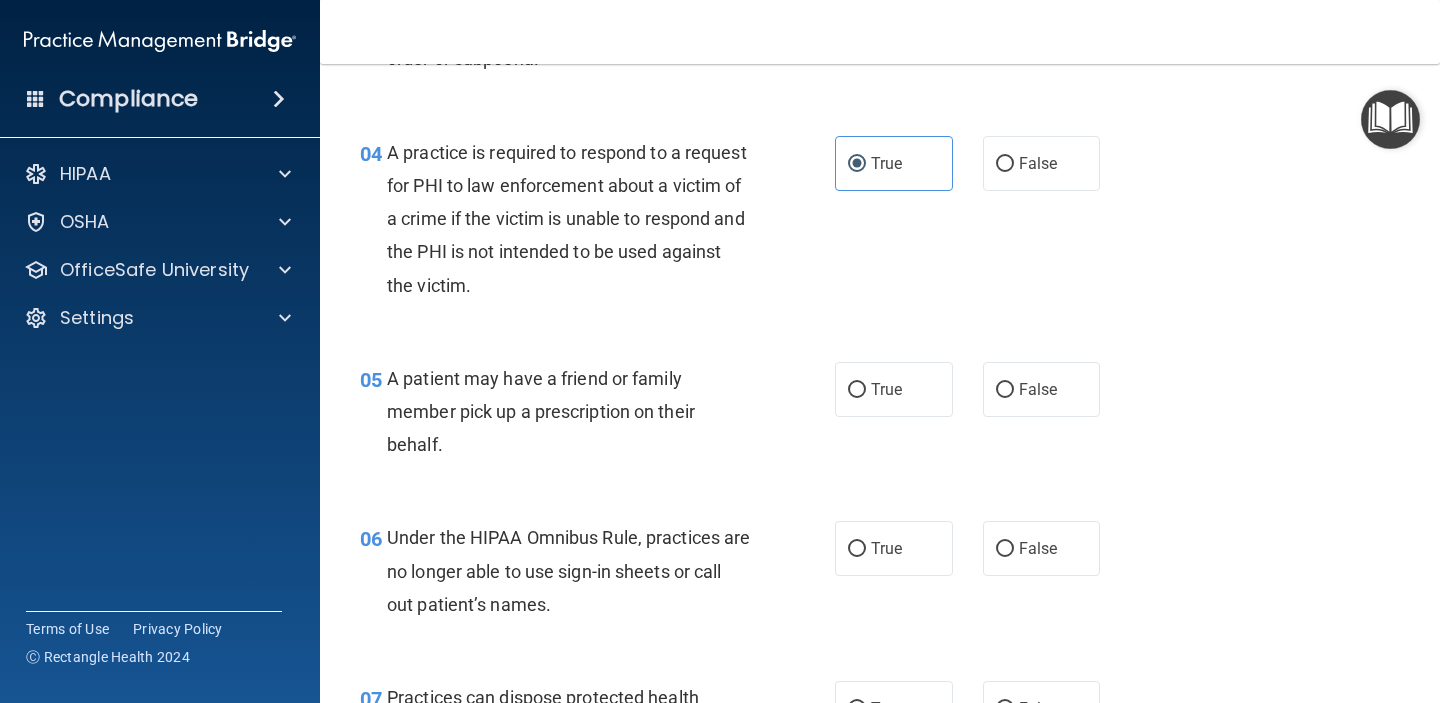 scroll, scrollTop: 753, scrollLeft: 0, axis: vertical 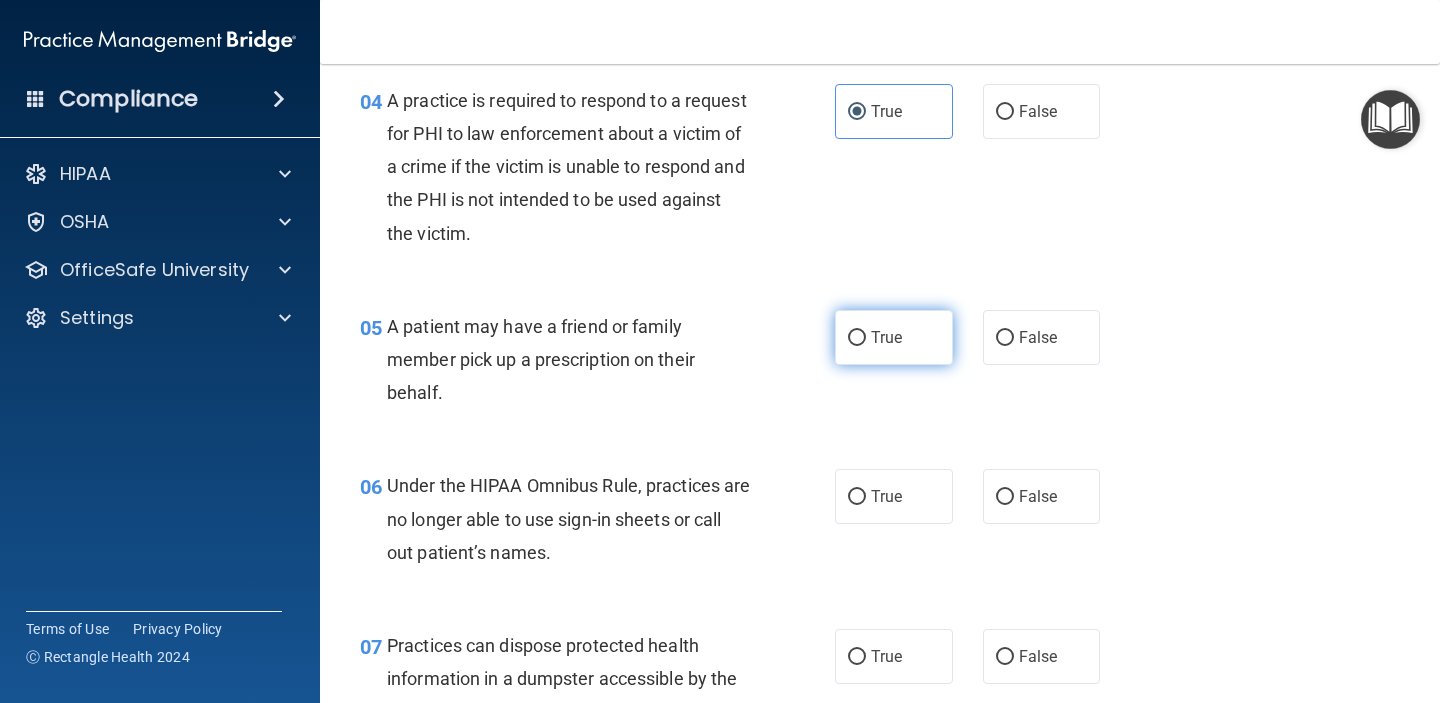 click on "True" at bounding box center [886, 337] 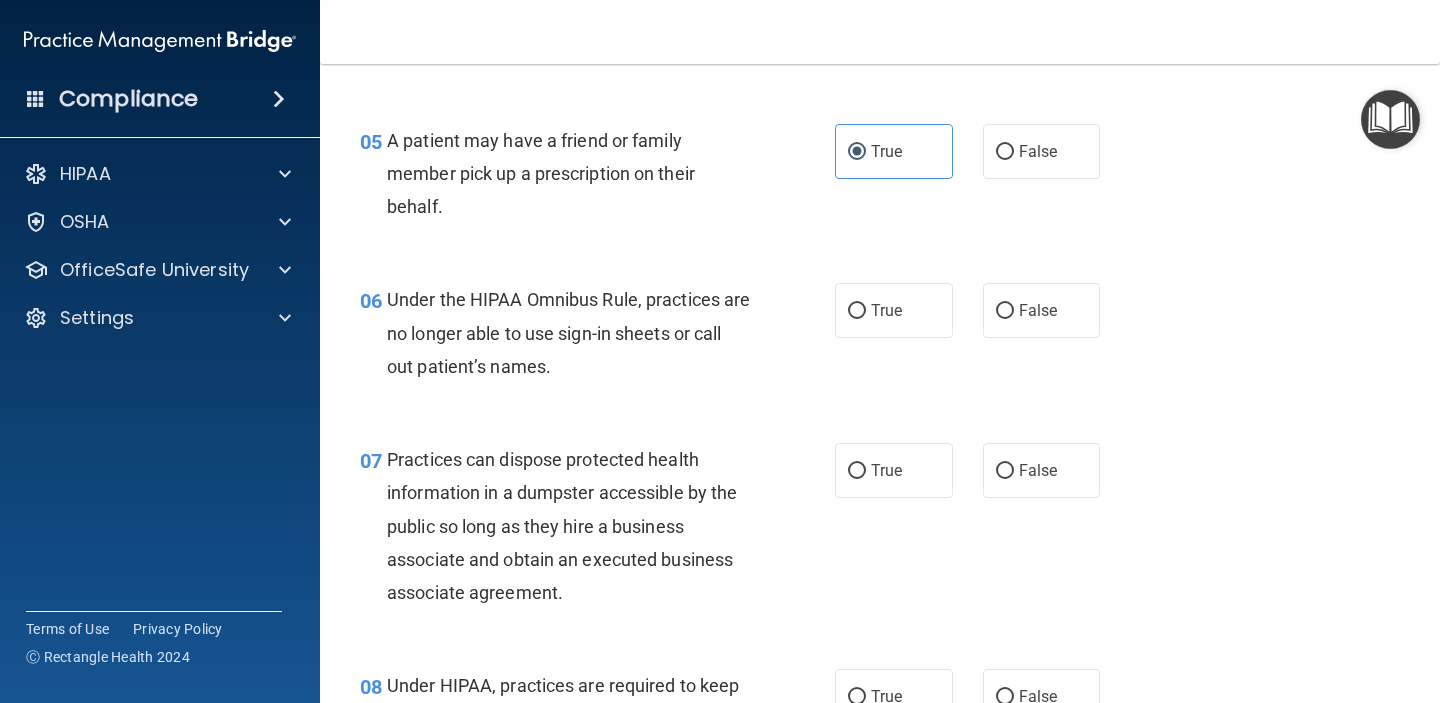 scroll, scrollTop: 962, scrollLeft: 0, axis: vertical 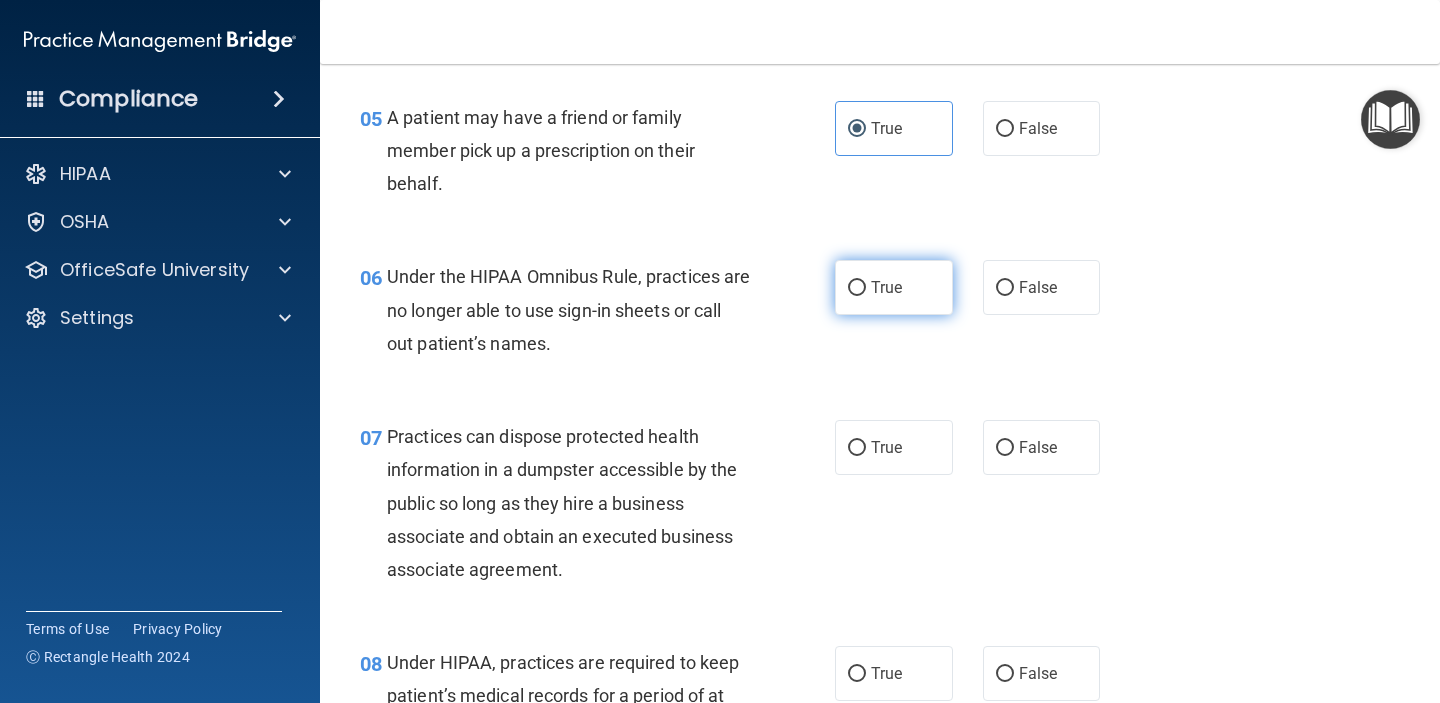 click on "True" at bounding box center (886, 287) 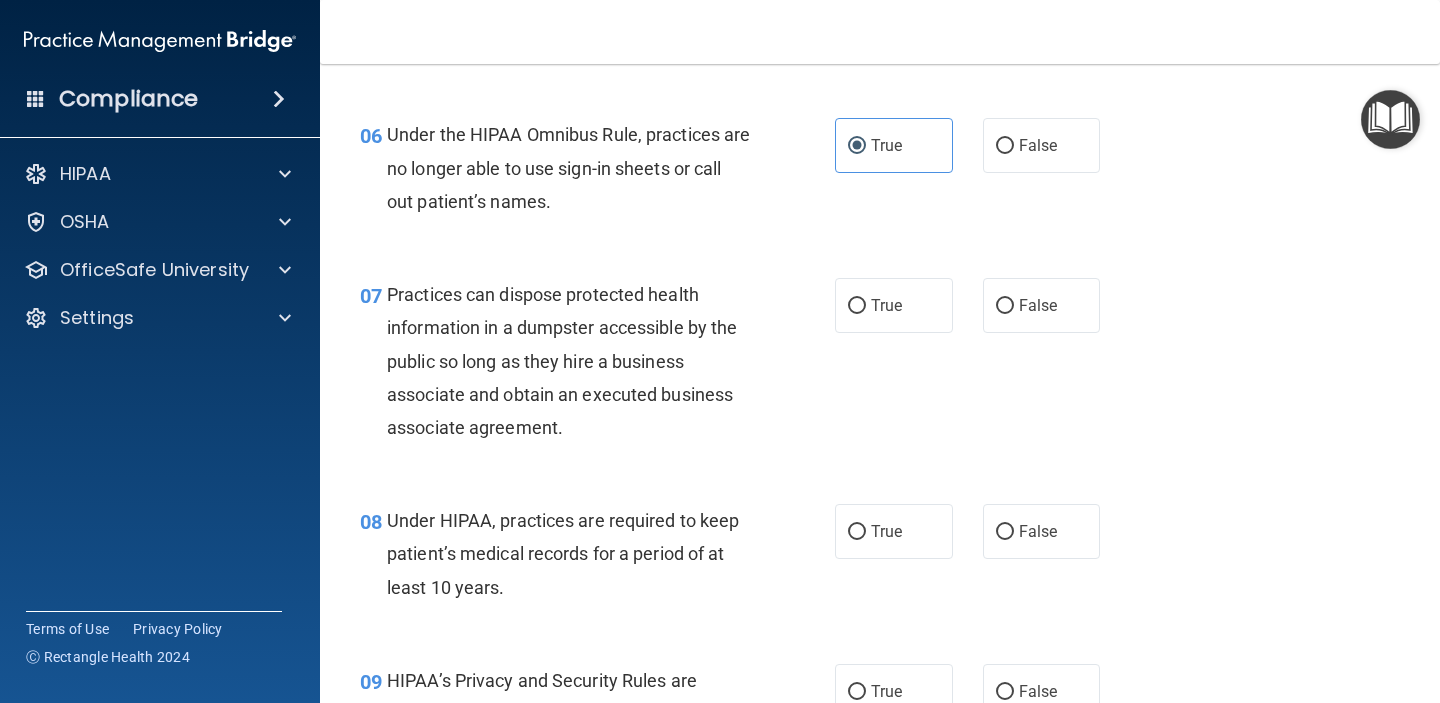 scroll, scrollTop: 1106, scrollLeft: 0, axis: vertical 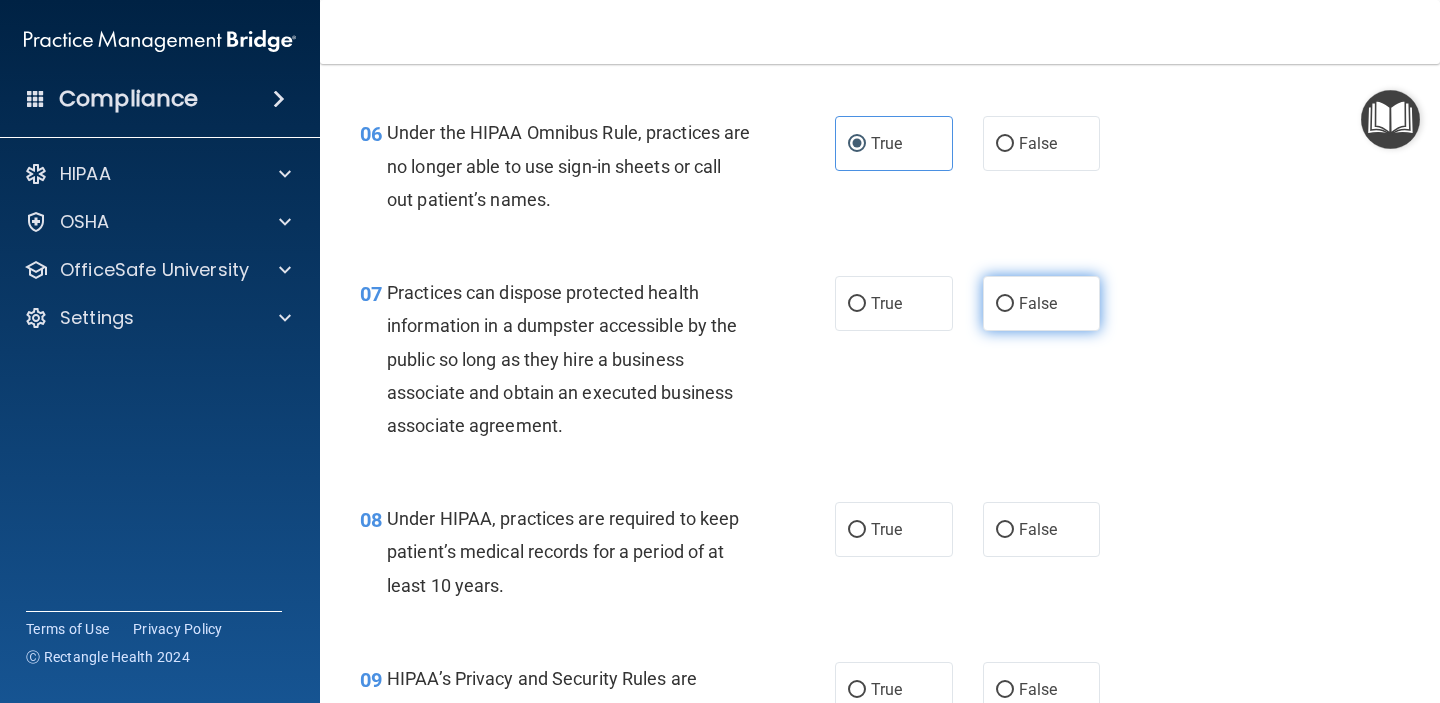 click on "False" at bounding box center [1038, 303] 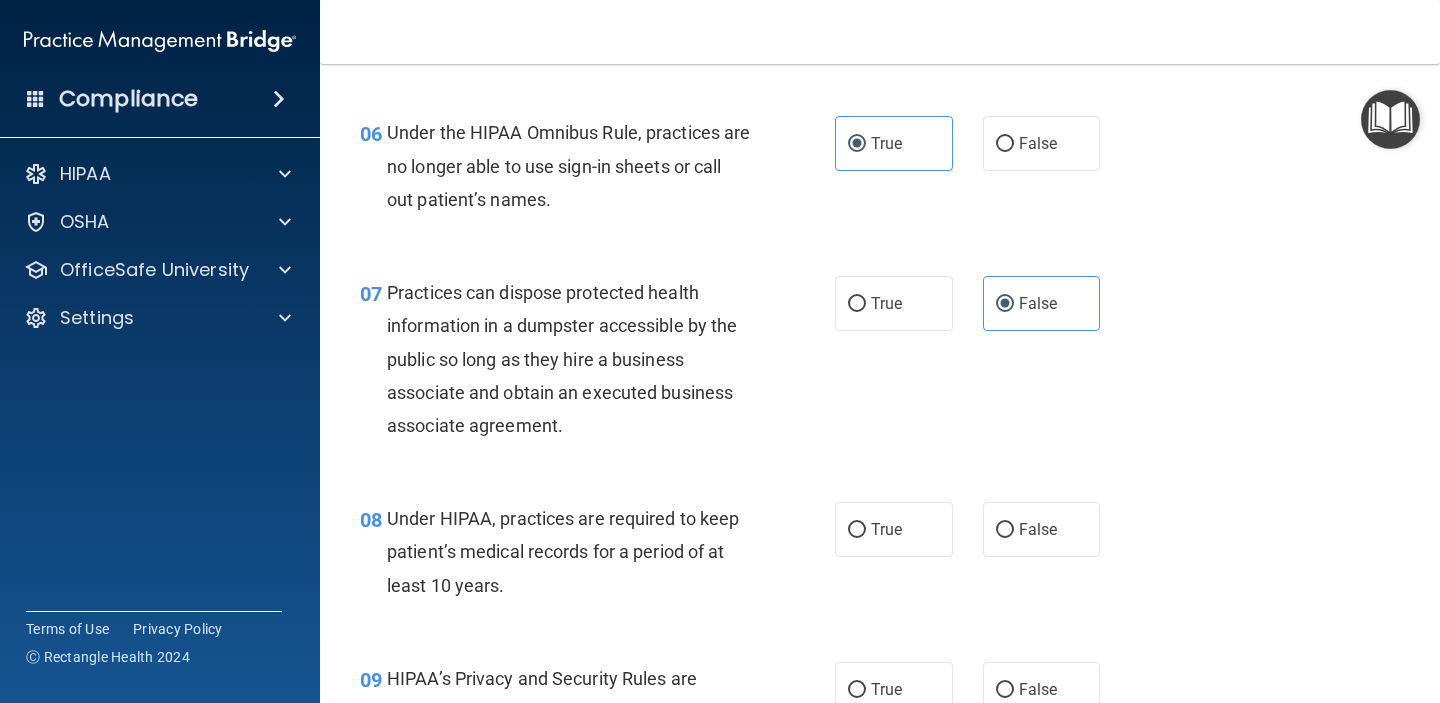 scroll, scrollTop: 1310, scrollLeft: 0, axis: vertical 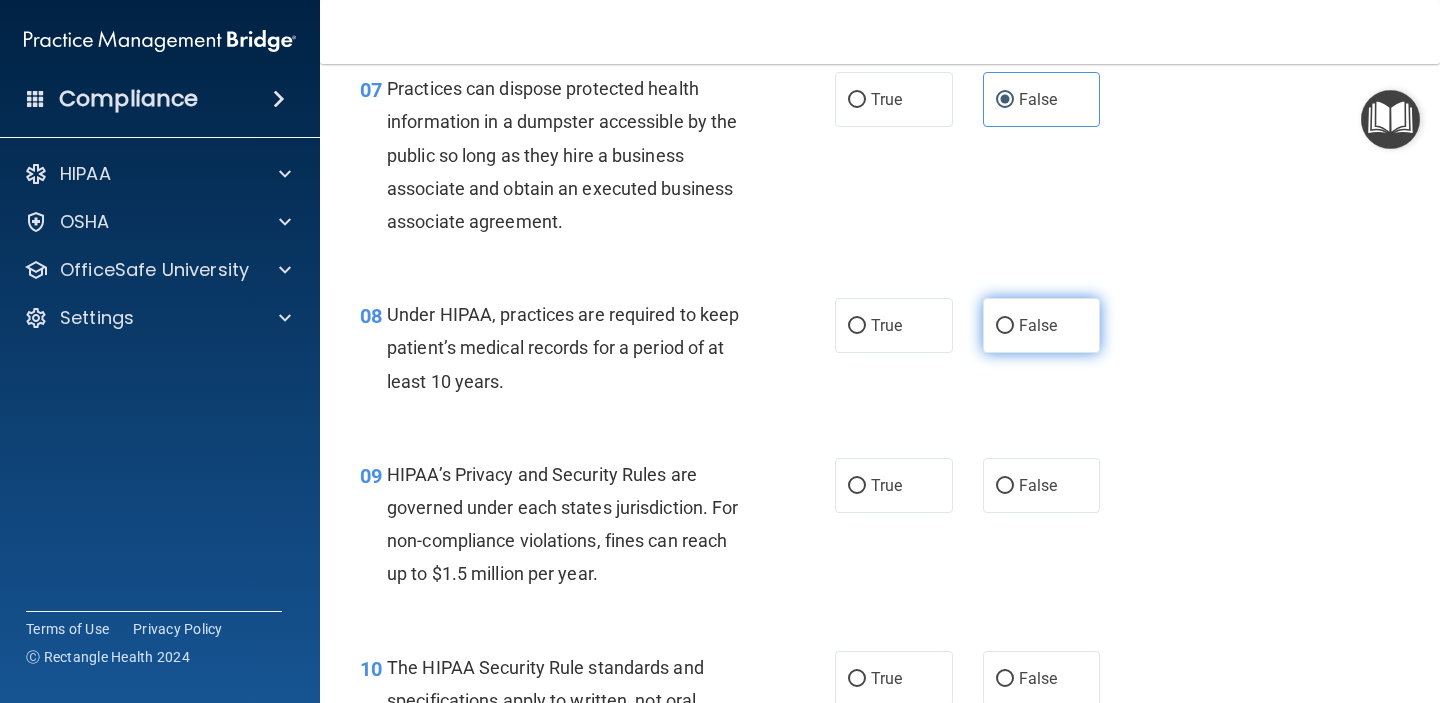 click on "False" at bounding box center (1038, 325) 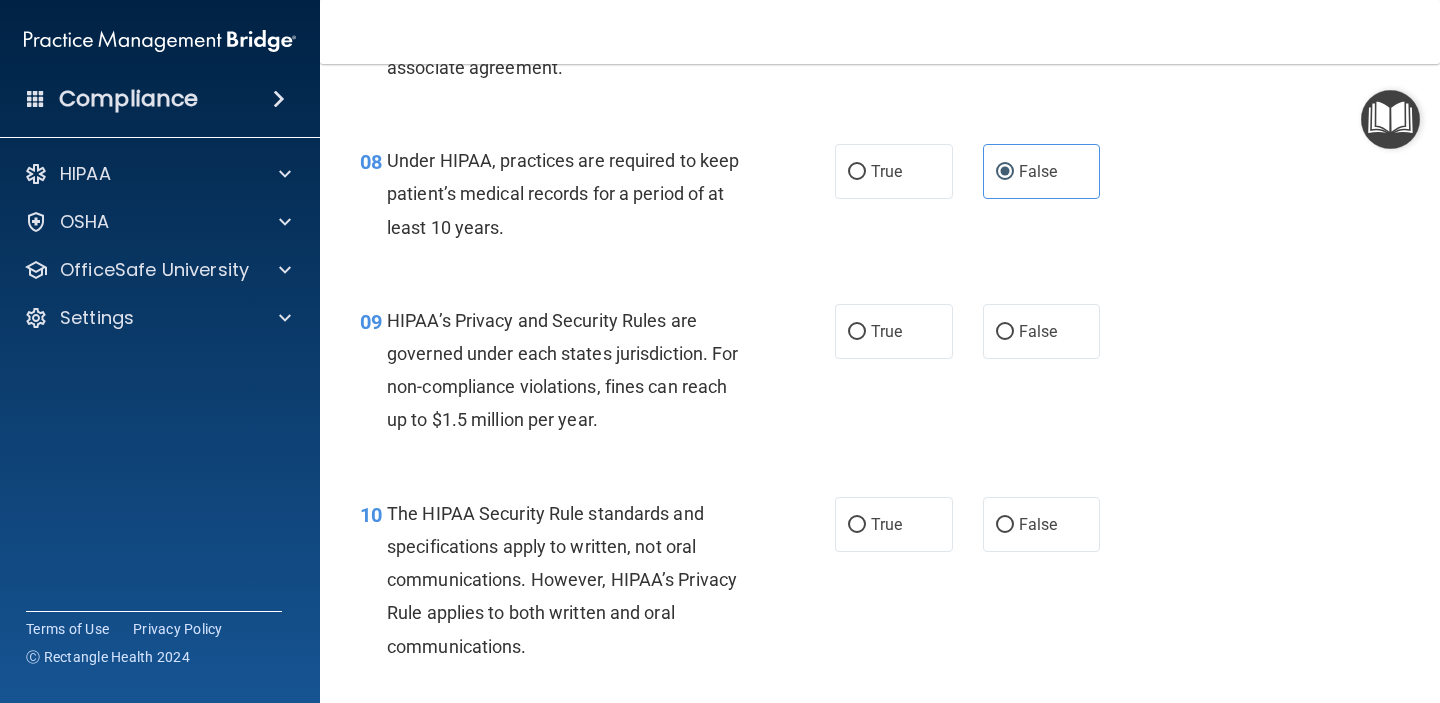 scroll, scrollTop: 1497, scrollLeft: 0, axis: vertical 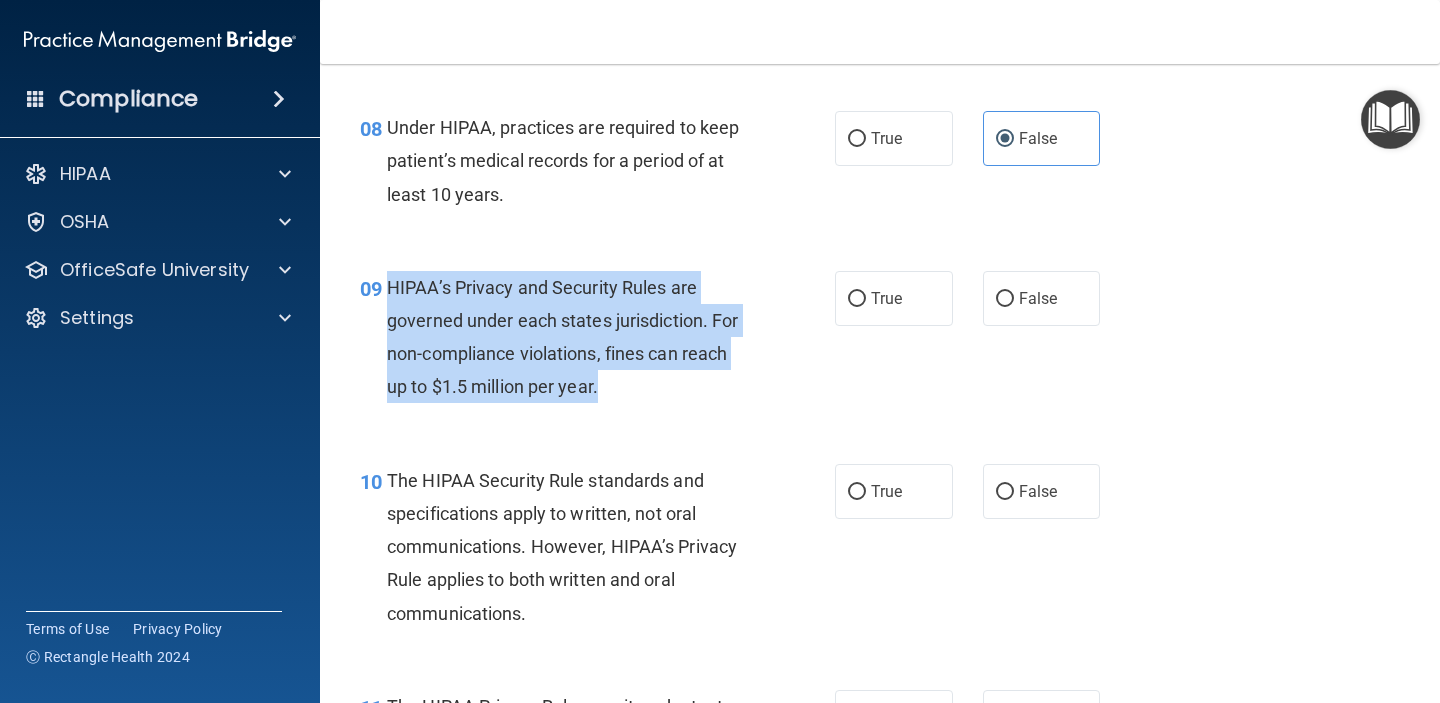 drag, startPoint x: 601, startPoint y: 387, endPoint x: 391, endPoint y: 278, distance: 236.60304 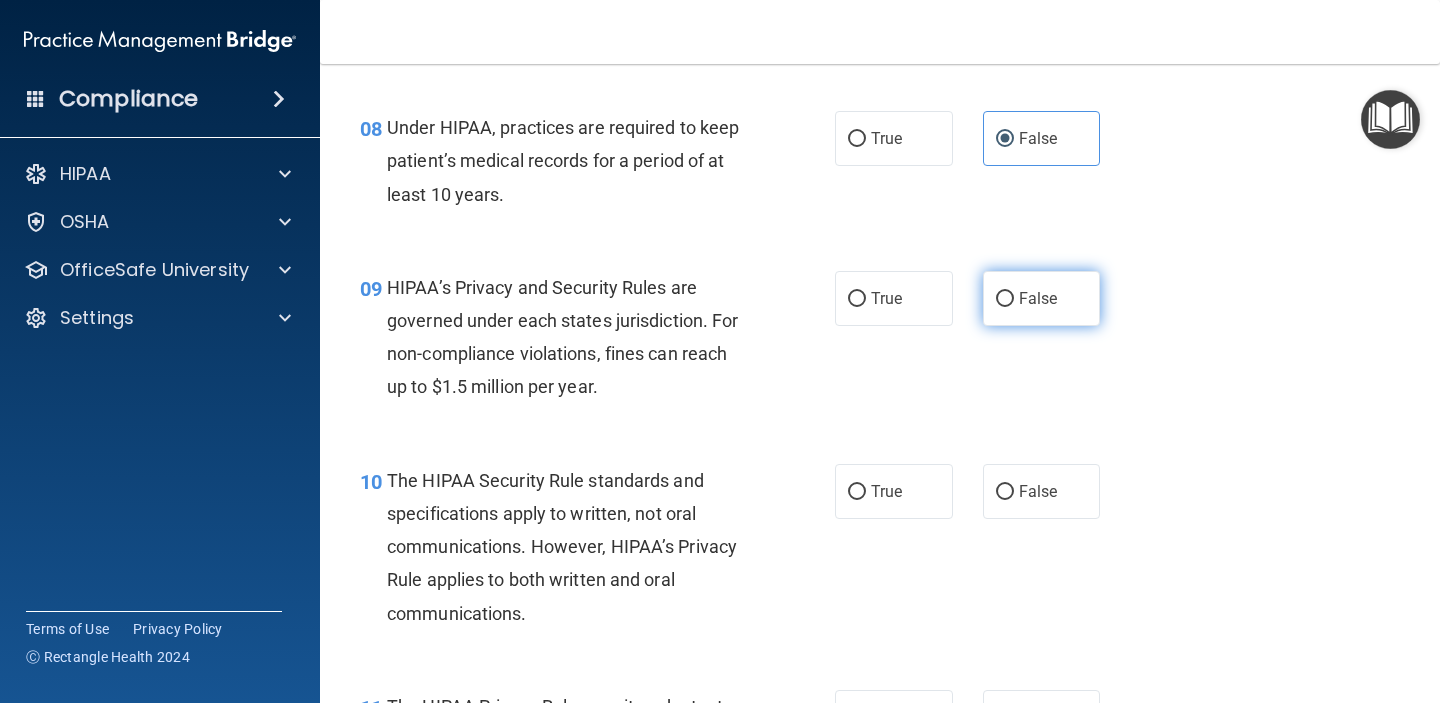 click on "False" at bounding box center [1038, 298] 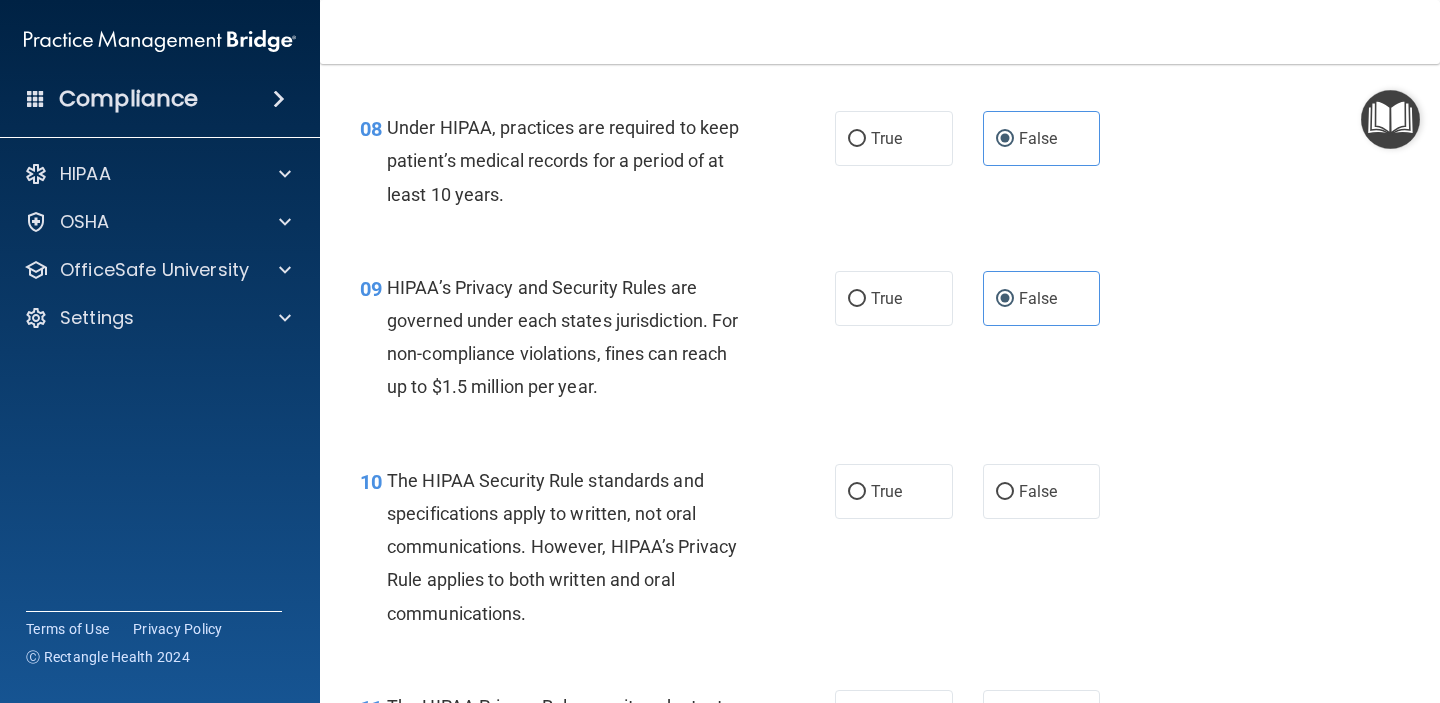 scroll, scrollTop: 1656, scrollLeft: 0, axis: vertical 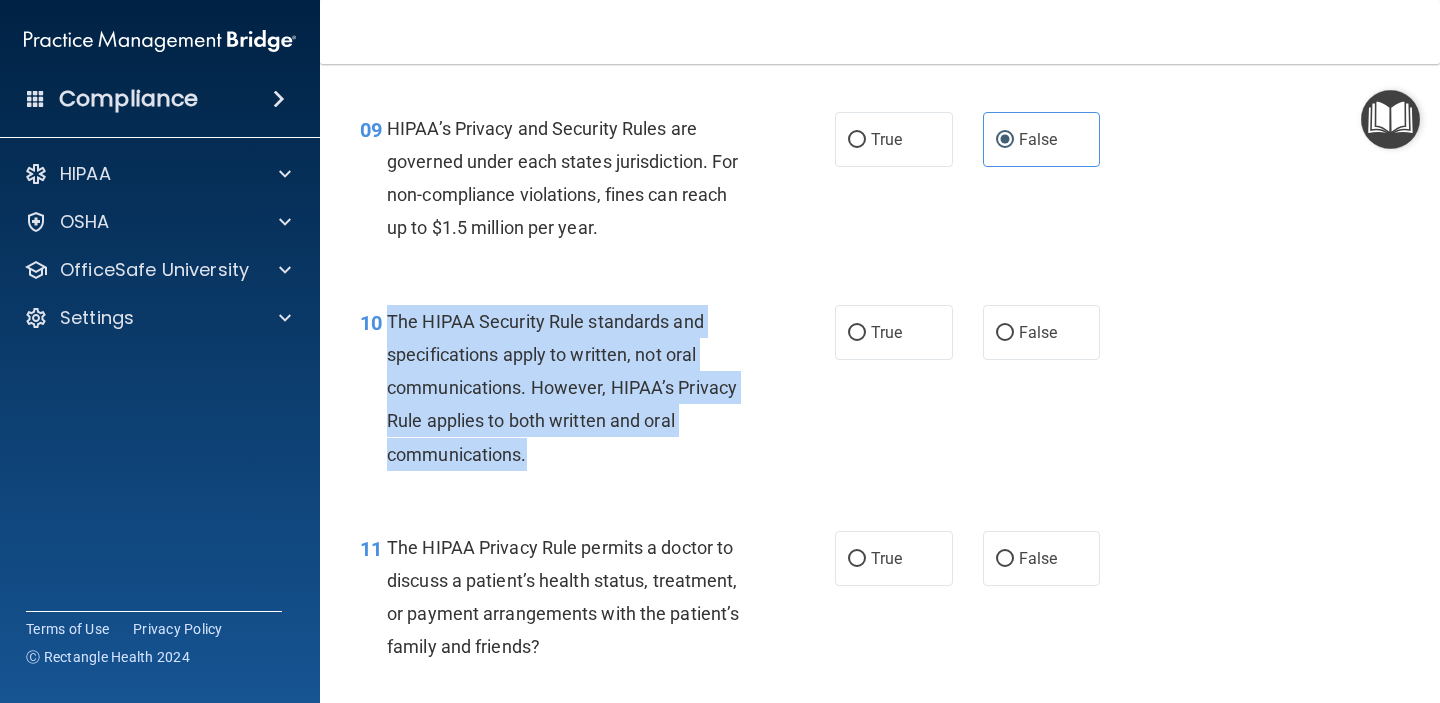 drag, startPoint x: 542, startPoint y: 450, endPoint x: 379, endPoint y: 314, distance: 212.28519 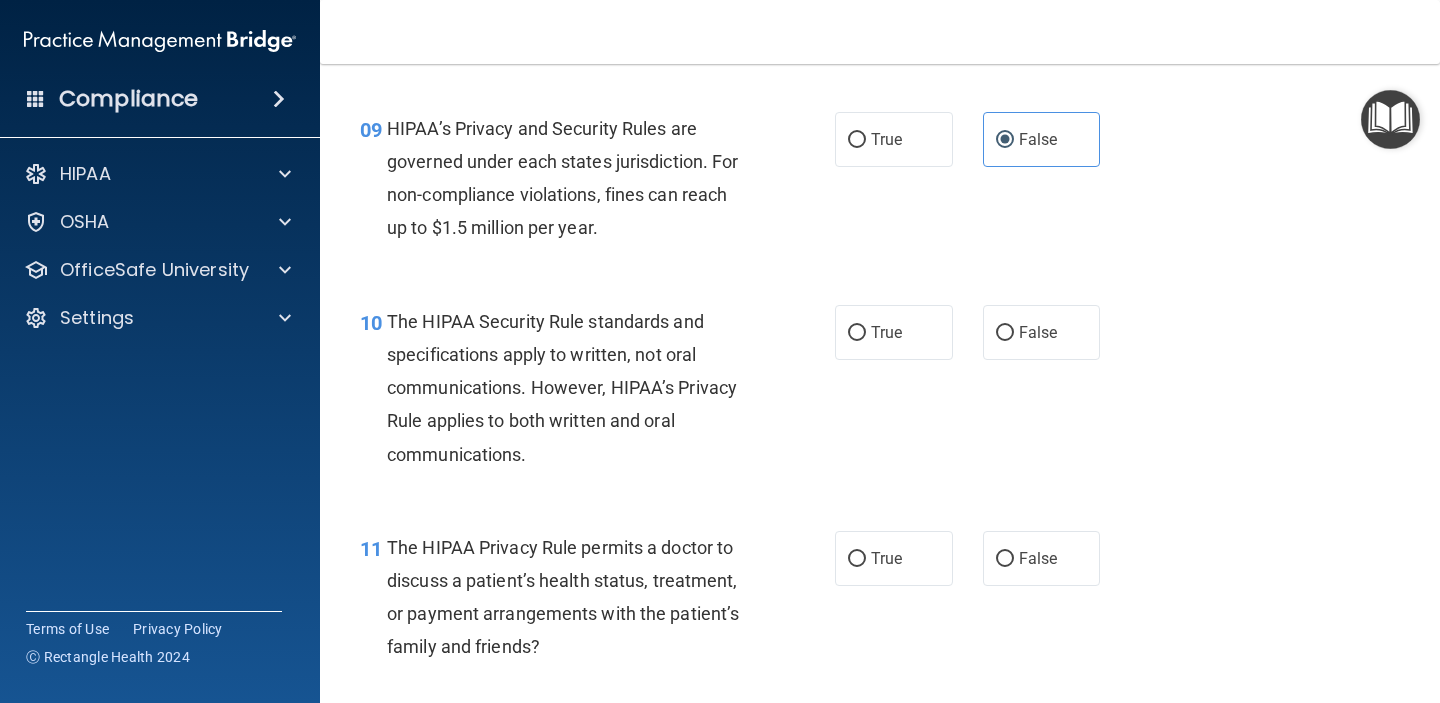 click on "10       The HIPAA Security Rule standards and specifications apply to written, not oral communications. However, HIPAA’s Privacy Rule applies to both written and oral communications.                 True           False" at bounding box center (880, 393) 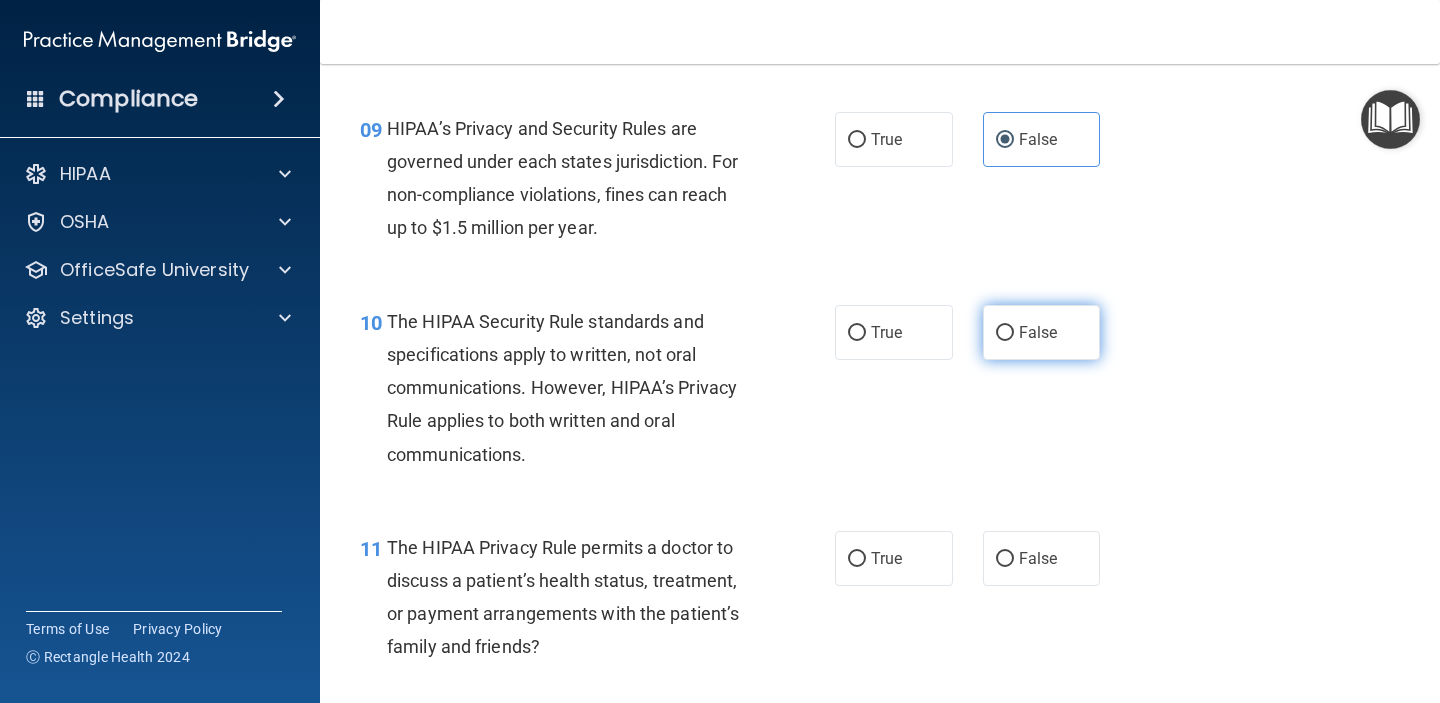click on "False" at bounding box center [1038, 332] 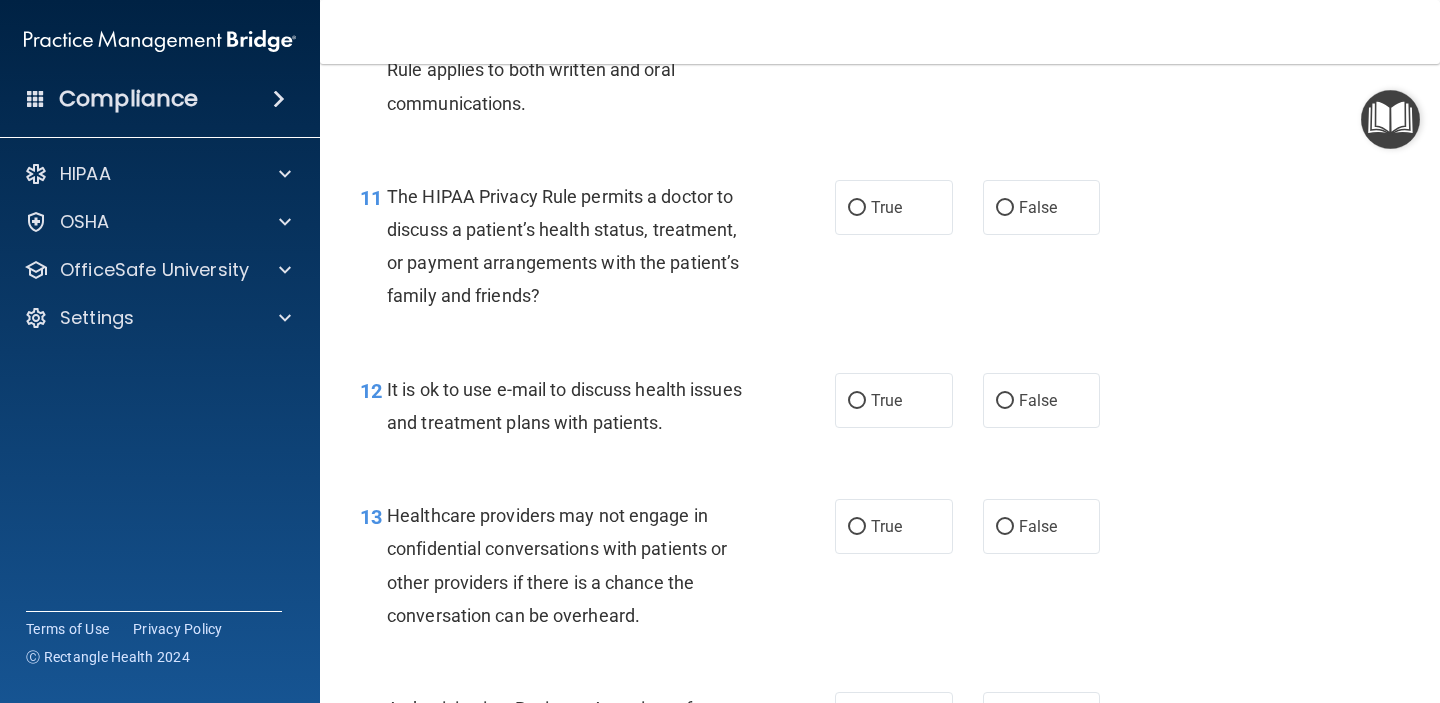 scroll, scrollTop: 2006, scrollLeft: 0, axis: vertical 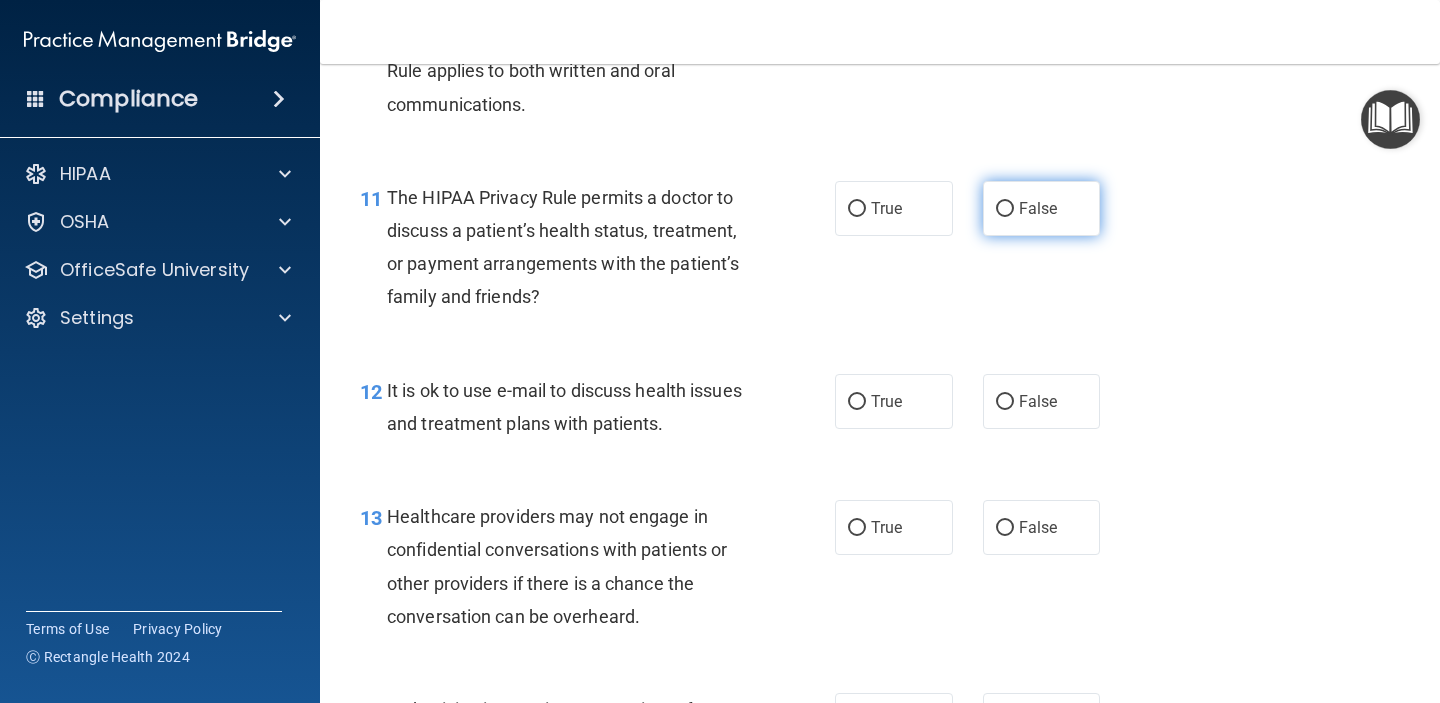 click on "False" at bounding box center (1038, 208) 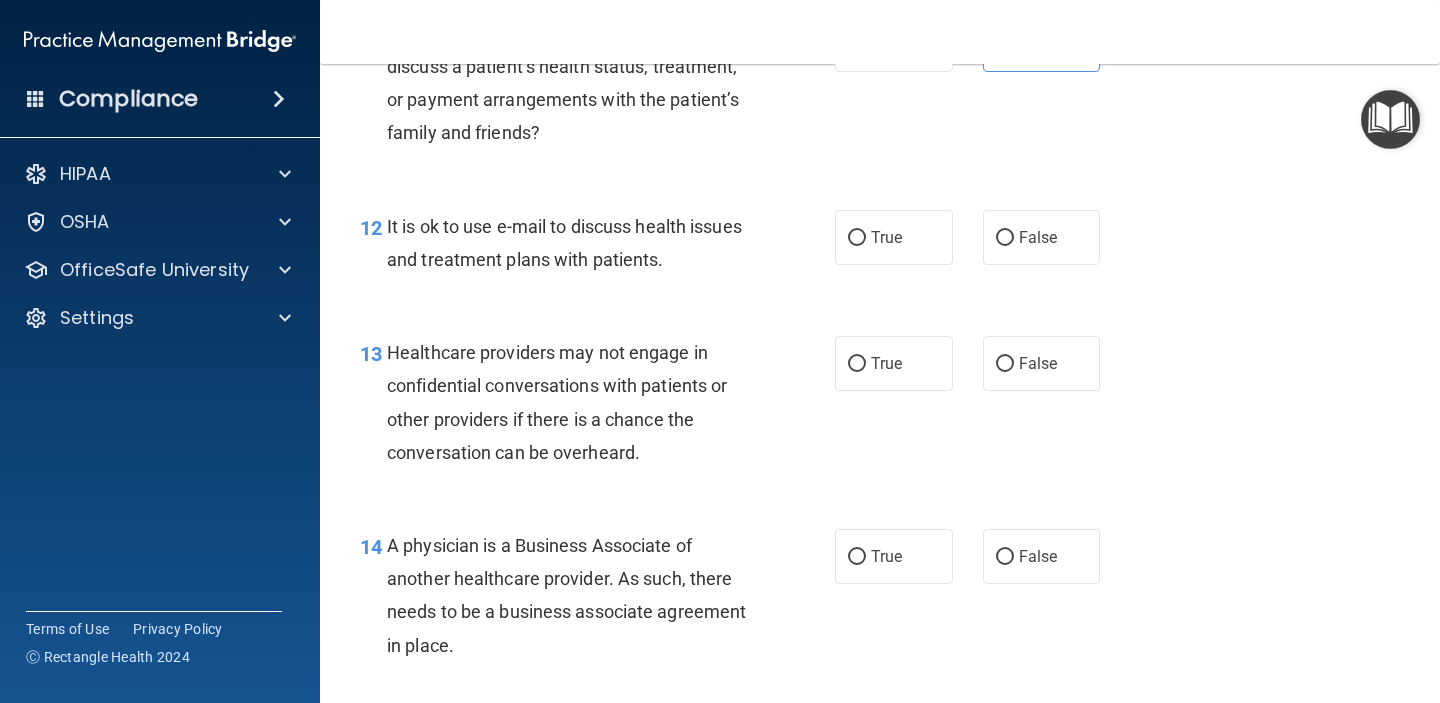 scroll, scrollTop: 2169, scrollLeft: 0, axis: vertical 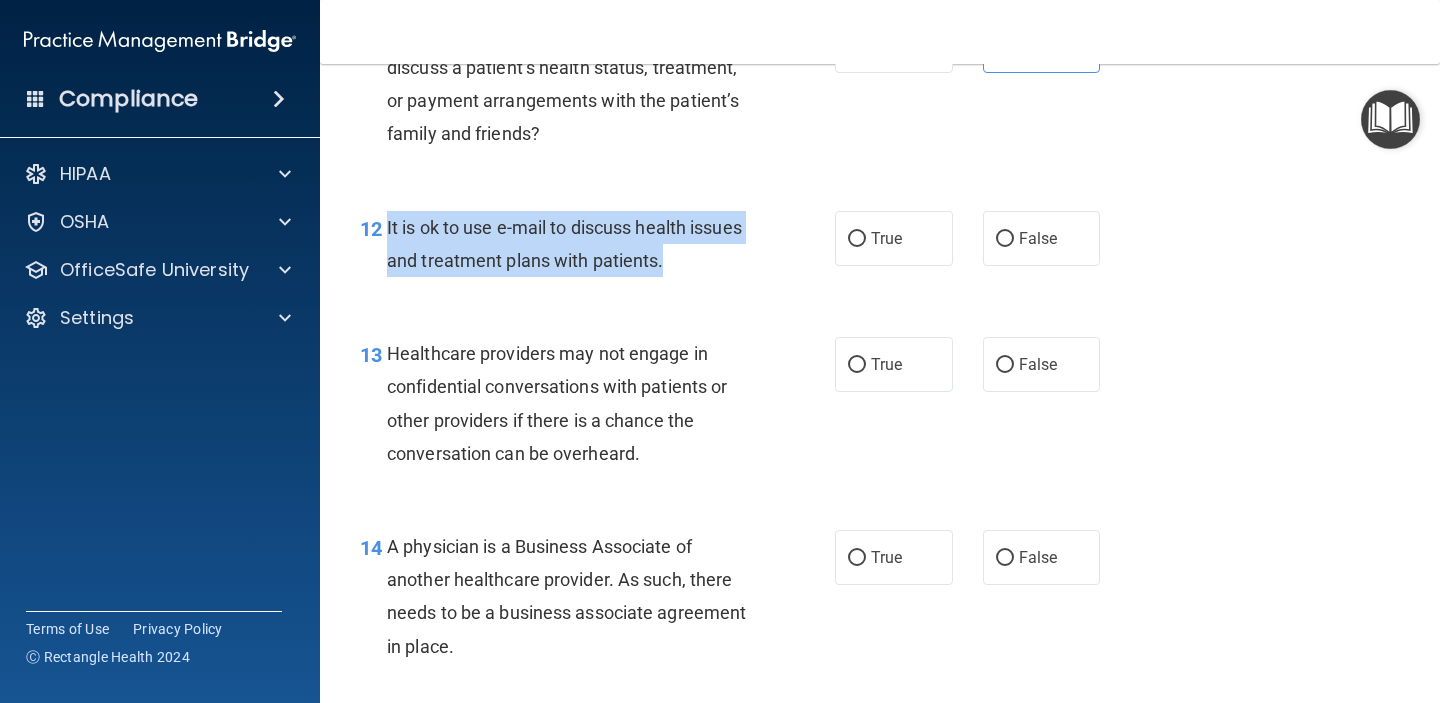 drag, startPoint x: 678, startPoint y: 261, endPoint x: 387, endPoint y: 225, distance: 293.21835 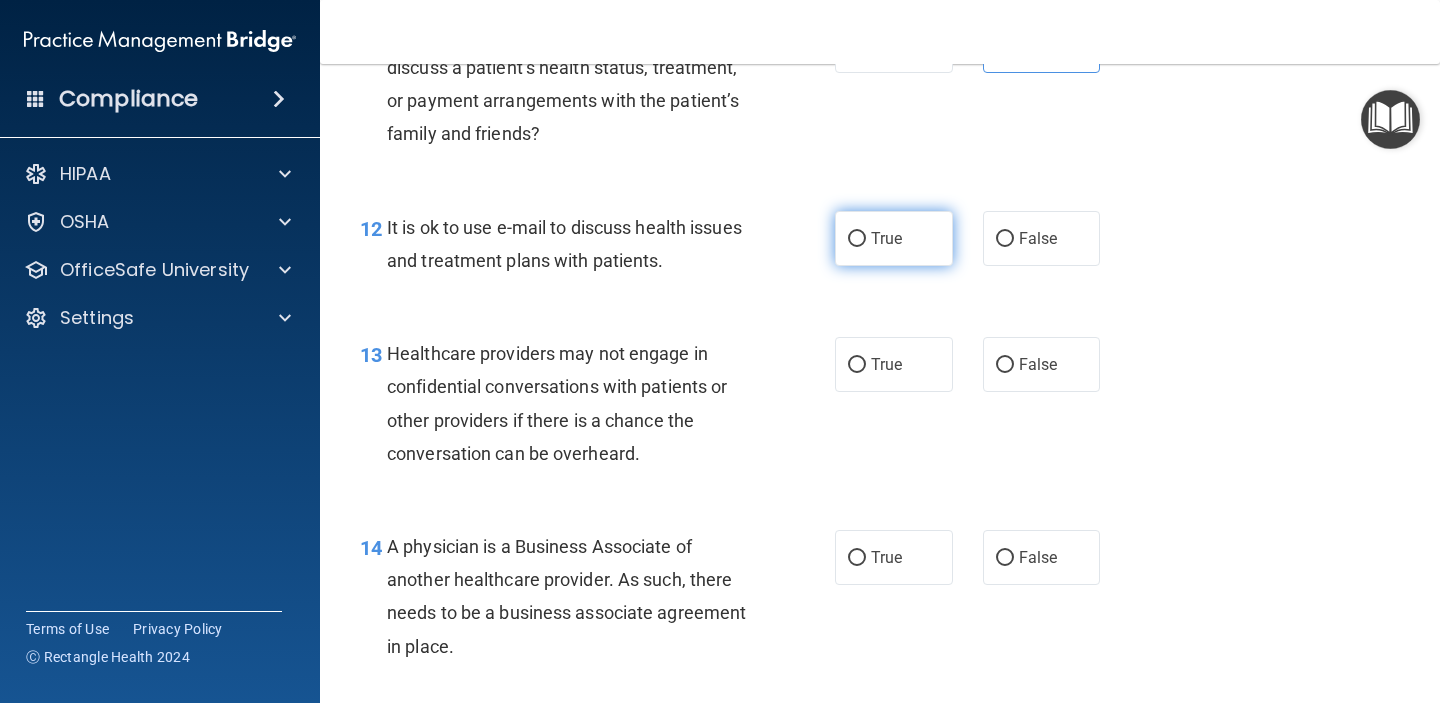 click on "True" at bounding box center (886, 238) 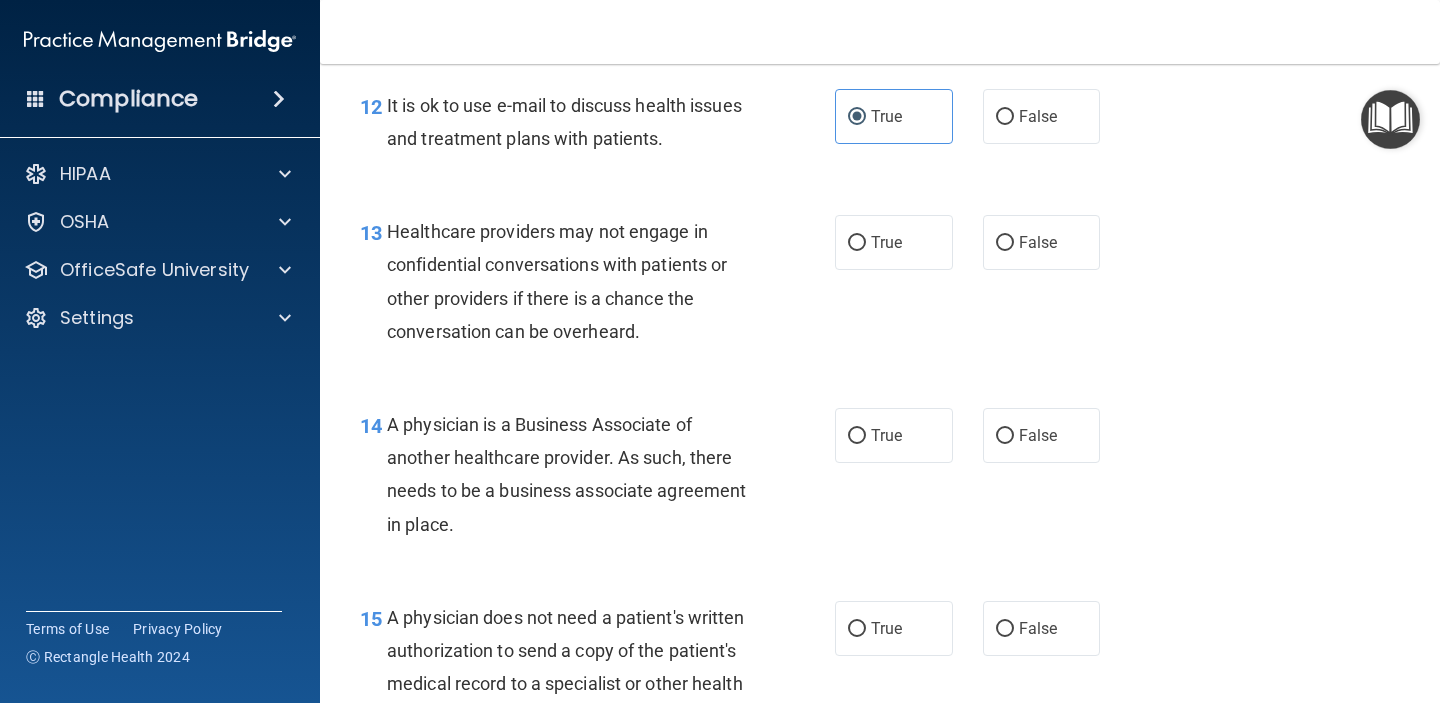 scroll, scrollTop: 2290, scrollLeft: 0, axis: vertical 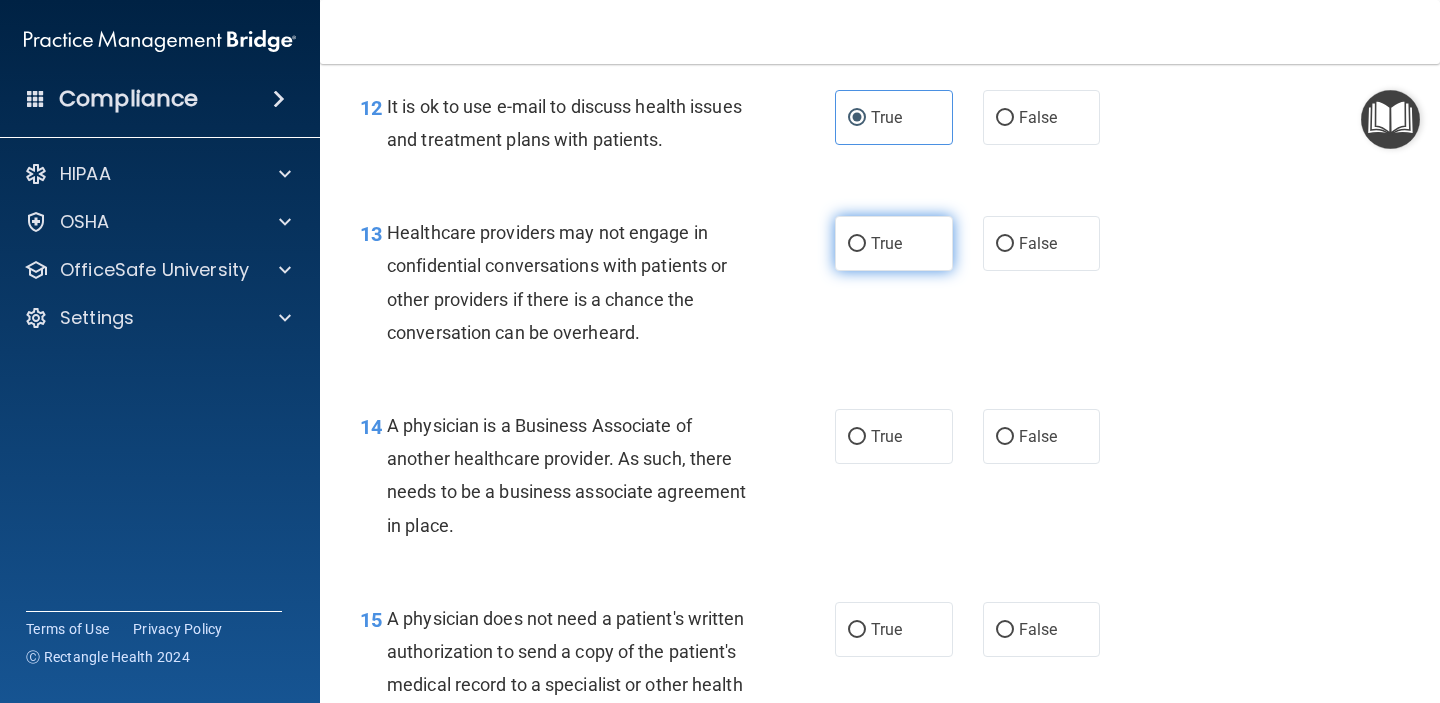 click on "True" at bounding box center (857, 244) 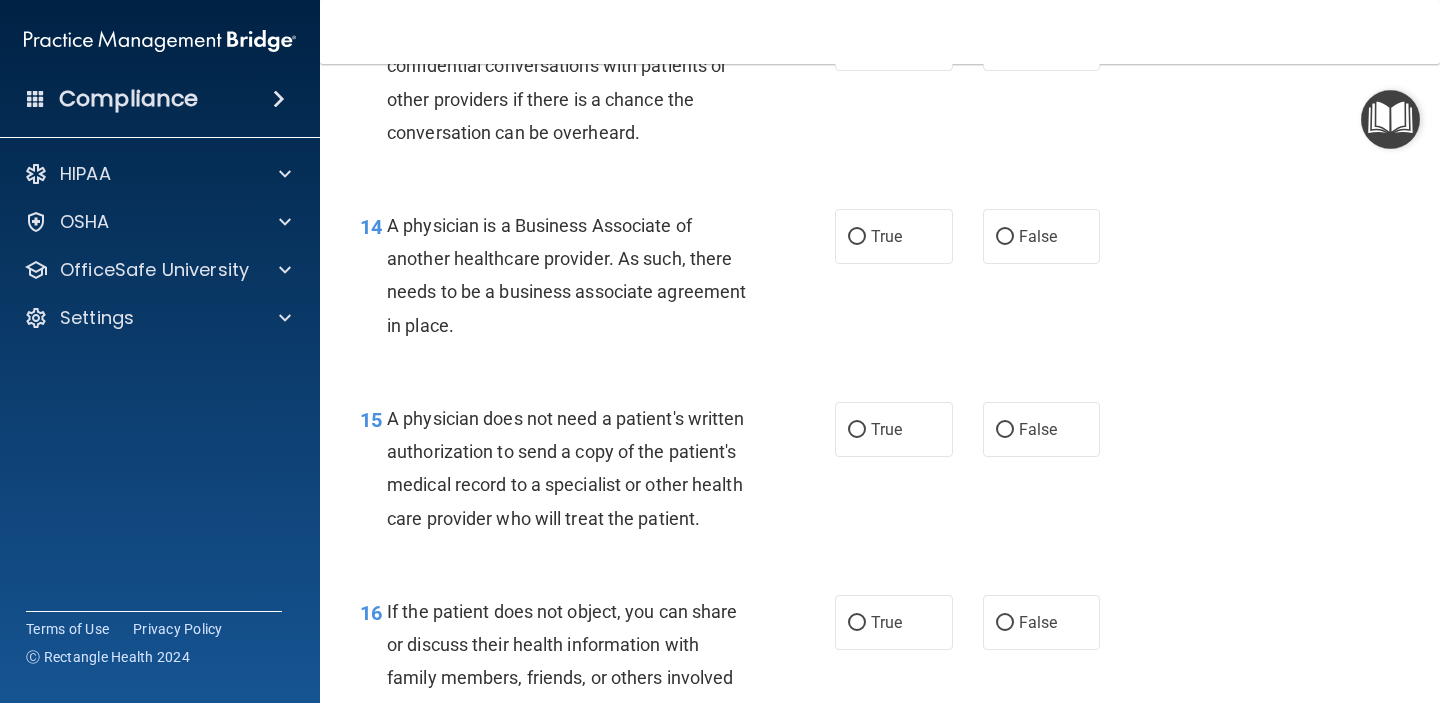 scroll, scrollTop: 2498, scrollLeft: 0, axis: vertical 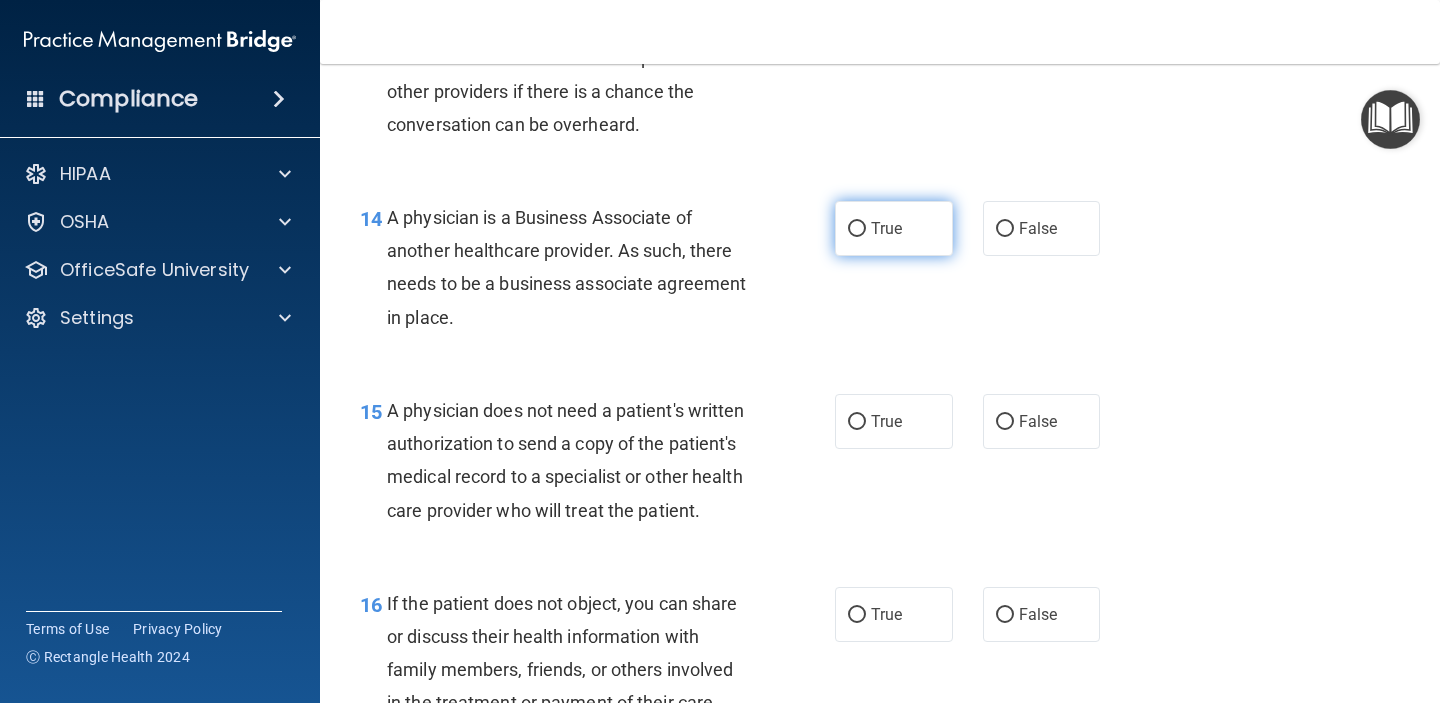click on "True" at bounding box center (894, 228) 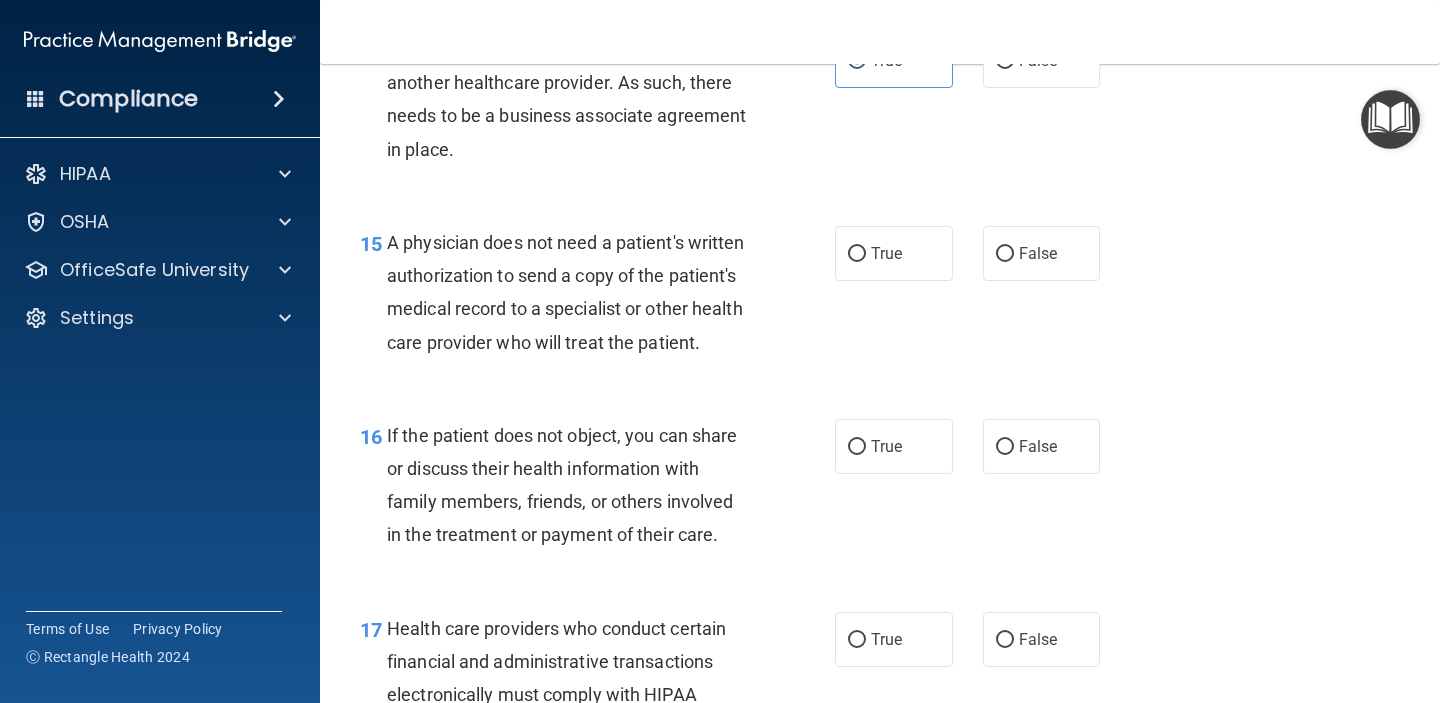 scroll, scrollTop: 2667, scrollLeft: 0, axis: vertical 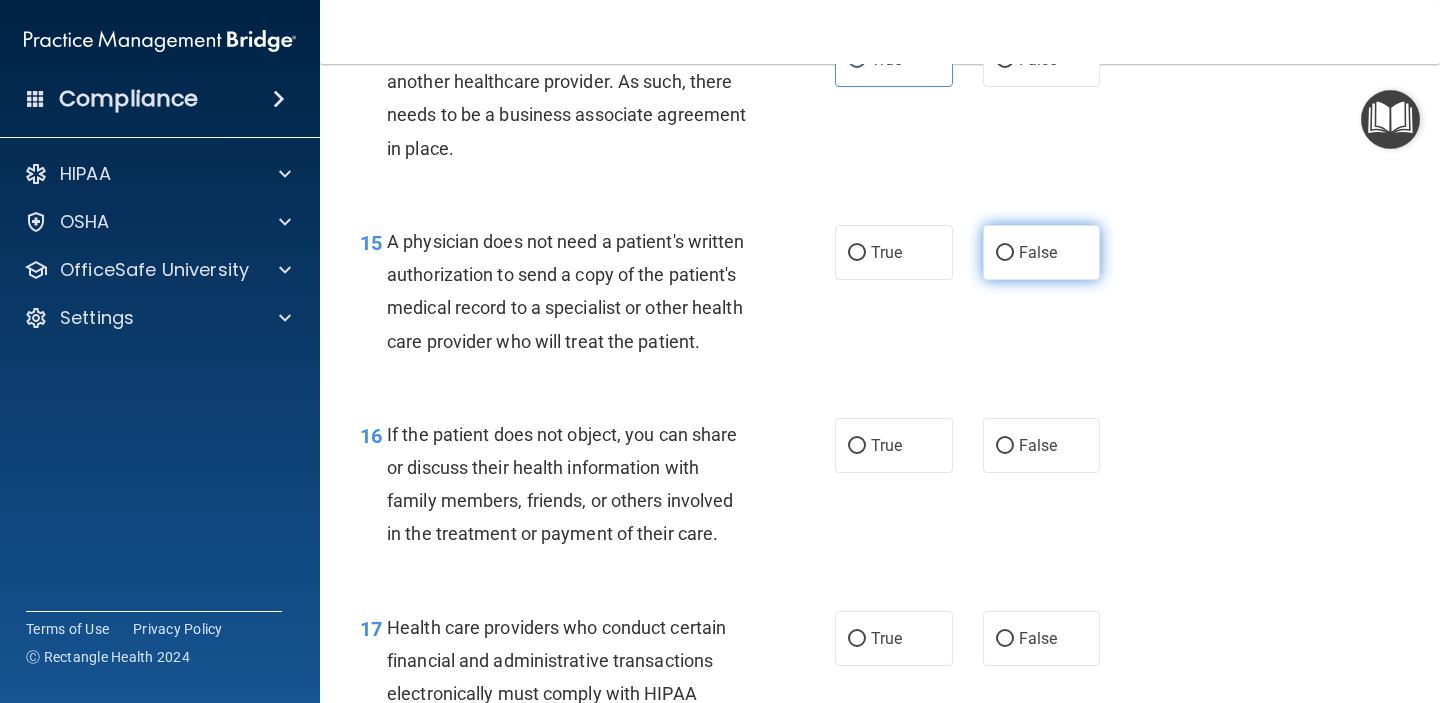 click on "False" at bounding box center [1038, 252] 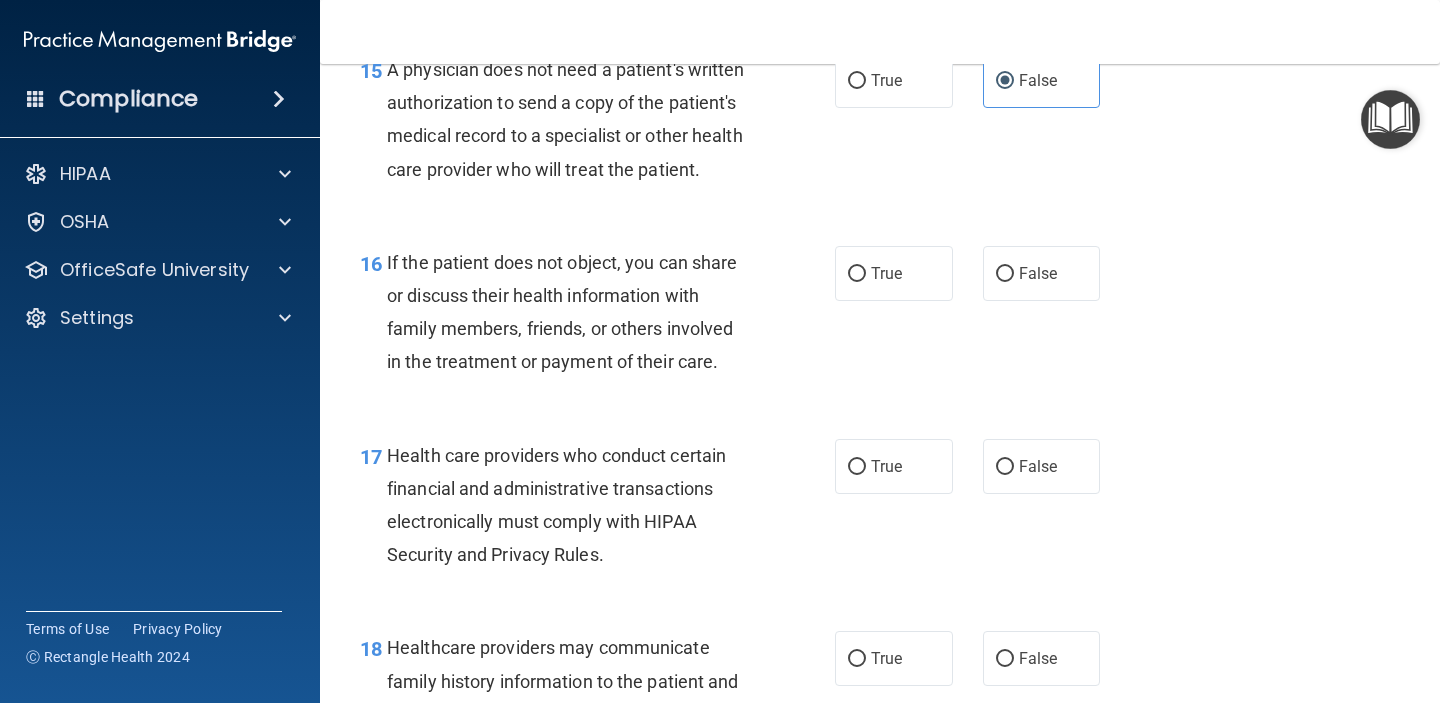 scroll, scrollTop: 2840, scrollLeft: 0, axis: vertical 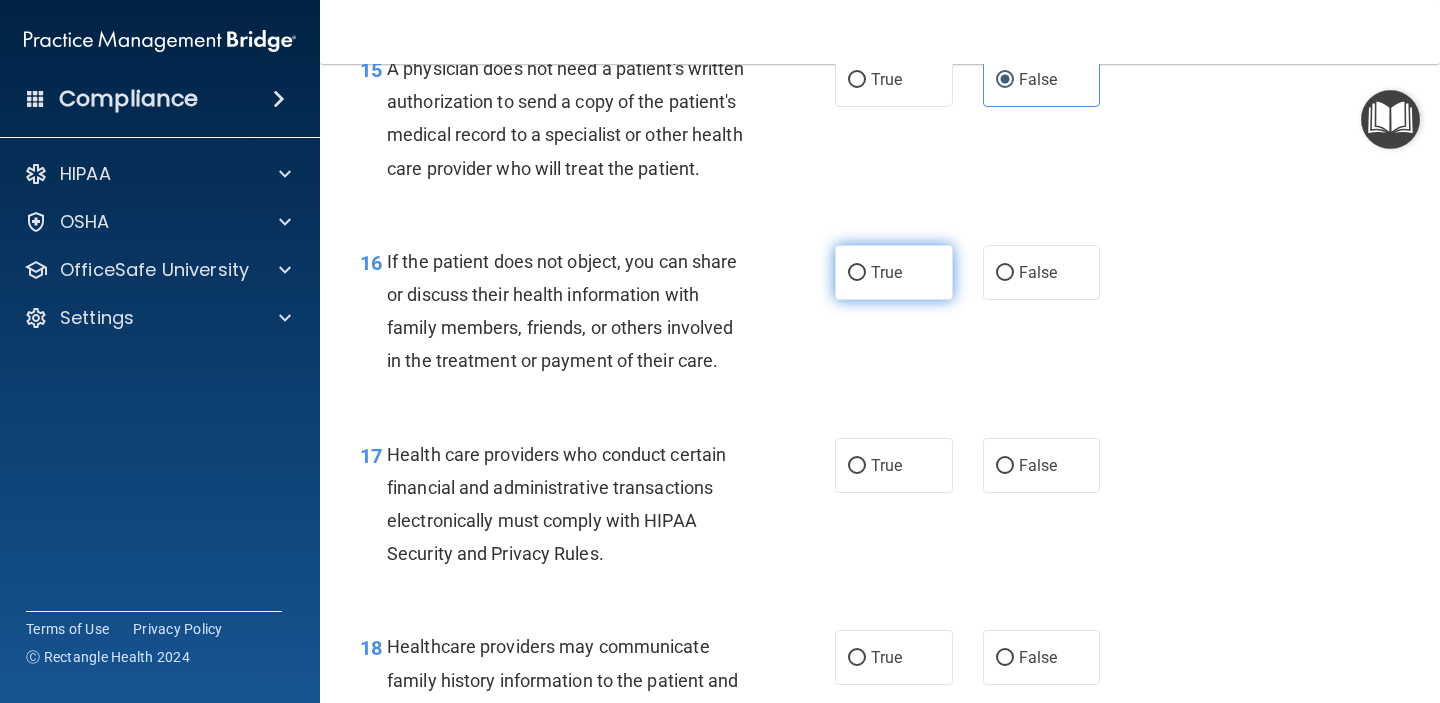 click on "True" at bounding box center [894, 272] 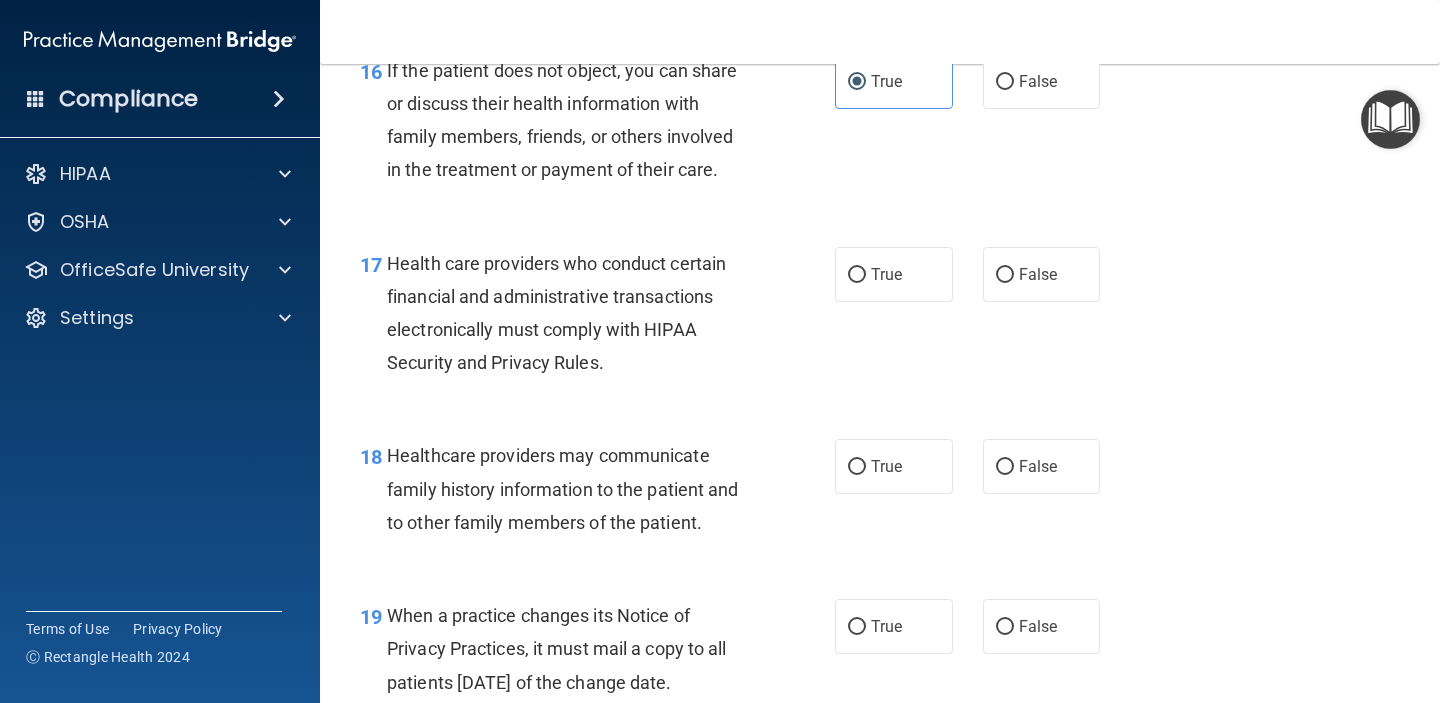 scroll, scrollTop: 3059, scrollLeft: 0, axis: vertical 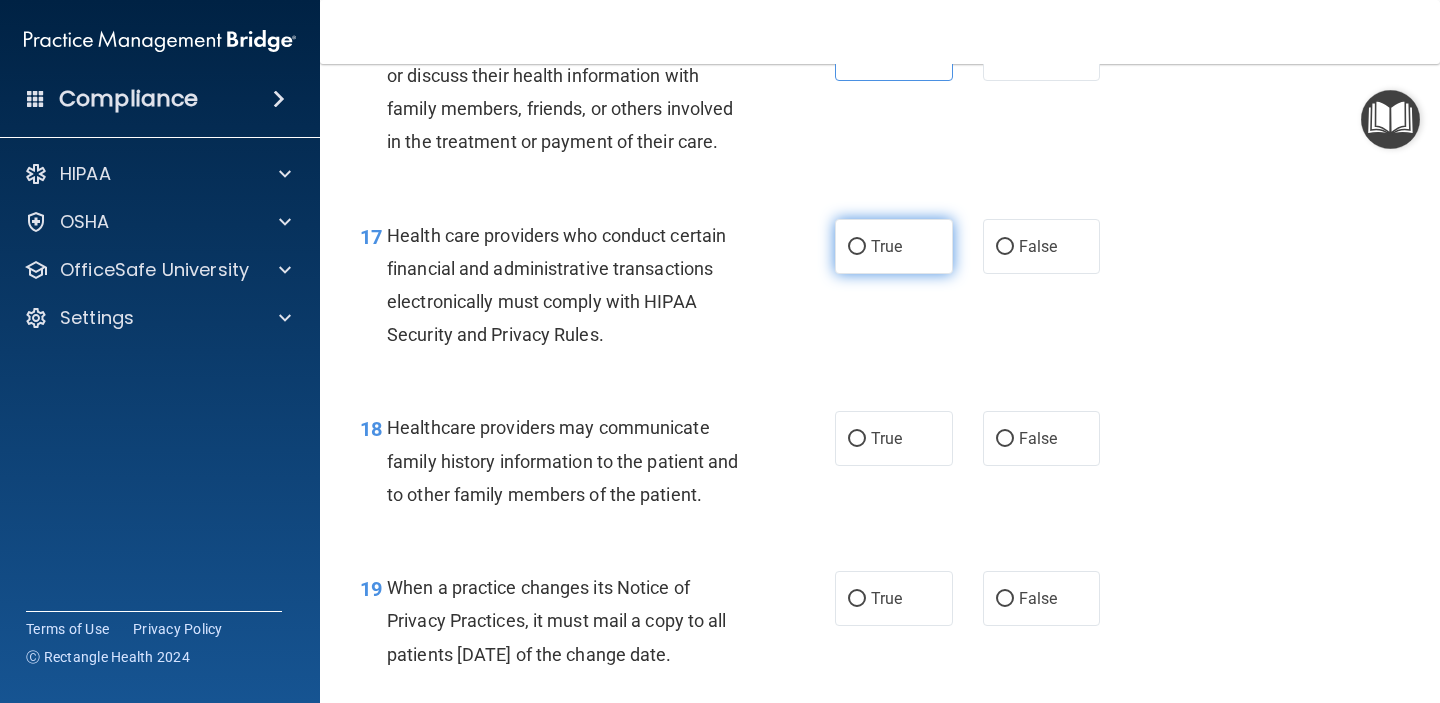 click on "True" at bounding box center [886, 246] 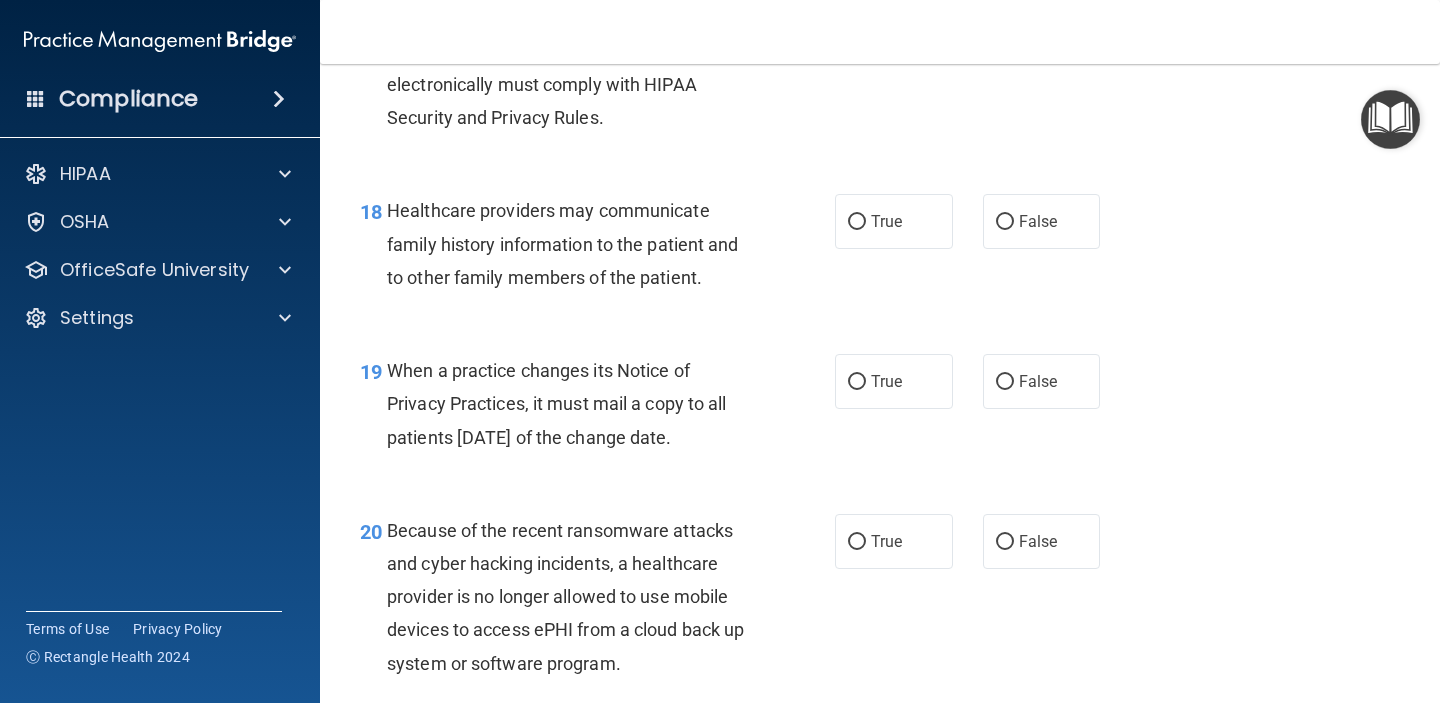 scroll, scrollTop: 3315, scrollLeft: 0, axis: vertical 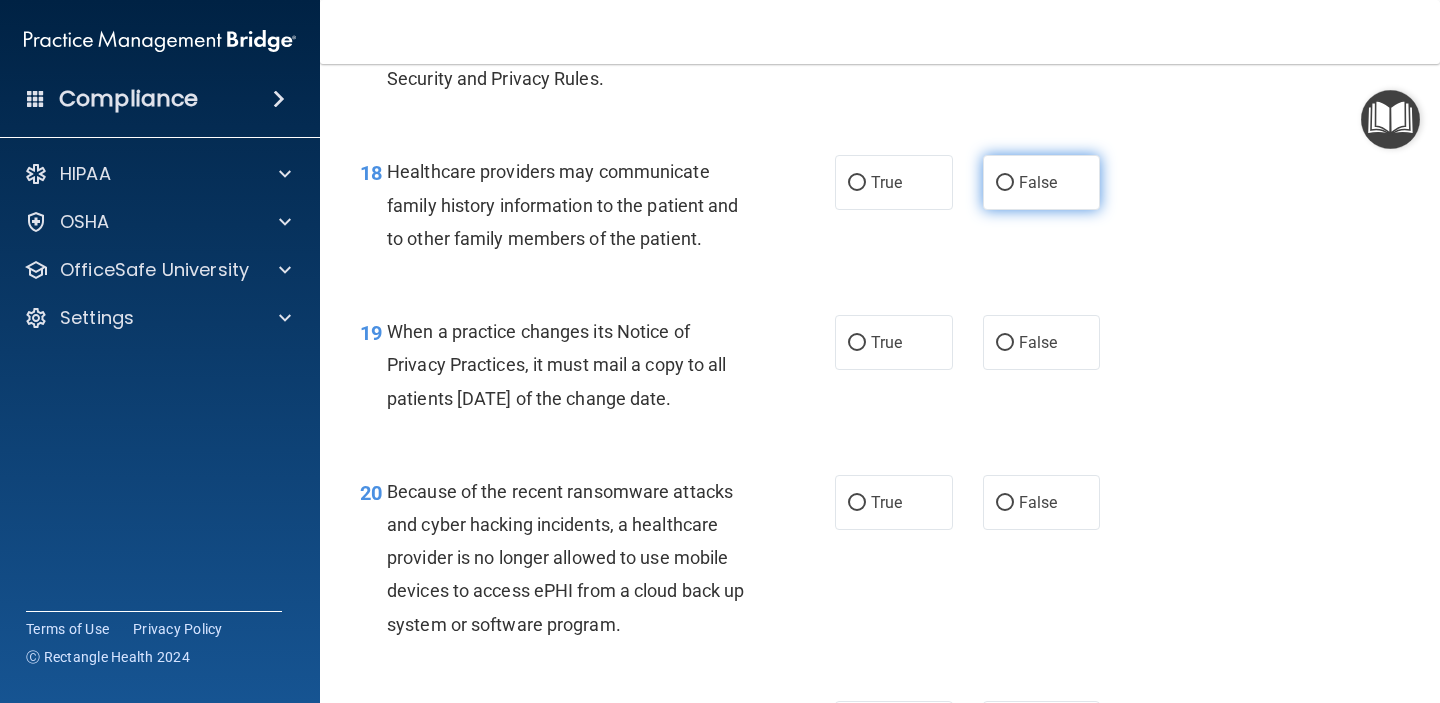 click on "False" at bounding box center (1038, 182) 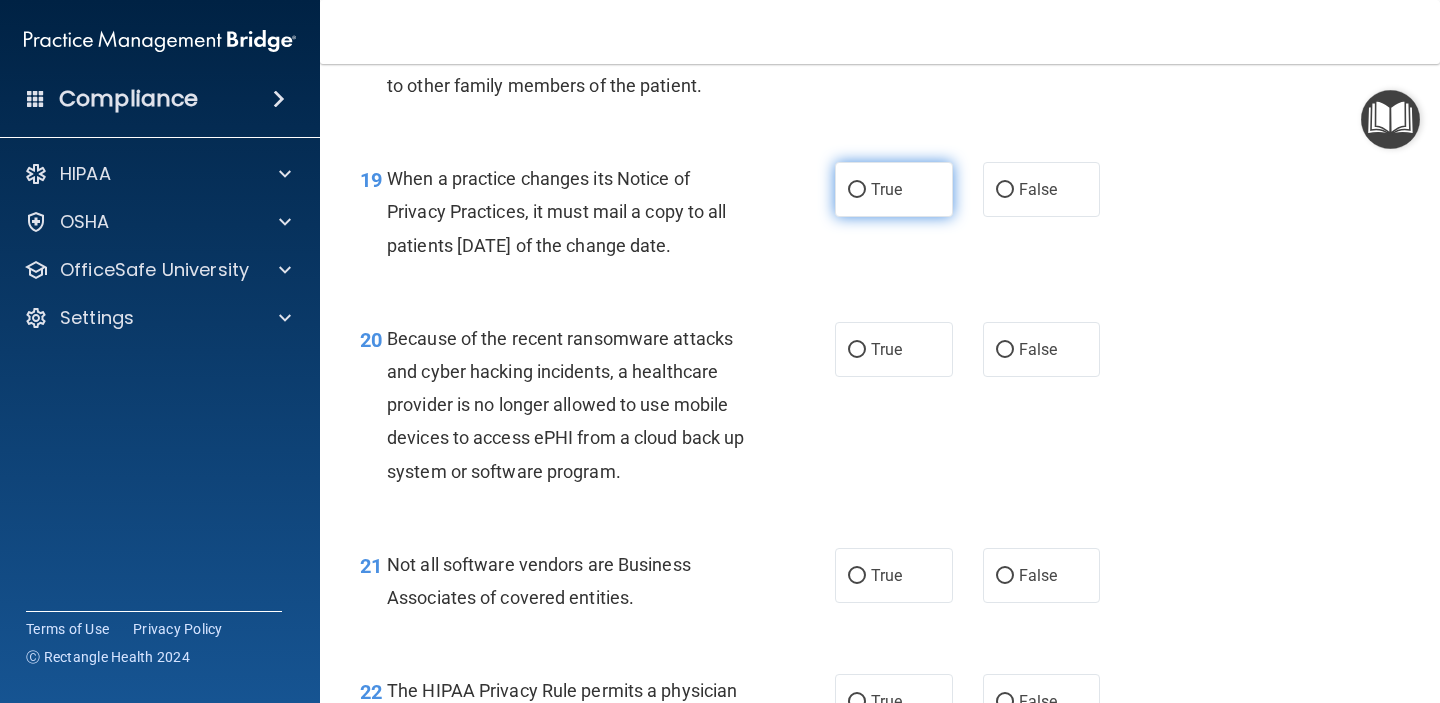 scroll, scrollTop: 3470, scrollLeft: 0, axis: vertical 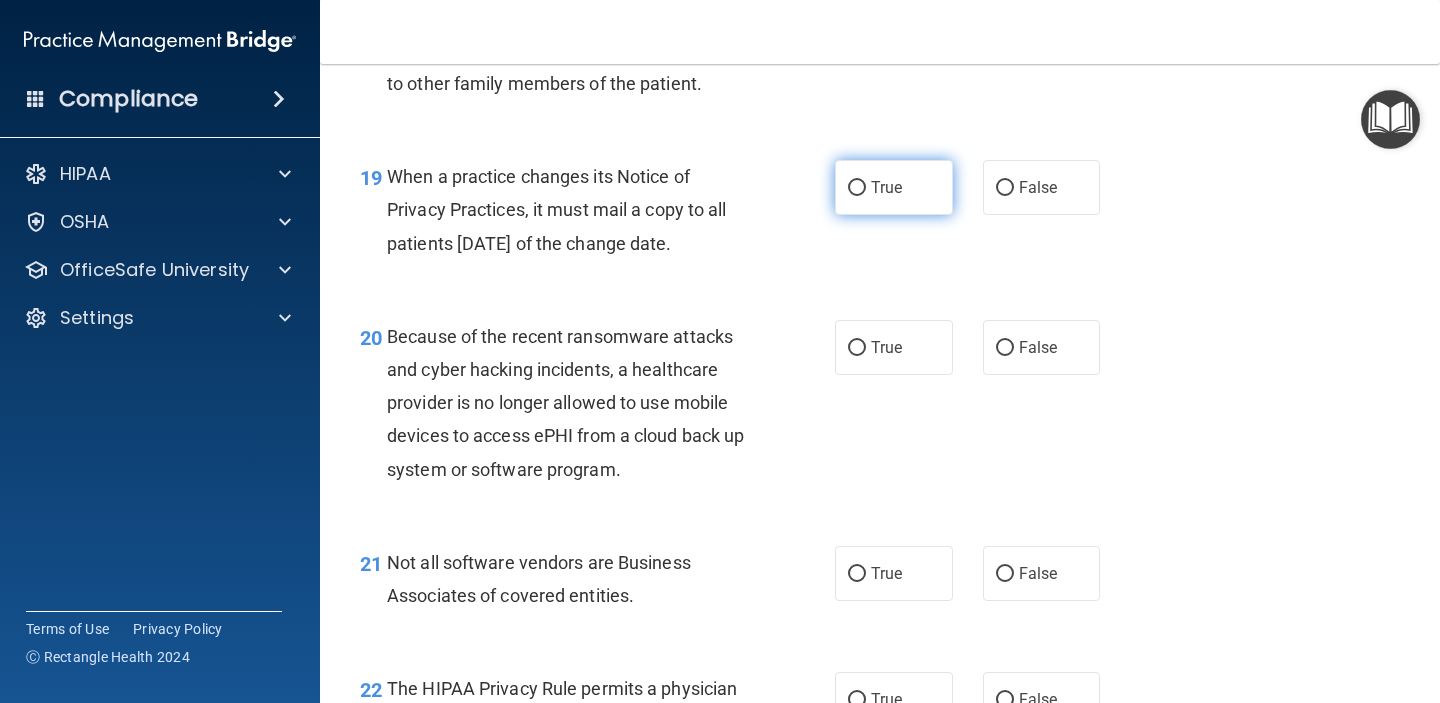 click on "True" at bounding box center [886, 187] 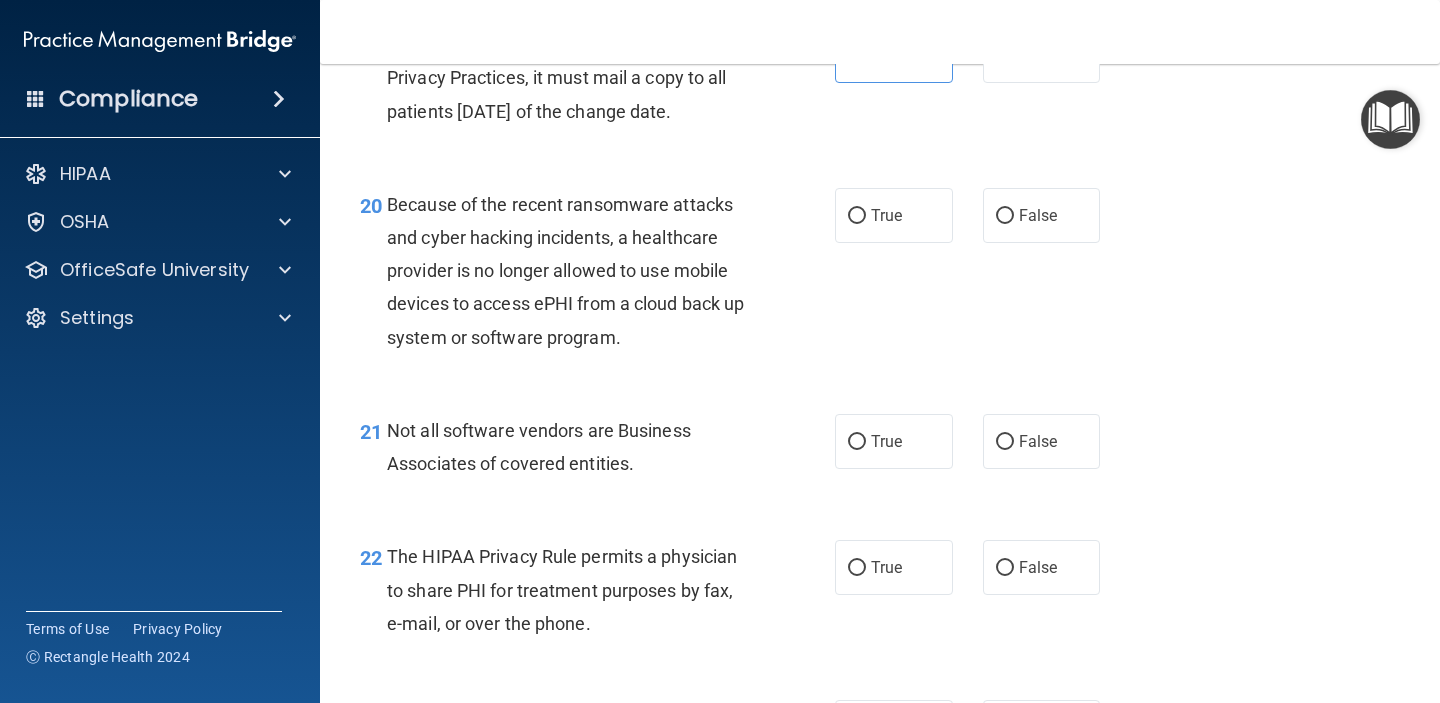 scroll, scrollTop: 3604, scrollLeft: 0, axis: vertical 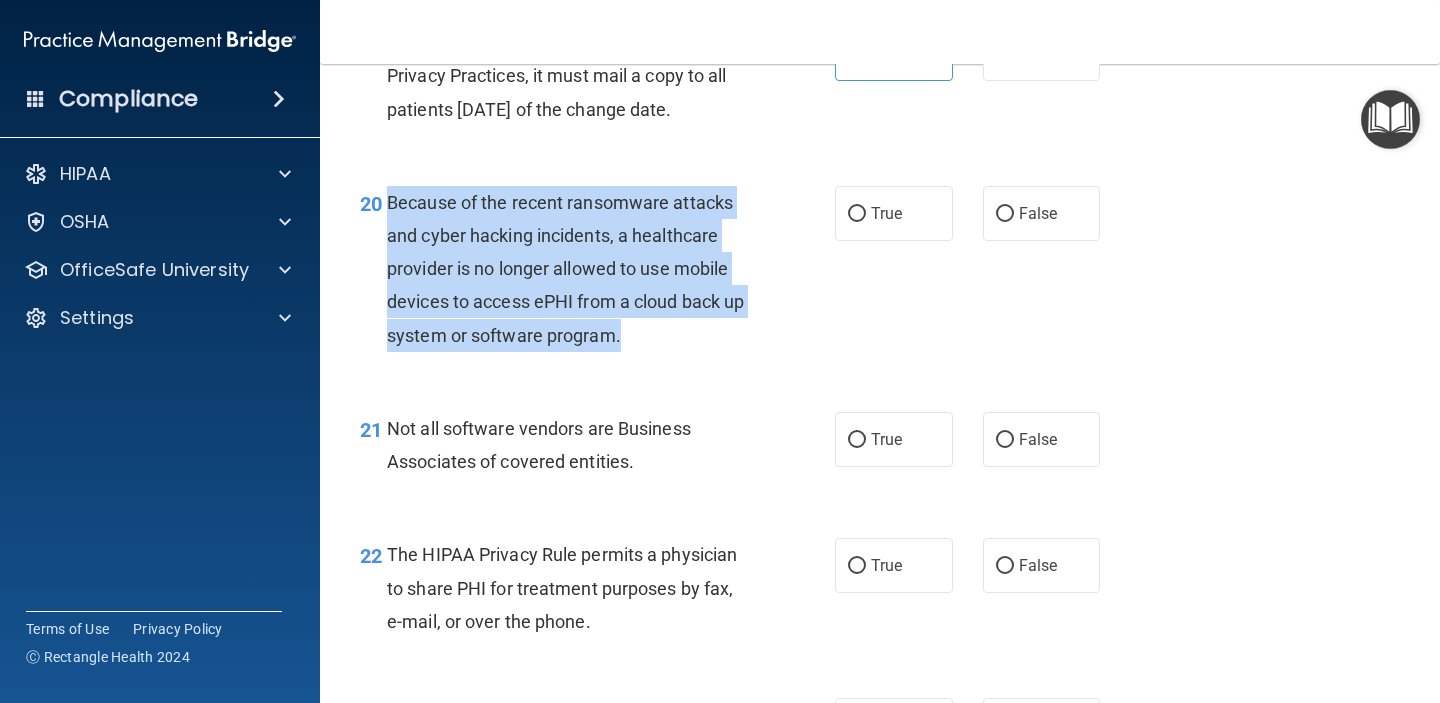 drag, startPoint x: 627, startPoint y: 341, endPoint x: 386, endPoint y: 199, distance: 279.72308 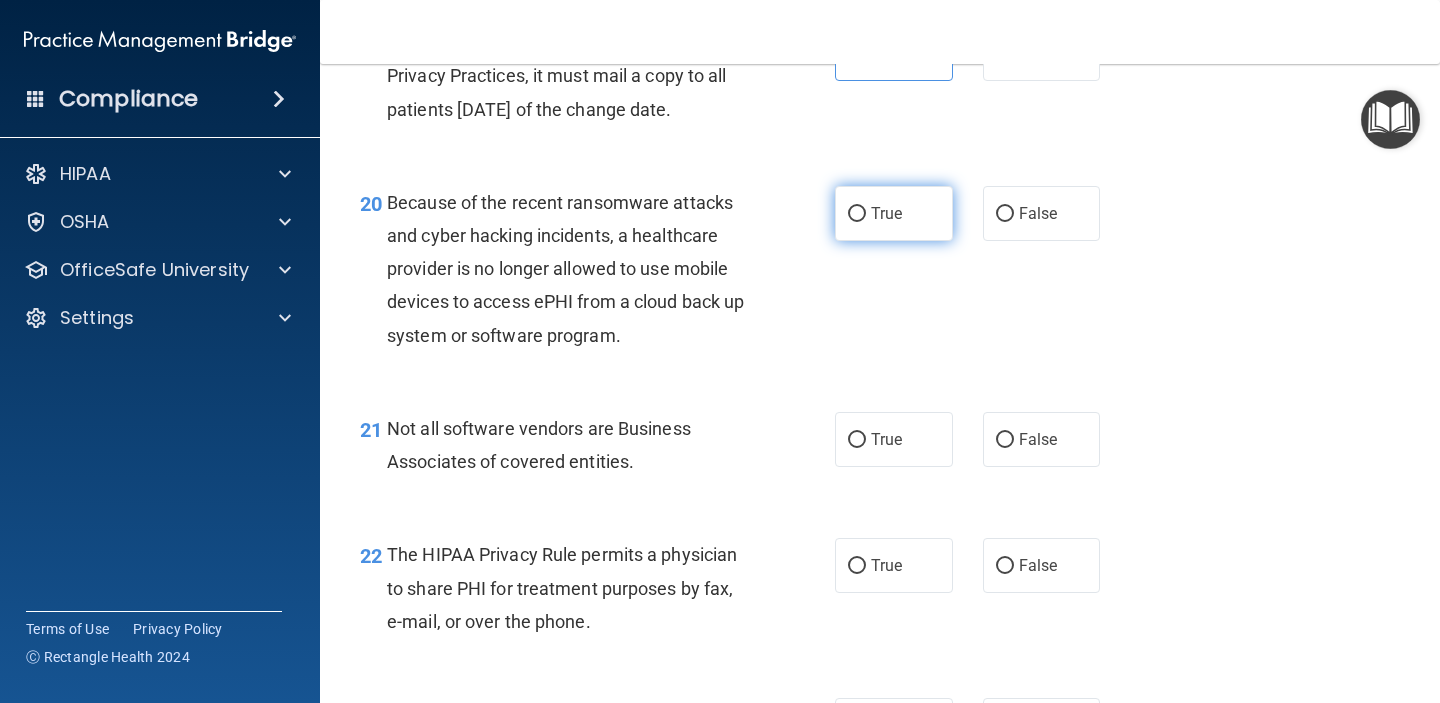 click on "True" at bounding box center [886, 213] 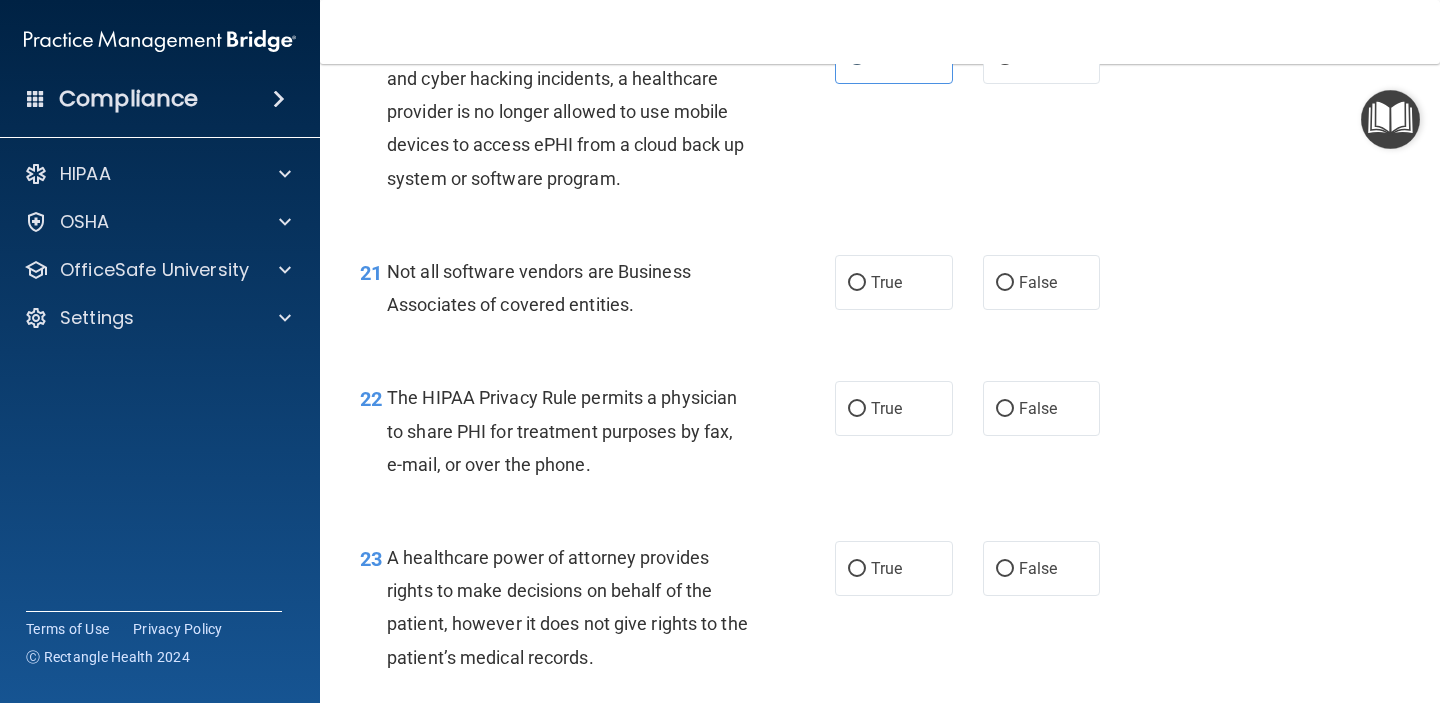 scroll, scrollTop: 3762, scrollLeft: 0, axis: vertical 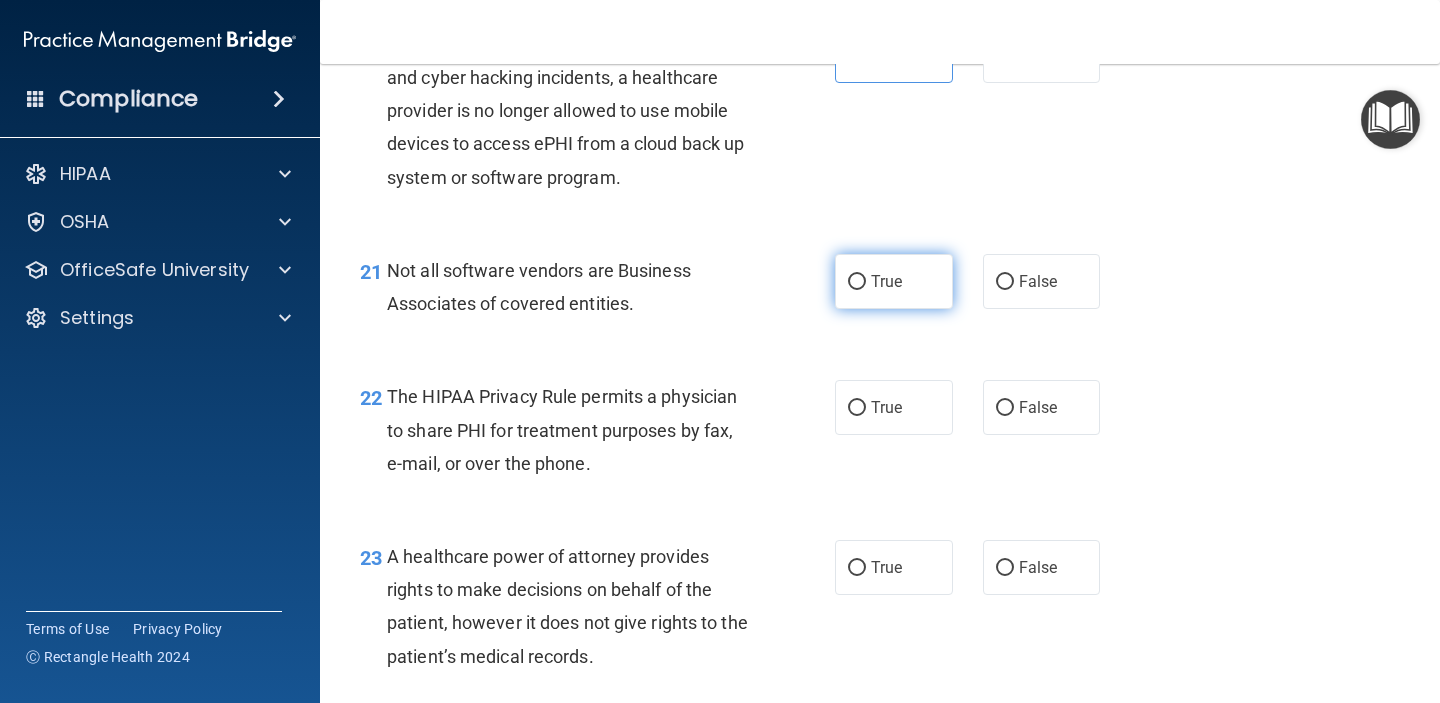 click on "True" at bounding box center (886, 281) 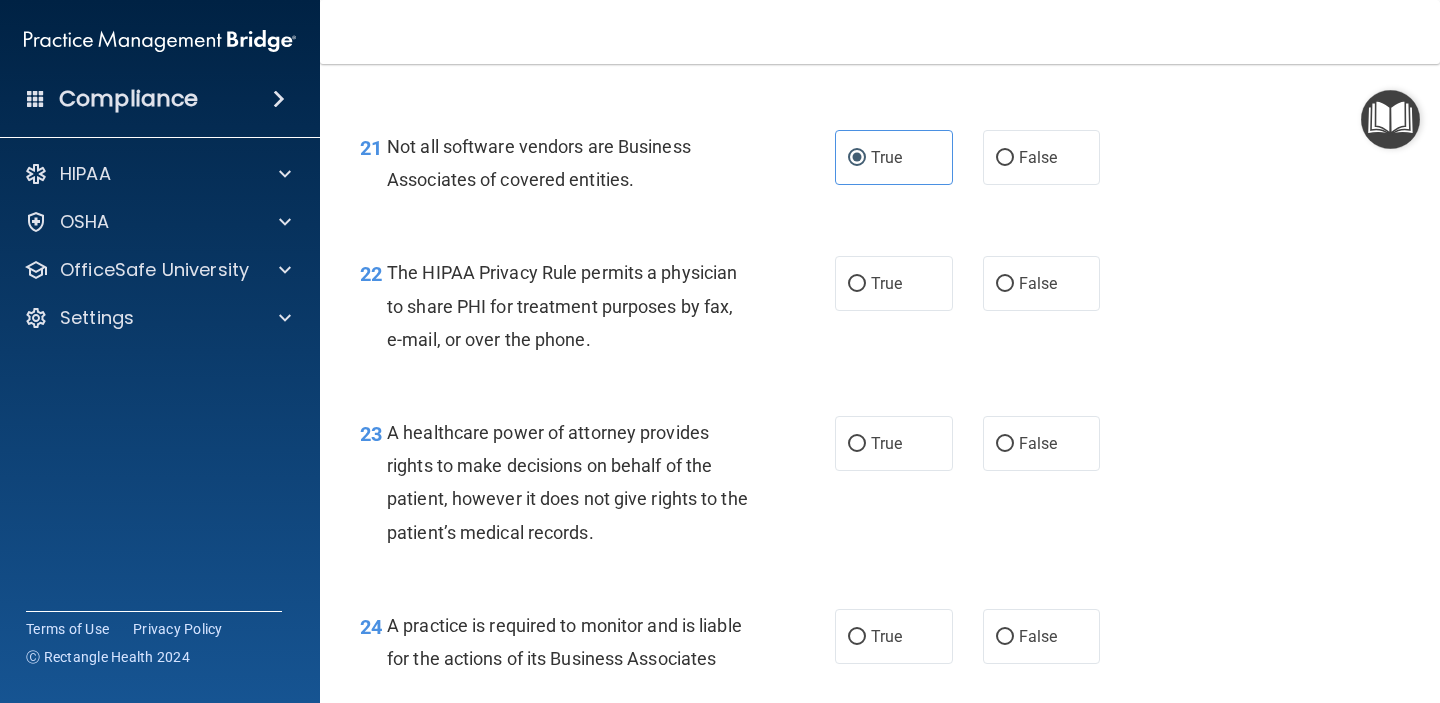 scroll, scrollTop: 3911, scrollLeft: 0, axis: vertical 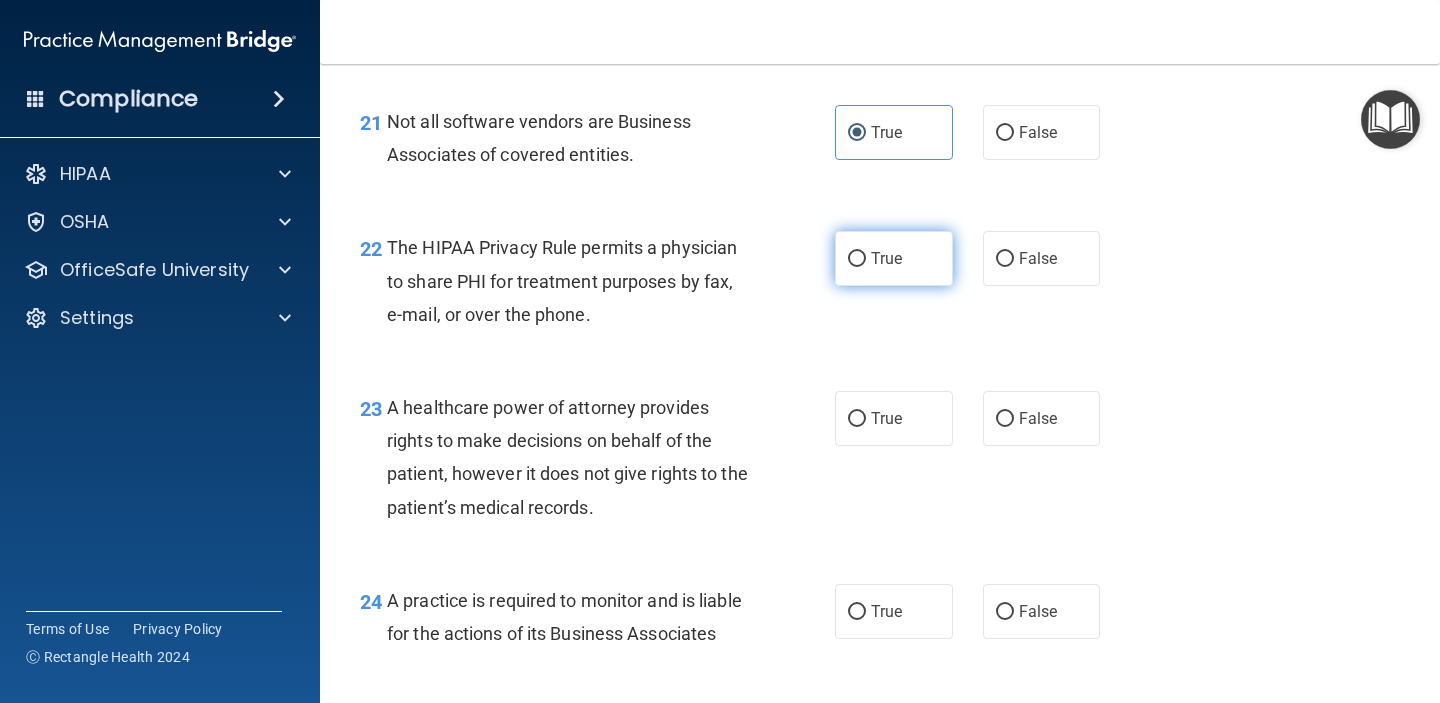 click on "True" at bounding box center [894, 258] 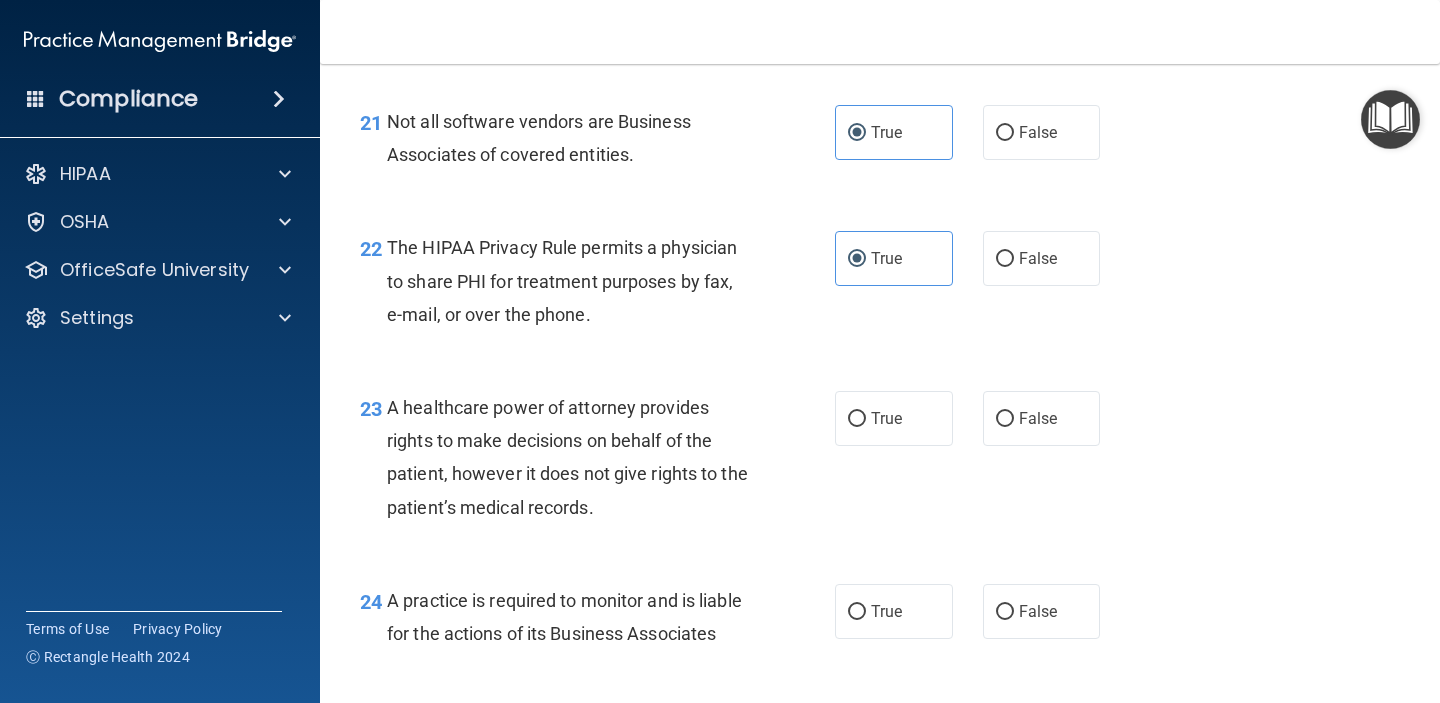 scroll, scrollTop: 4054, scrollLeft: 0, axis: vertical 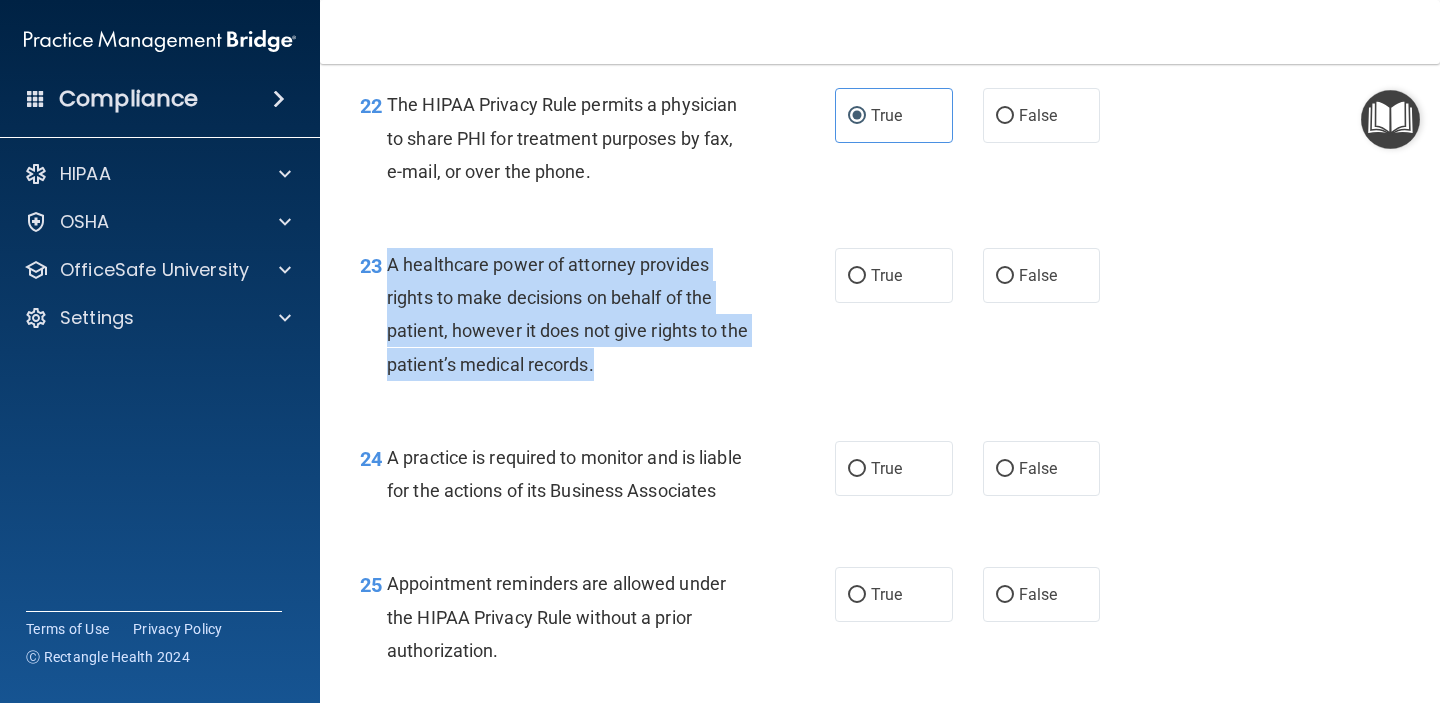 drag, startPoint x: 607, startPoint y: 367, endPoint x: 390, endPoint y: 261, distance: 241.50569 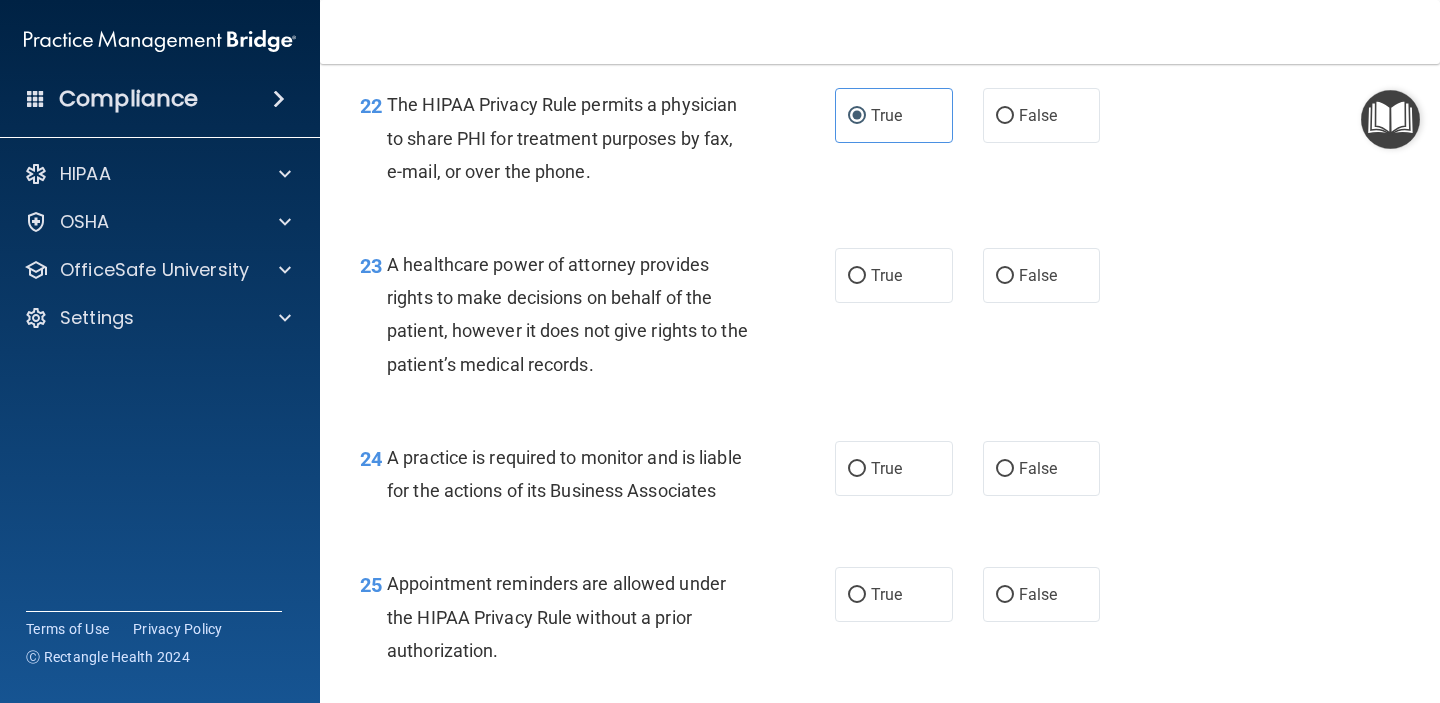 click on "23       A healthcare power of attorney provides rights to make decisions on behalf of the patient, however it does not give rights to the patient’s medical records.                  True           False" at bounding box center [880, 319] 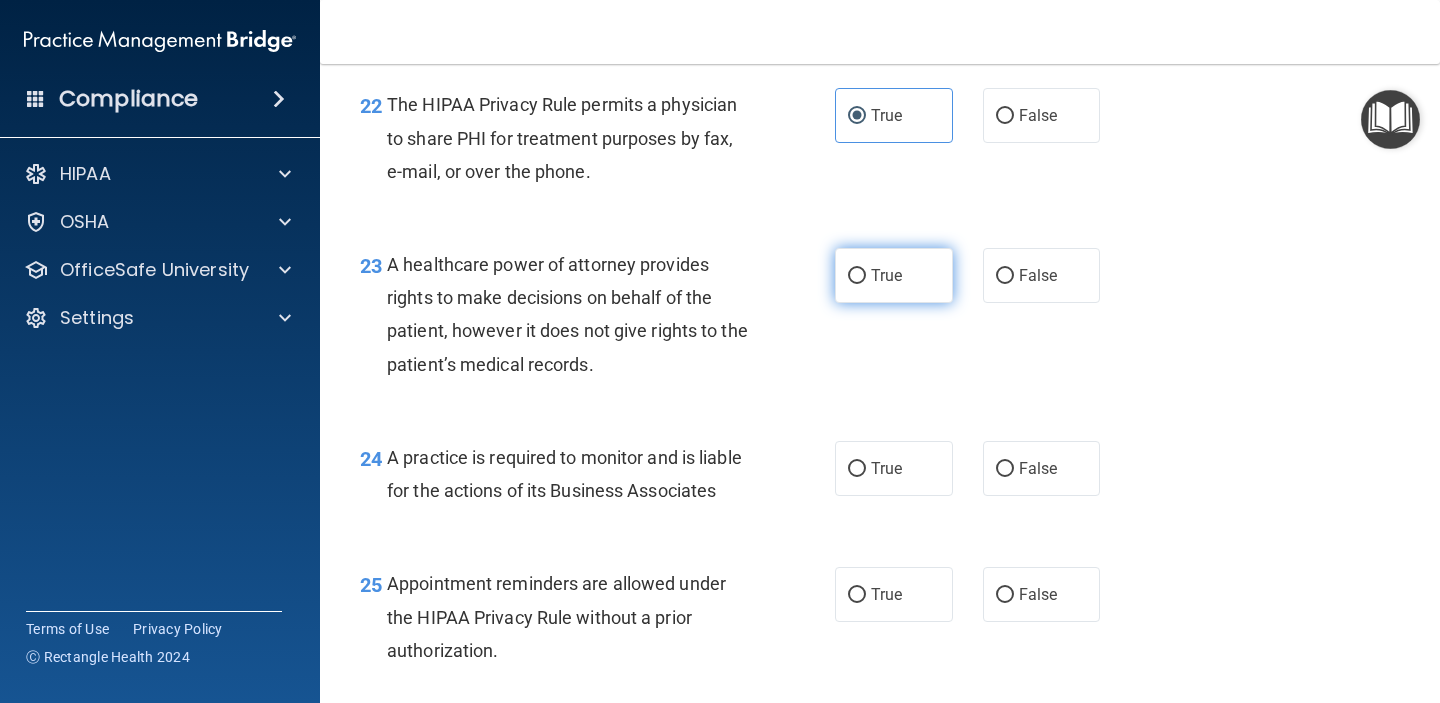 click on "True" at bounding box center (894, 275) 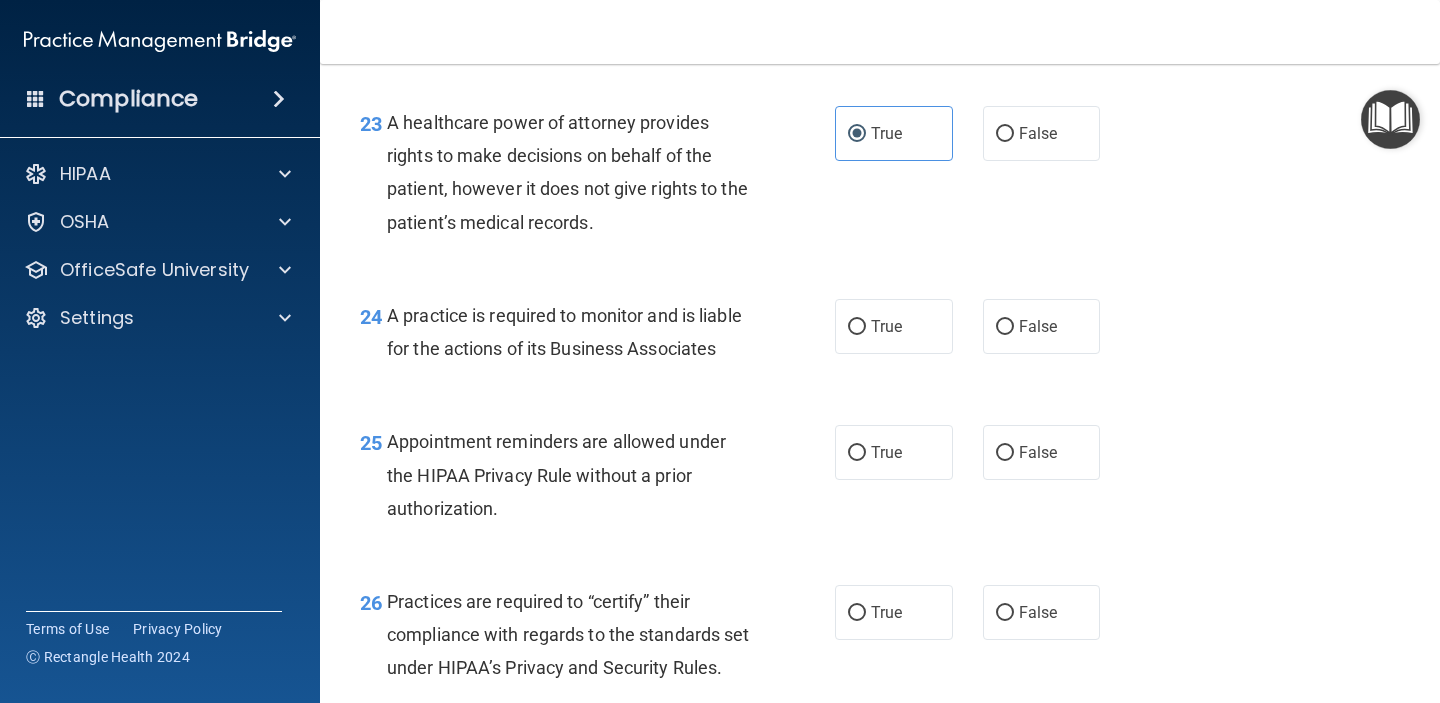 scroll, scrollTop: 4211, scrollLeft: 0, axis: vertical 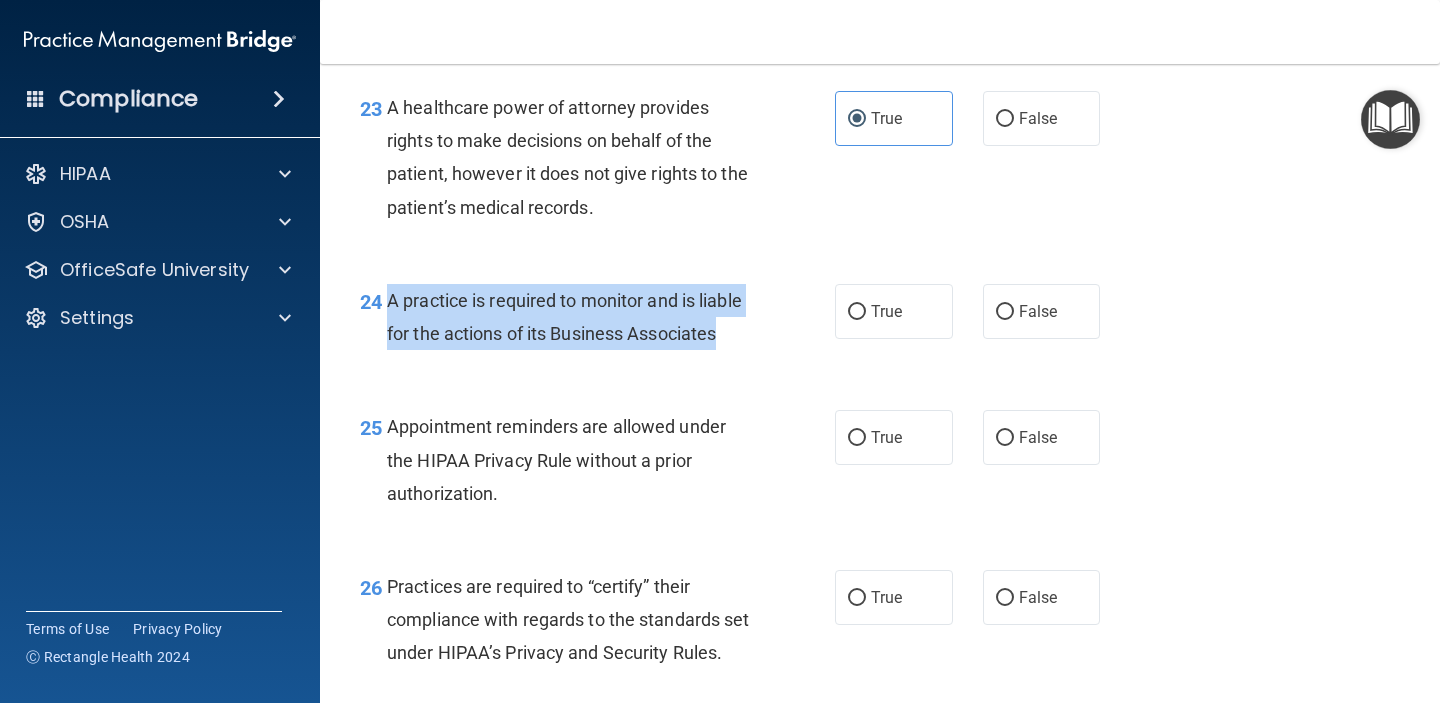 drag, startPoint x: 731, startPoint y: 336, endPoint x: 381, endPoint y: 308, distance: 351.11823 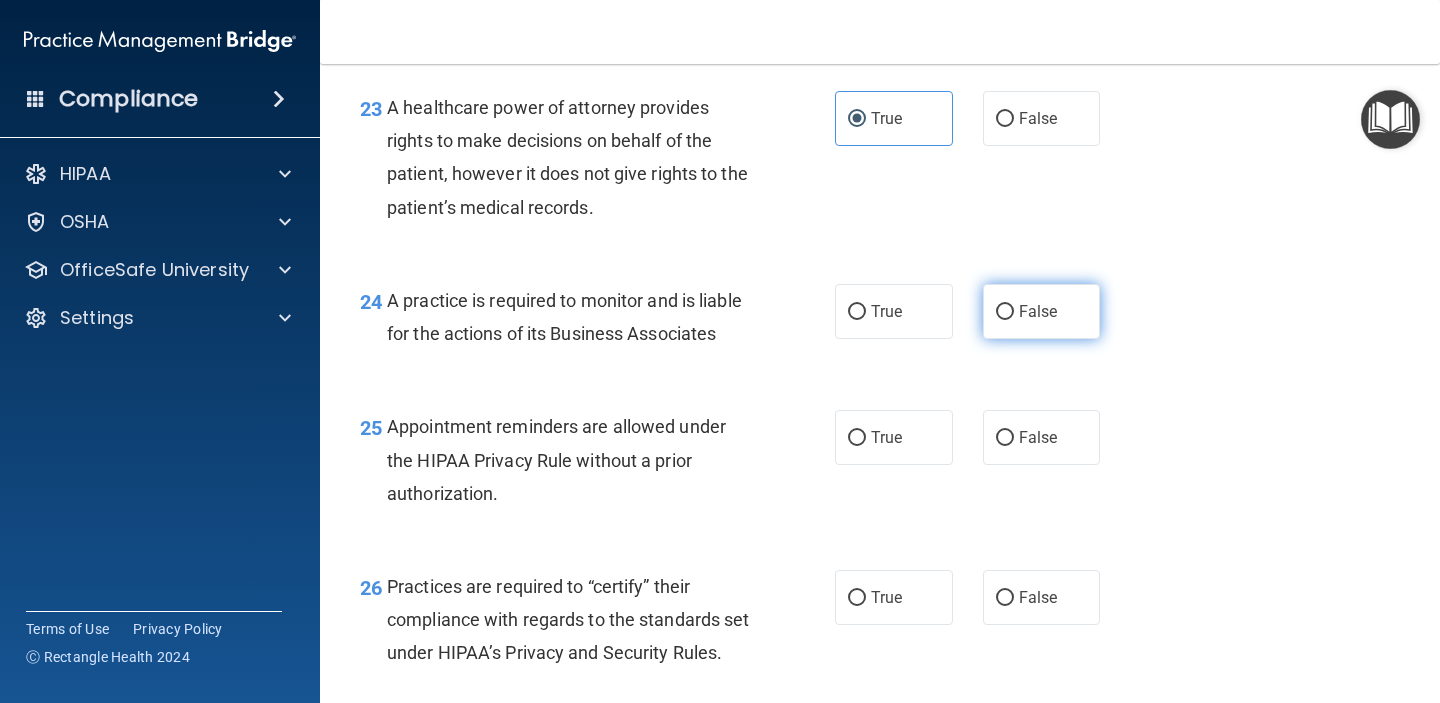 click on "False" at bounding box center [1042, 311] 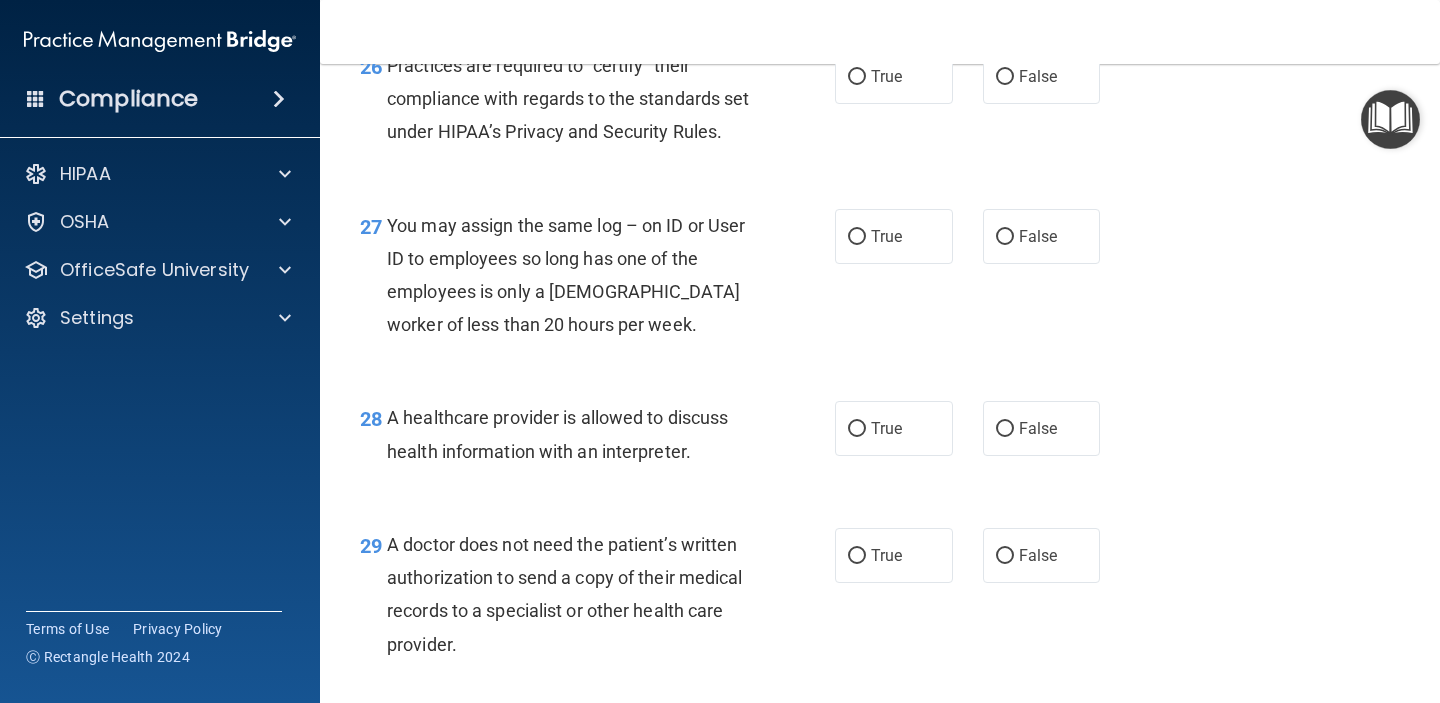 scroll, scrollTop: 4372, scrollLeft: 0, axis: vertical 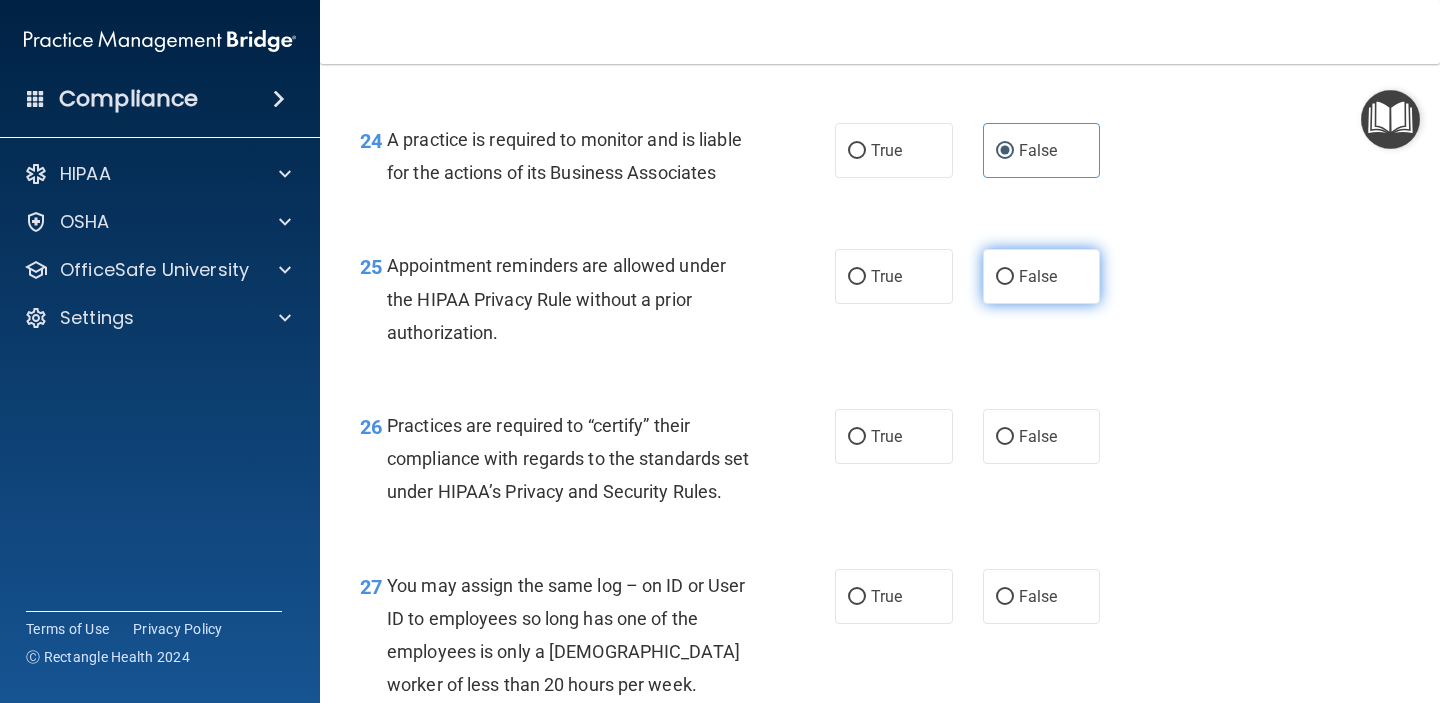 click on "False" at bounding box center [1042, 276] 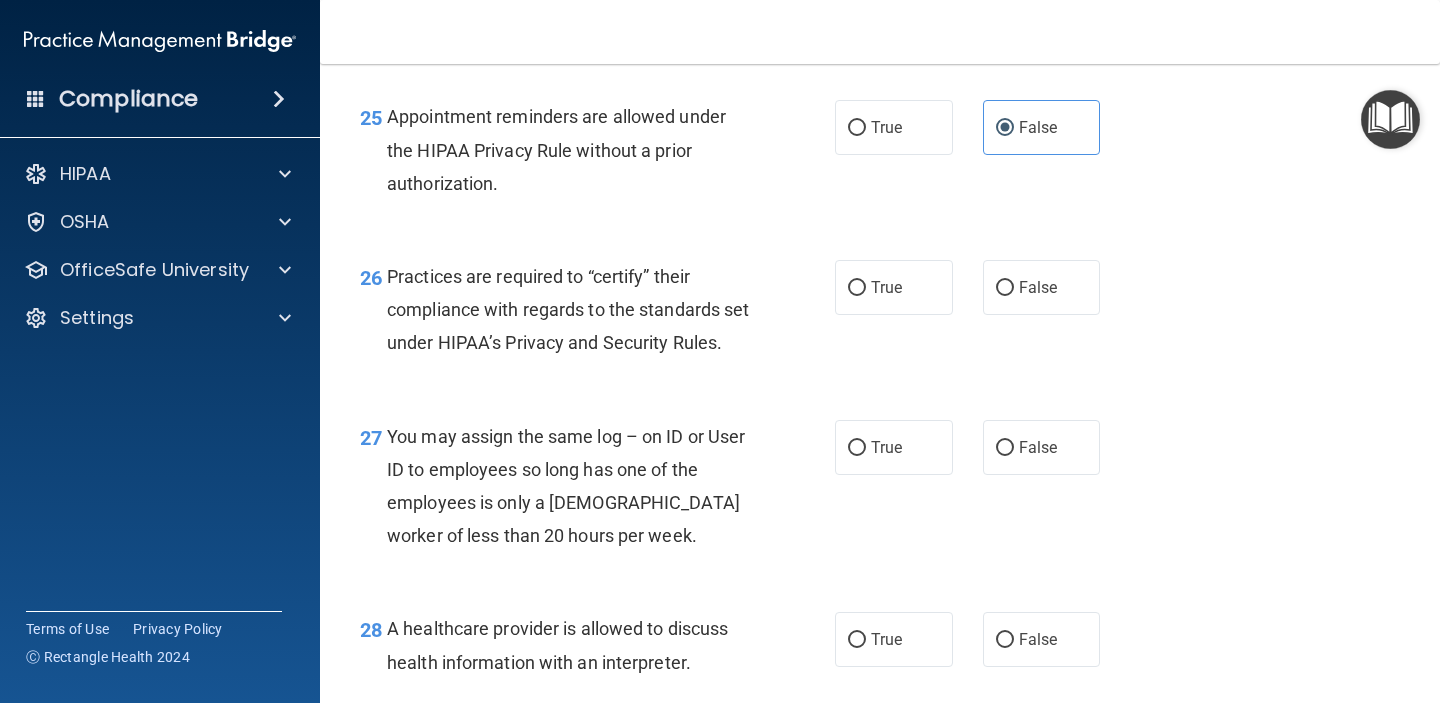 scroll, scrollTop: 4553, scrollLeft: 0, axis: vertical 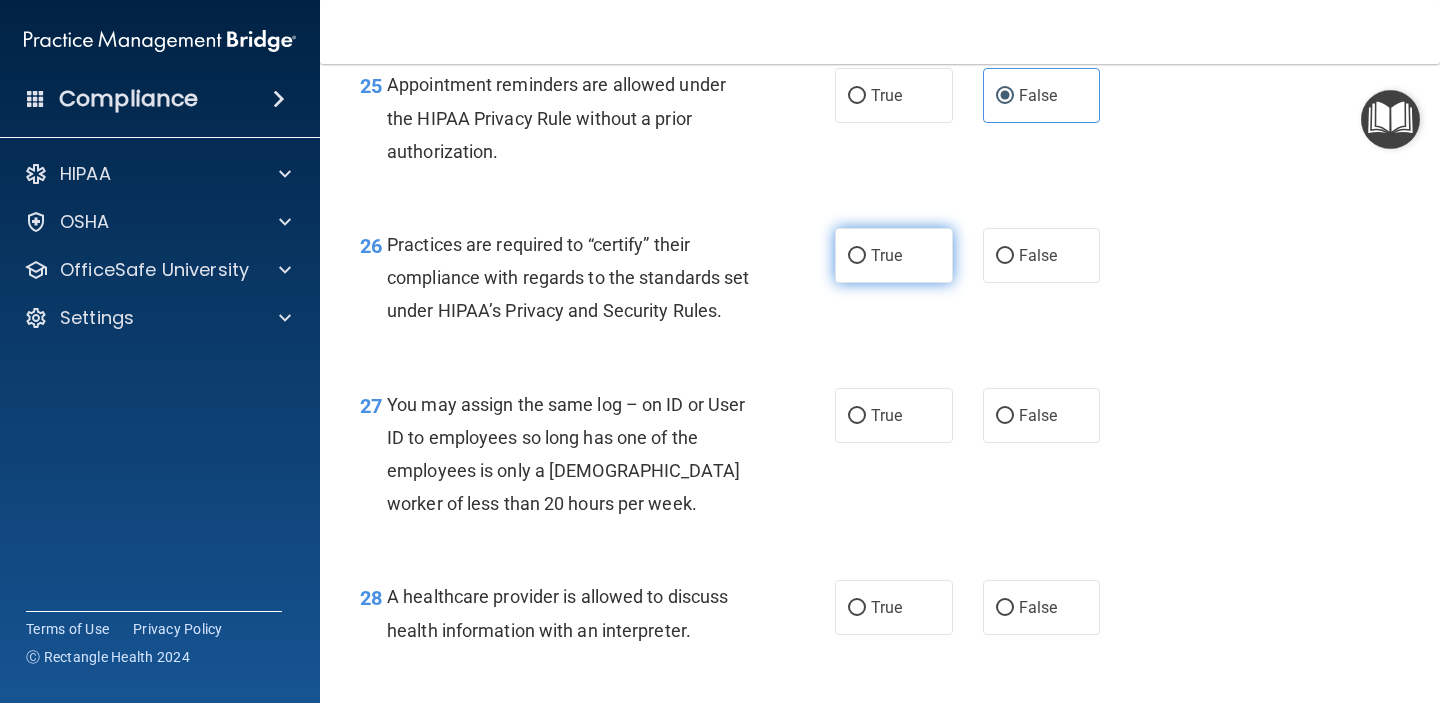 click on "True" at bounding box center (894, 255) 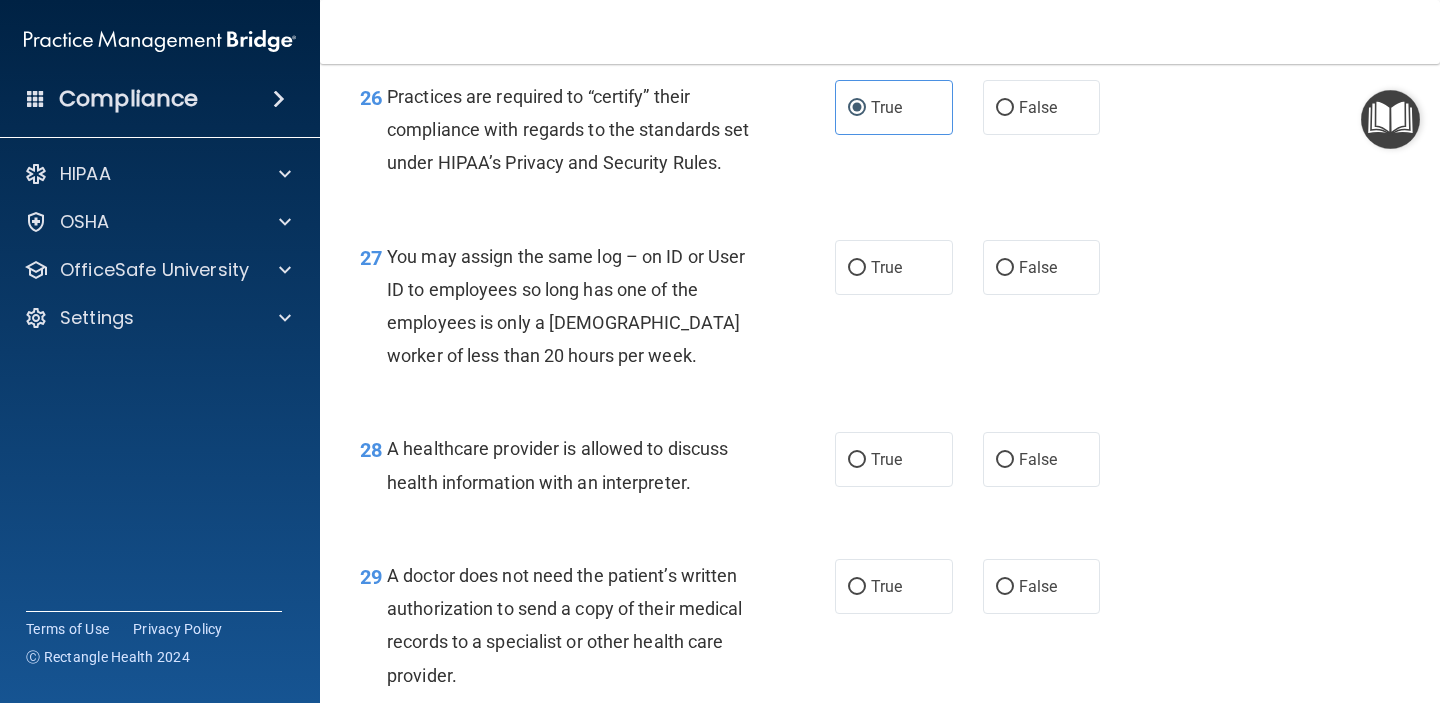 scroll, scrollTop: 4761, scrollLeft: 0, axis: vertical 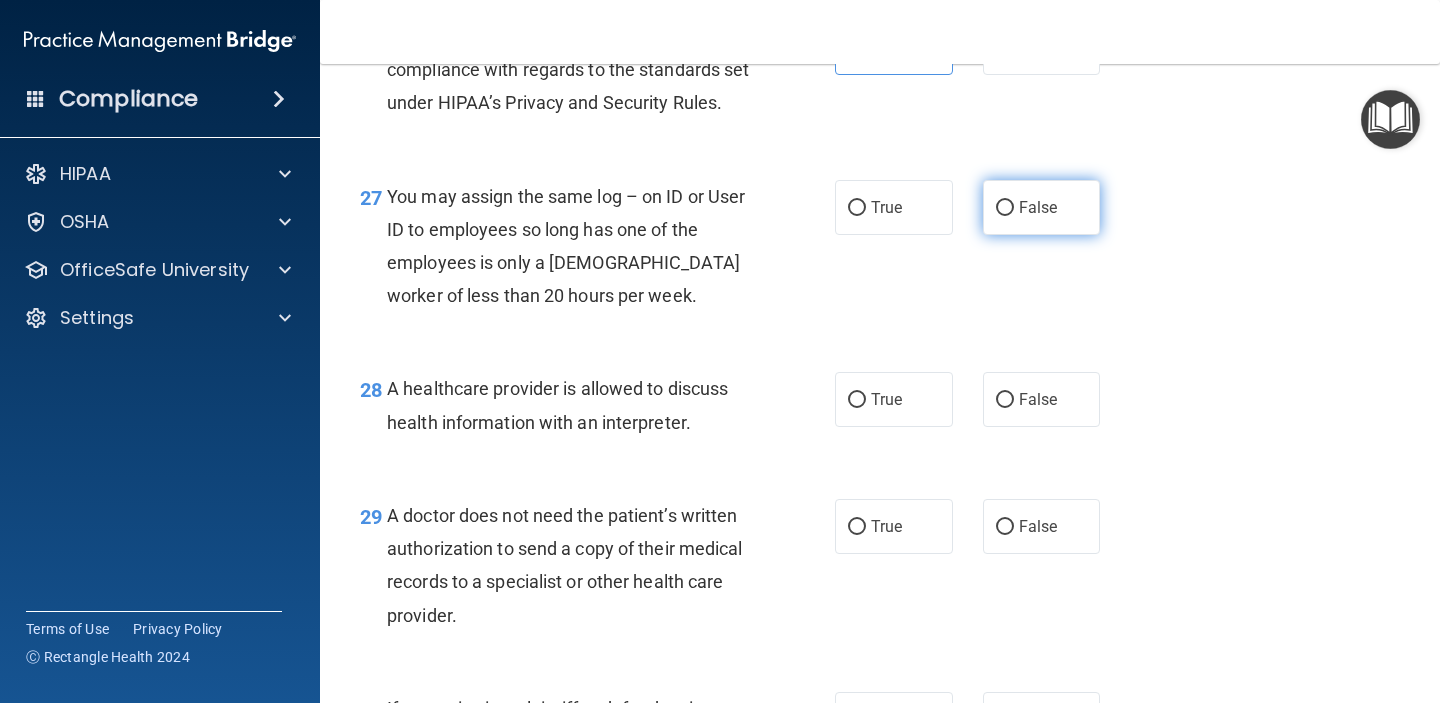 click on "False" at bounding box center [1042, 207] 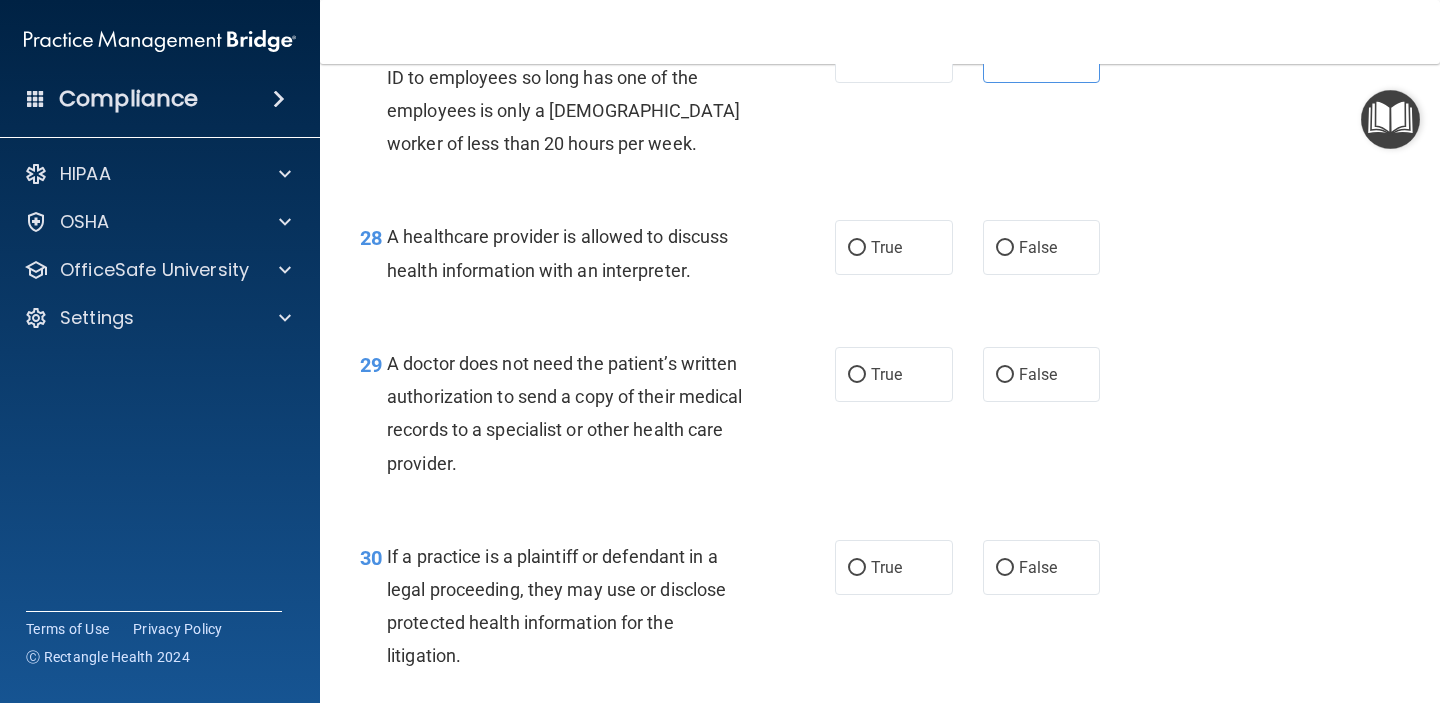 scroll, scrollTop: 4914, scrollLeft: 0, axis: vertical 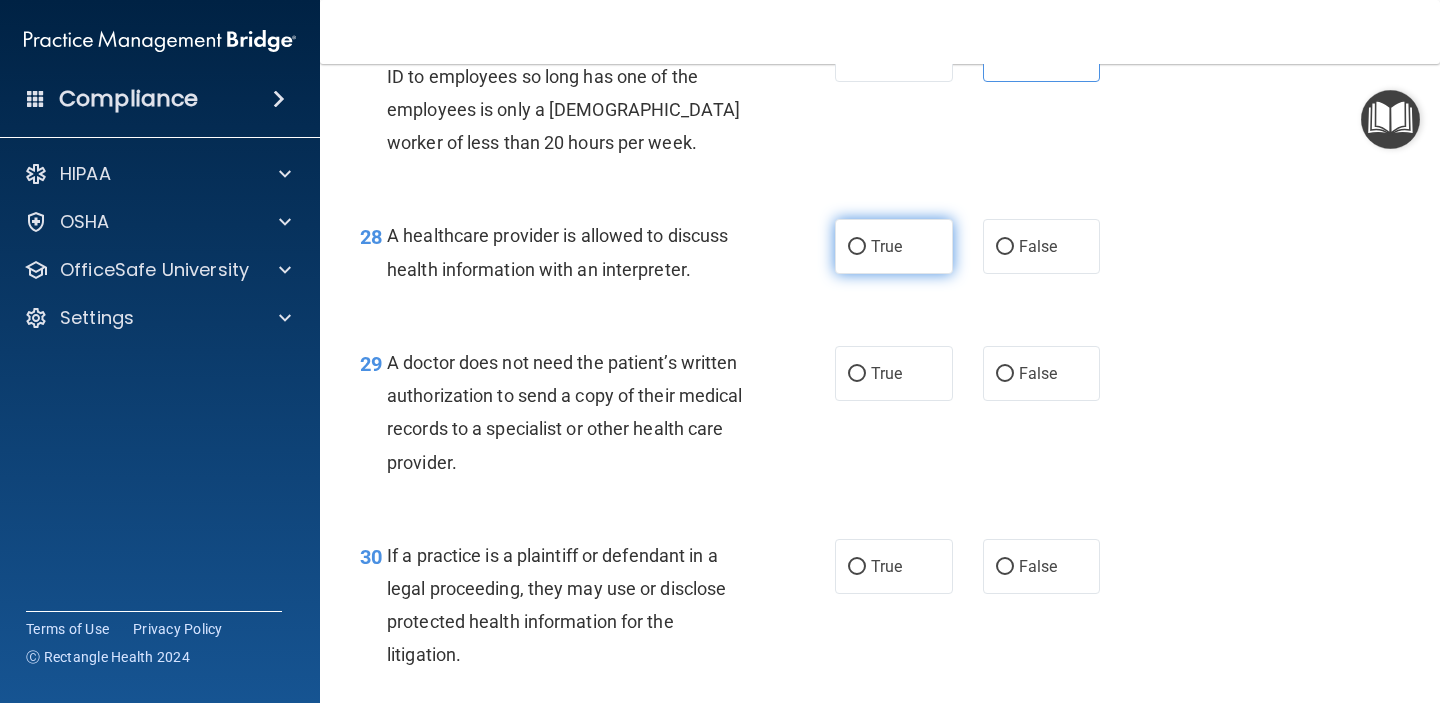 click on "True" at bounding box center (894, 246) 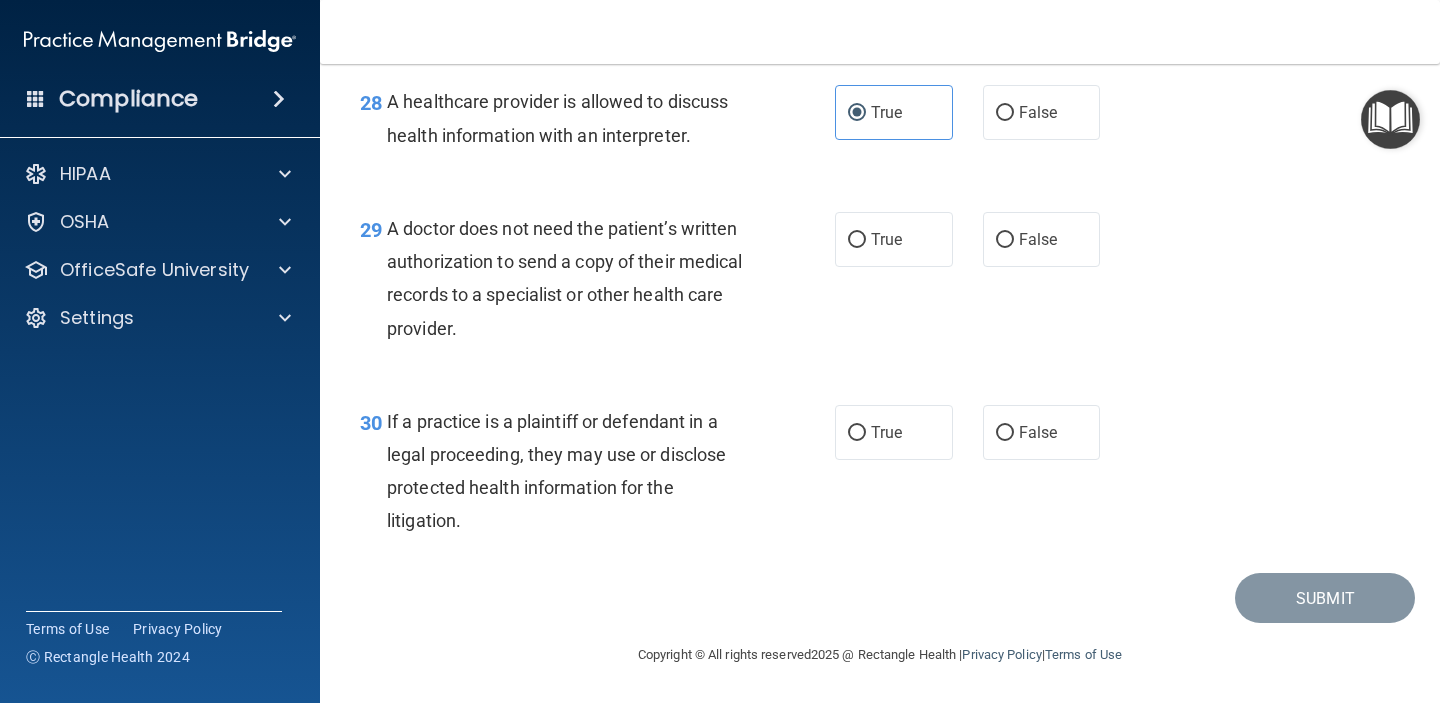 scroll, scrollTop: 5057, scrollLeft: 0, axis: vertical 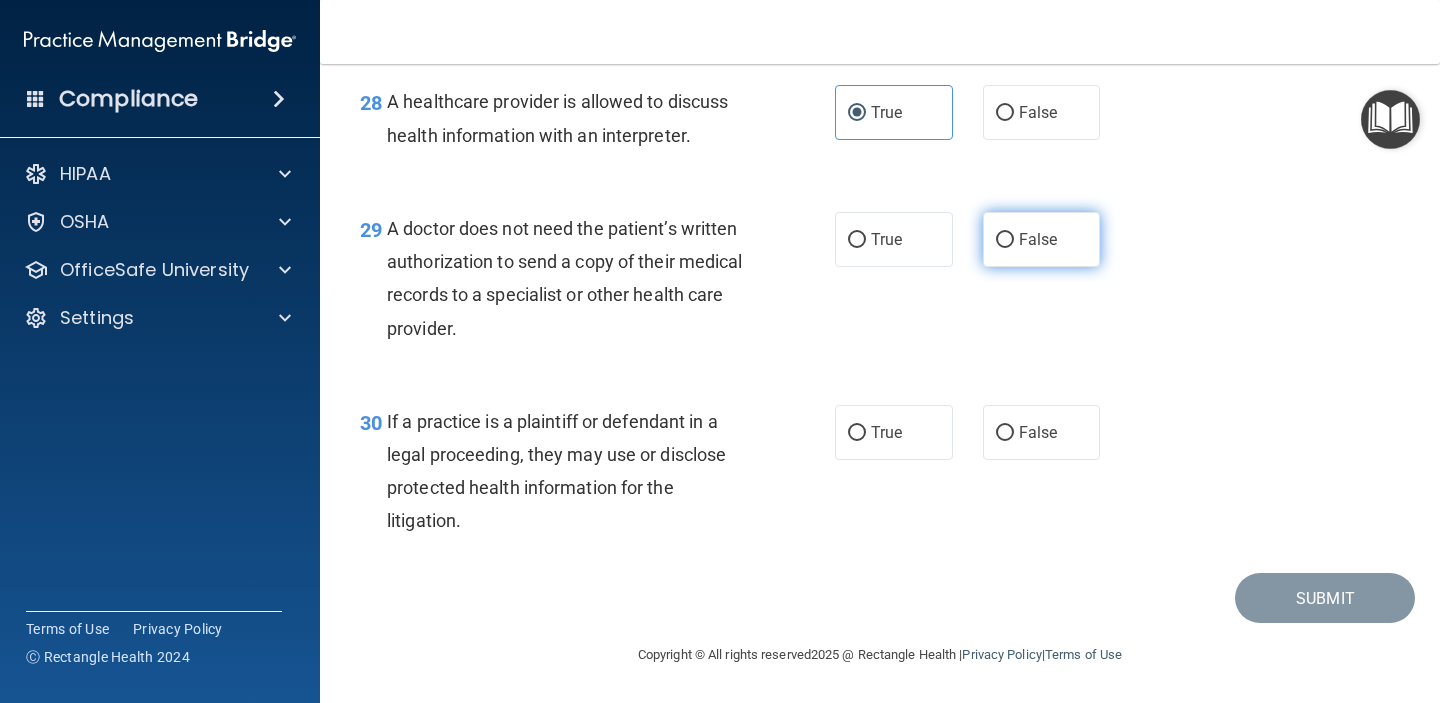 click on "False" at bounding box center [1042, 239] 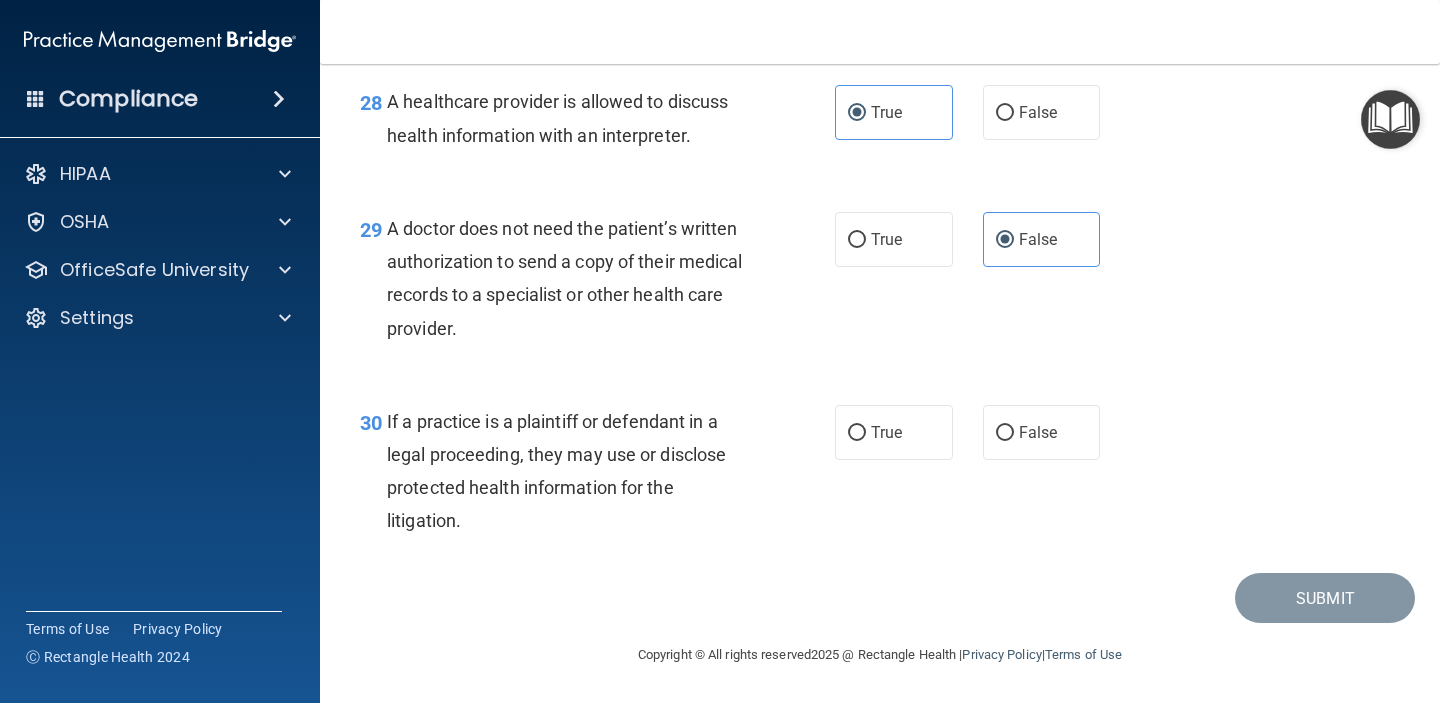 scroll, scrollTop: 5082, scrollLeft: 0, axis: vertical 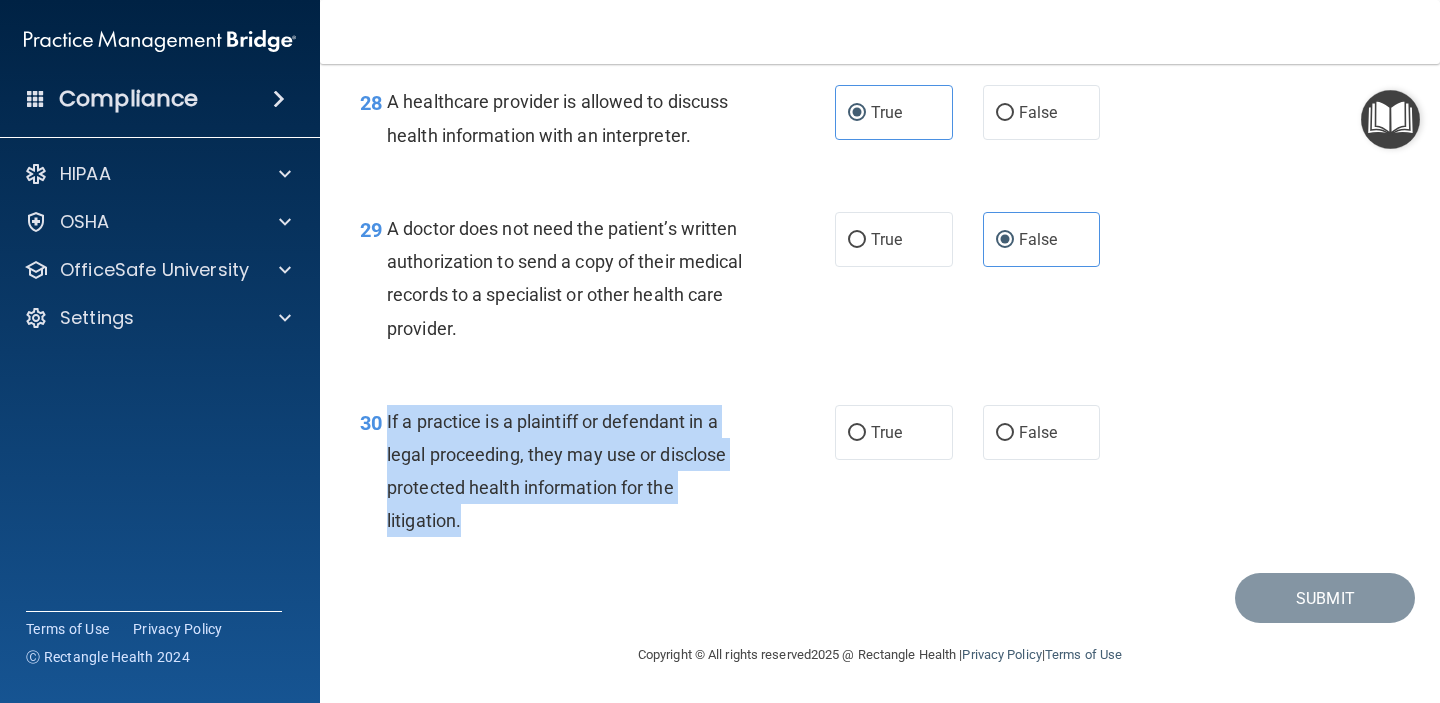 drag, startPoint x: 523, startPoint y: 528, endPoint x: 382, endPoint y: 421, distance: 177.00282 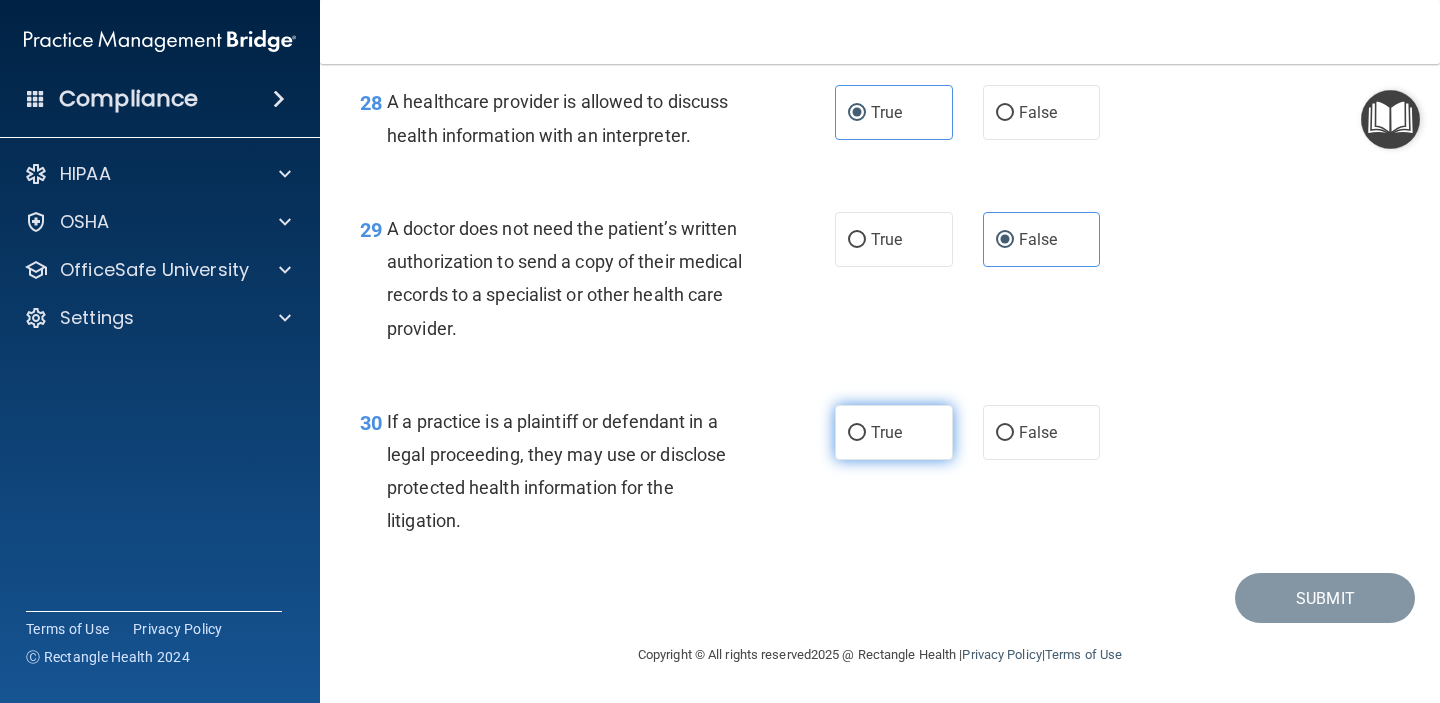 click on "True" at bounding box center (886, 432) 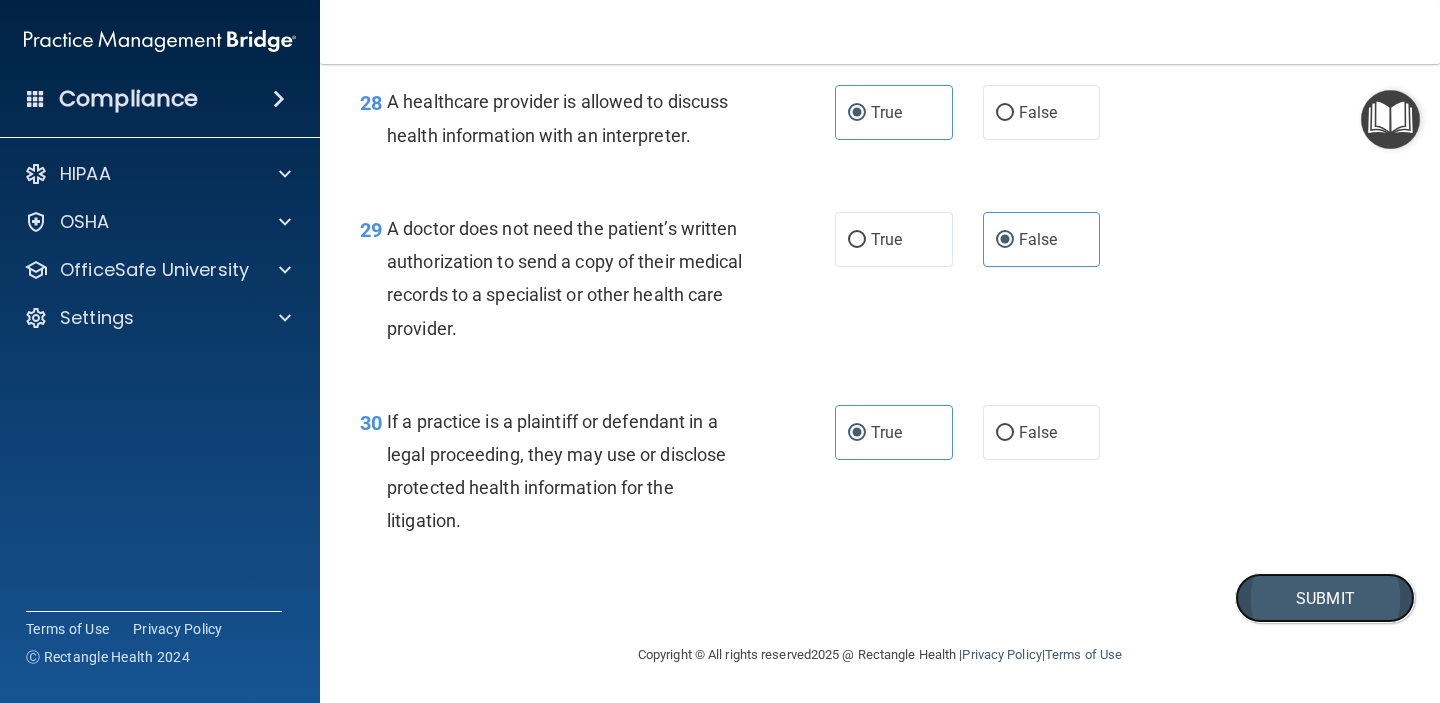 click on "Submit" at bounding box center (1325, 598) 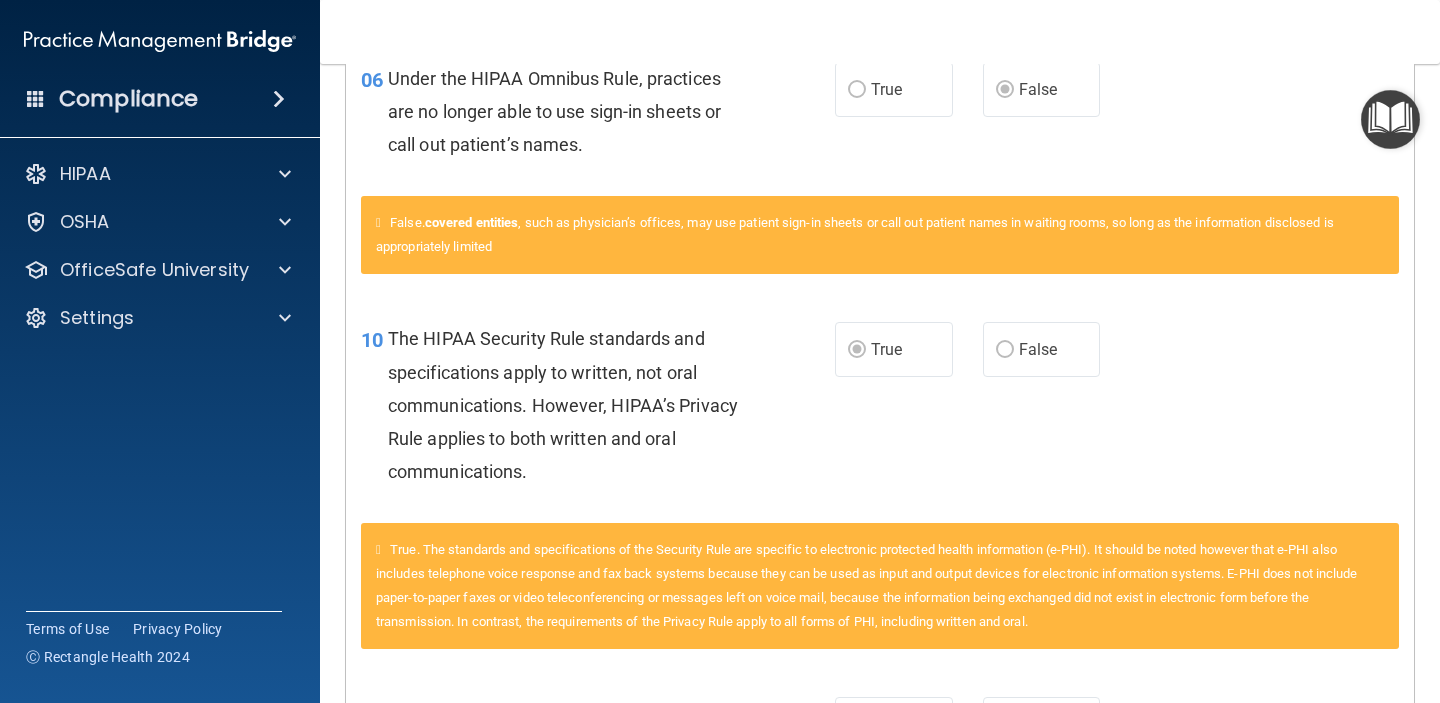 scroll, scrollTop: 0, scrollLeft: 0, axis: both 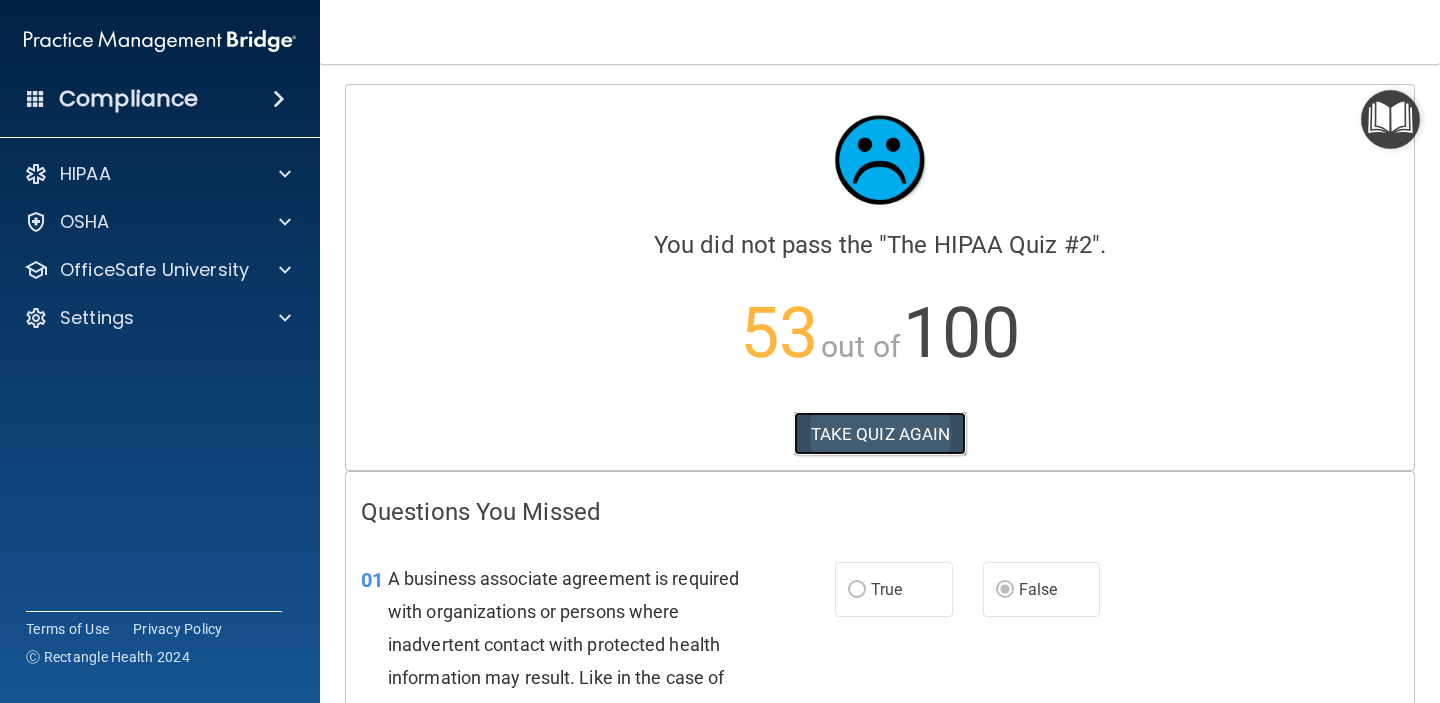 click on "TAKE QUIZ AGAIN" at bounding box center (880, 434) 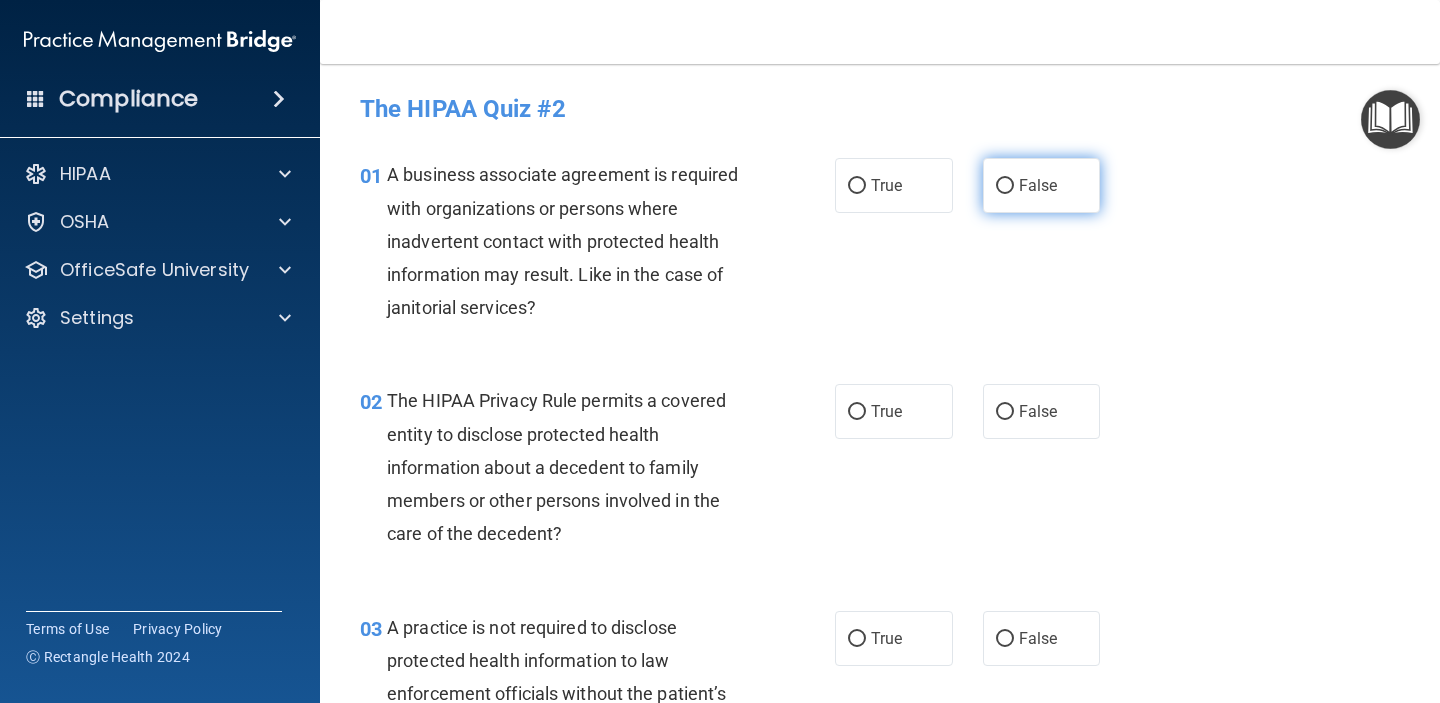 click on "False" at bounding box center (1038, 185) 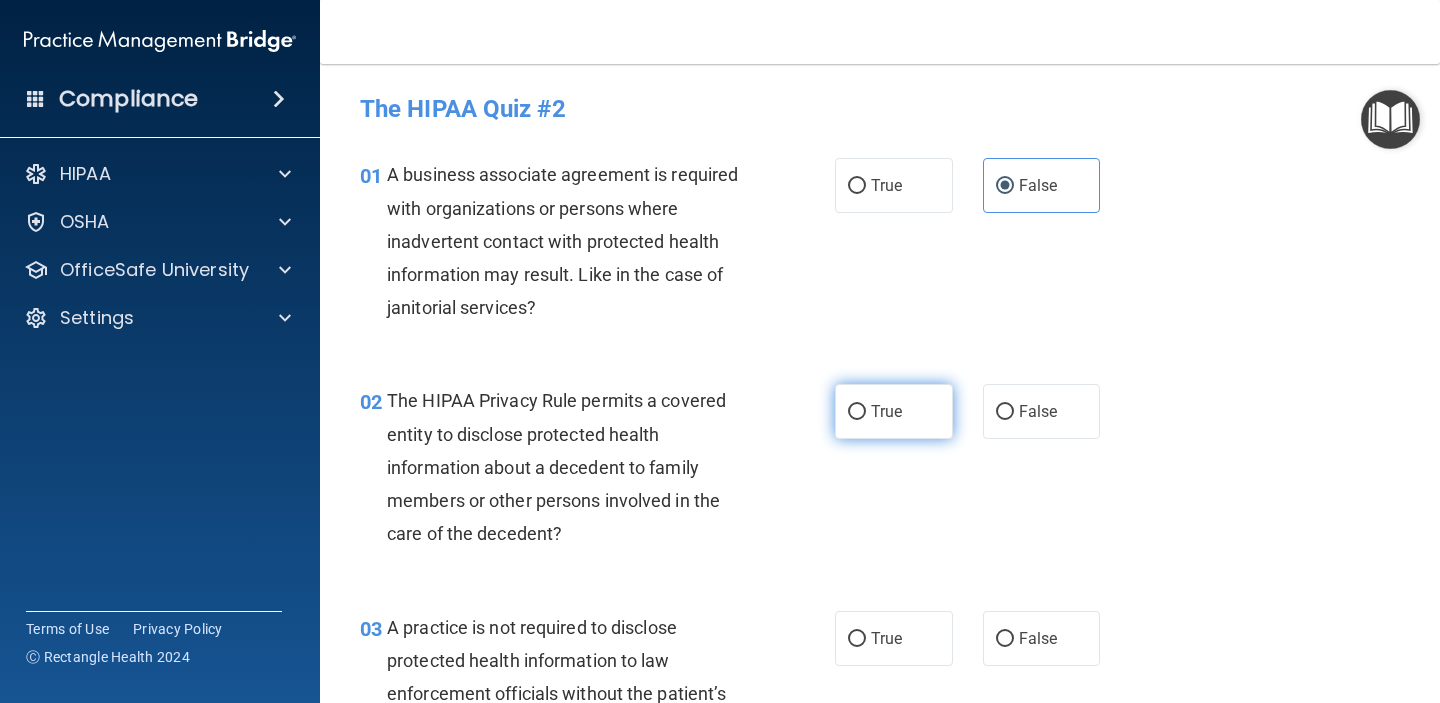click on "True" at bounding box center (894, 411) 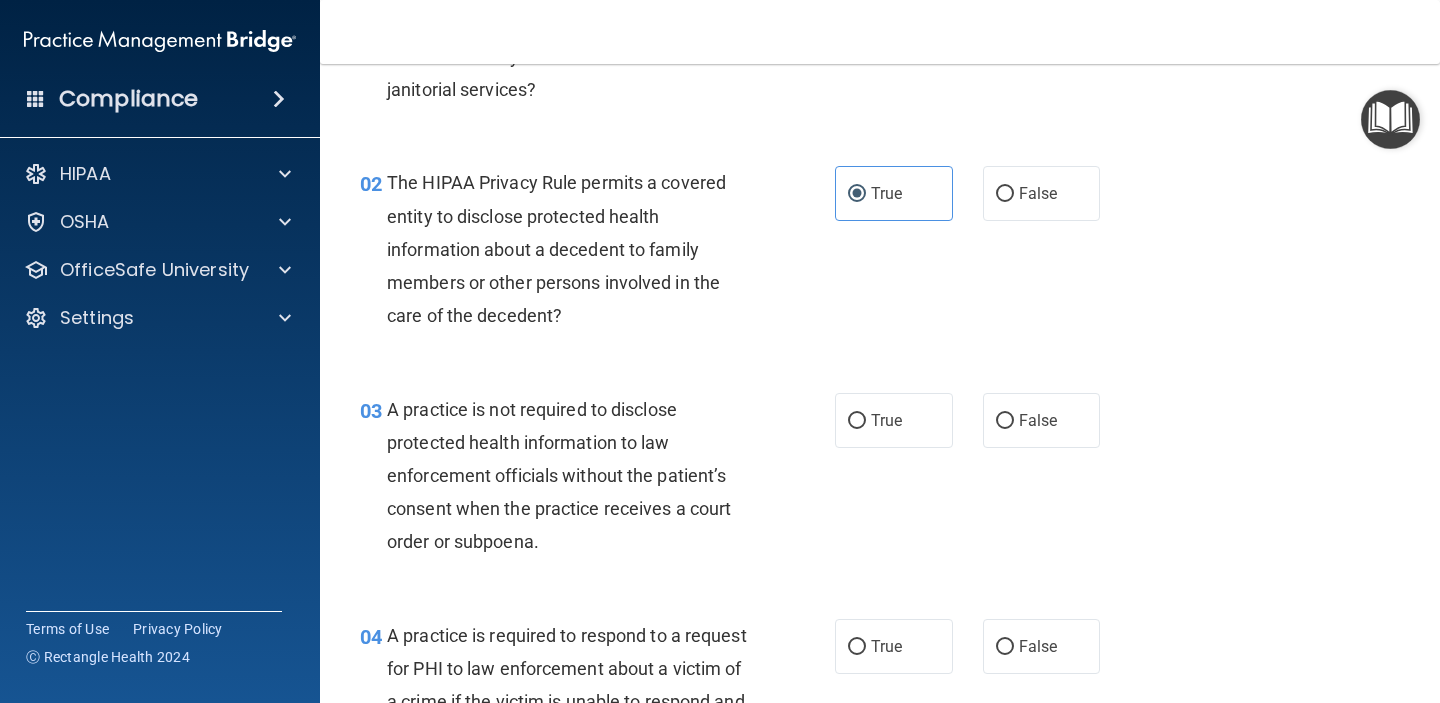 scroll, scrollTop: 258, scrollLeft: 0, axis: vertical 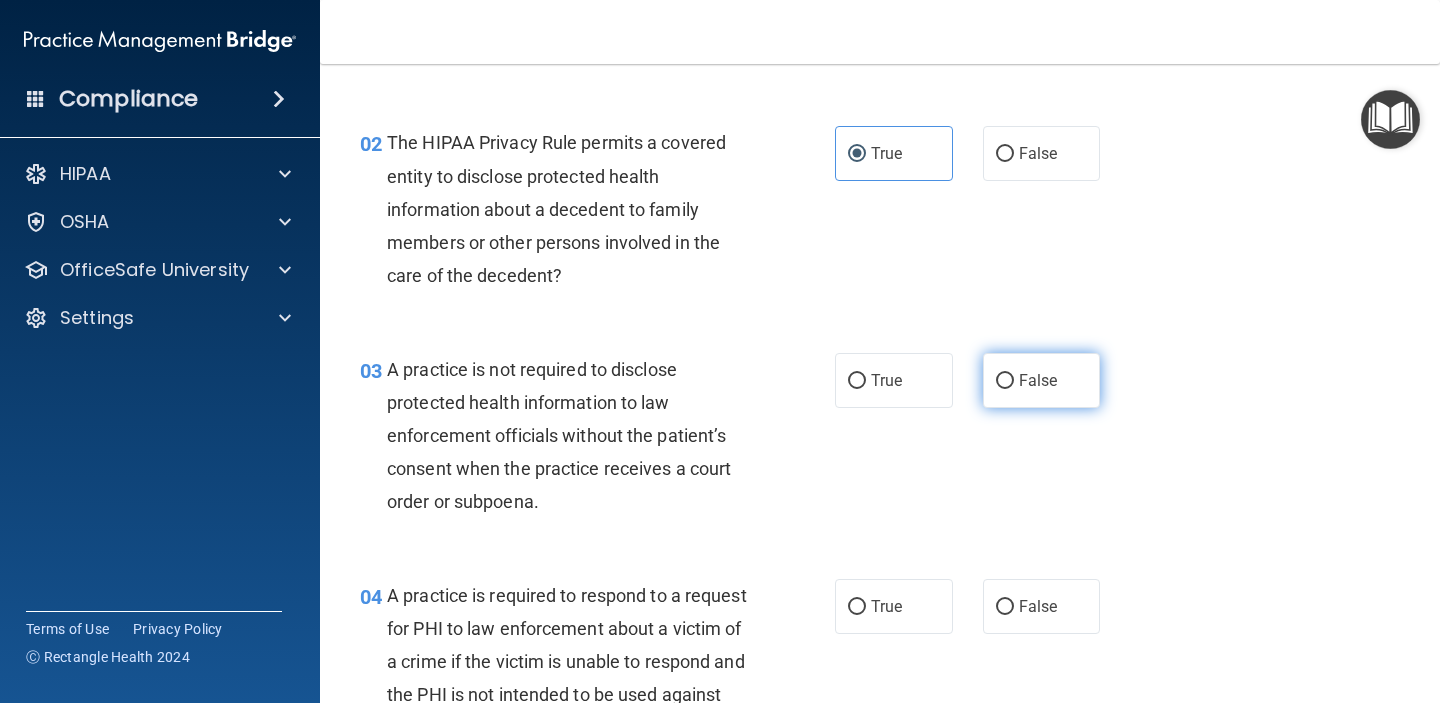 click on "False" at bounding box center (1042, 380) 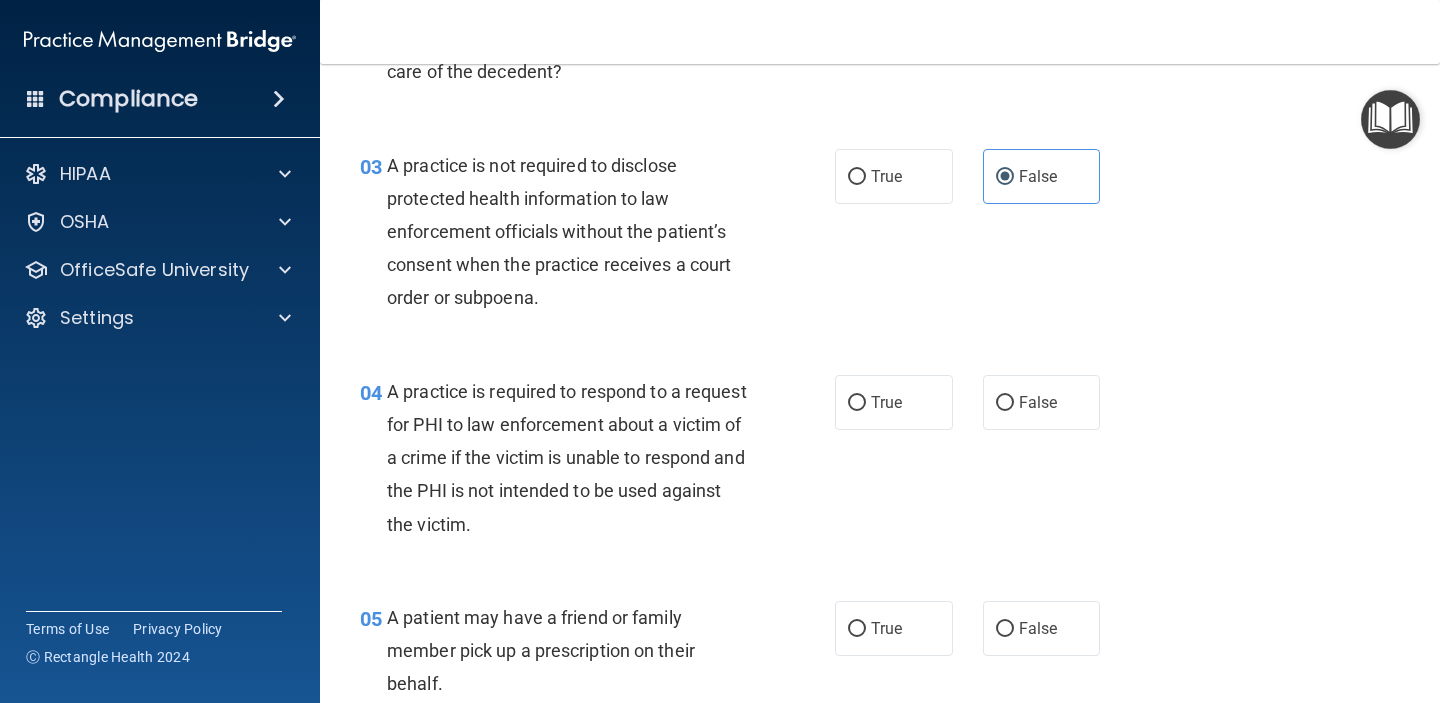 scroll, scrollTop: 468, scrollLeft: 0, axis: vertical 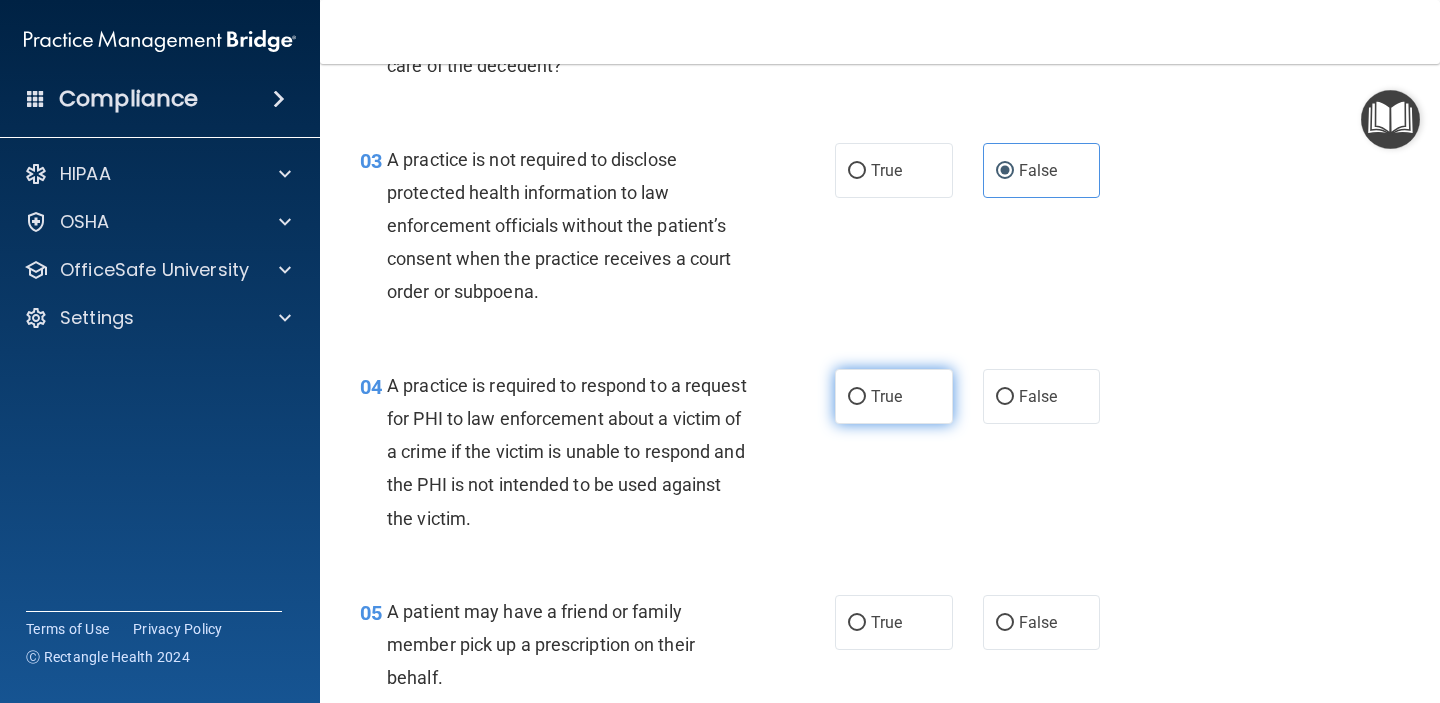 click on "True" at bounding box center [894, 396] 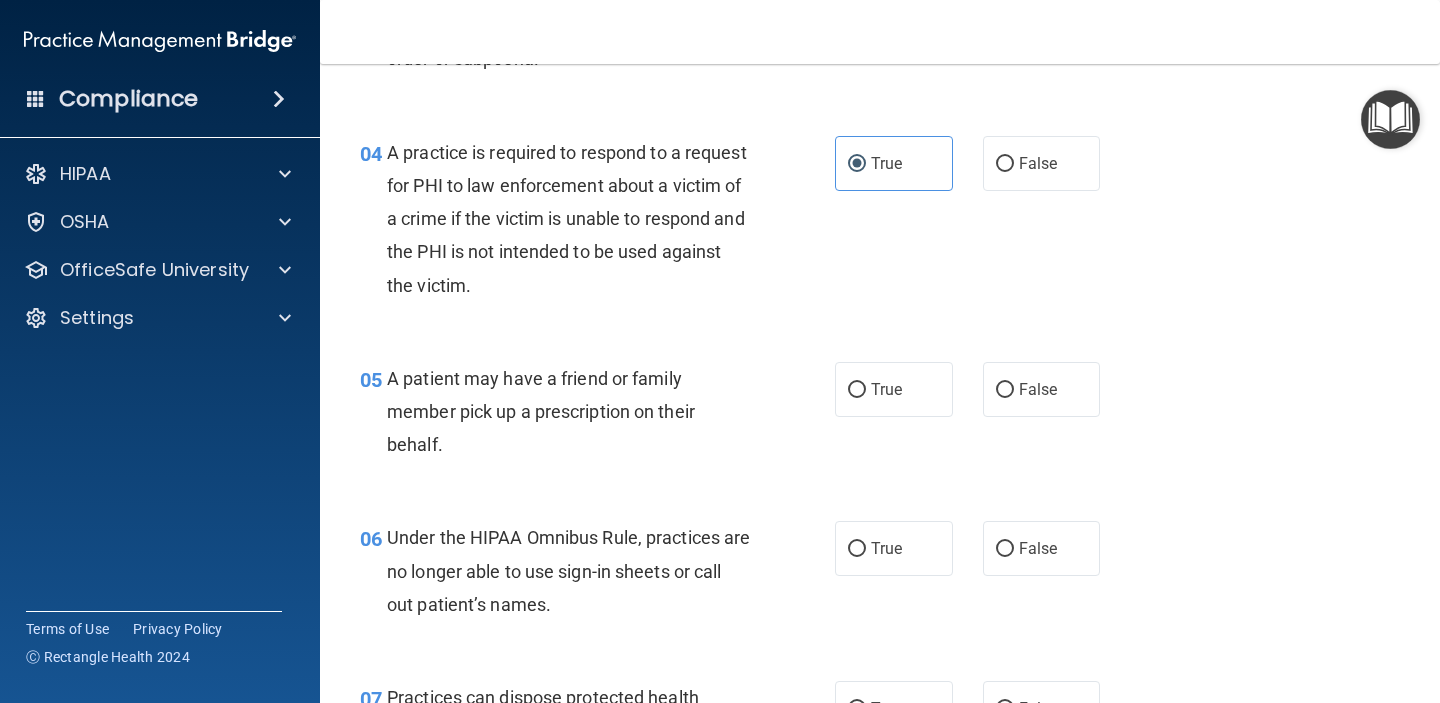 scroll, scrollTop: 703, scrollLeft: 0, axis: vertical 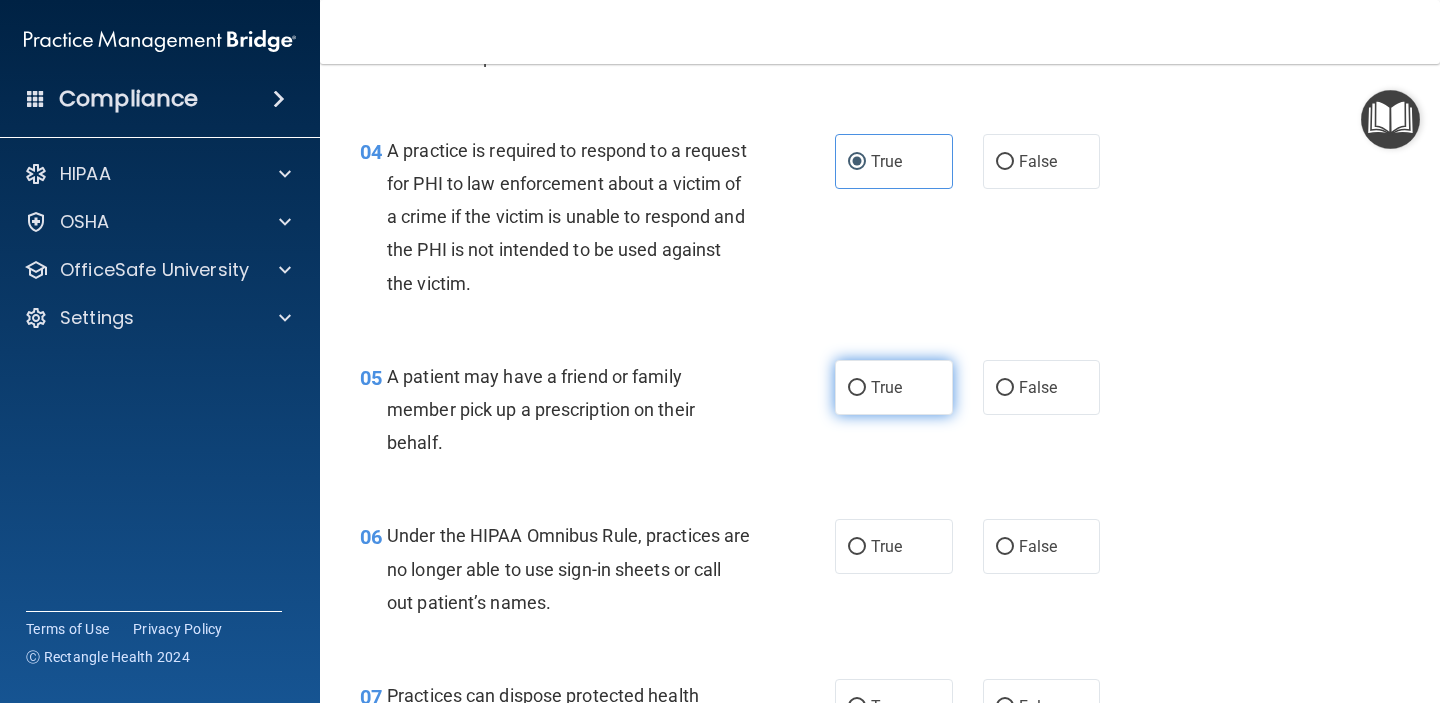 click on "True" at bounding box center [894, 387] 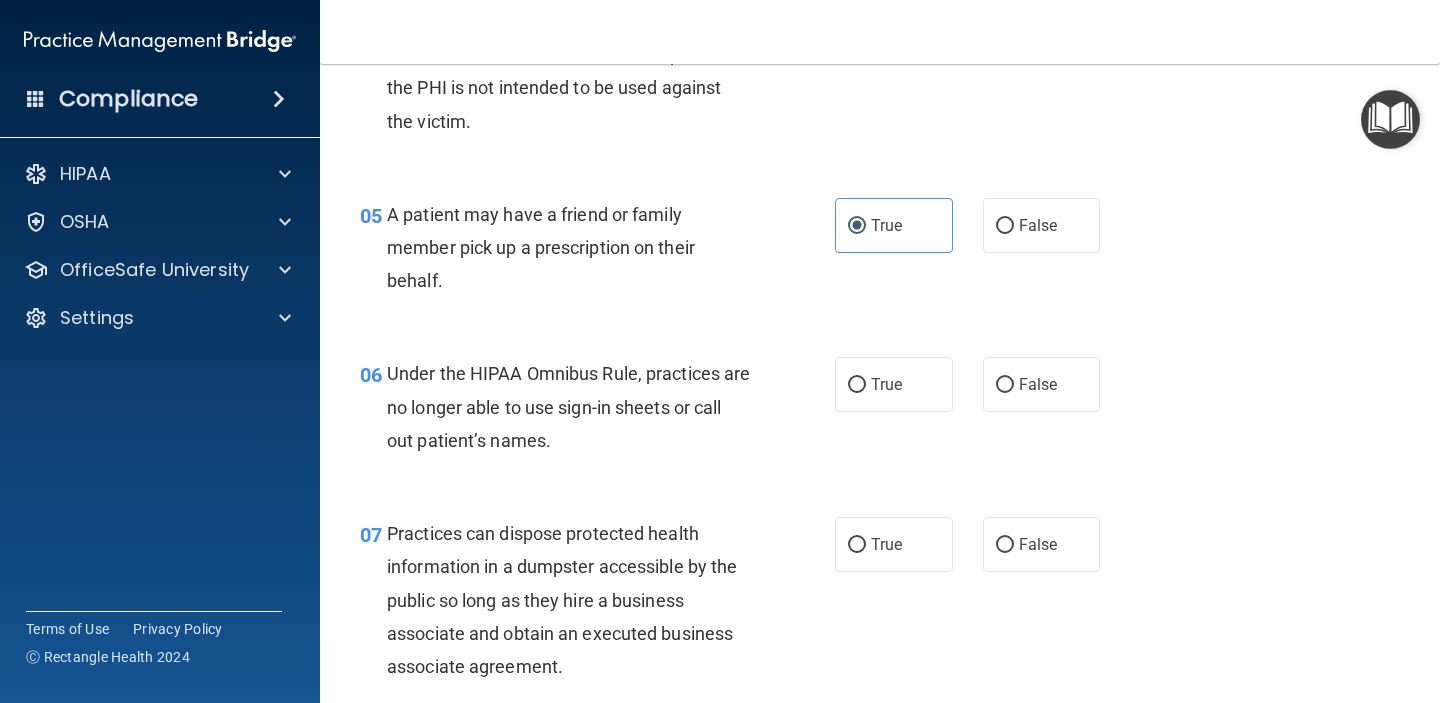 scroll, scrollTop: 921, scrollLeft: 0, axis: vertical 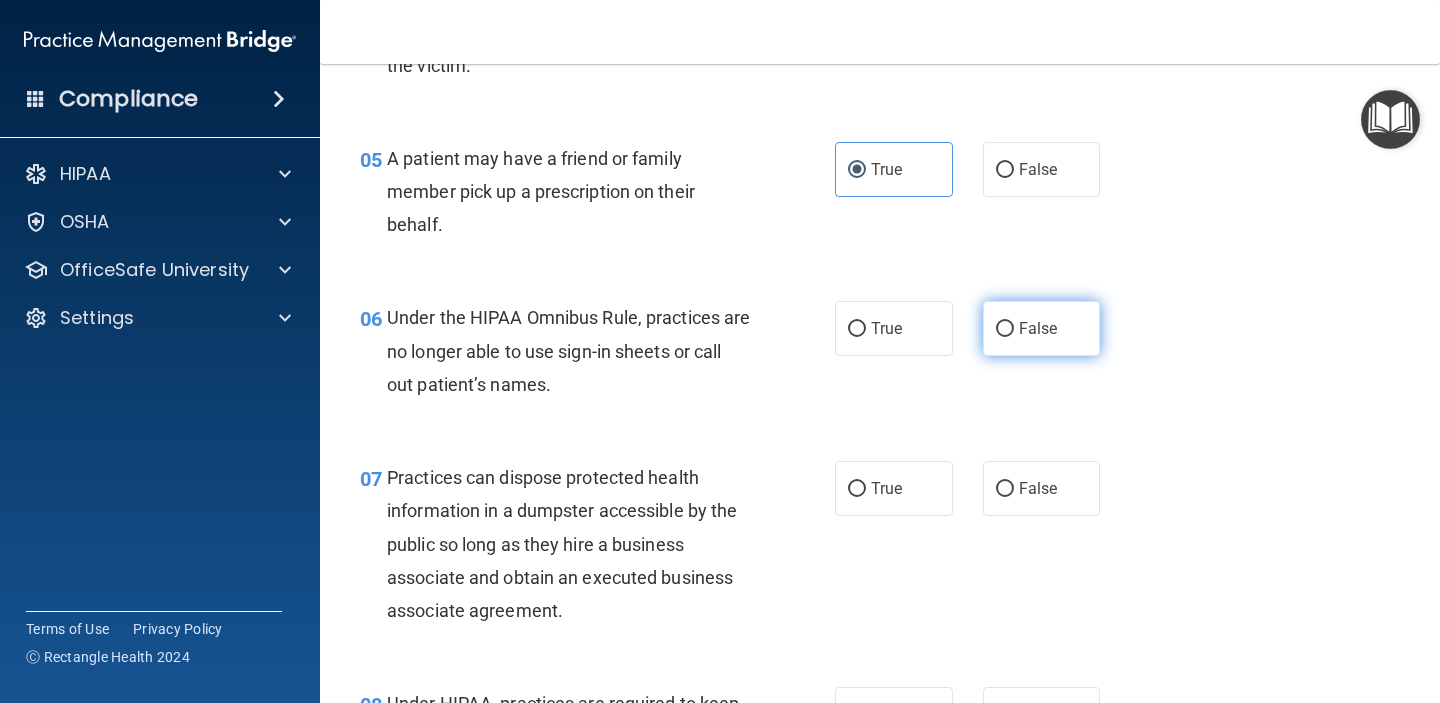 click on "False" at bounding box center [1038, 328] 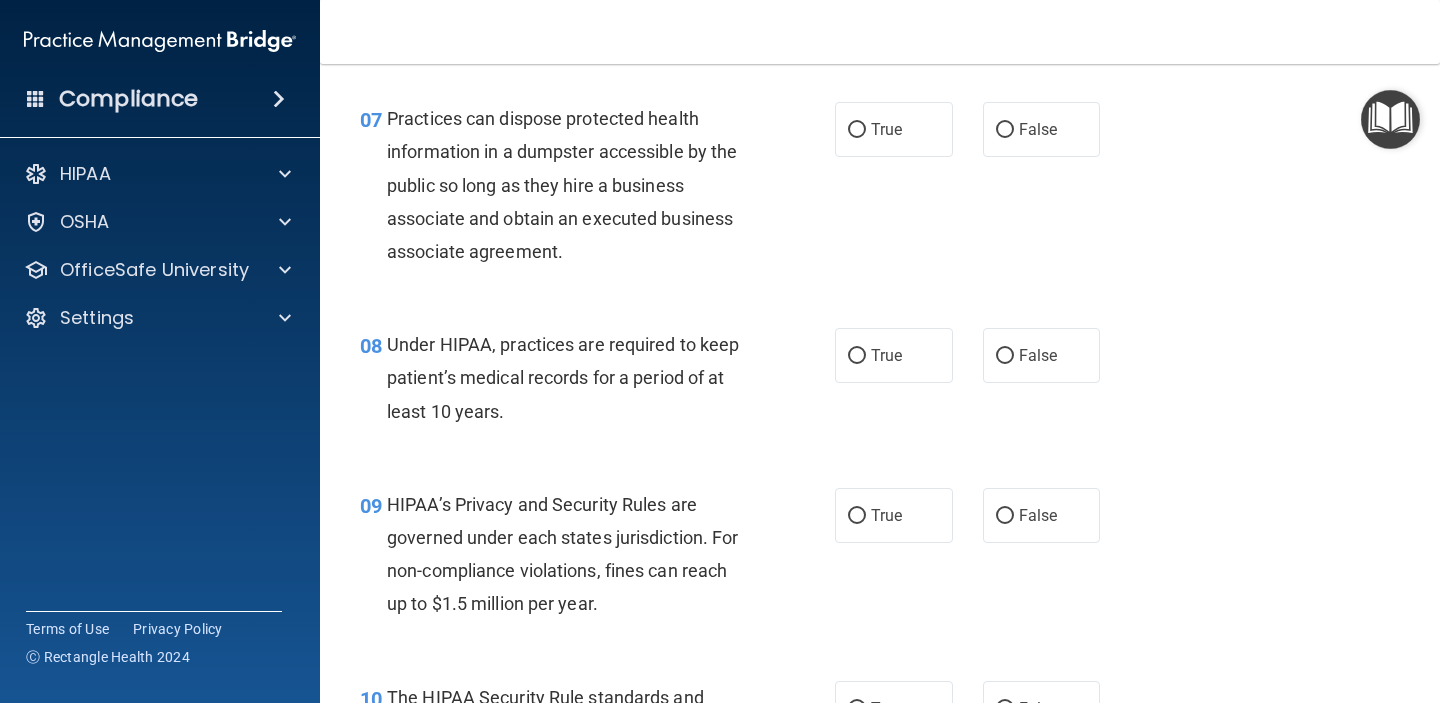 scroll, scrollTop: 1277, scrollLeft: 0, axis: vertical 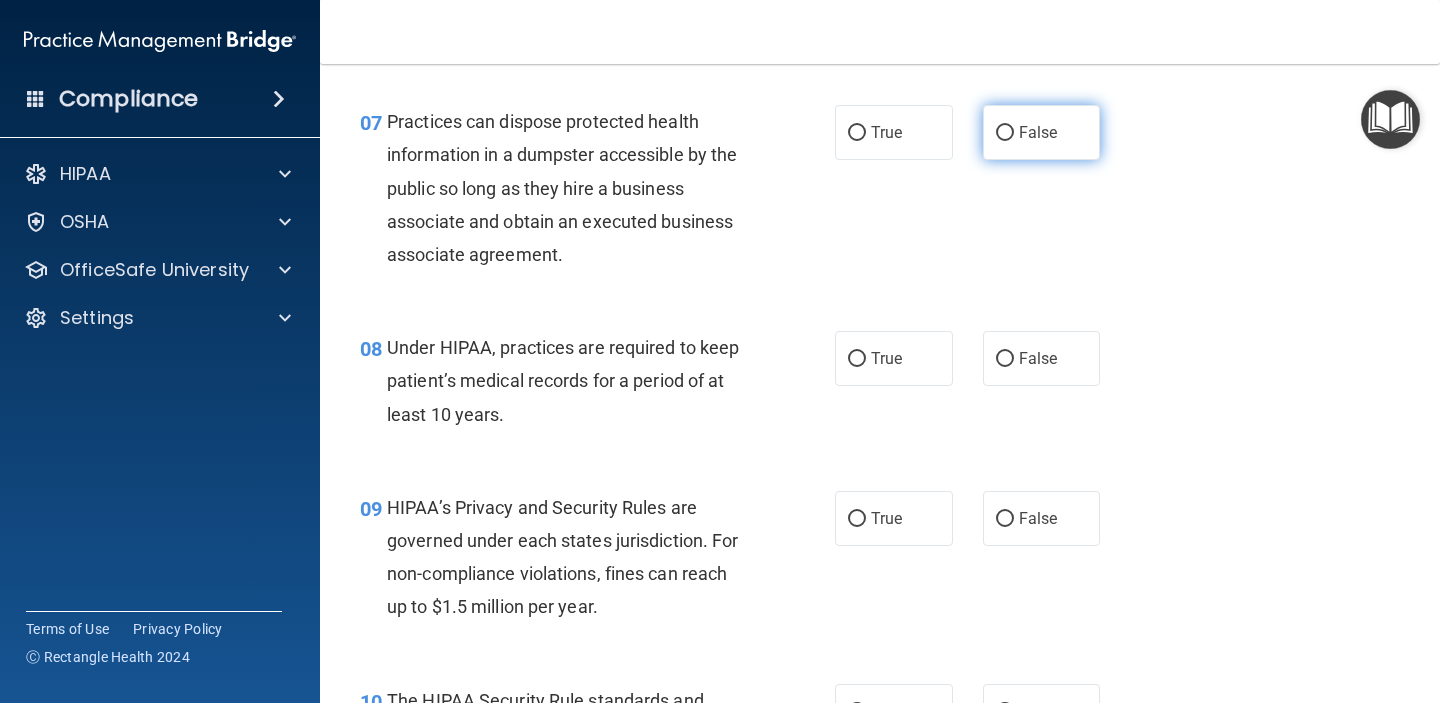 click on "False" at bounding box center [1042, 132] 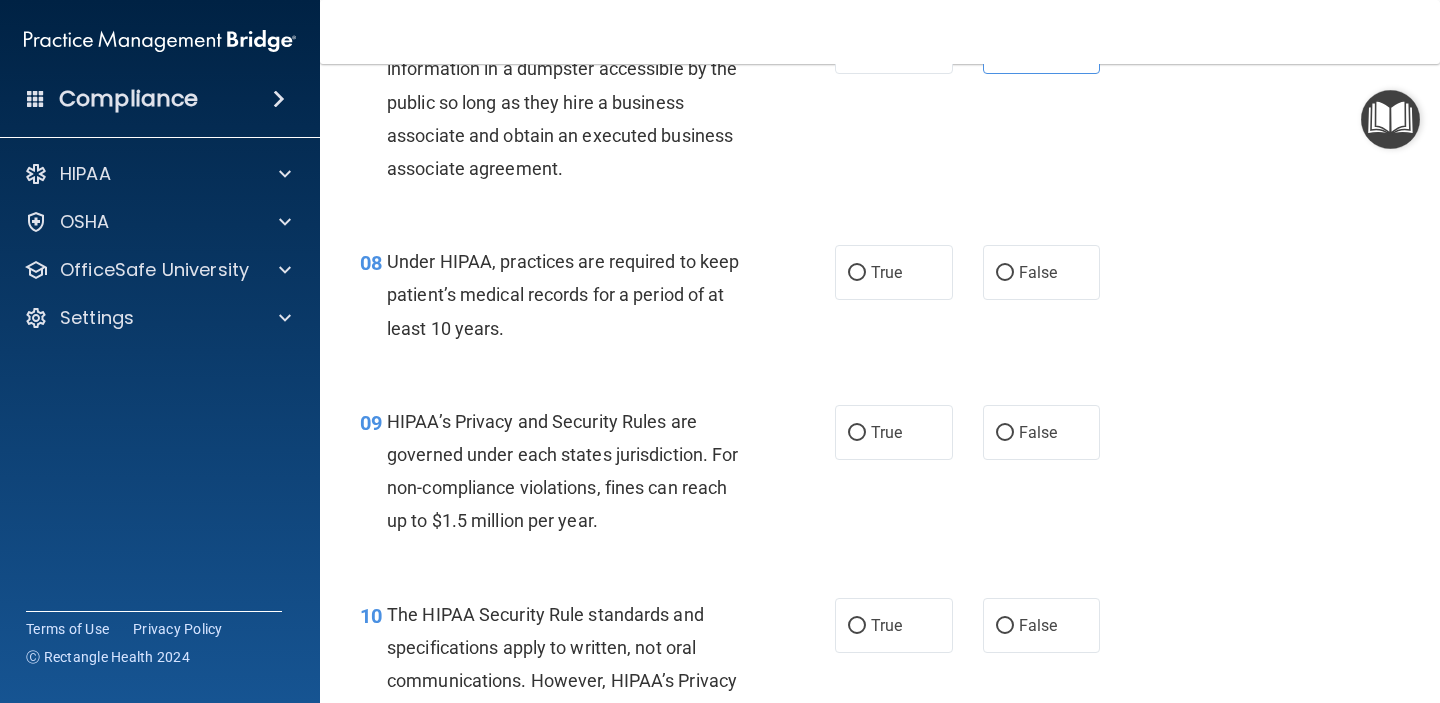 scroll, scrollTop: 1375, scrollLeft: 0, axis: vertical 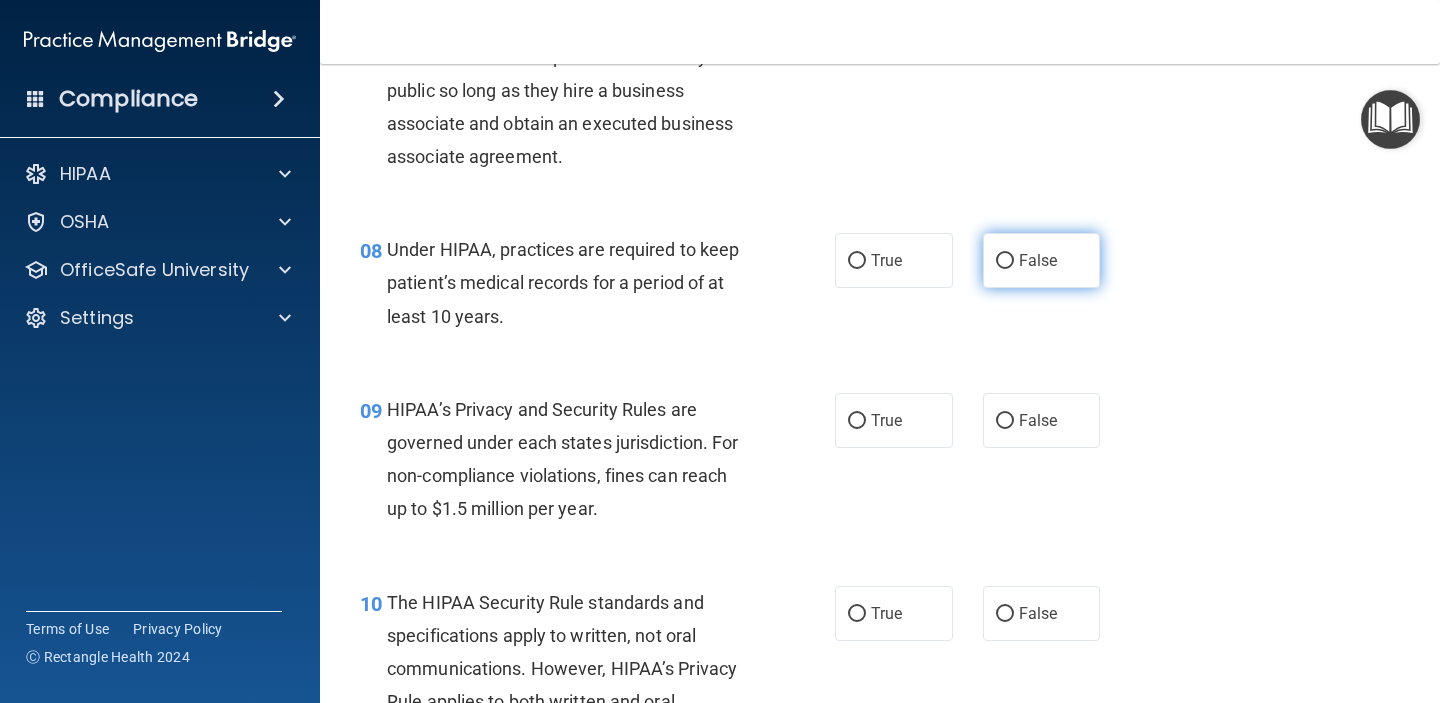click on "False" at bounding box center [1038, 260] 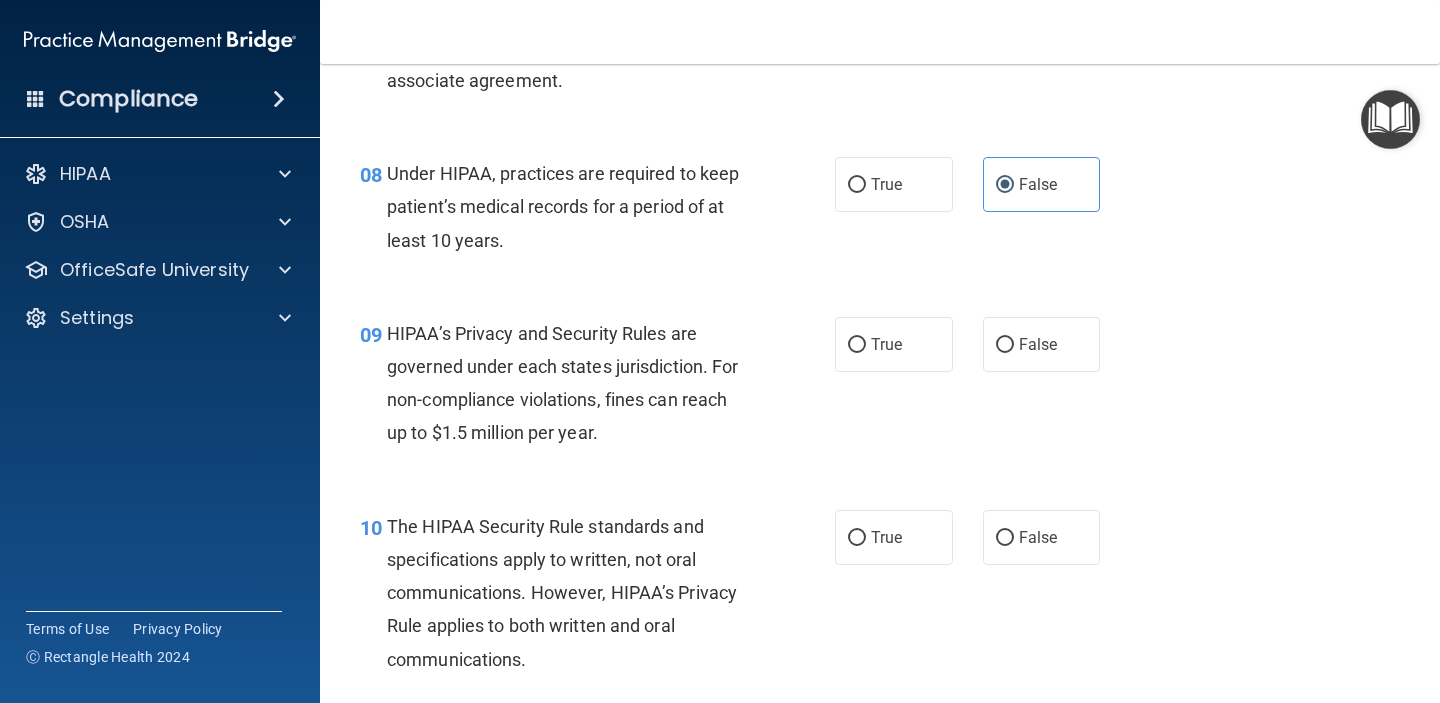 scroll, scrollTop: 1476, scrollLeft: 0, axis: vertical 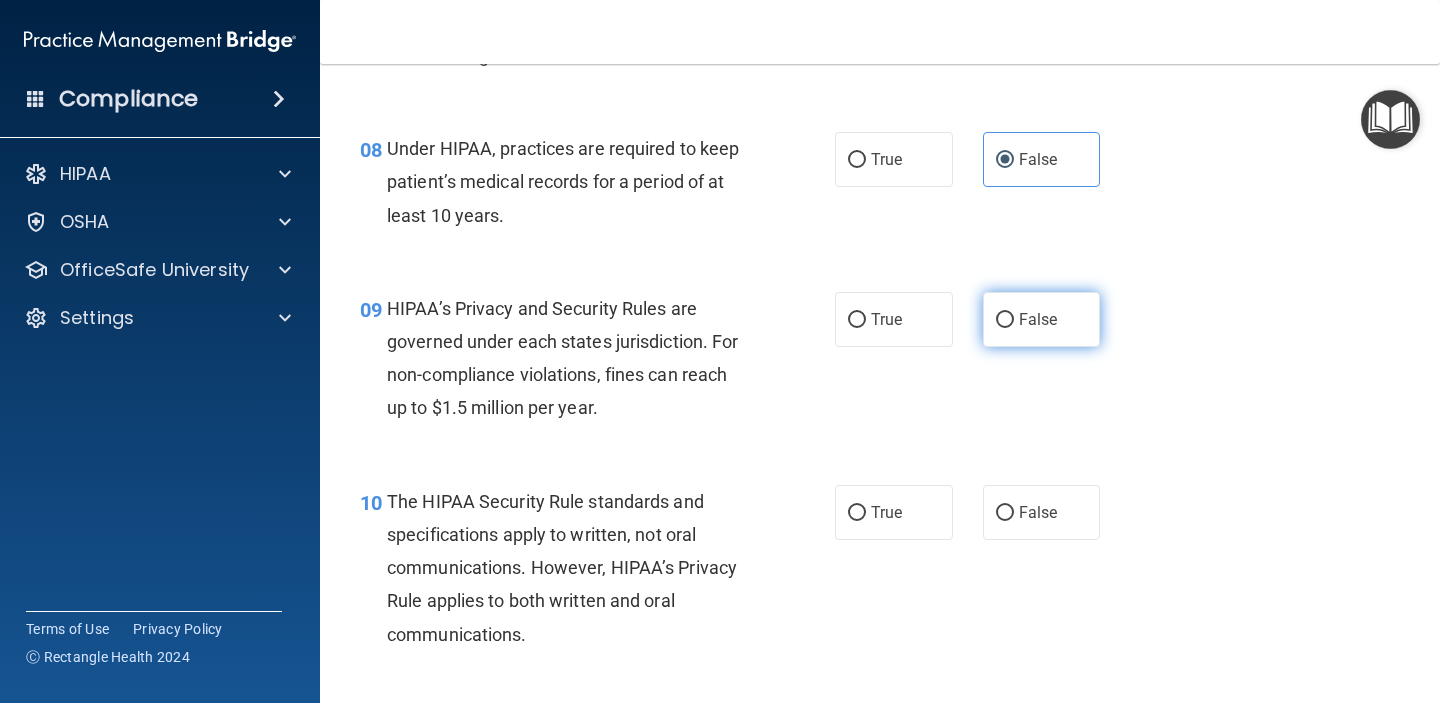 click on "False" at bounding box center (1042, 319) 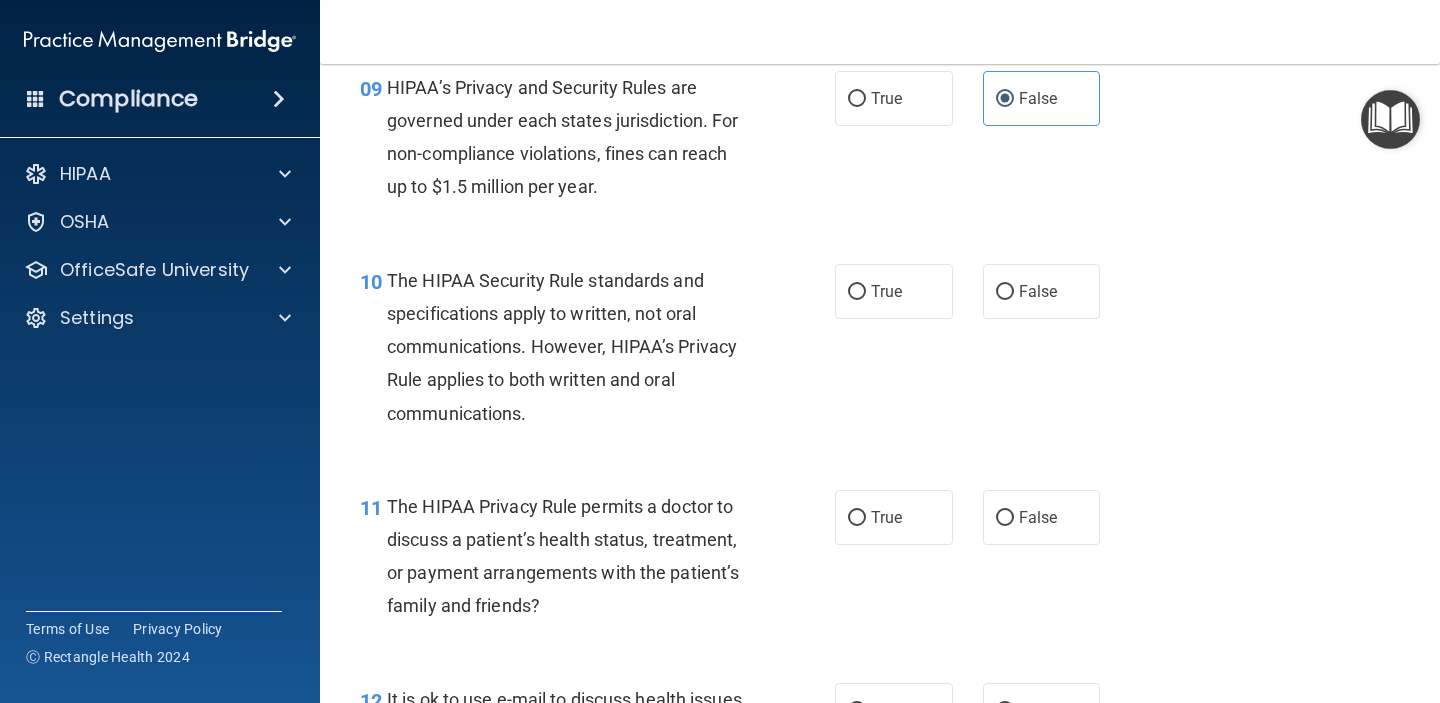 scroll, scrollTop: 1708, scrollLeft: 0, axis: vertical 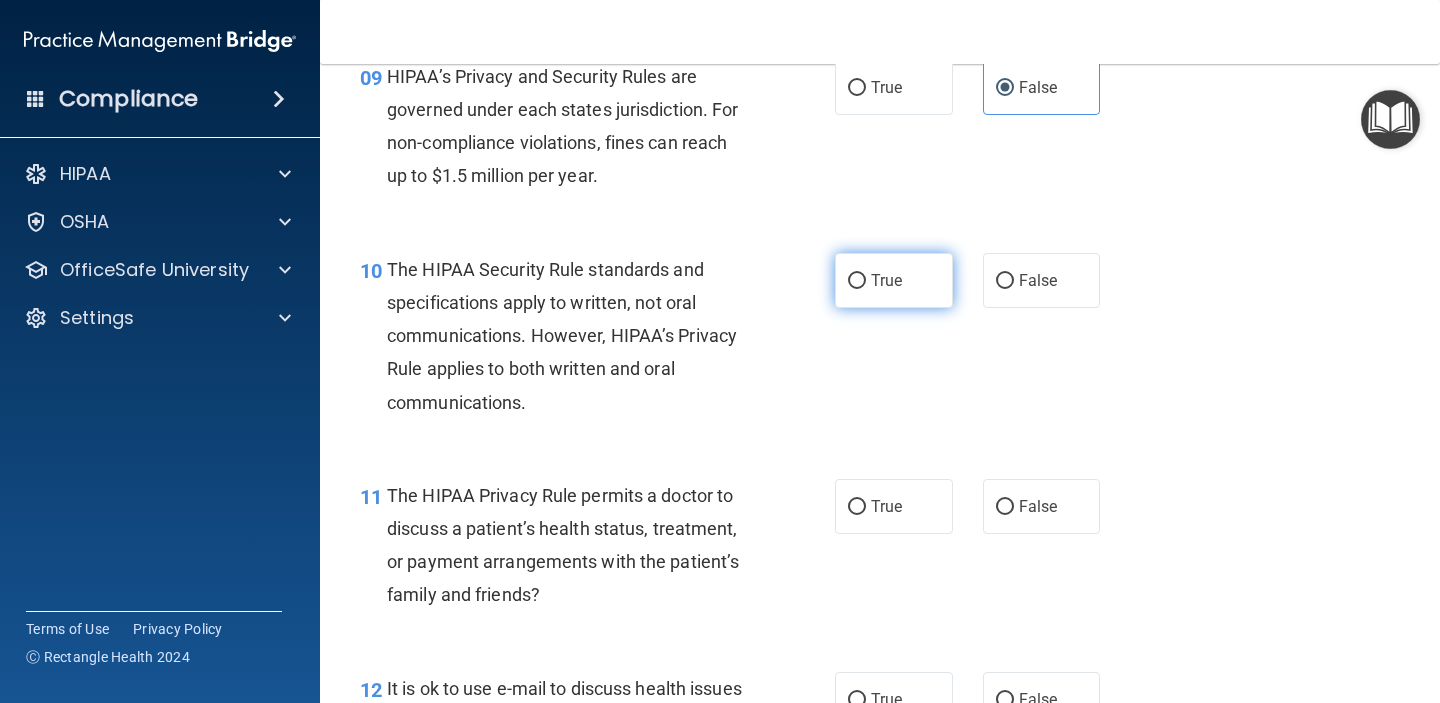 click on "True" at bounding box center [894, 280] 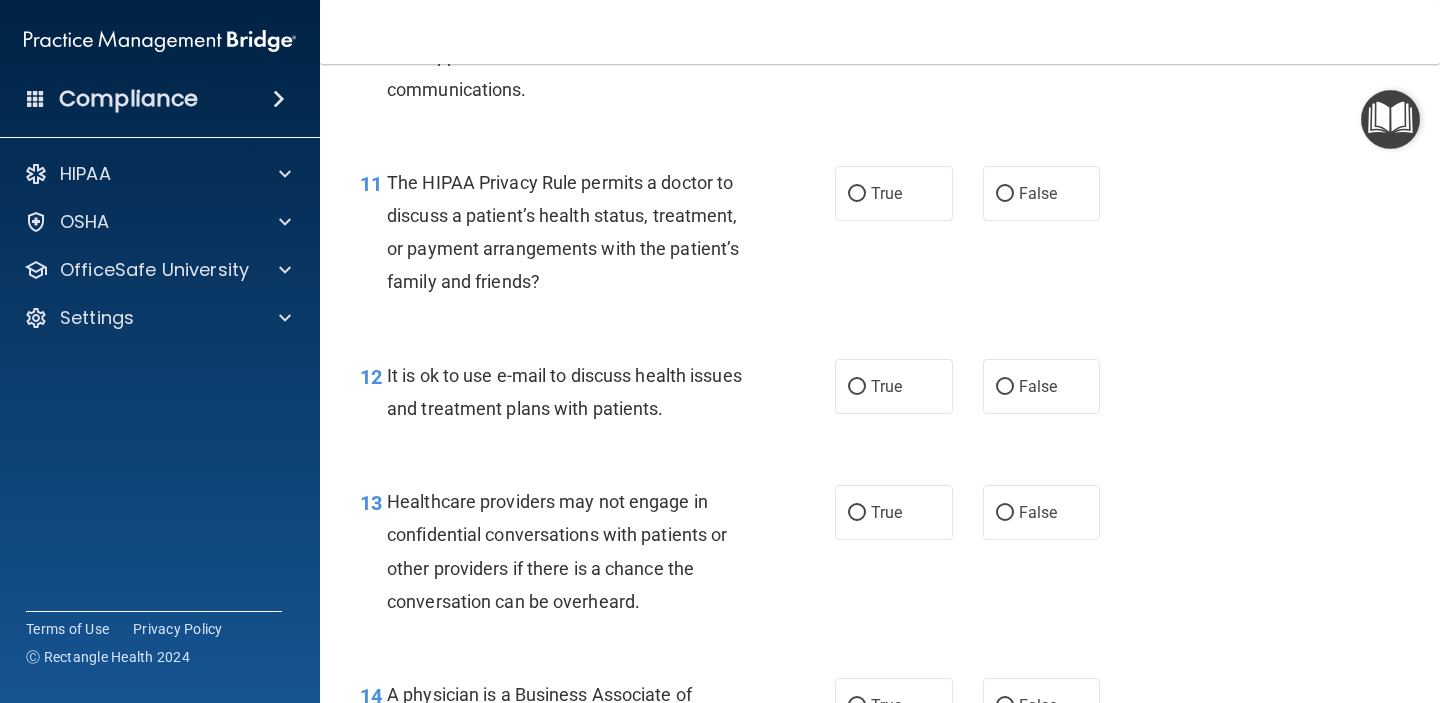 scroll, scrollTop: 2029, scrollLeft: 0, axis: vertical 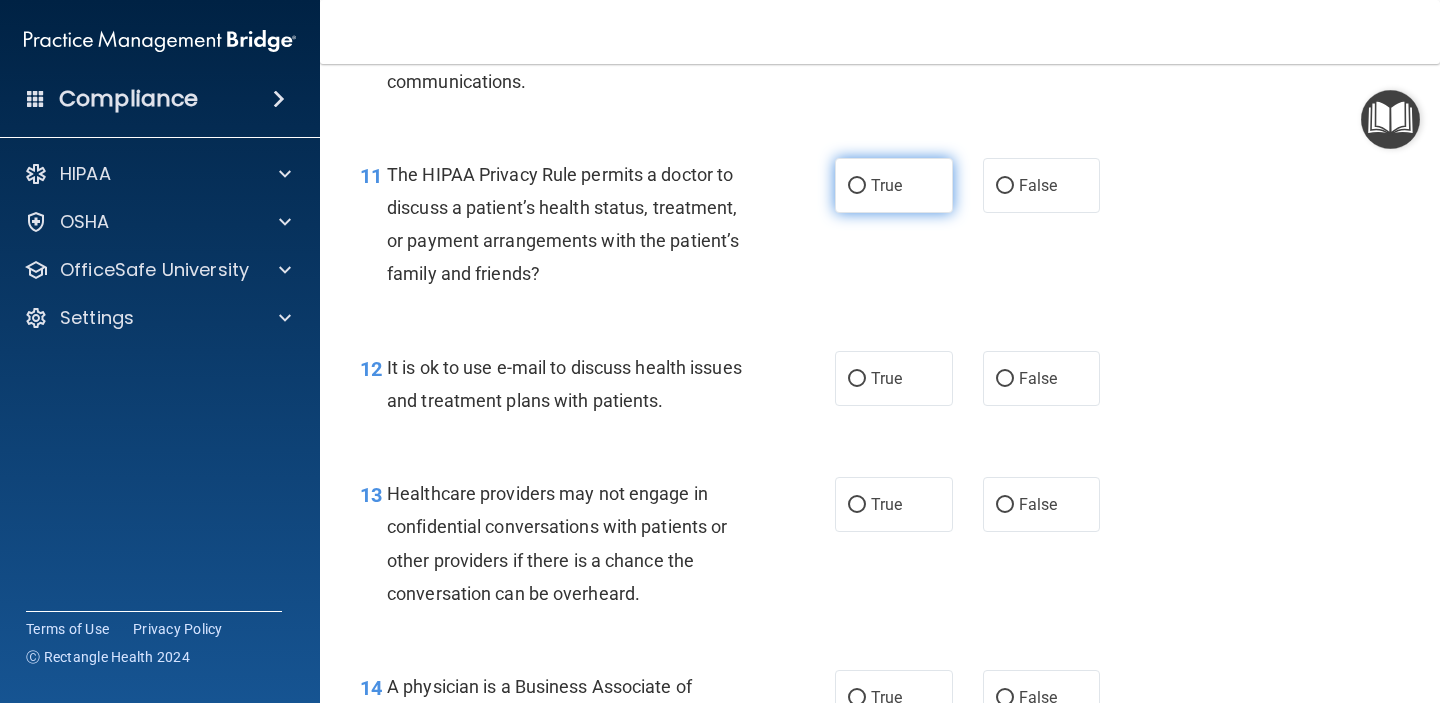 click on "True" at bounding box center (886, 185) 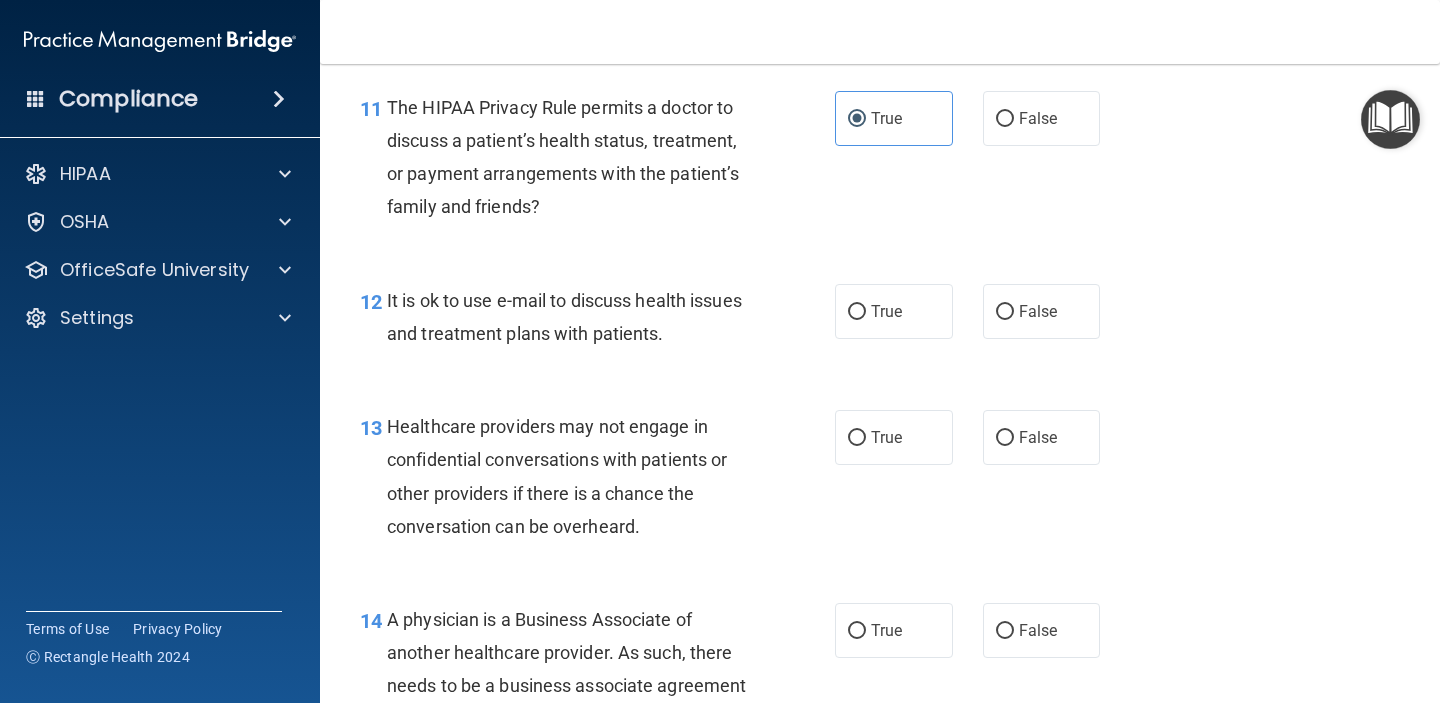 scroll, scrollTop: 2105, scrollLeft: 0, axis: vertical 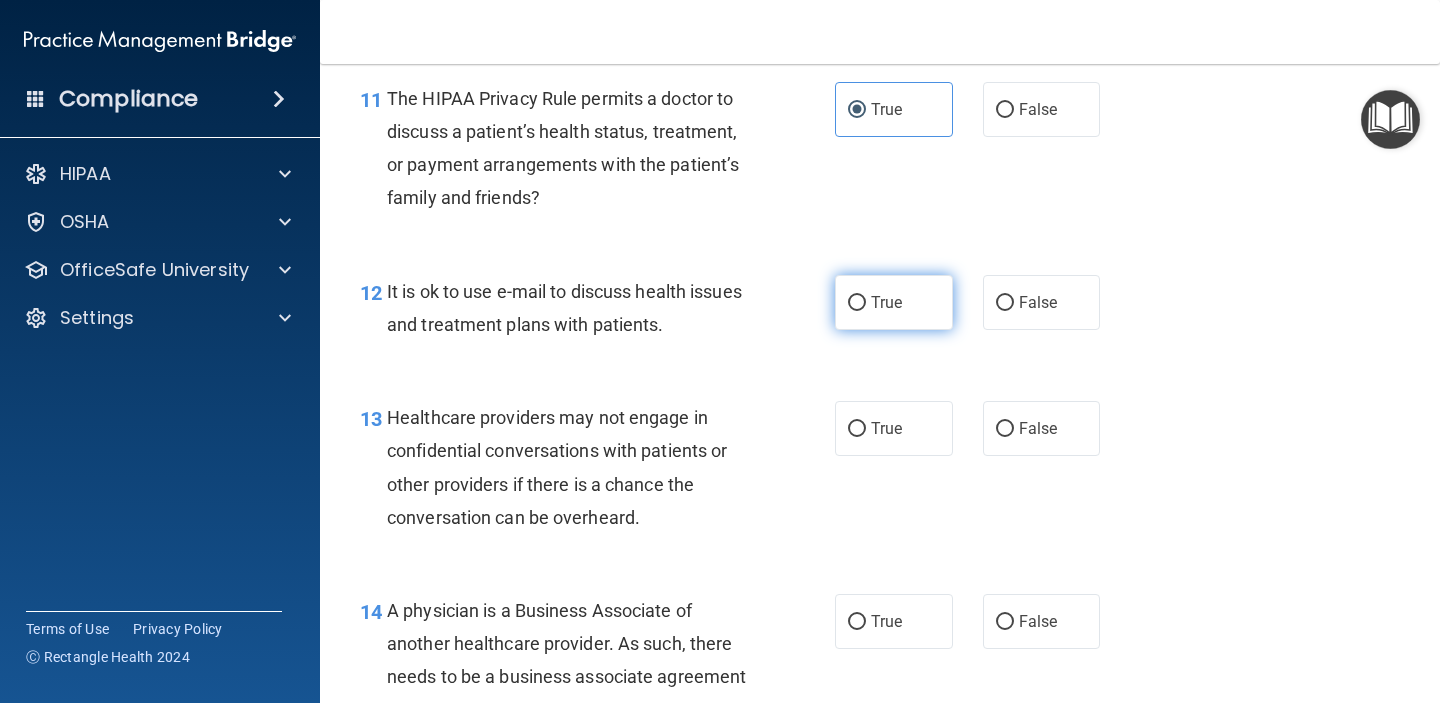 click on "True" at bounding box center [894, 302] 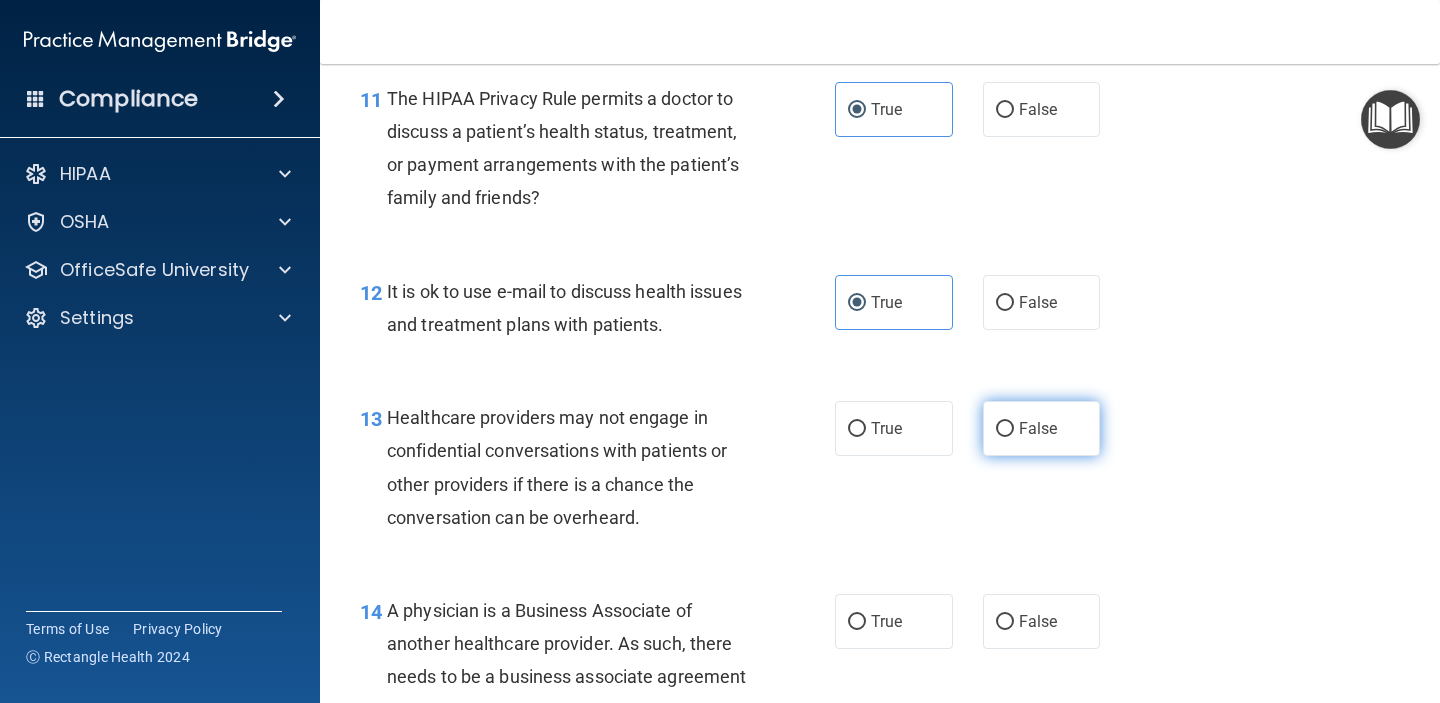 click on "False" at bounding box center [1038, 428] 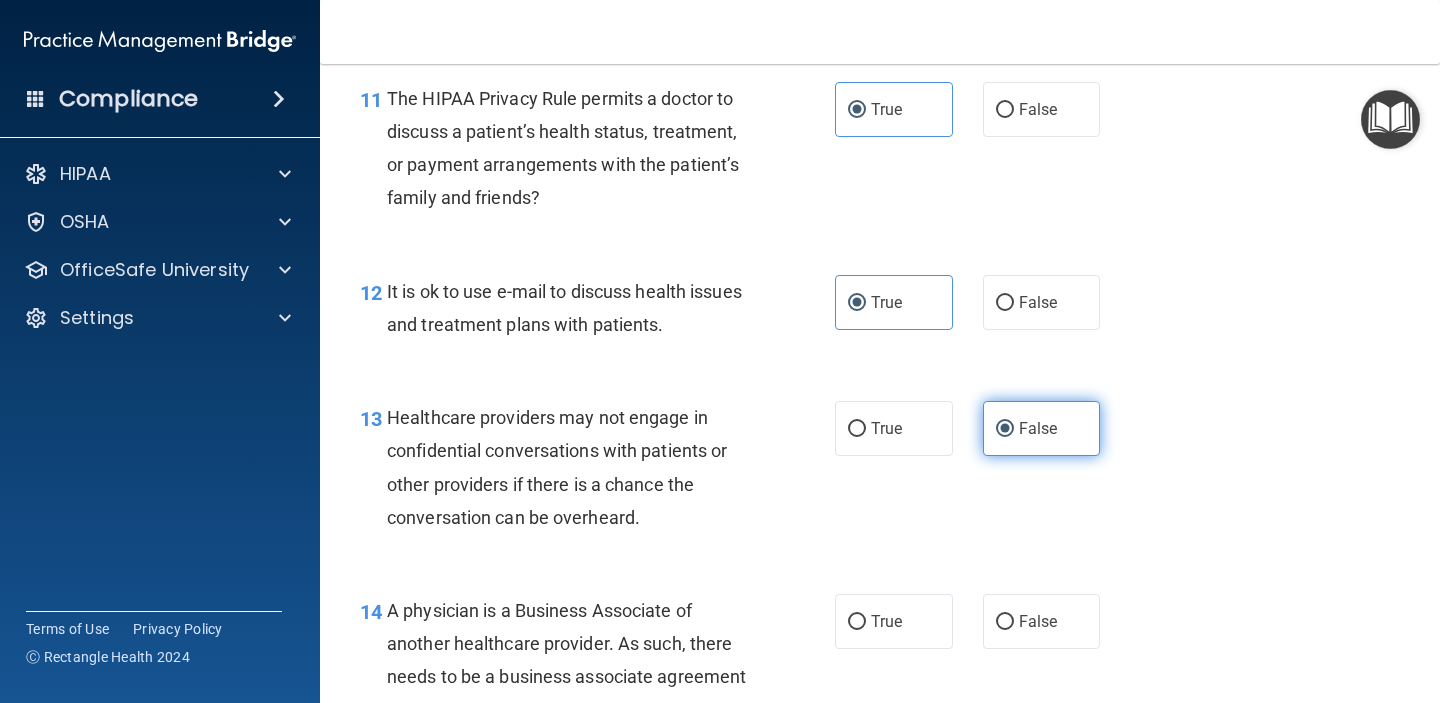 scroll, scrollTop: 2313, scrollLeft: 0, axis: vertical 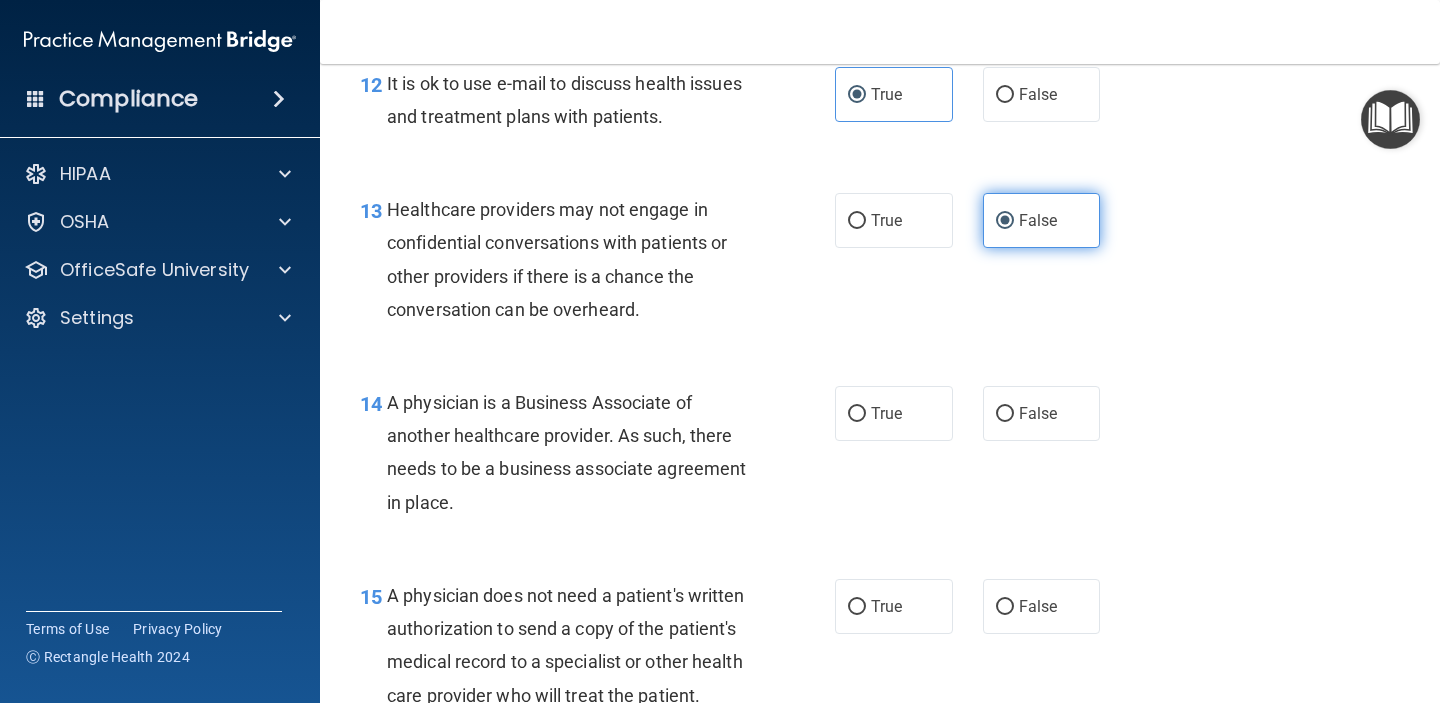 click on "False" at bounding box center [1042, 413] 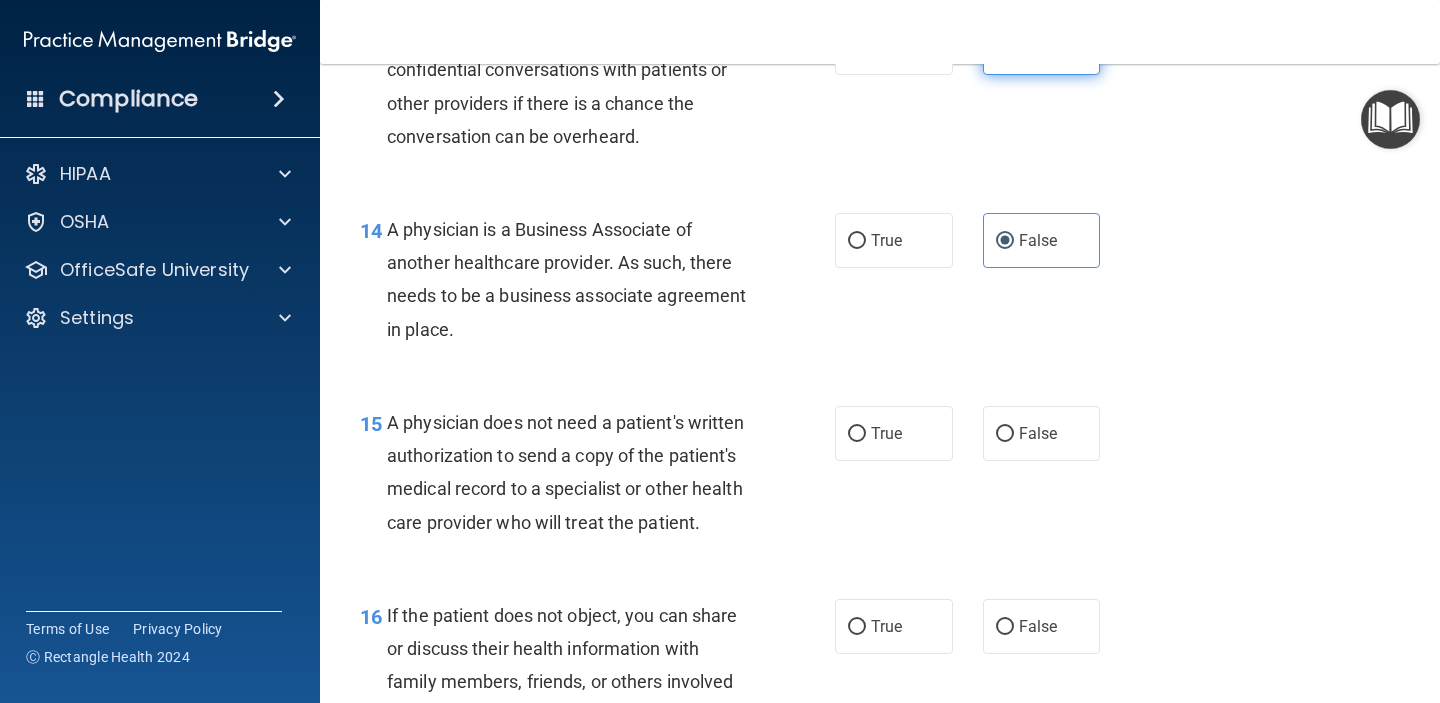 scroll, scrollTop: 2549, scrollLeft: 0, axis: vertical 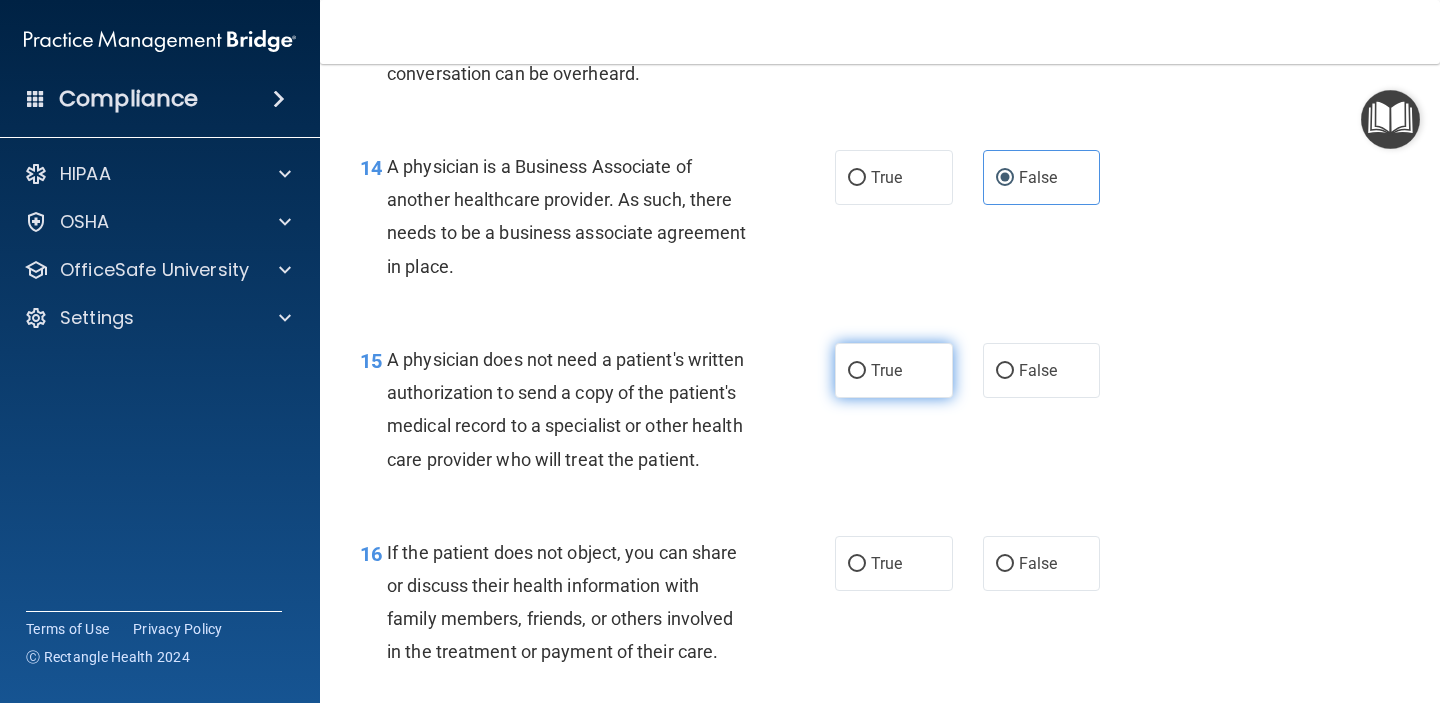 click on "True" at bounding box center [894, 370] 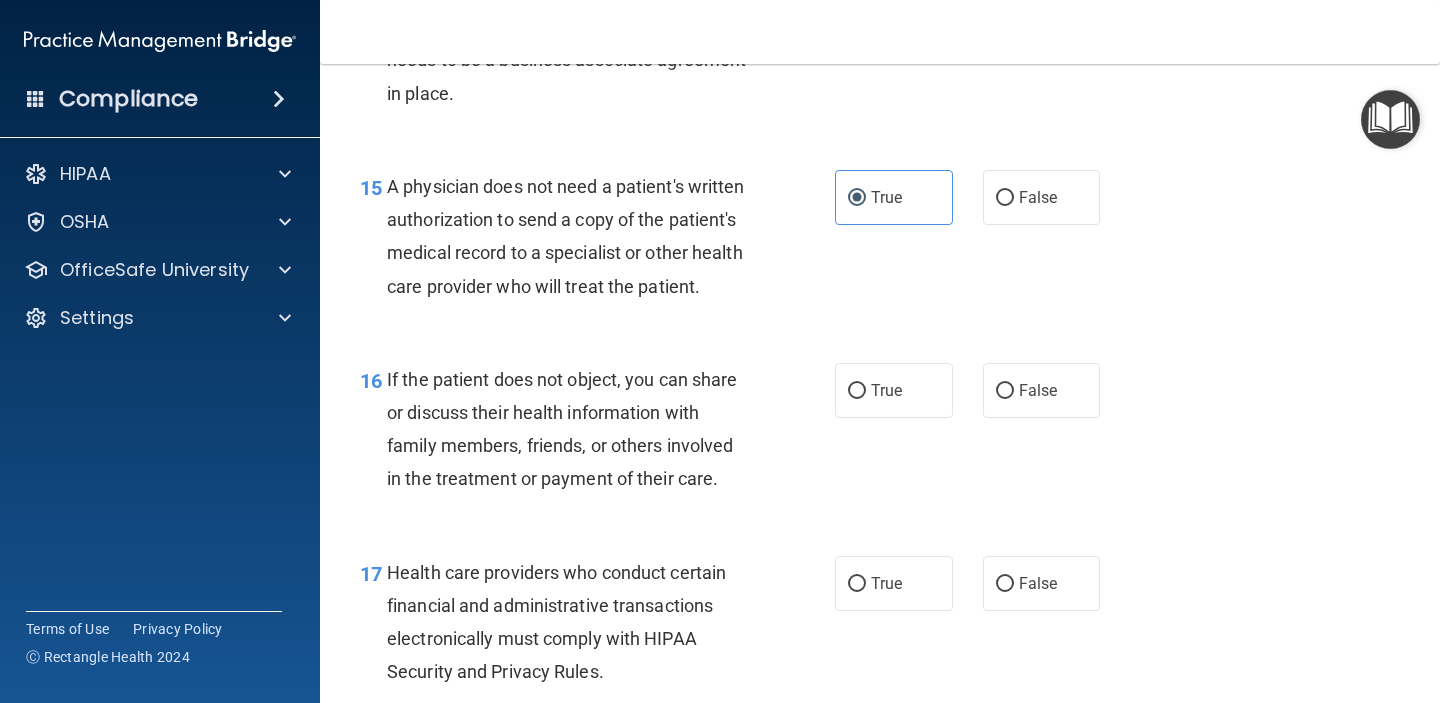 scroll, scrollTop: 2831, scrollLeft: 0, axis: vertical 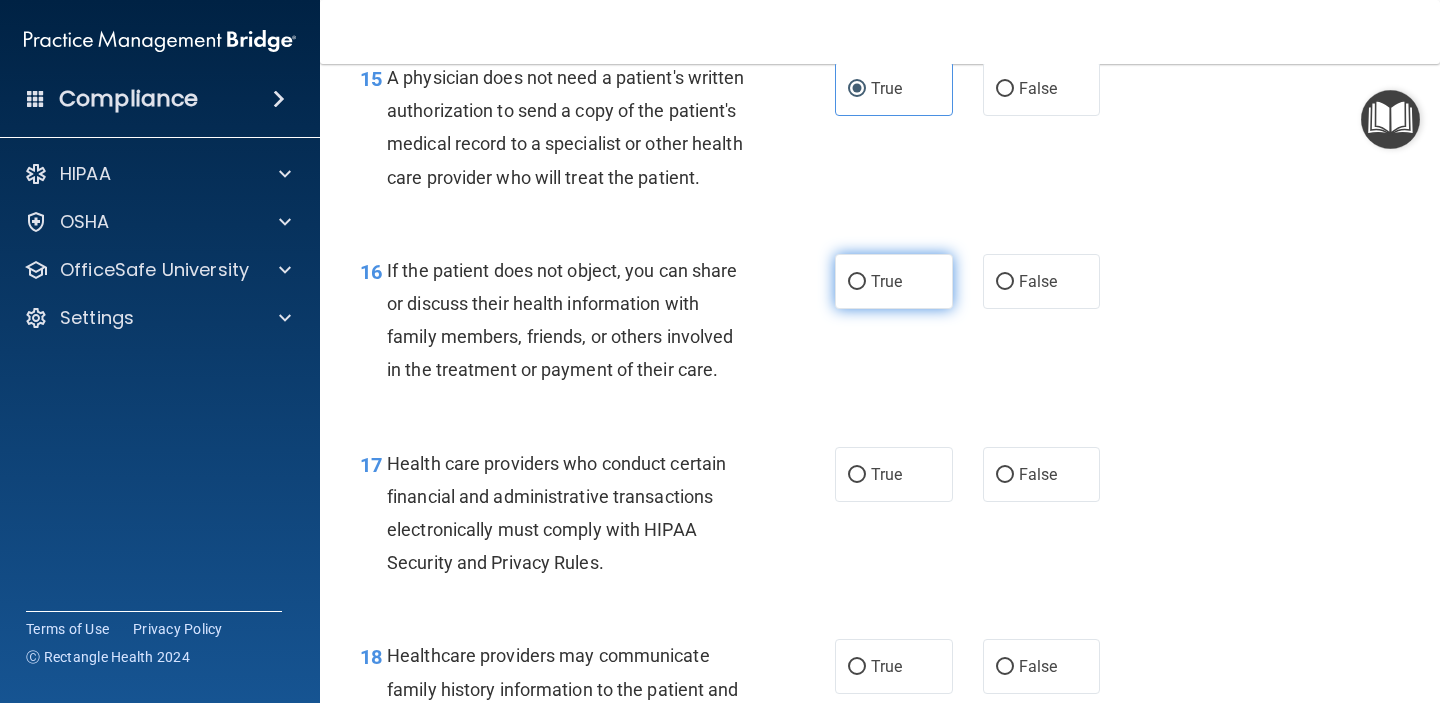 click on "True" at bounding box center [894, 281] 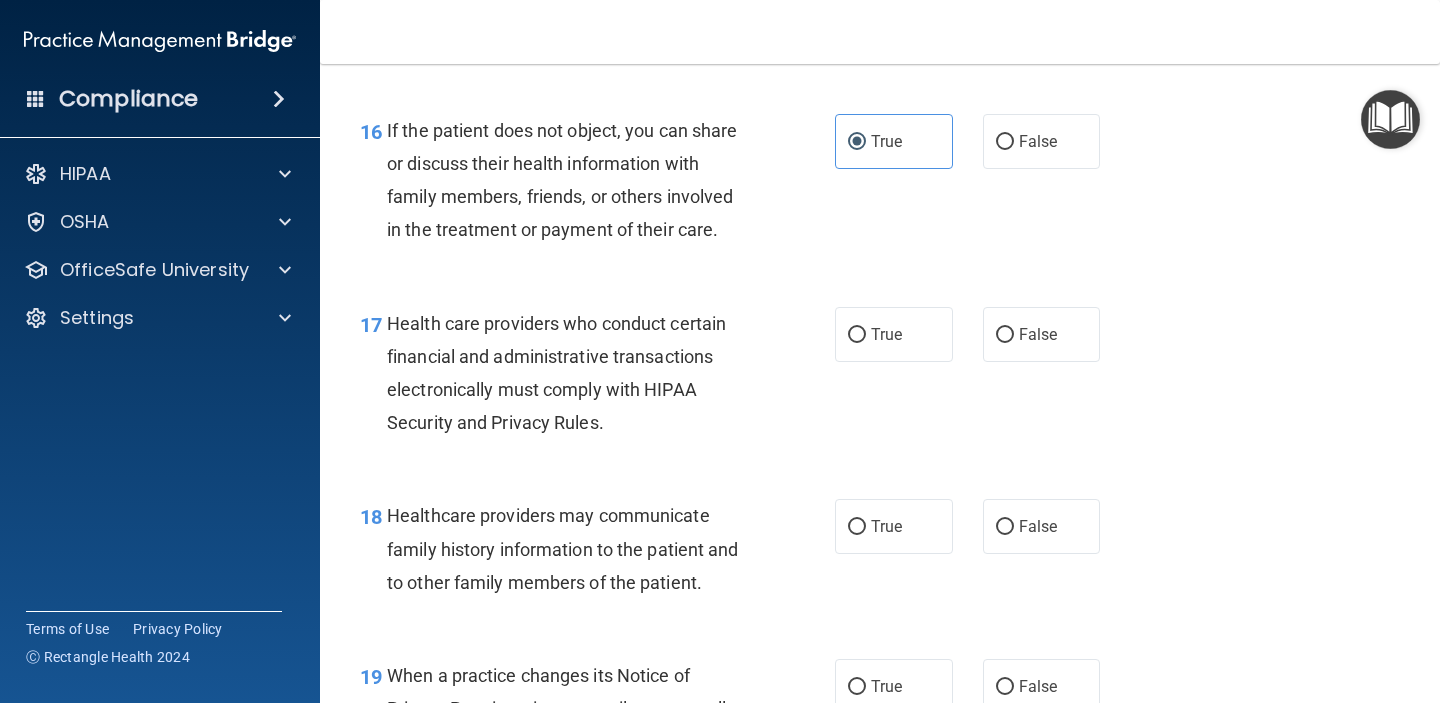 scroll, scrollTop: 2973, scrollLeft: 0, axis: vertical 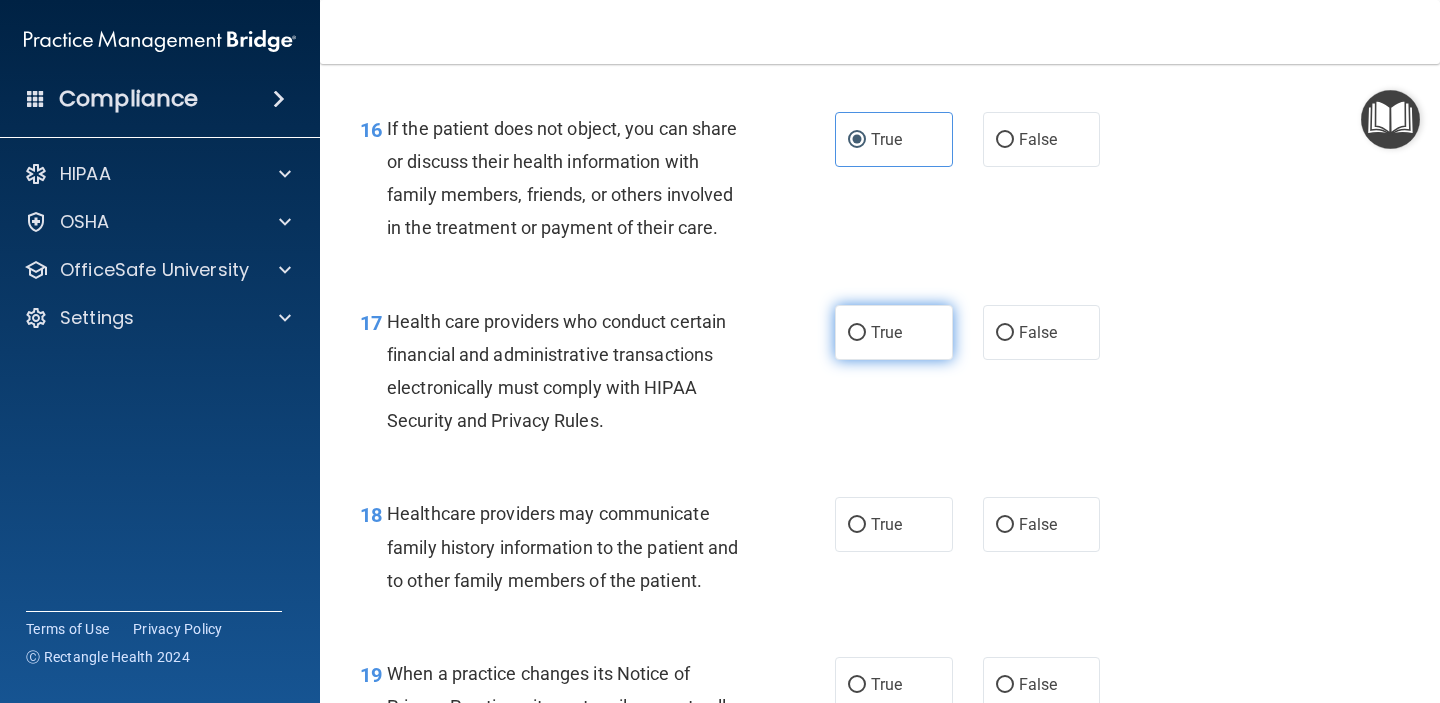 click on "True" at bounding box center (894, 332) 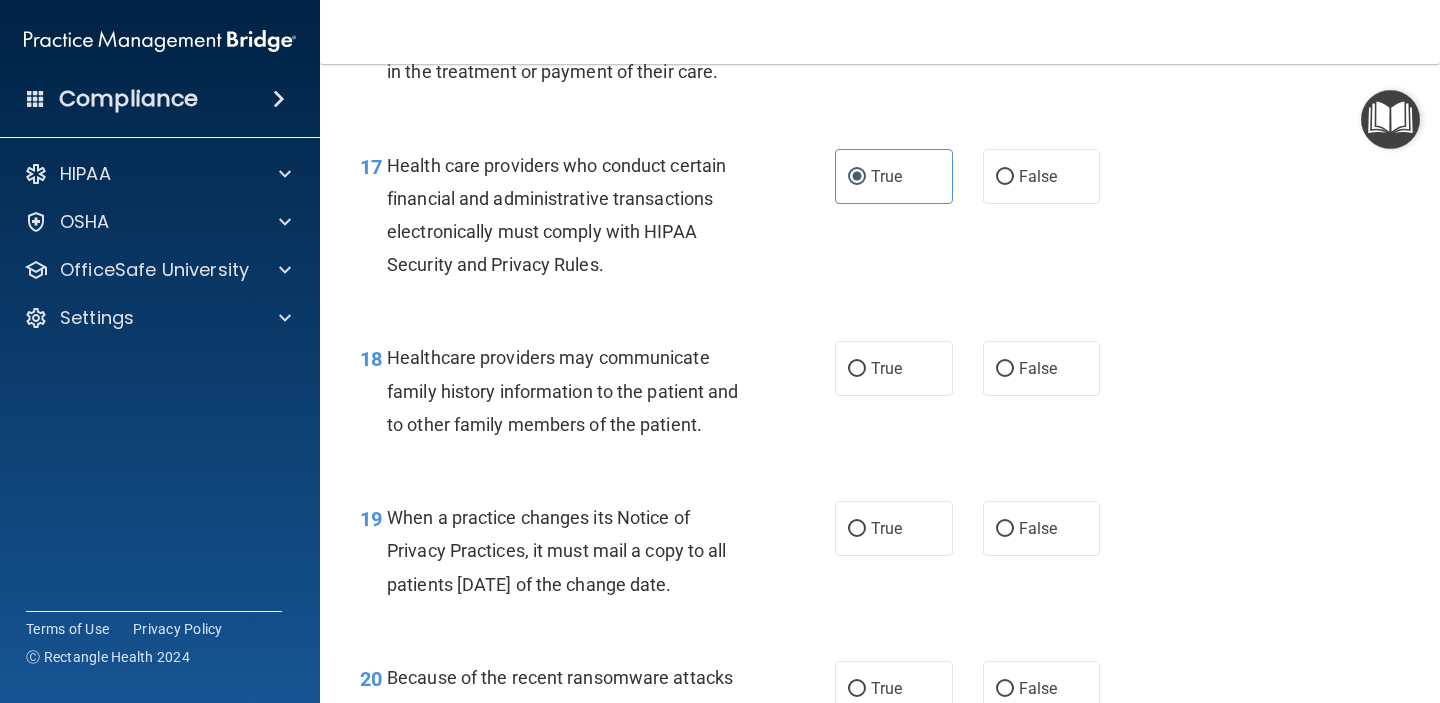 scroll, scrollTop: 3141, scrollLeft: 0, axis: vertical 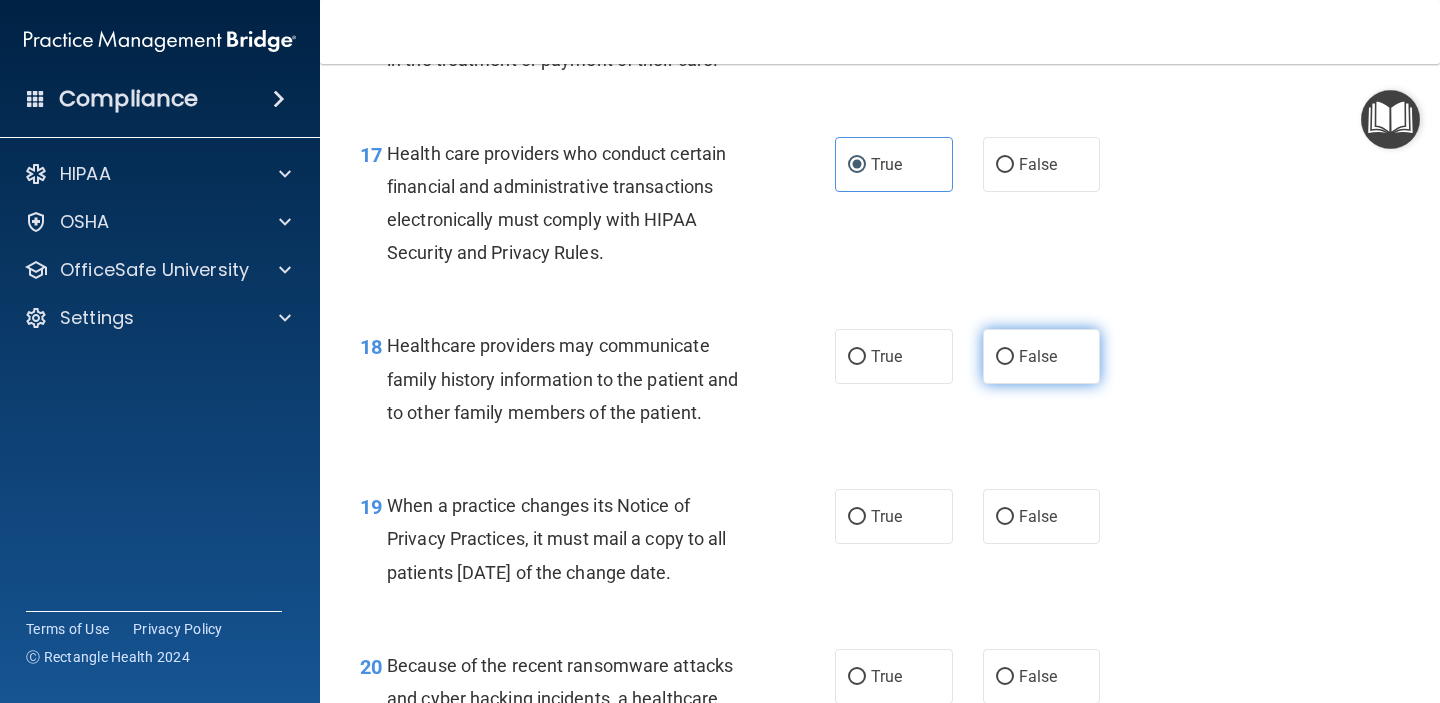 click on "False" at bounding box center [1042, 356] 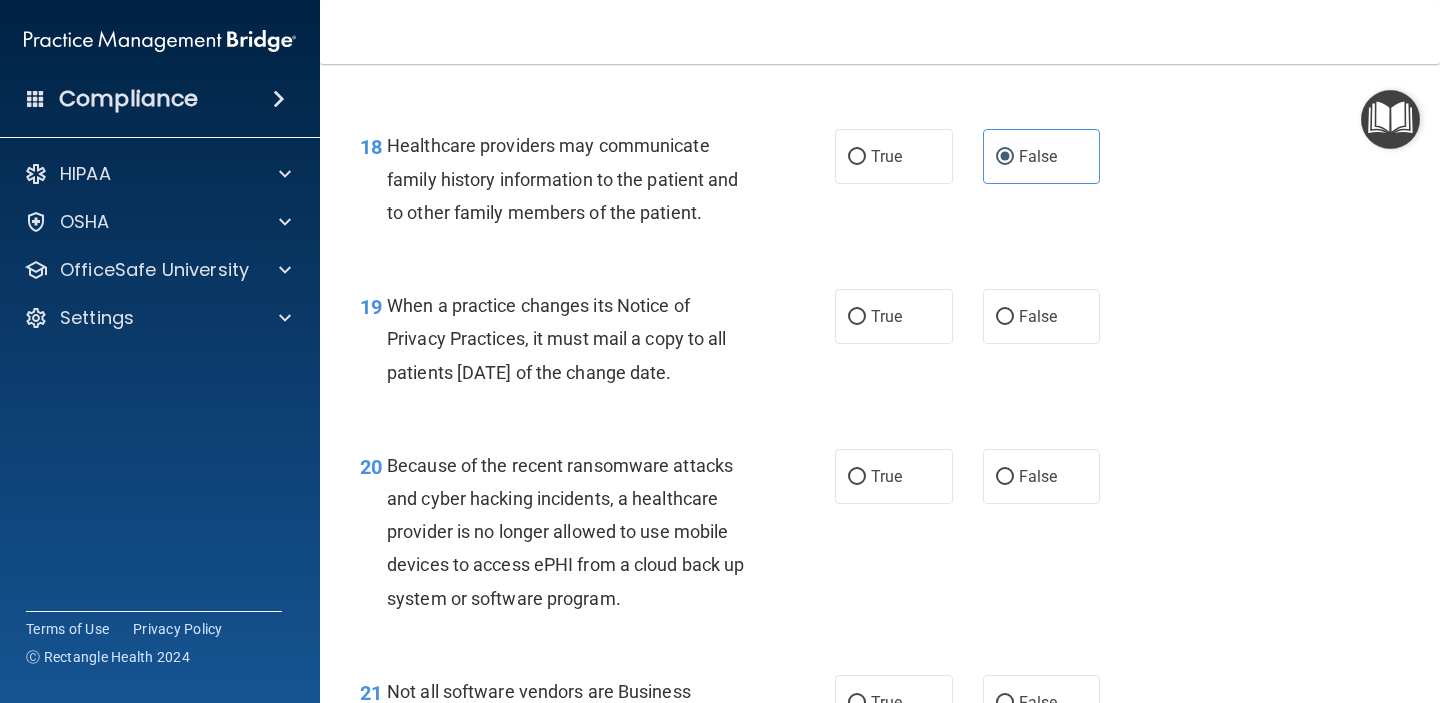 scroll, scrollTop: 3352, scrollLeft: 0, axis: vertical 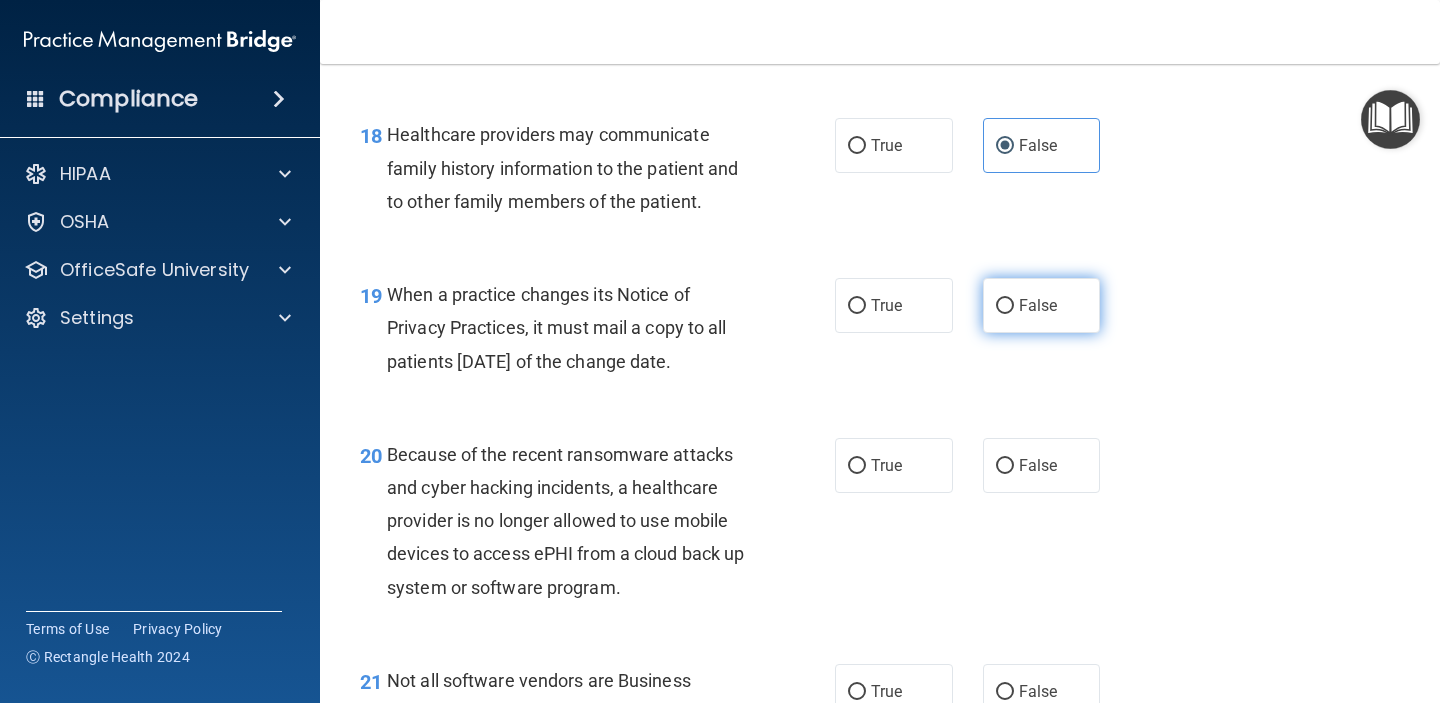 click on "False" at bounding box center [1038, 305] 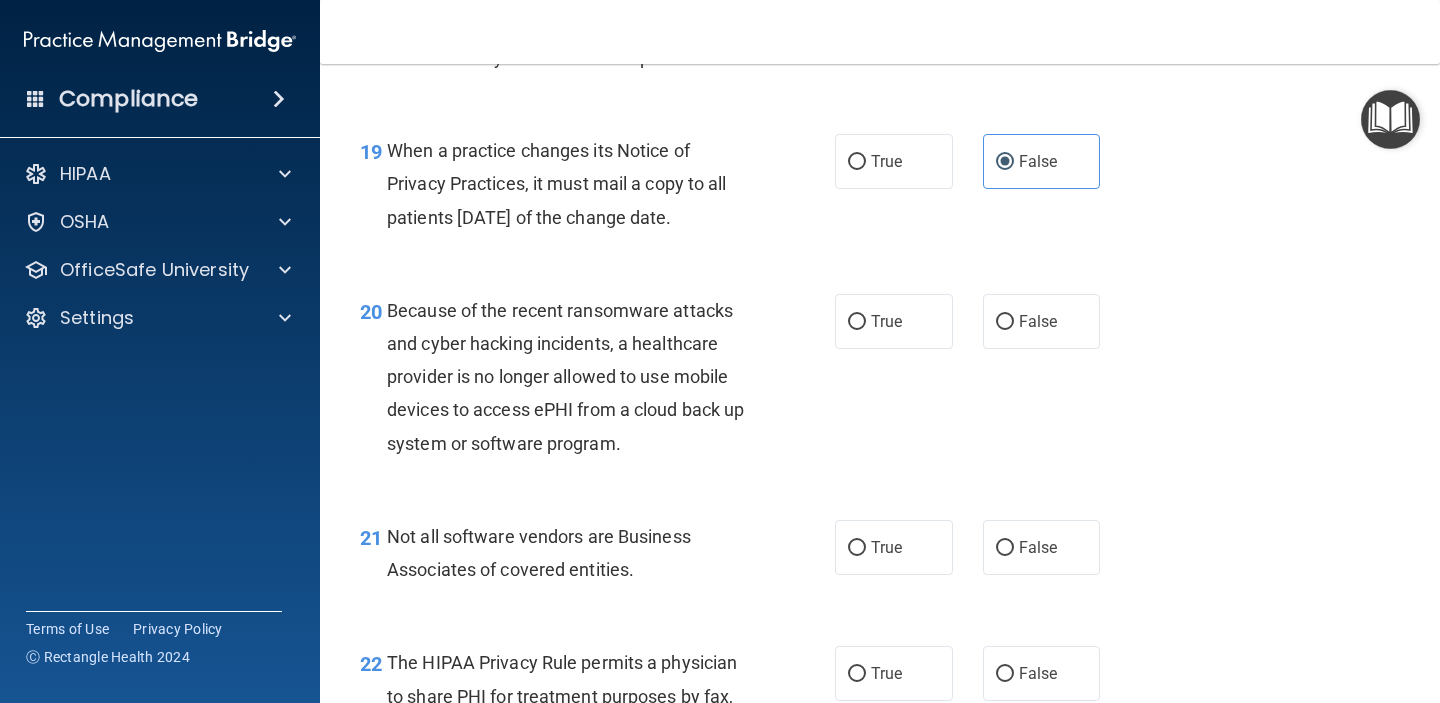 scroll, scrollTop: 3497, scrollLeft: 0, axis: vertical 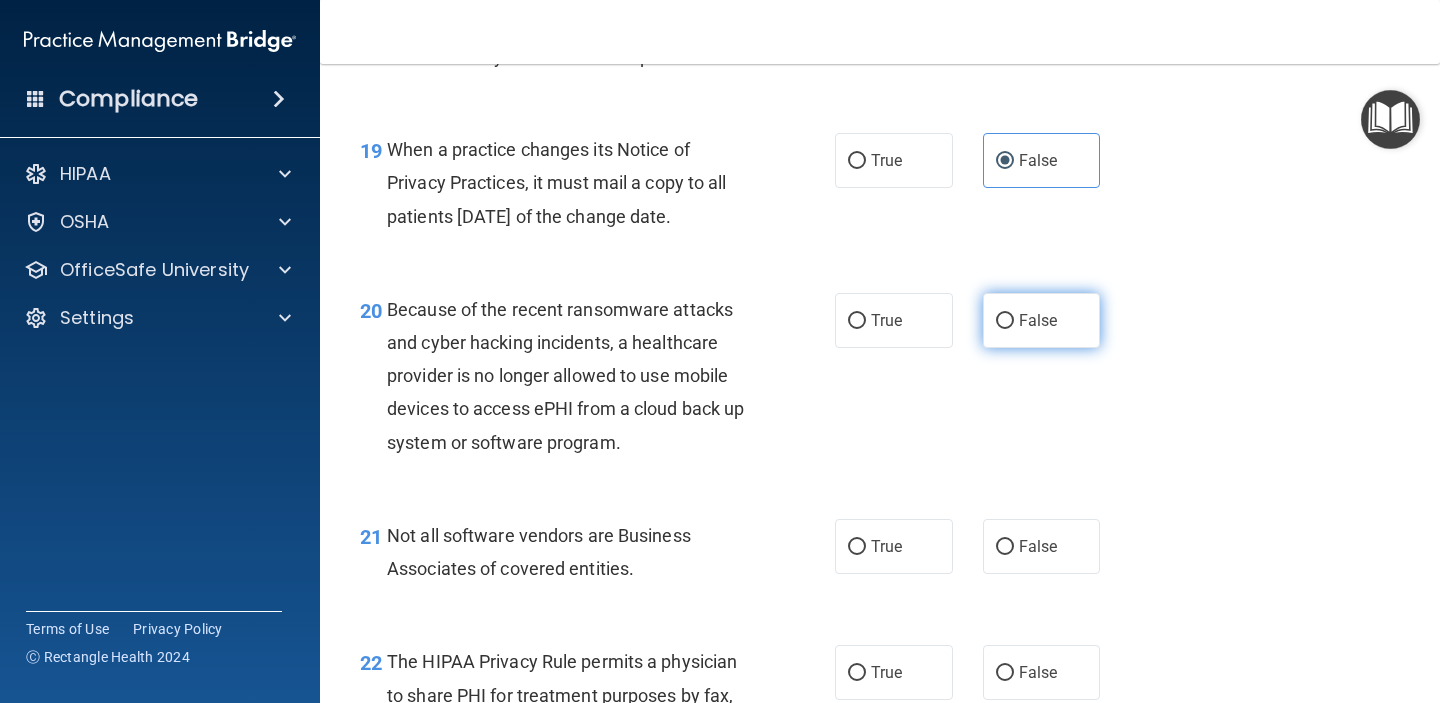 click on "False" at bounding box center (1038, 320) 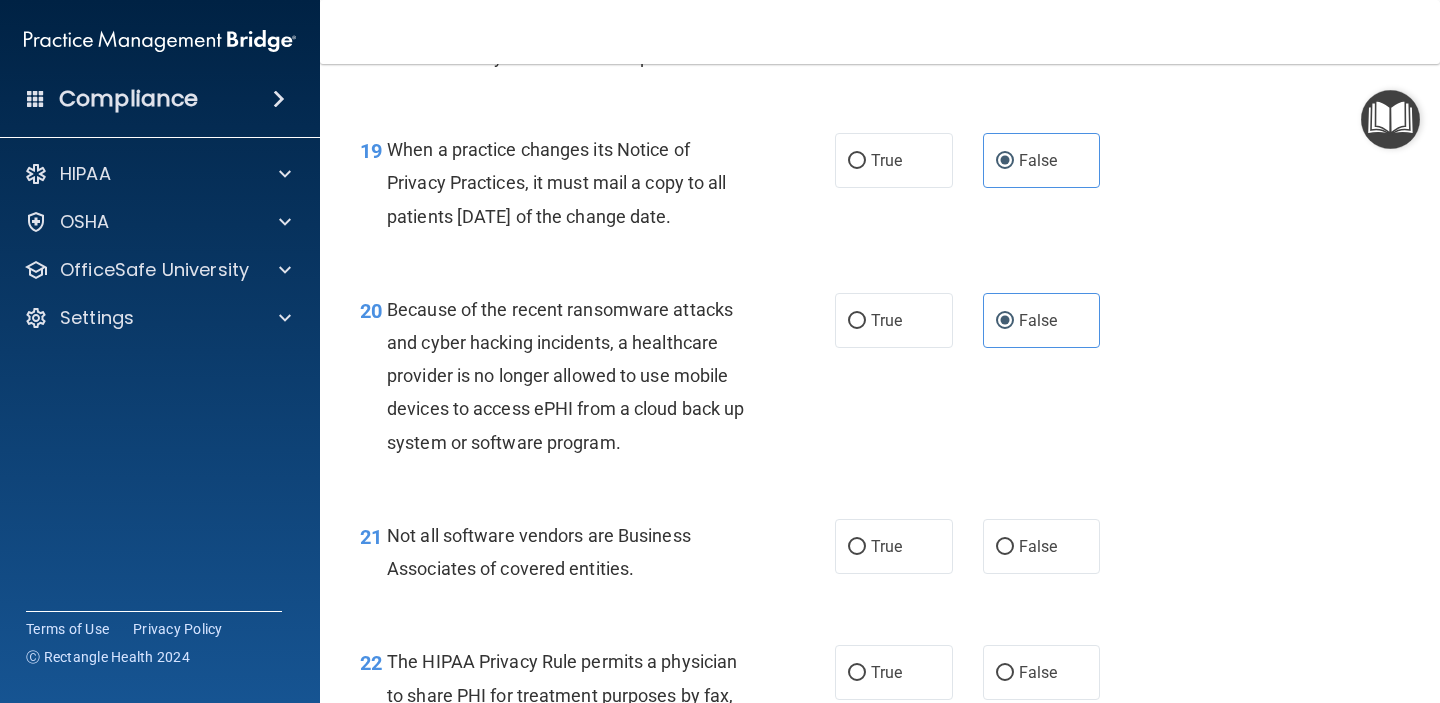 scroll, scrollTop: 3673, scrollLeft: 0, axis: vertical 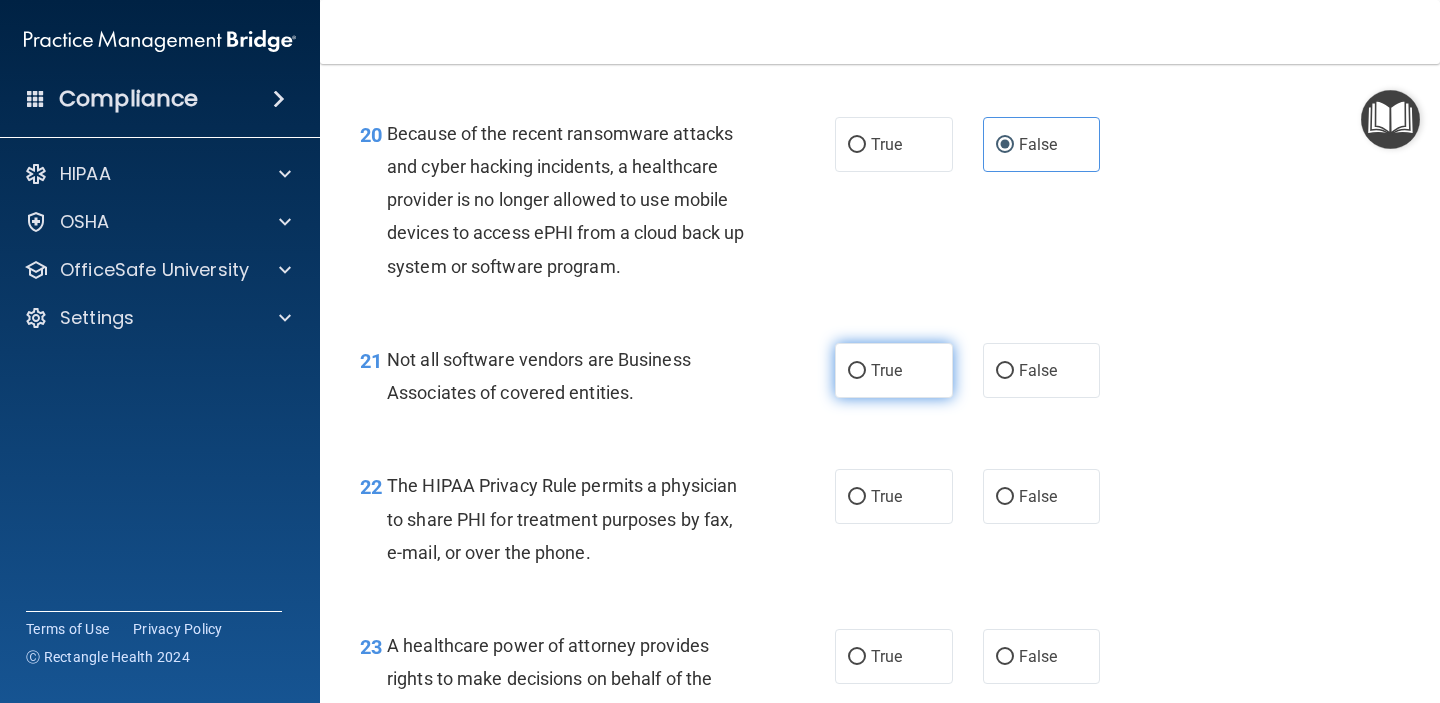 click on "True" at bounding box center [894, 370] 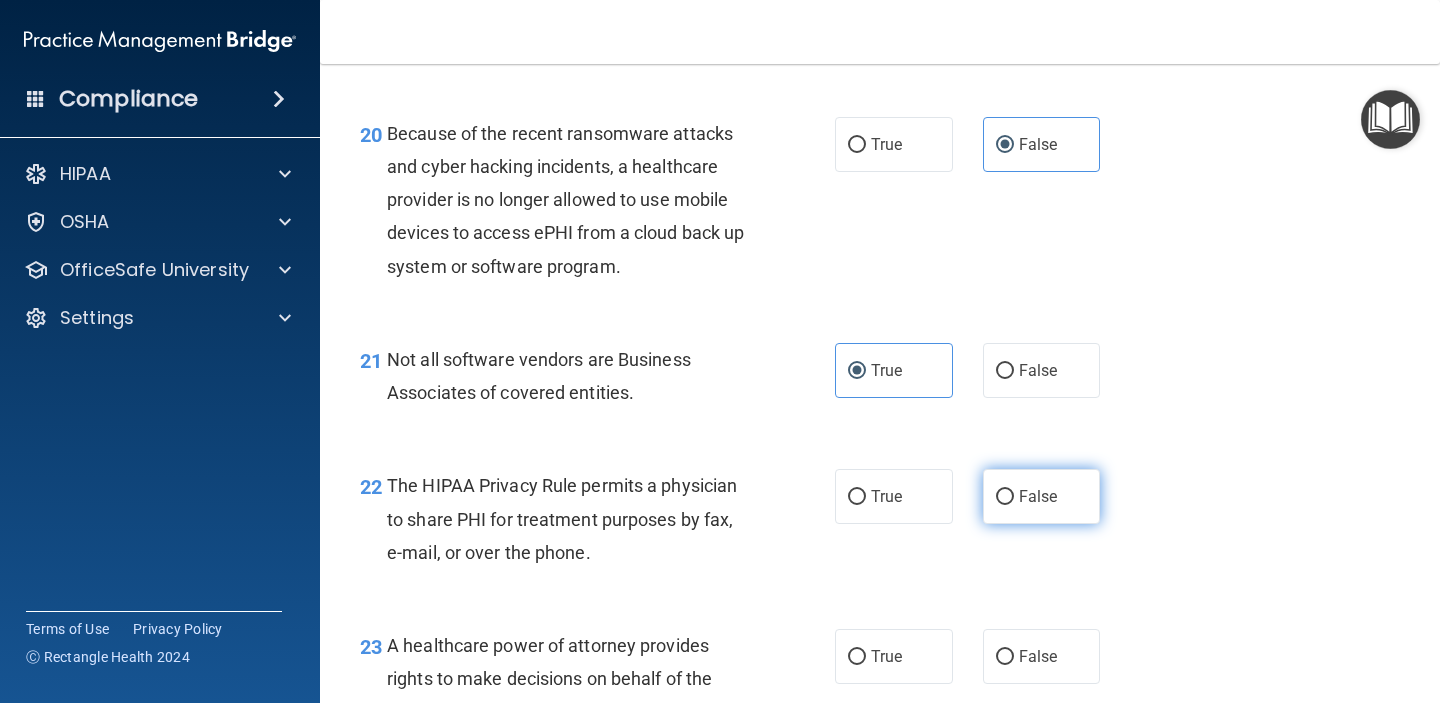 scroll, scrollTop: 3853, scrollLeft: 0, axis: vertical 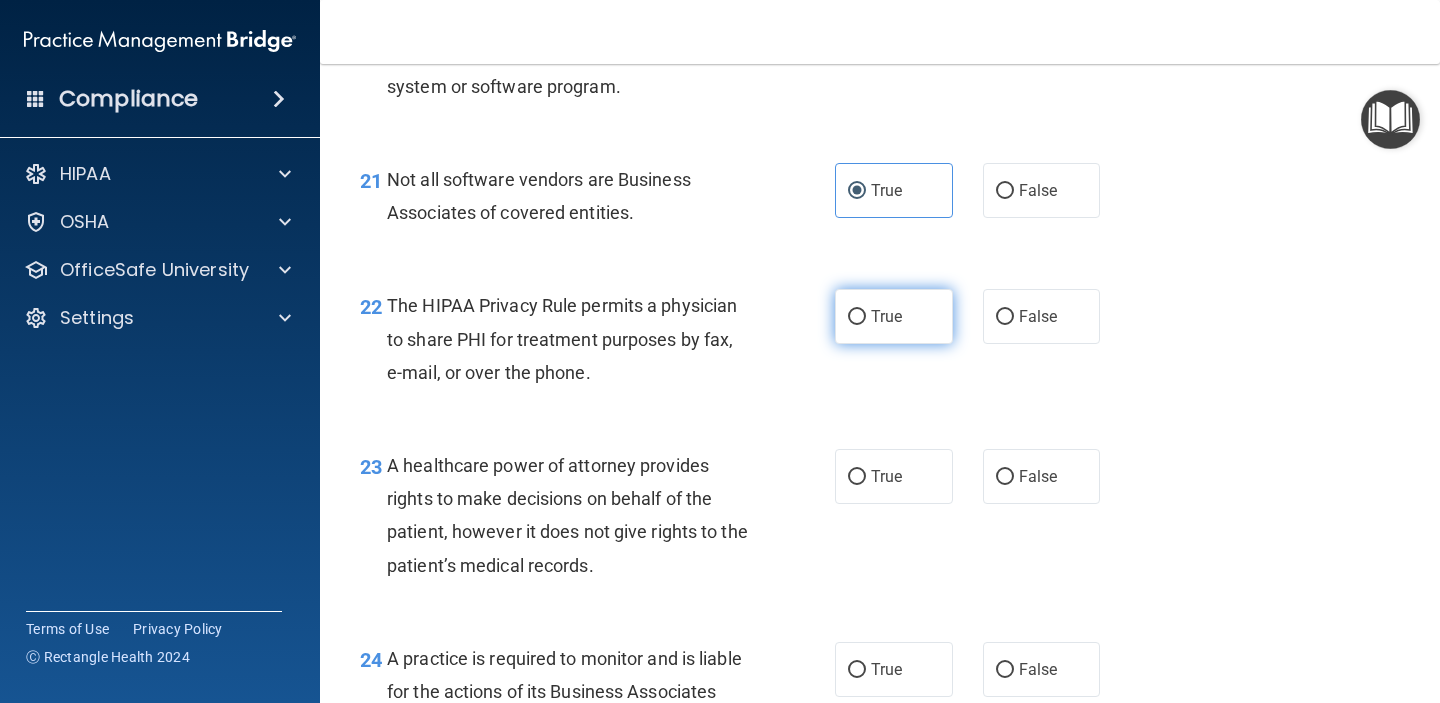 click on "True" at bounding box center (894, 316) 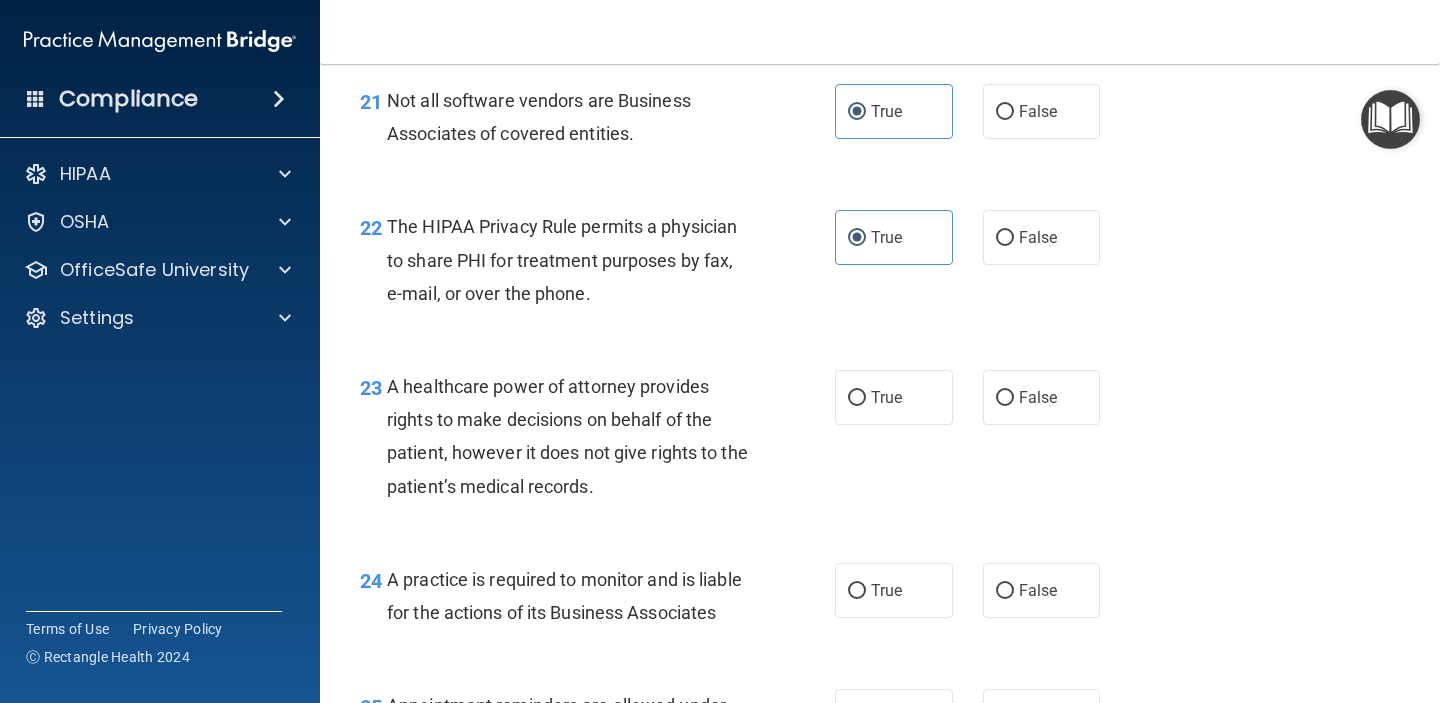 scroll, scrollTop: 3945, scrollLeft: 0, axis: vertical 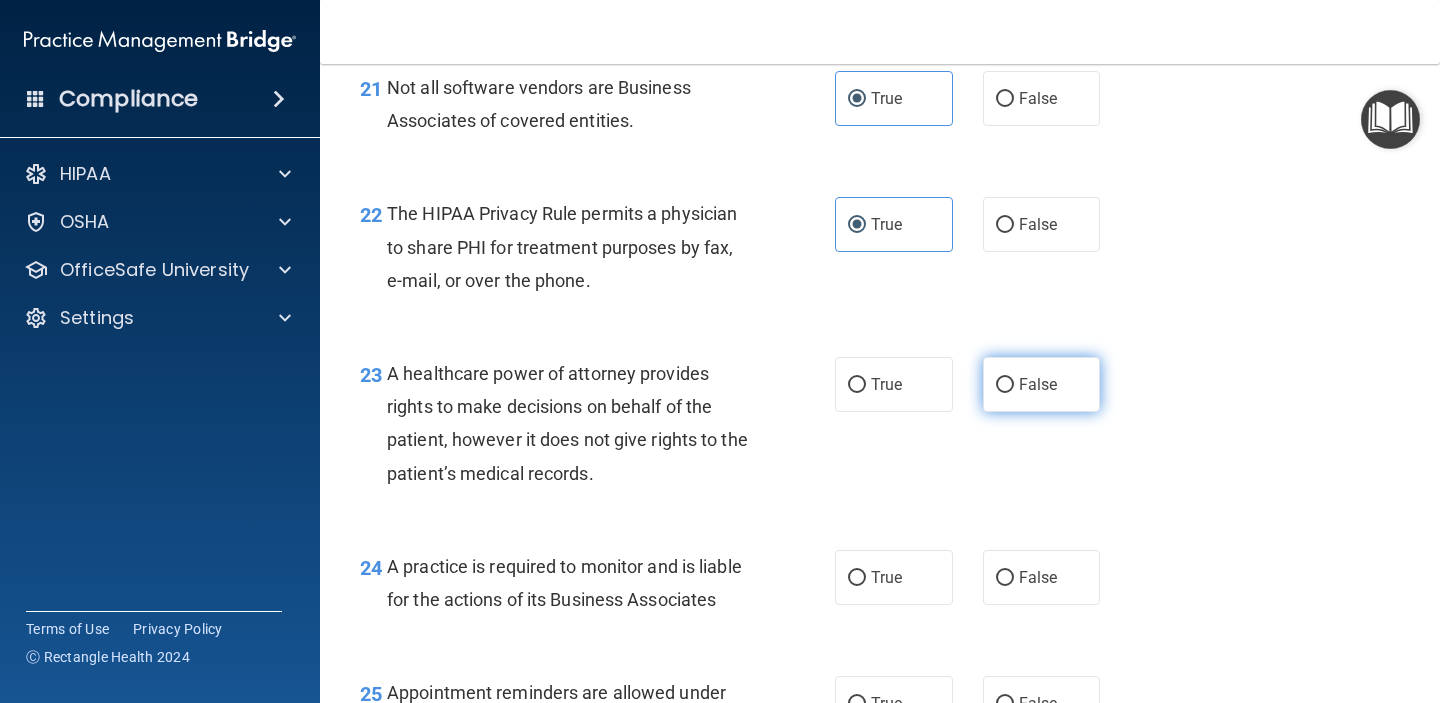 click on "False" at bounding box center [1005, 385] 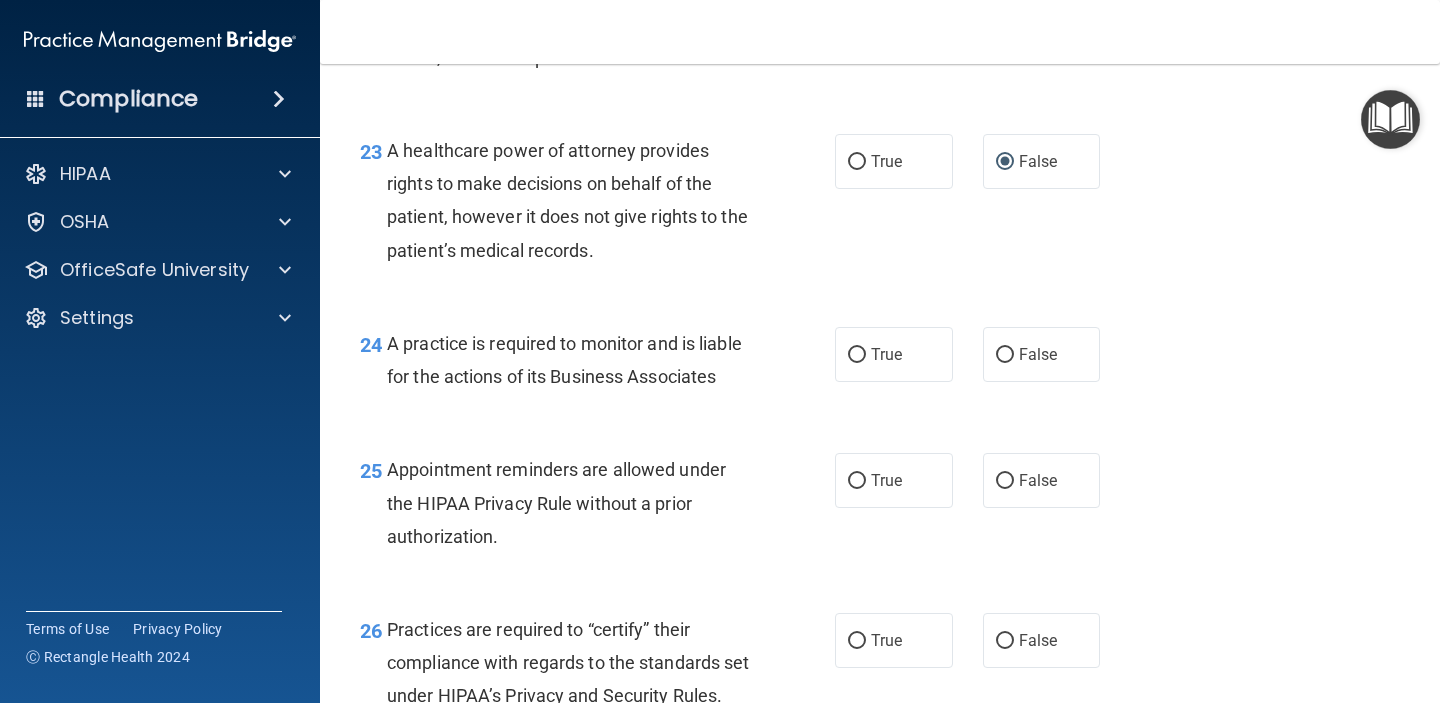 scroll, scrollTop: 4183, scrollLeft: 0, axis: vertical 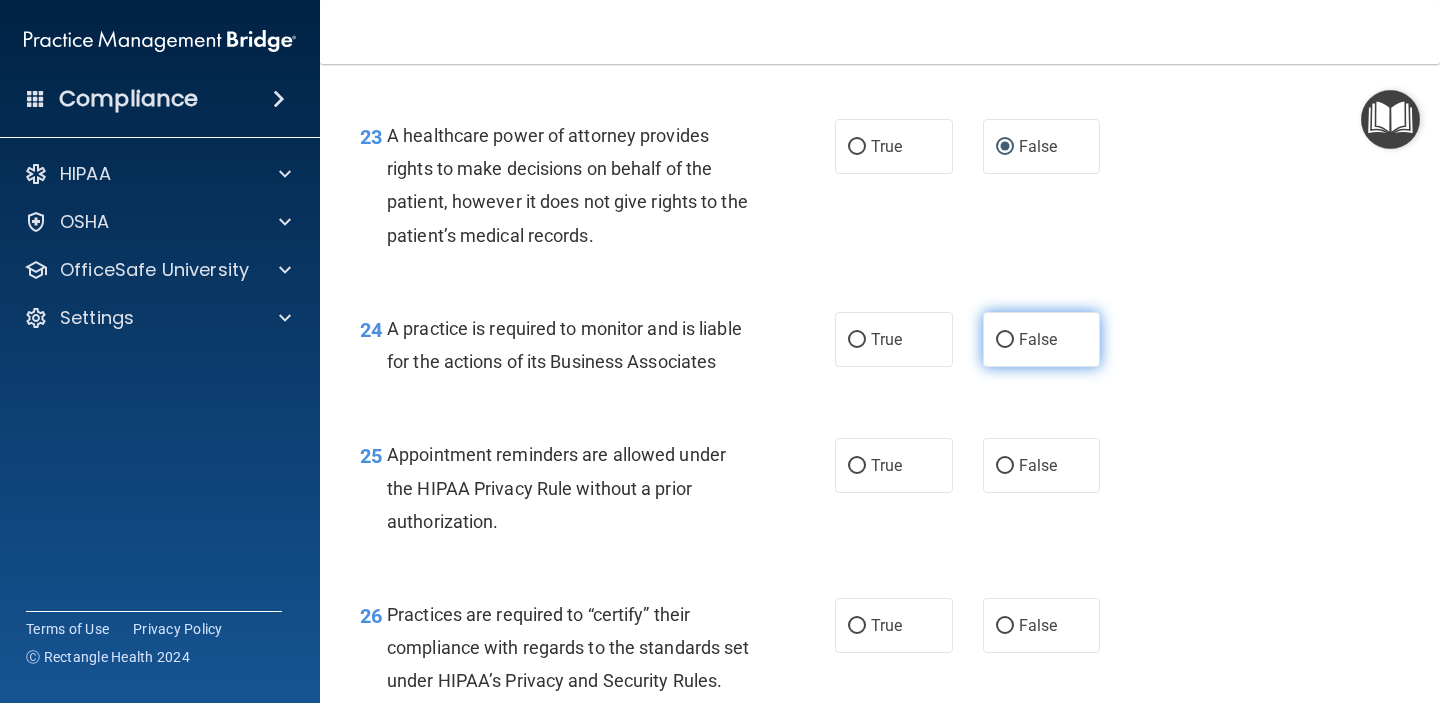 click on "False" at bounding box center (1042, 339) 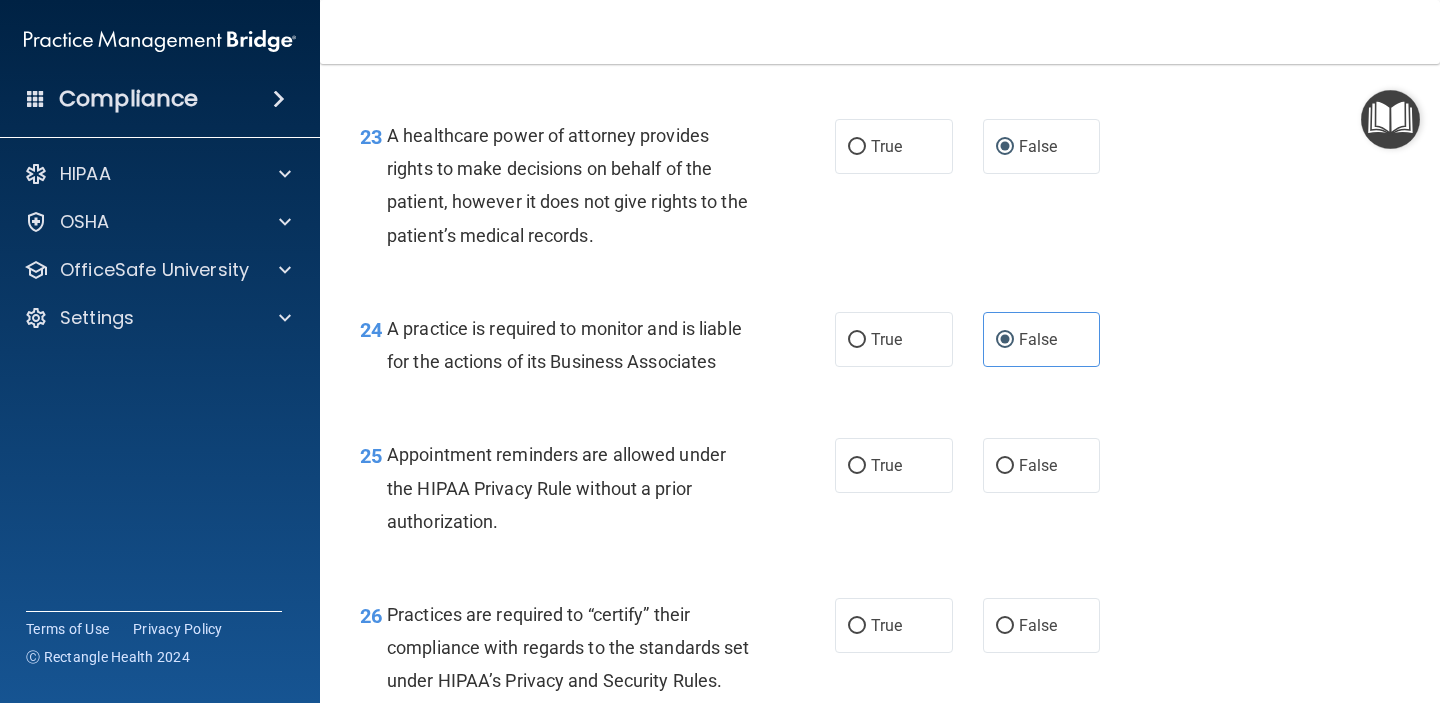 scroll, scrollTop: 4367, scrollLeft: 0, axis: vertical 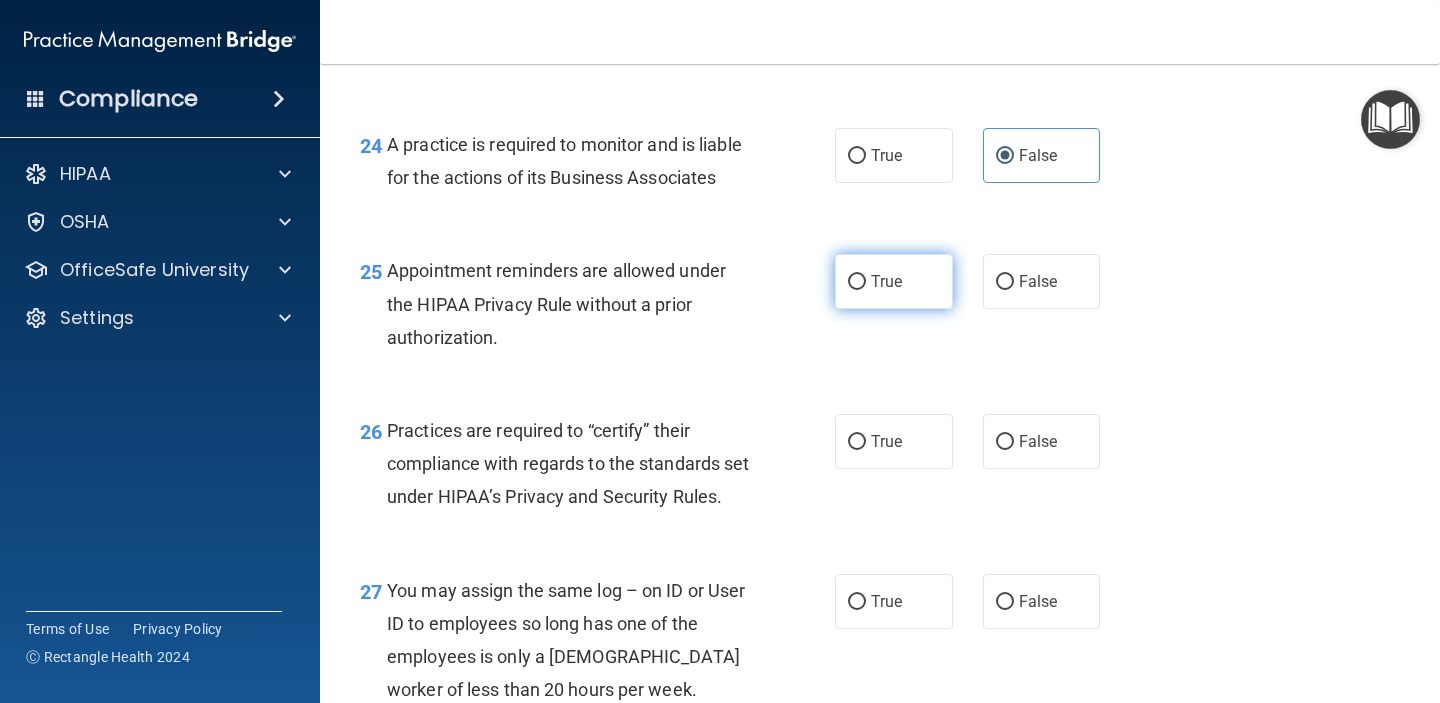 click on "True" at bounding box center (894, 281) 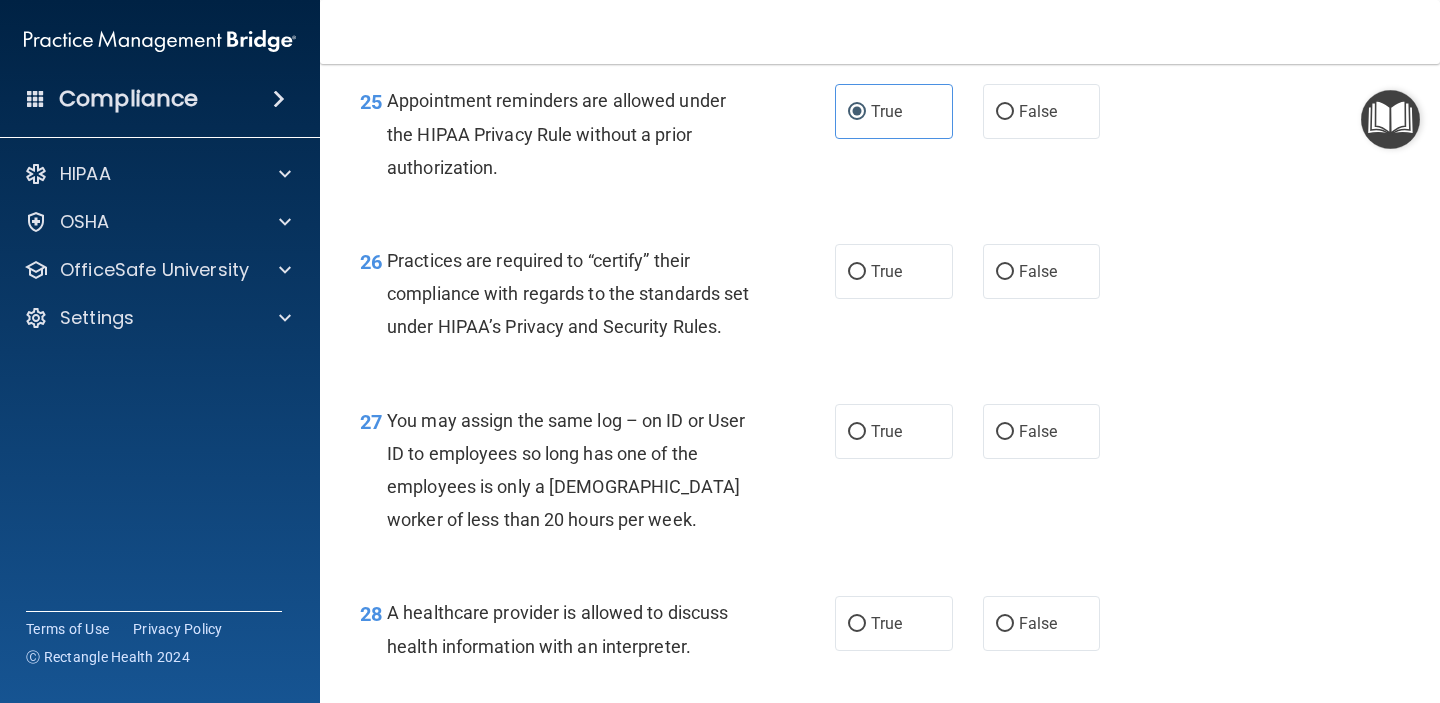 scroll, scrollTop: 4543, scrollLeft: 0, axis: vertical 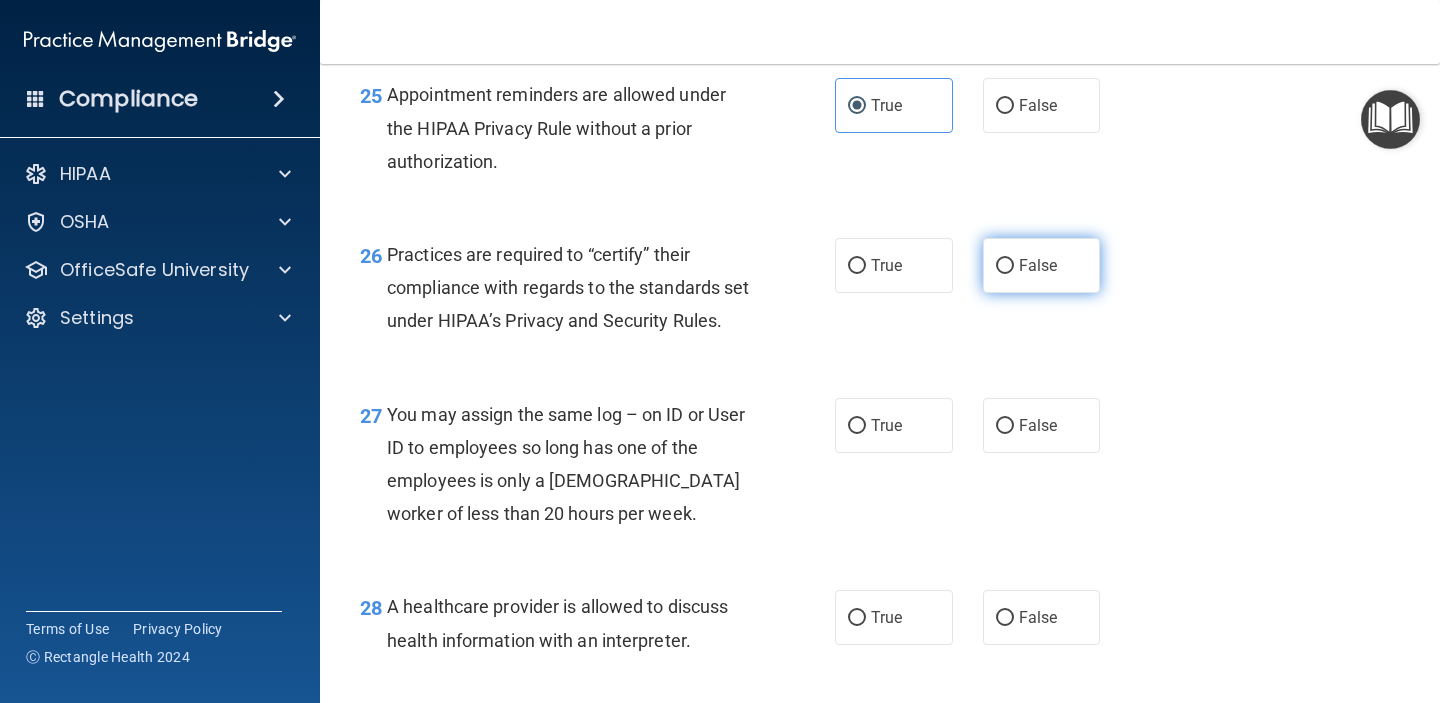 click on "False" at bounding box center [1042, 265] 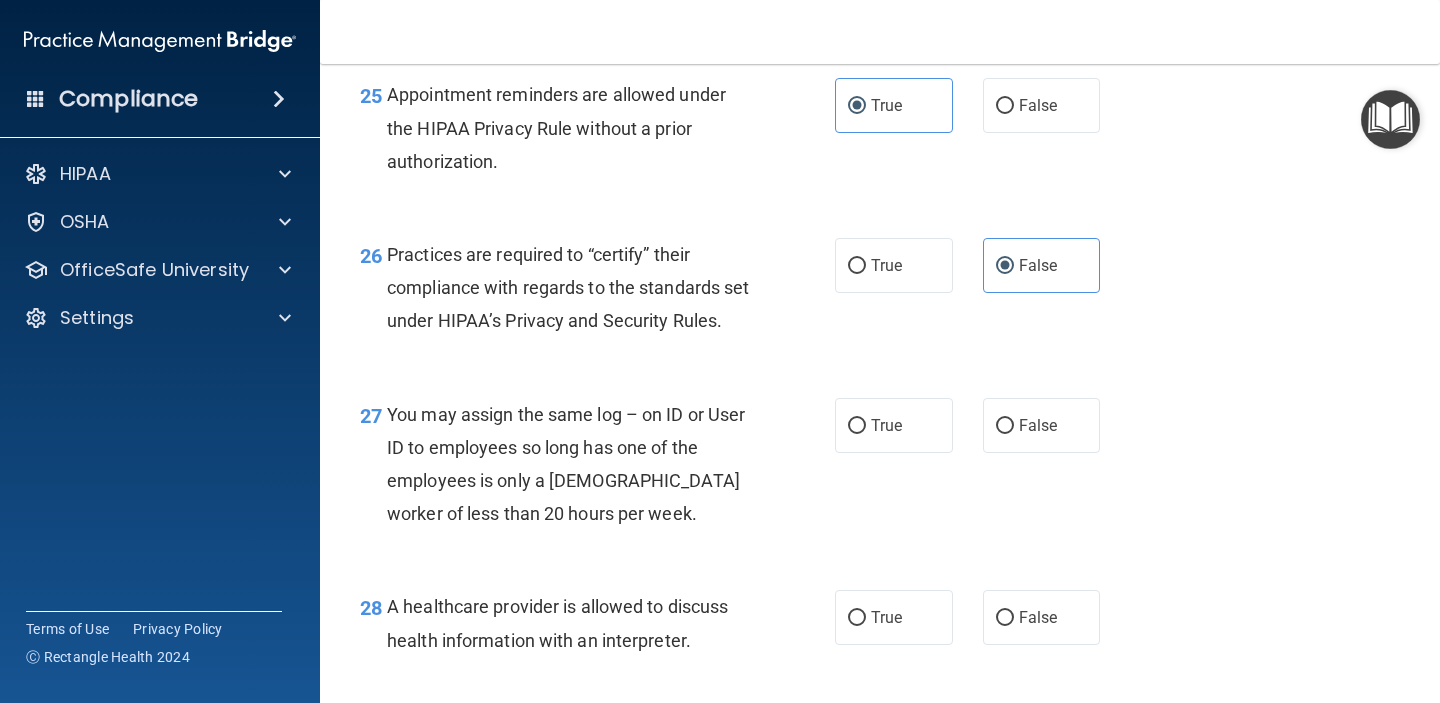 scroll, scrollTop: 4659, scrollLeft: 0, axis: vertical 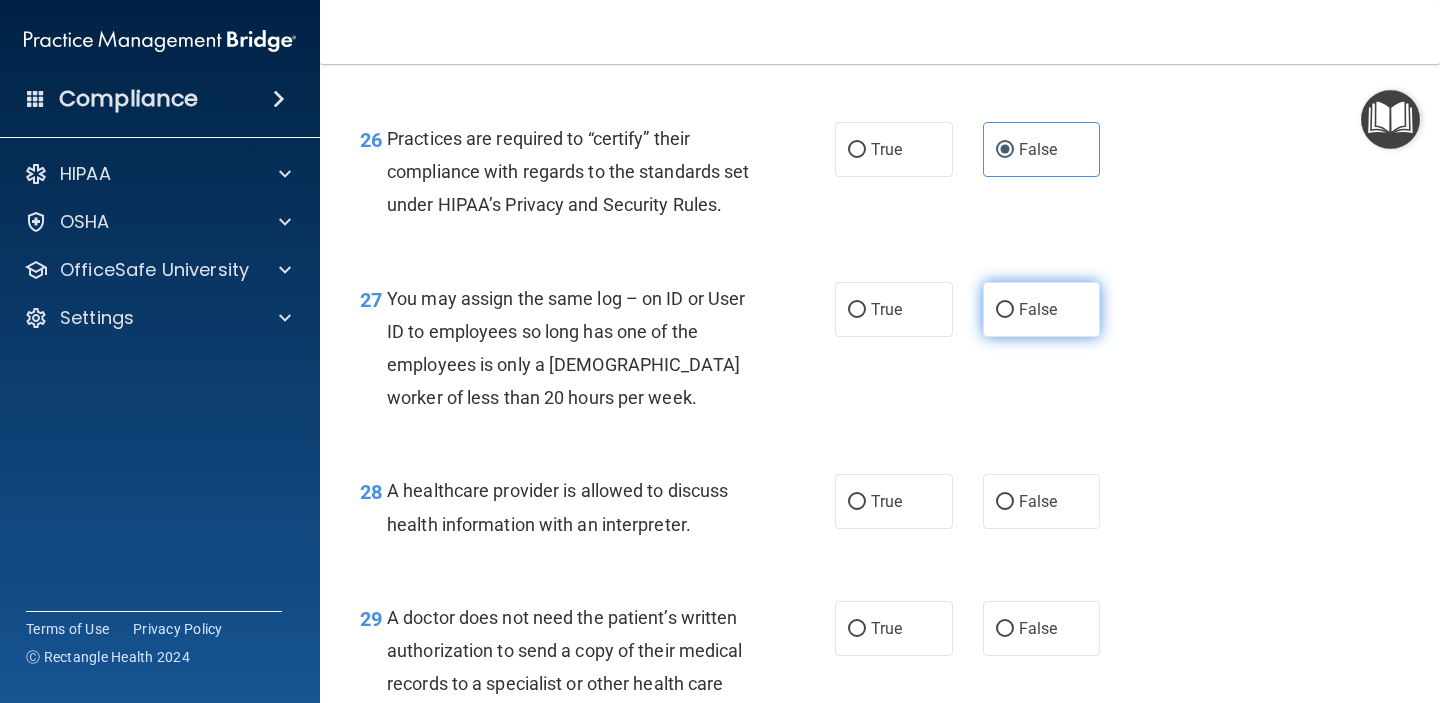 click on "False" at bounding box center [1042, 309] 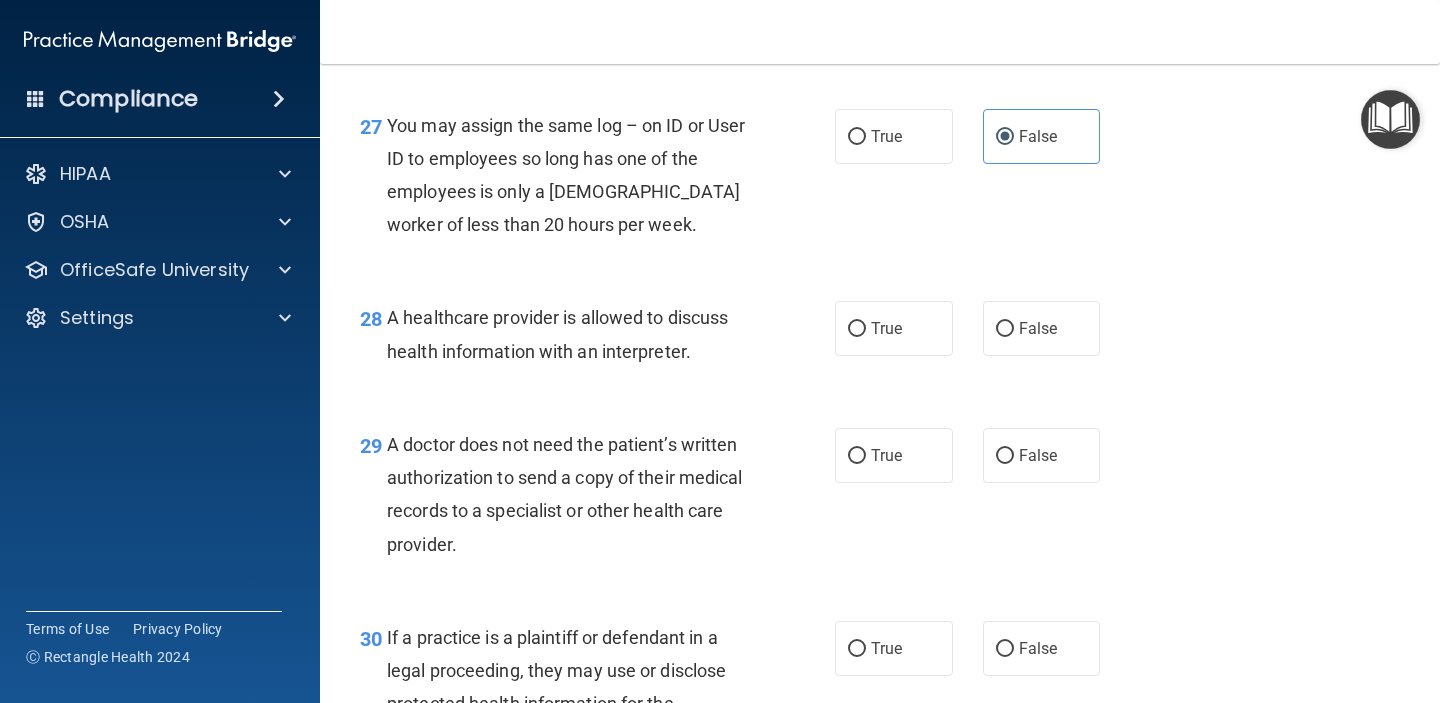 scroll, scrollTop: 4835, scrollLeft: 0, axis: vertical 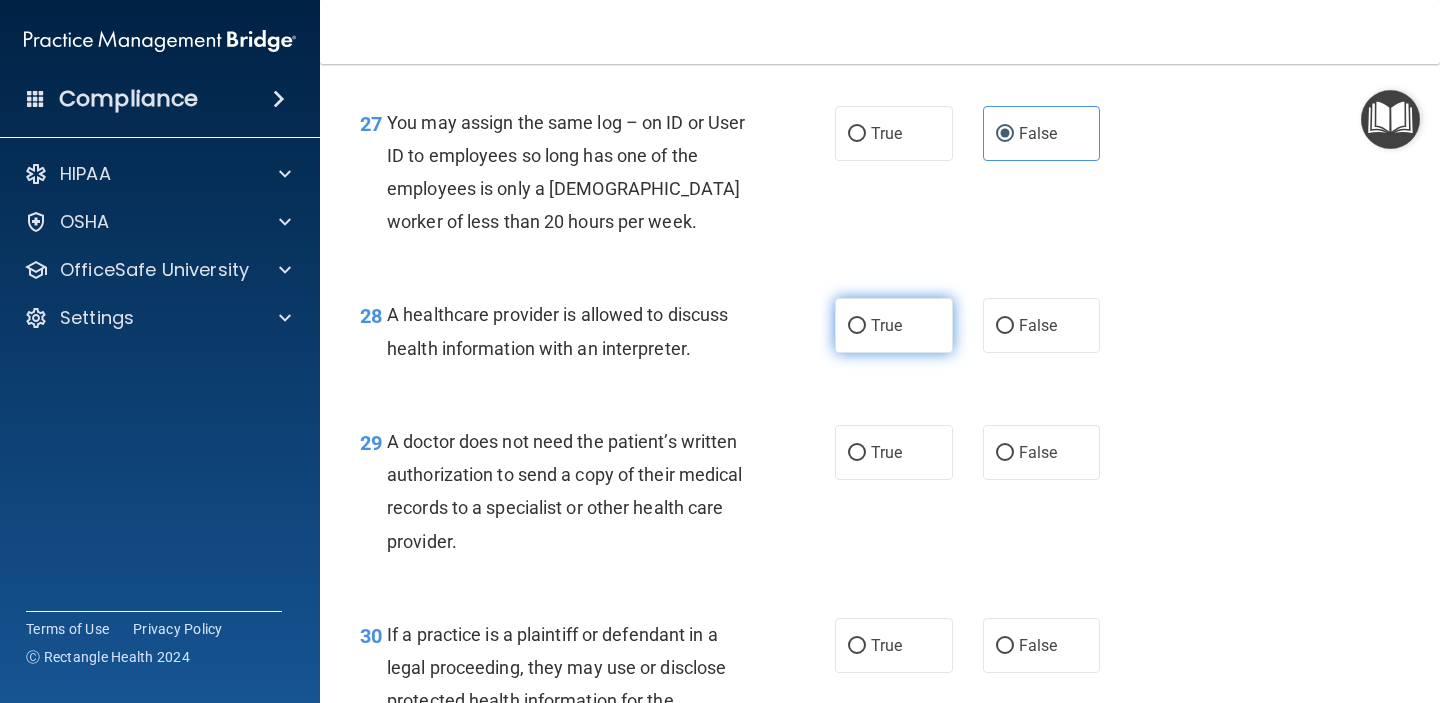 click on "True" at bounding box center (894, 325) 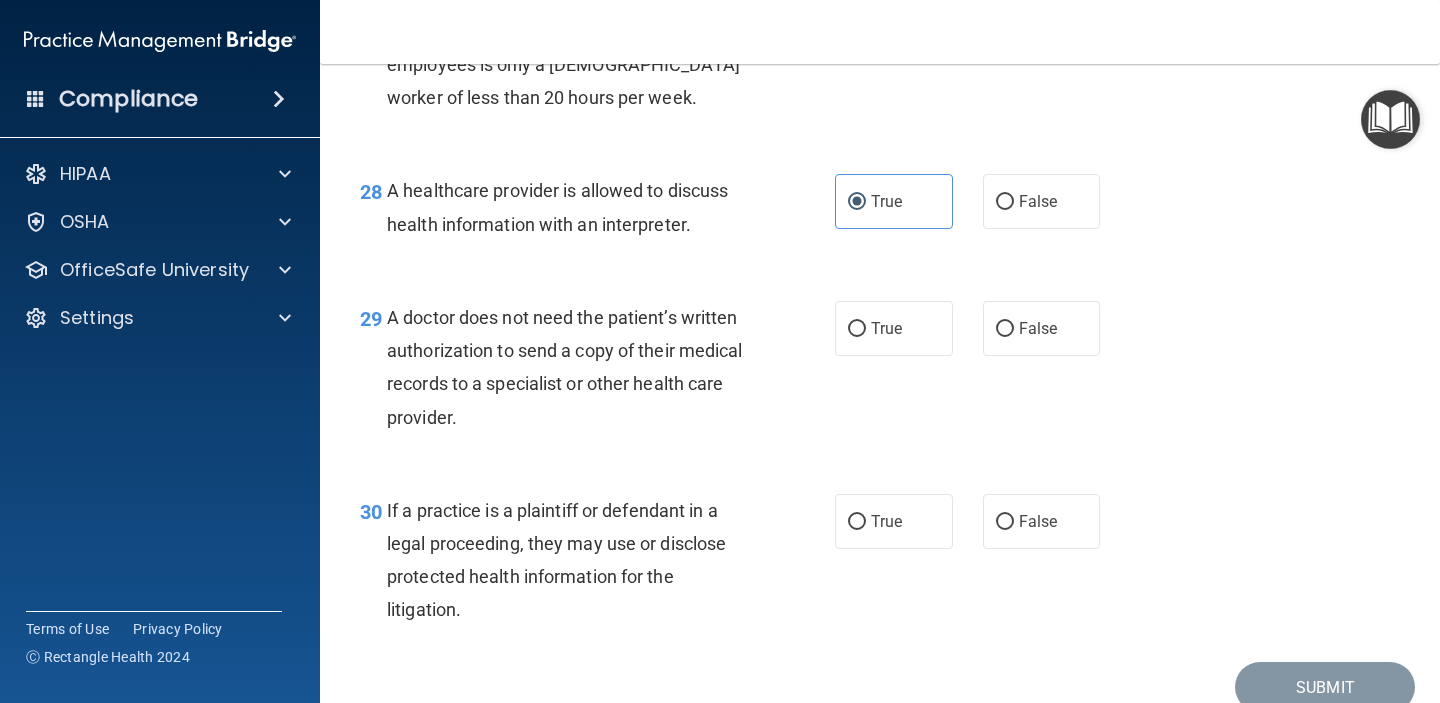 scroll, scrollTop: 5007, scrollLeft: 0, axis: vertical 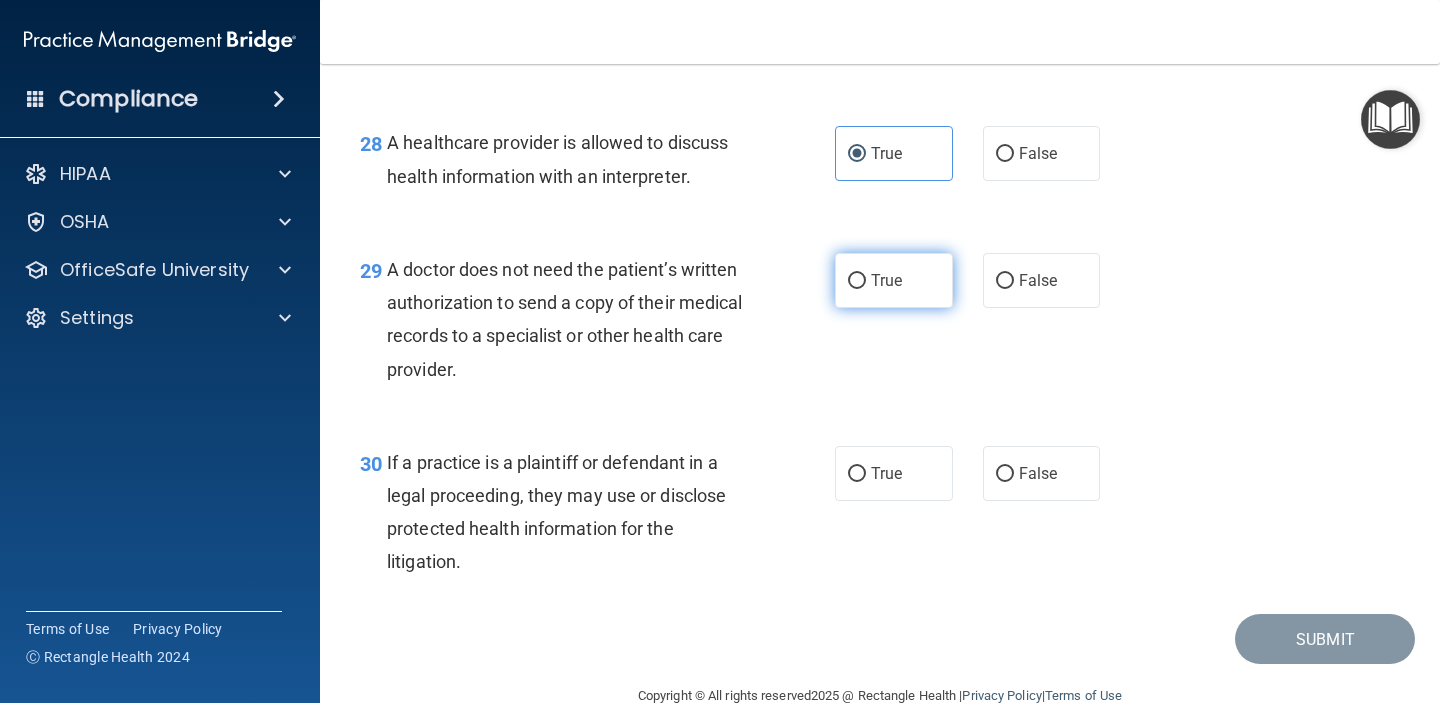 click on "True" at bounding box center [886, 280] 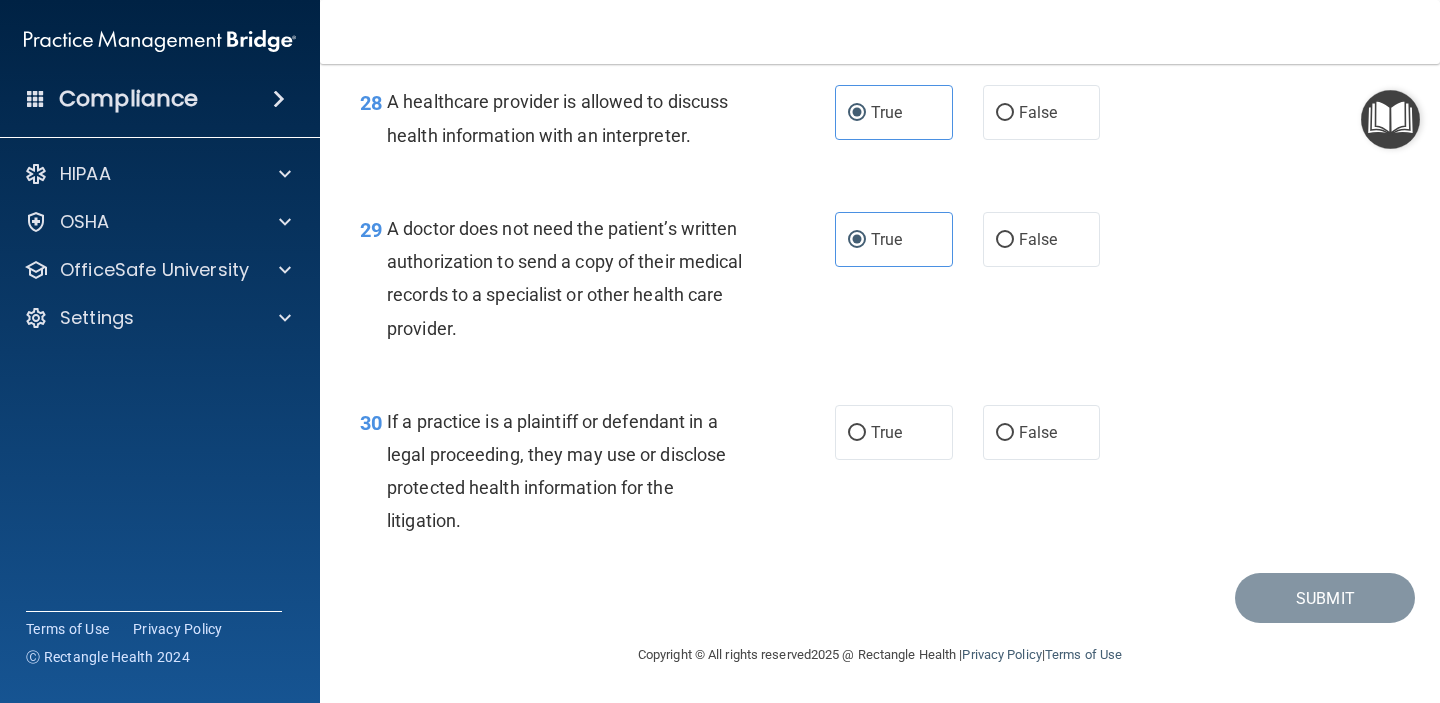 scroll, scrollTop: 5077, scrollLeft: 0, axis: vertical 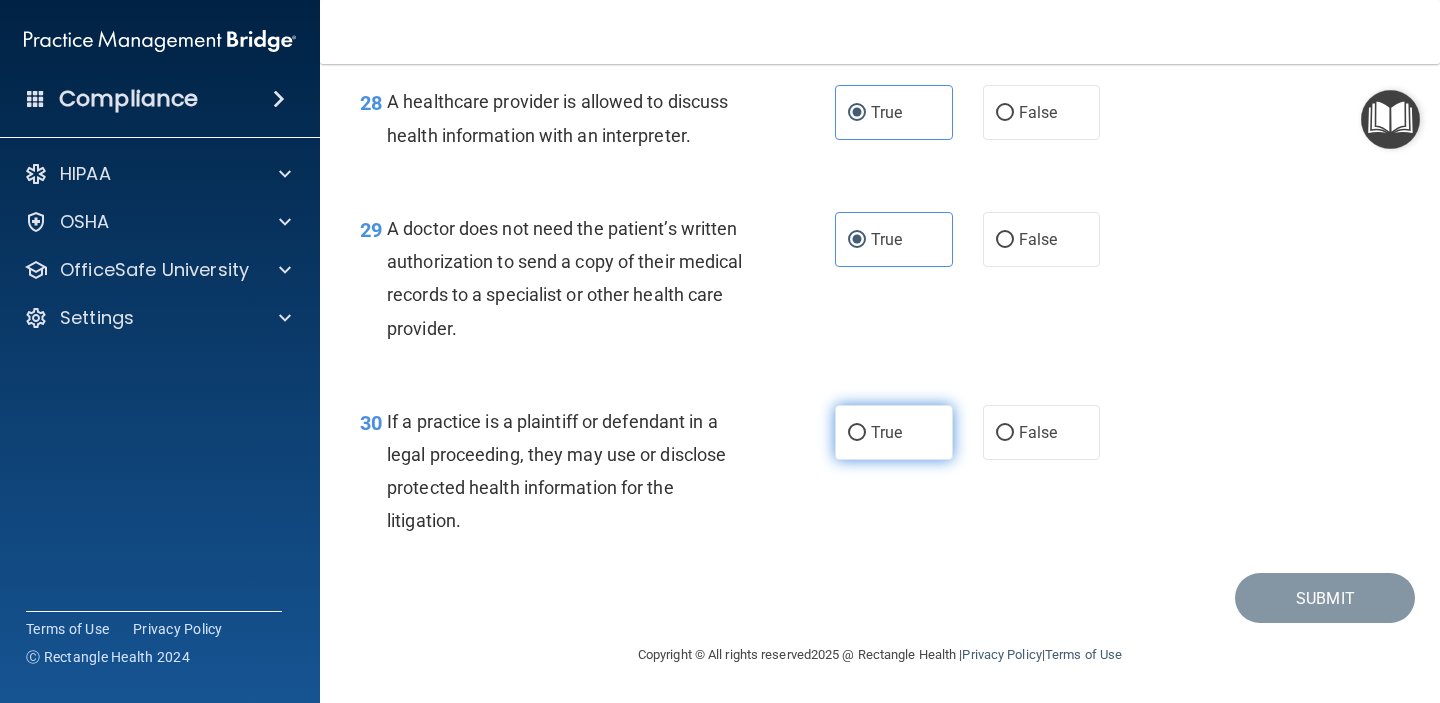 click on "True" at bounding box center [894, 432] 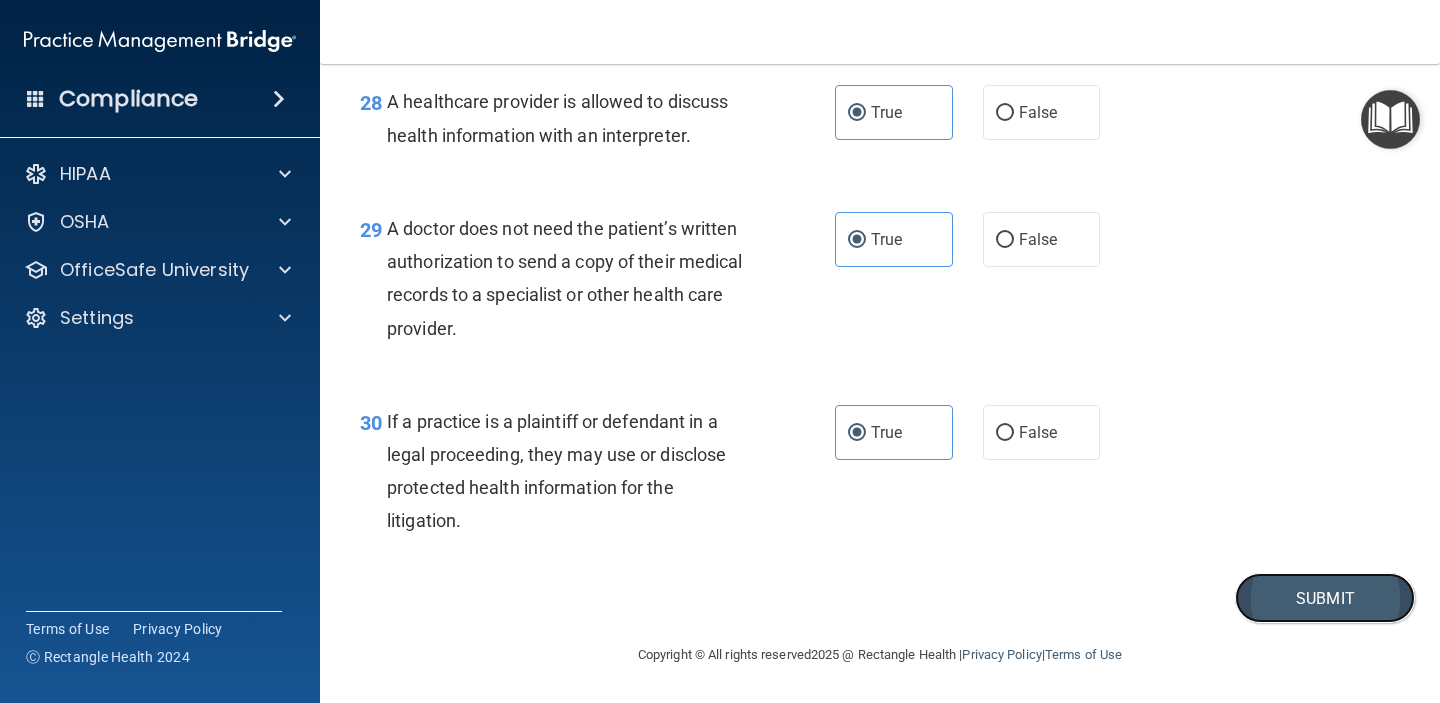 click on "Submit" at bounding box center (1325, 598) 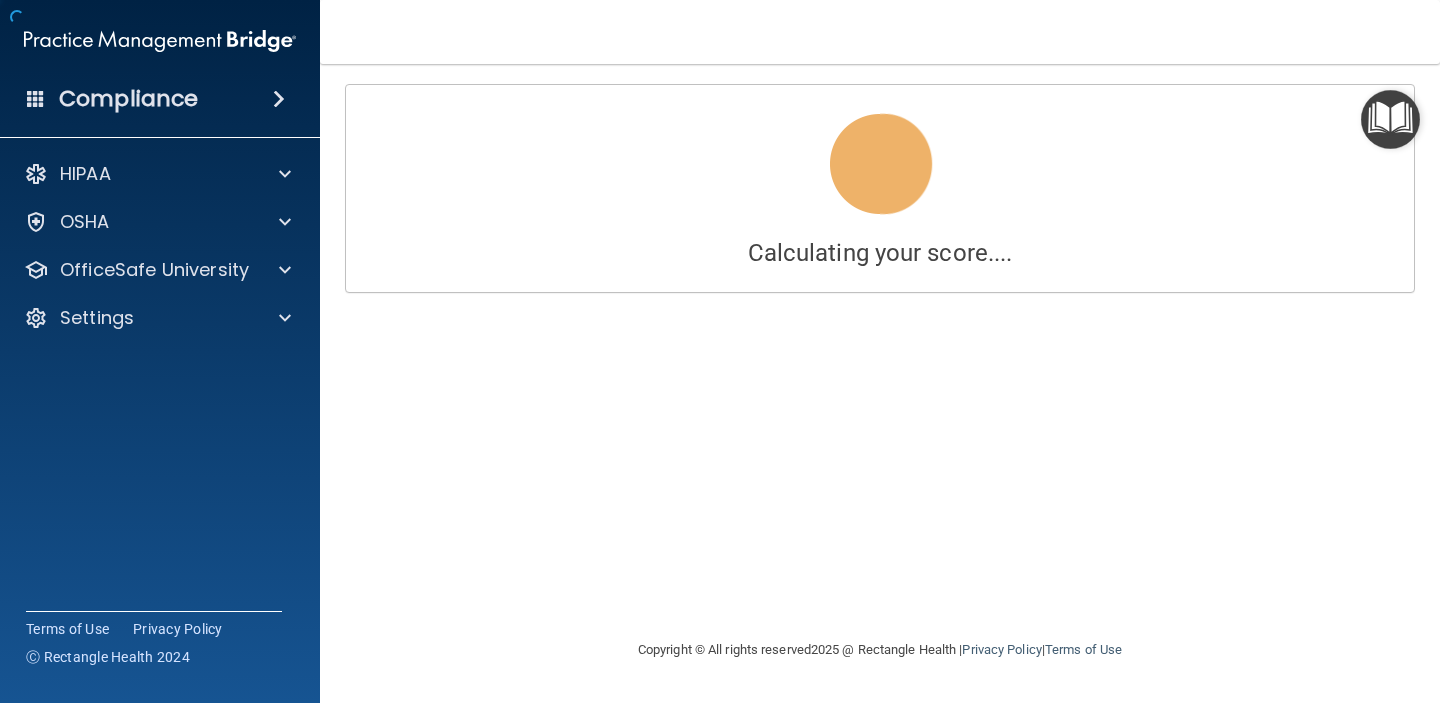 scroll, scrollTop: 0, scrollLeft: 0, axis: both 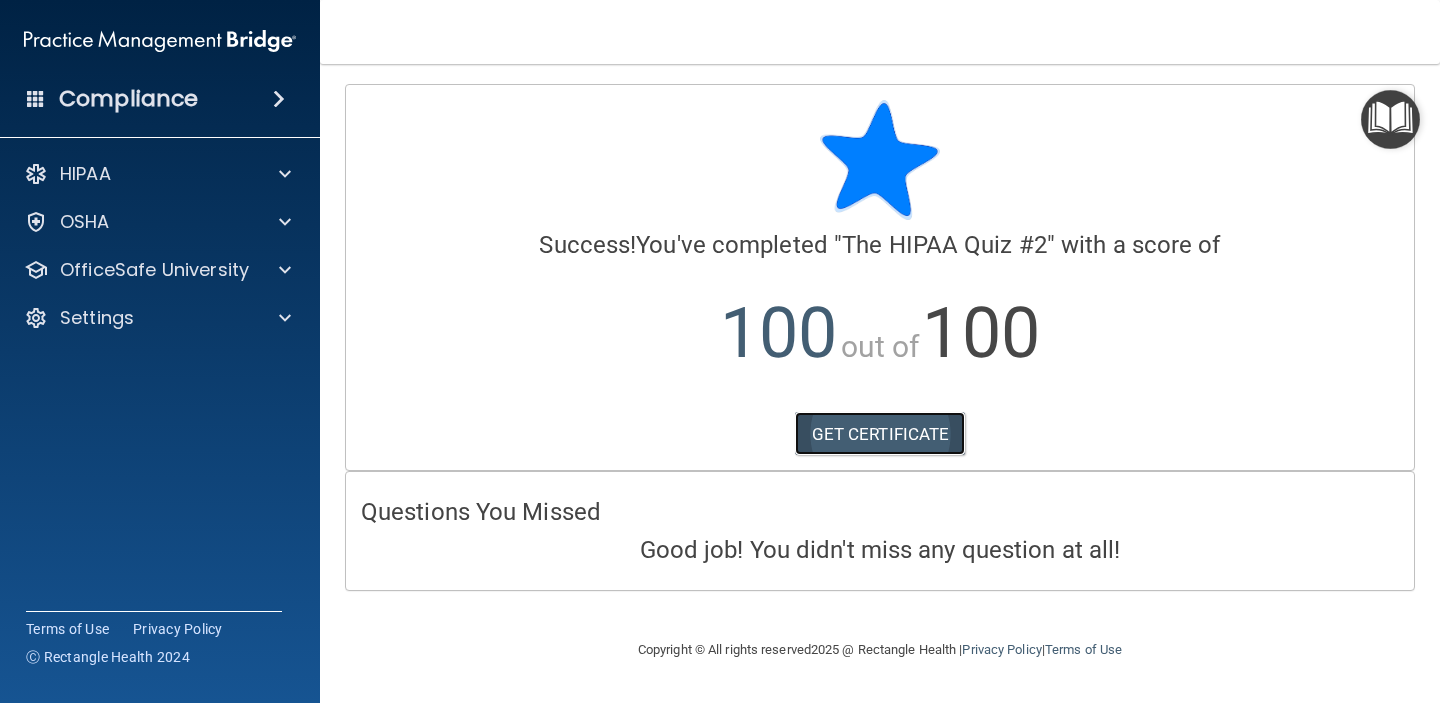 click on "GET CERTIFICATE" at bounding box center [880, 434] 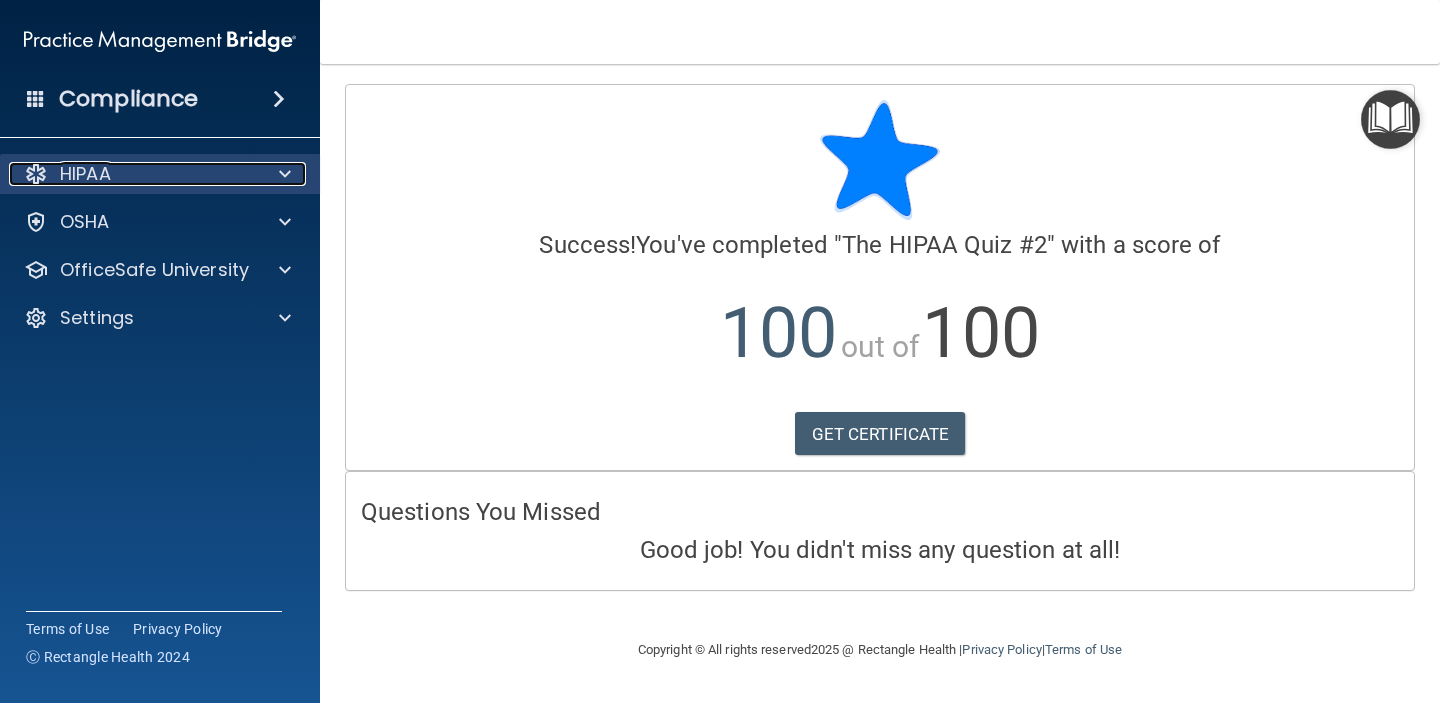 click on "HIPAA" at bounding box center [133, 174] 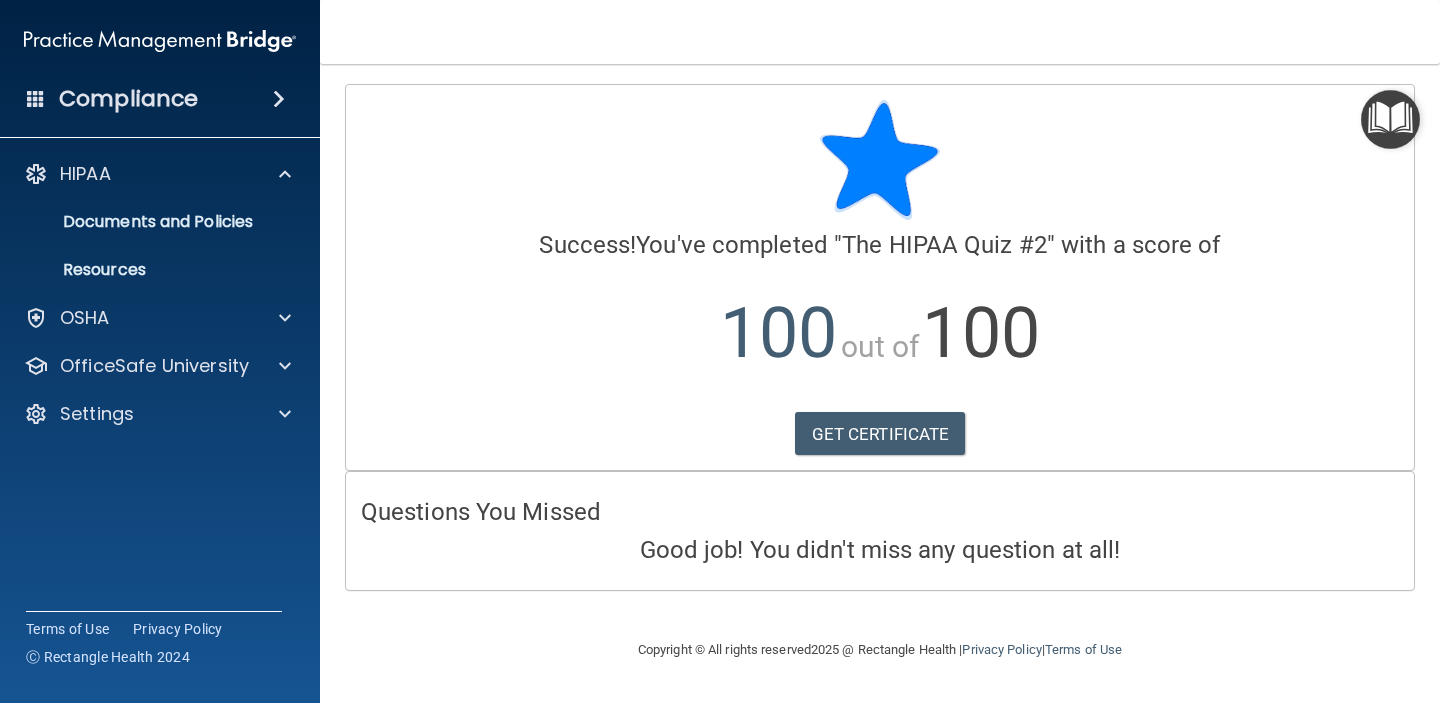 click on "Compliance" at bounding box center (128, 99) 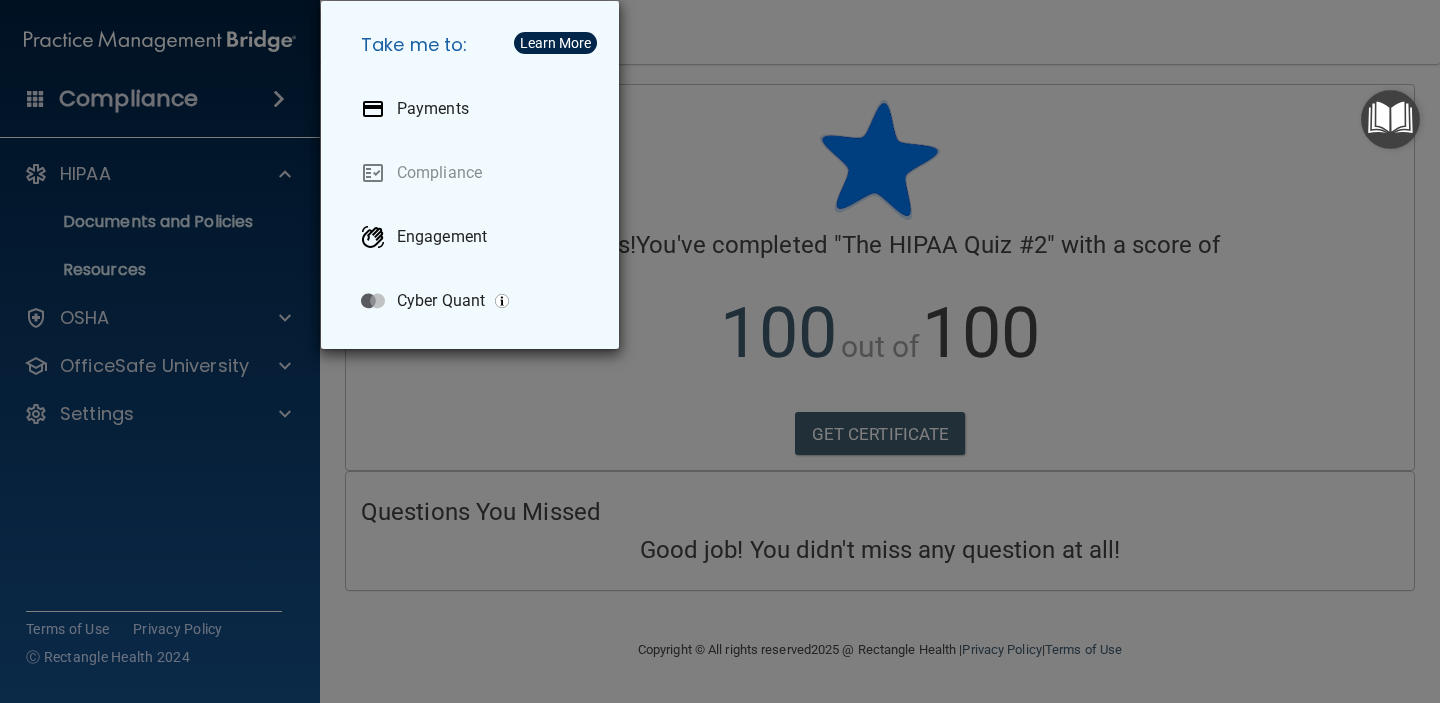 click on "Take me to:             Payments                   Compliance                     Engagement                     Cyber Quant" at bounding box center (720, 351) 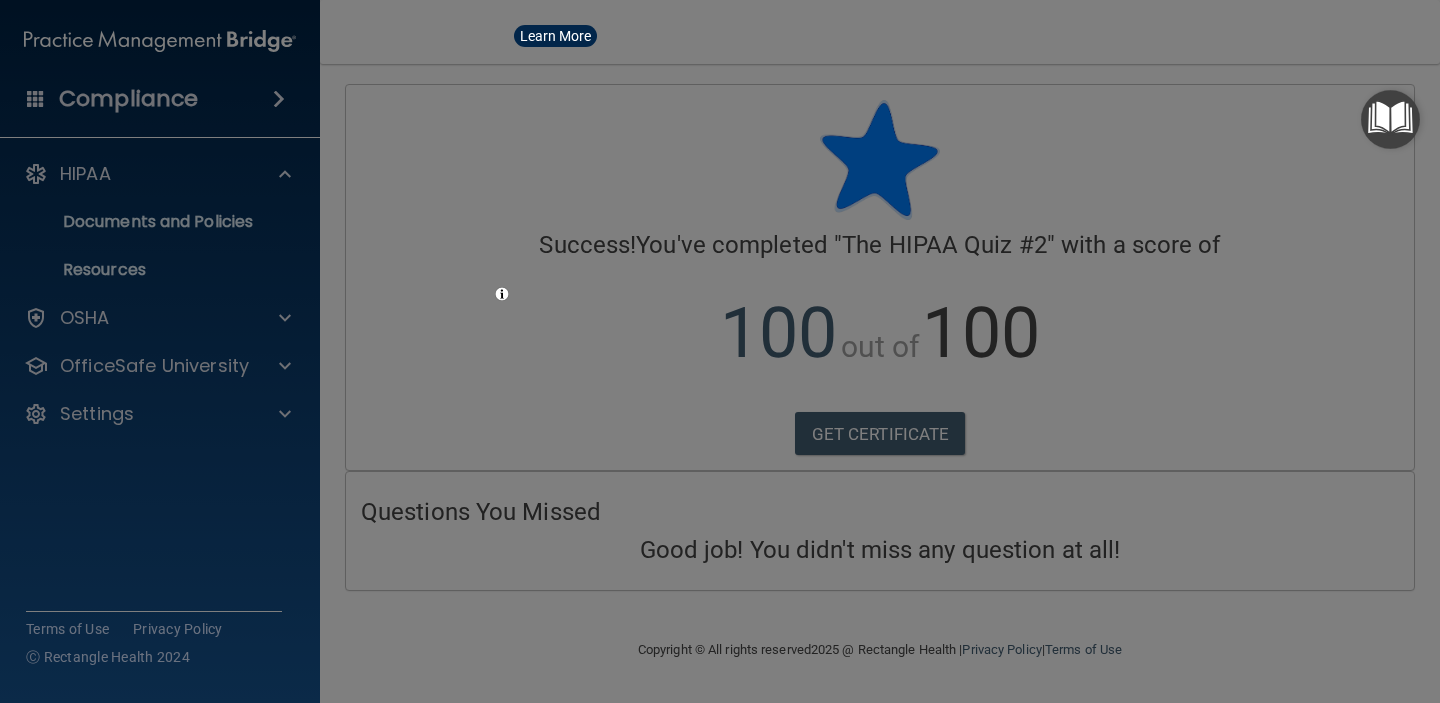click on "Take me to:             Payments                   Compliance                     Engagement                     Cyber Quant" at bounding box center [720, 351] 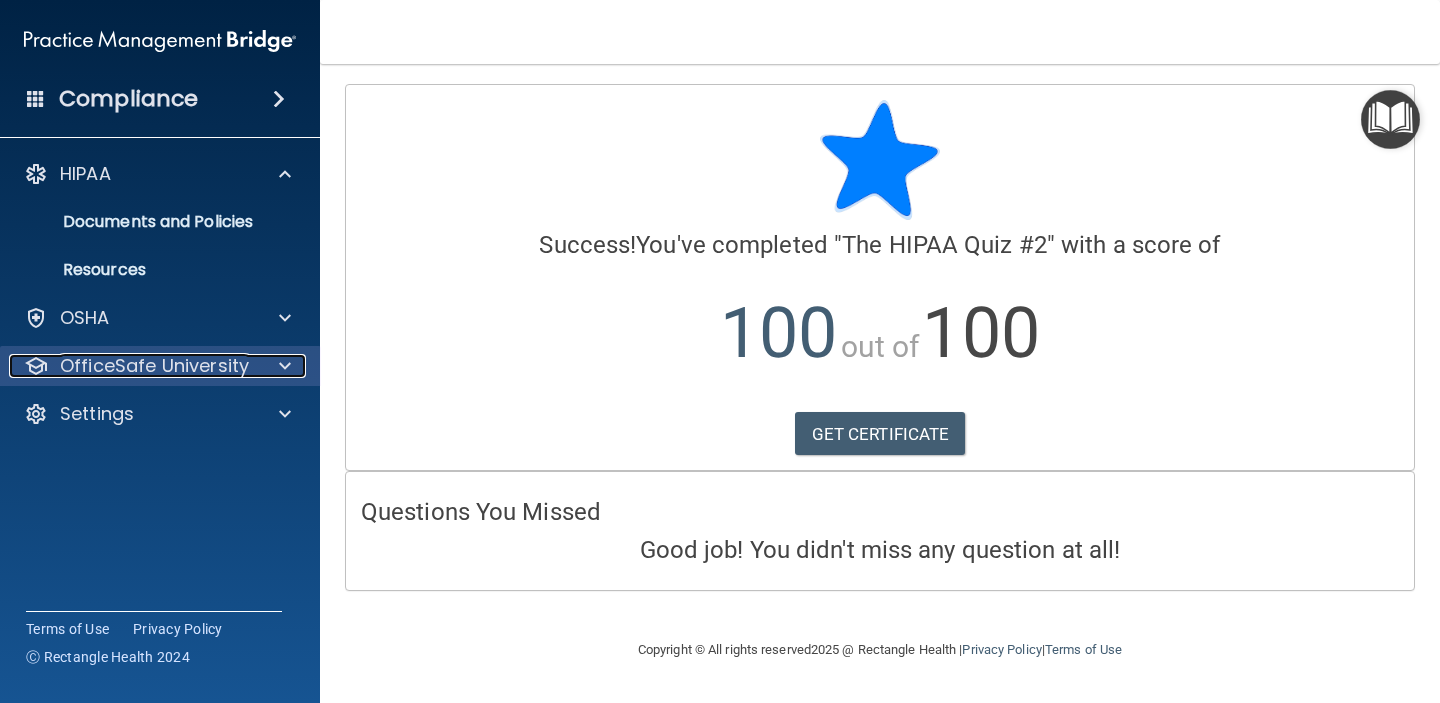 click on "OfficeSafe University" at bounding box center [154, 366] 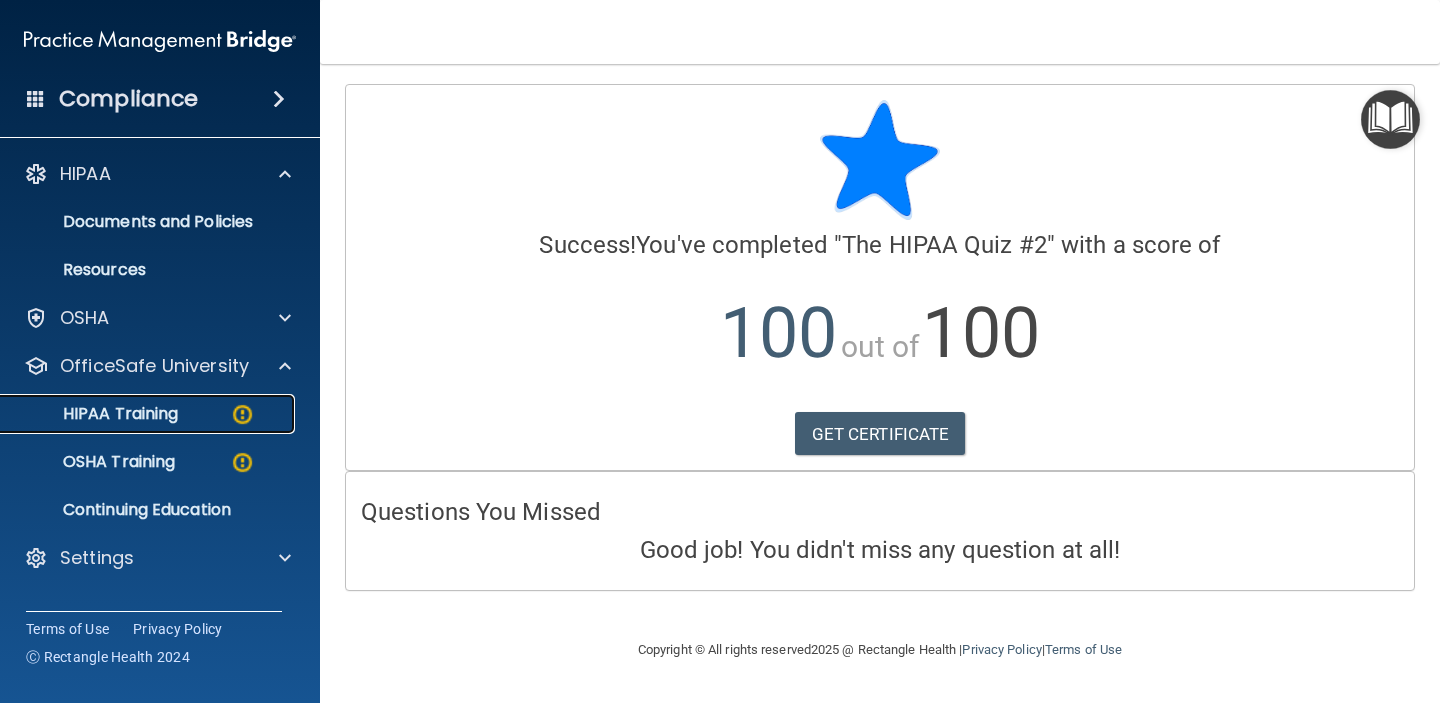 click on "HIPAA Training" at bounding box center (95, 414) 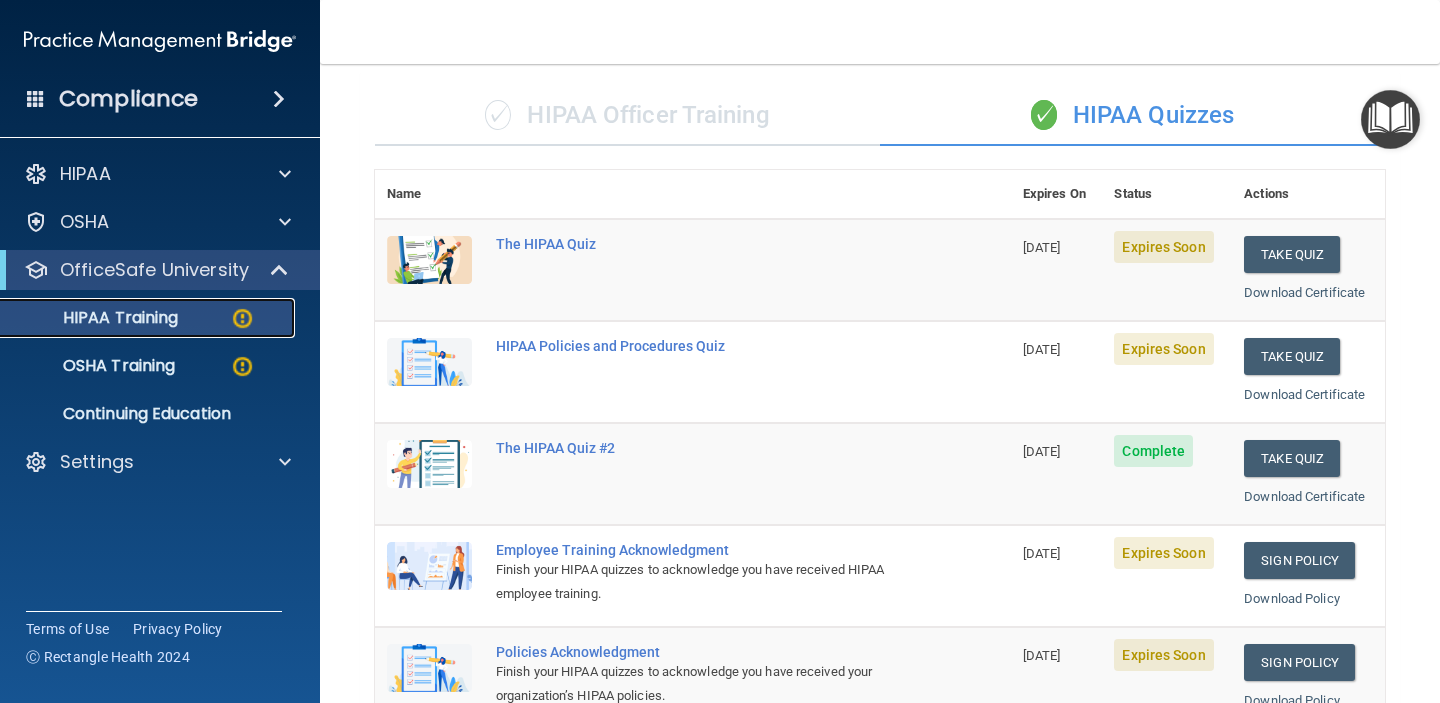 scroll, scrollTop: 134, scrollLeft: 0, axis: vertical 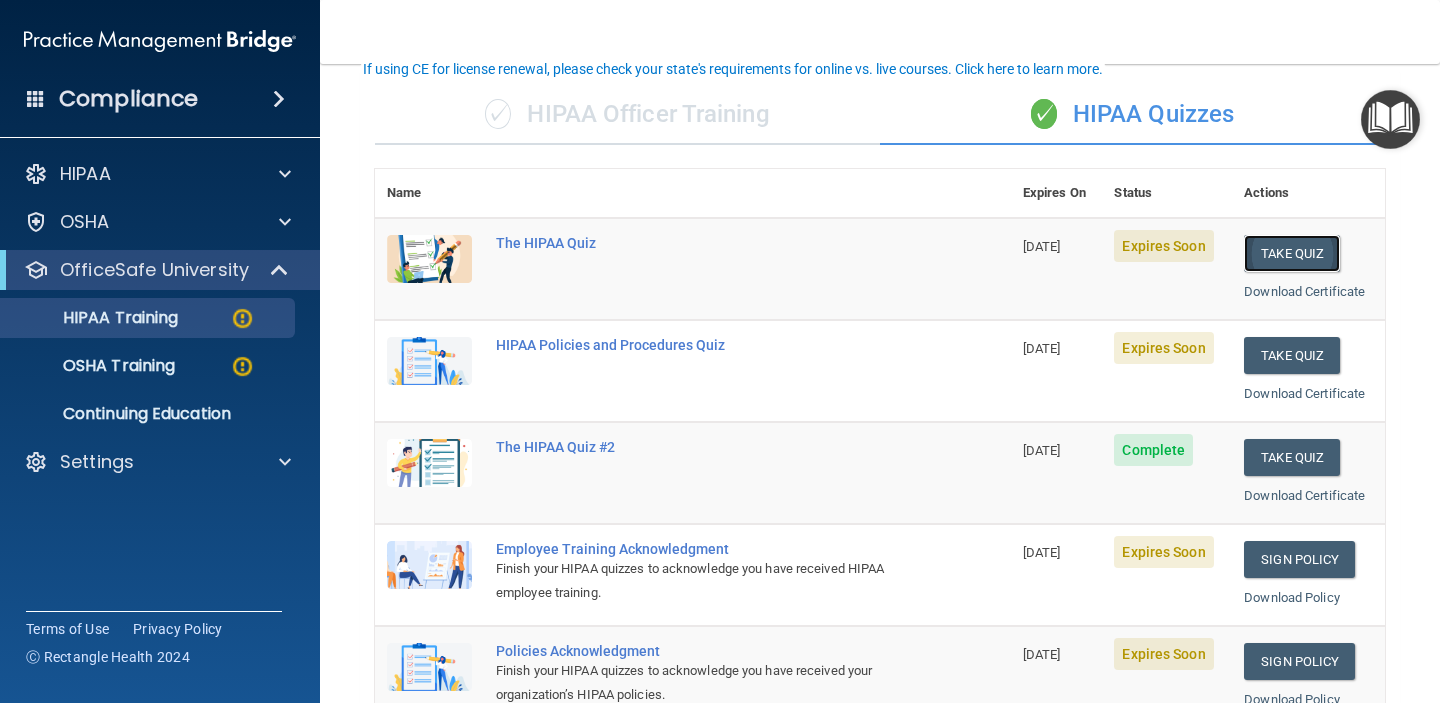 click on "Take Quiz" at bounding box center [1292, 253] 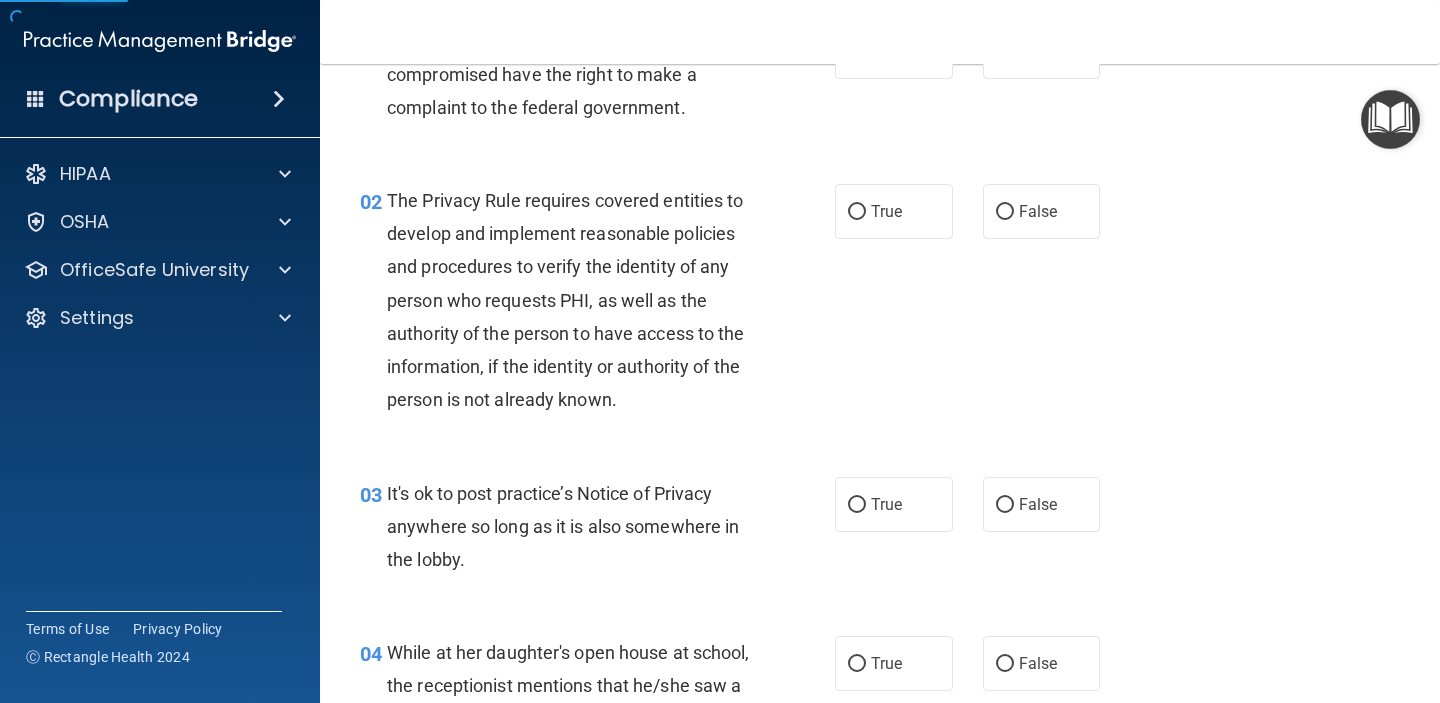 scroll, scrollTop: 0, scrollLeft: 0, axis: both 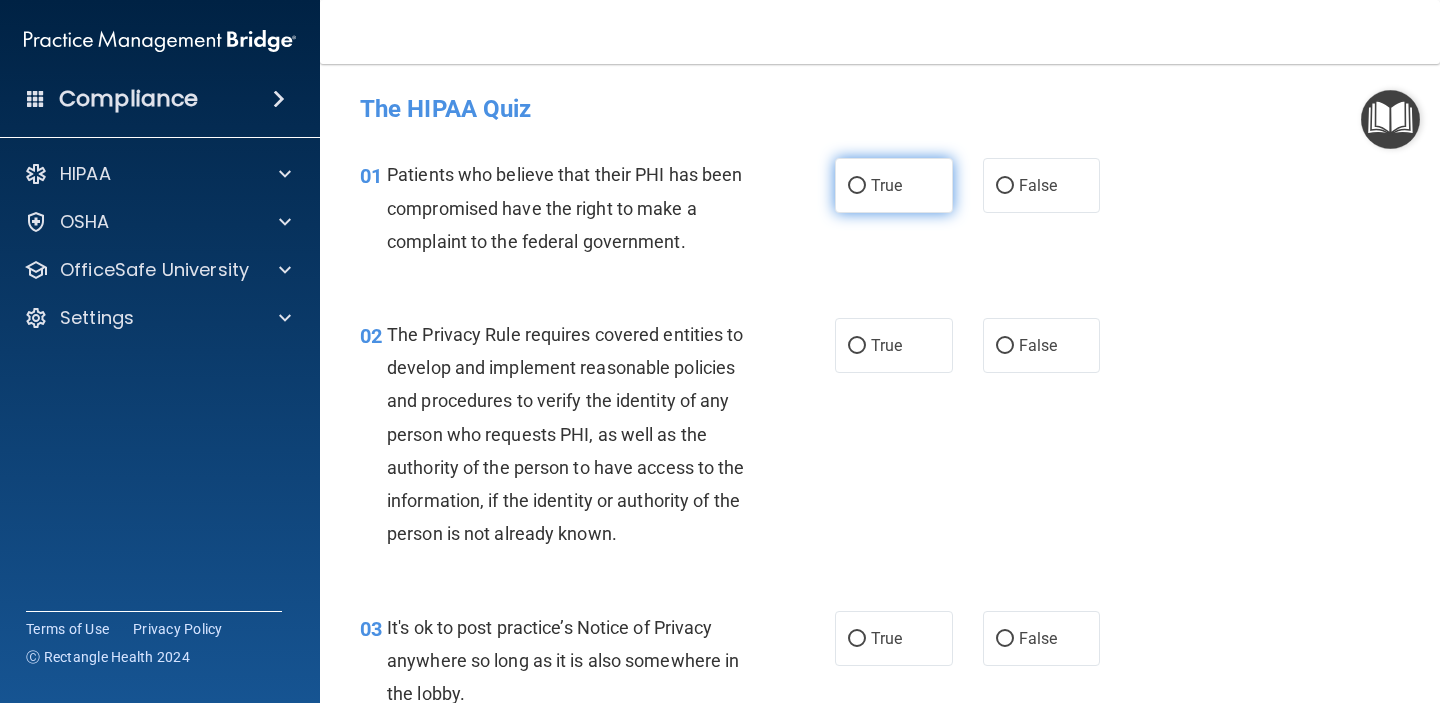 click on "True" at bounding box center (886, 185) 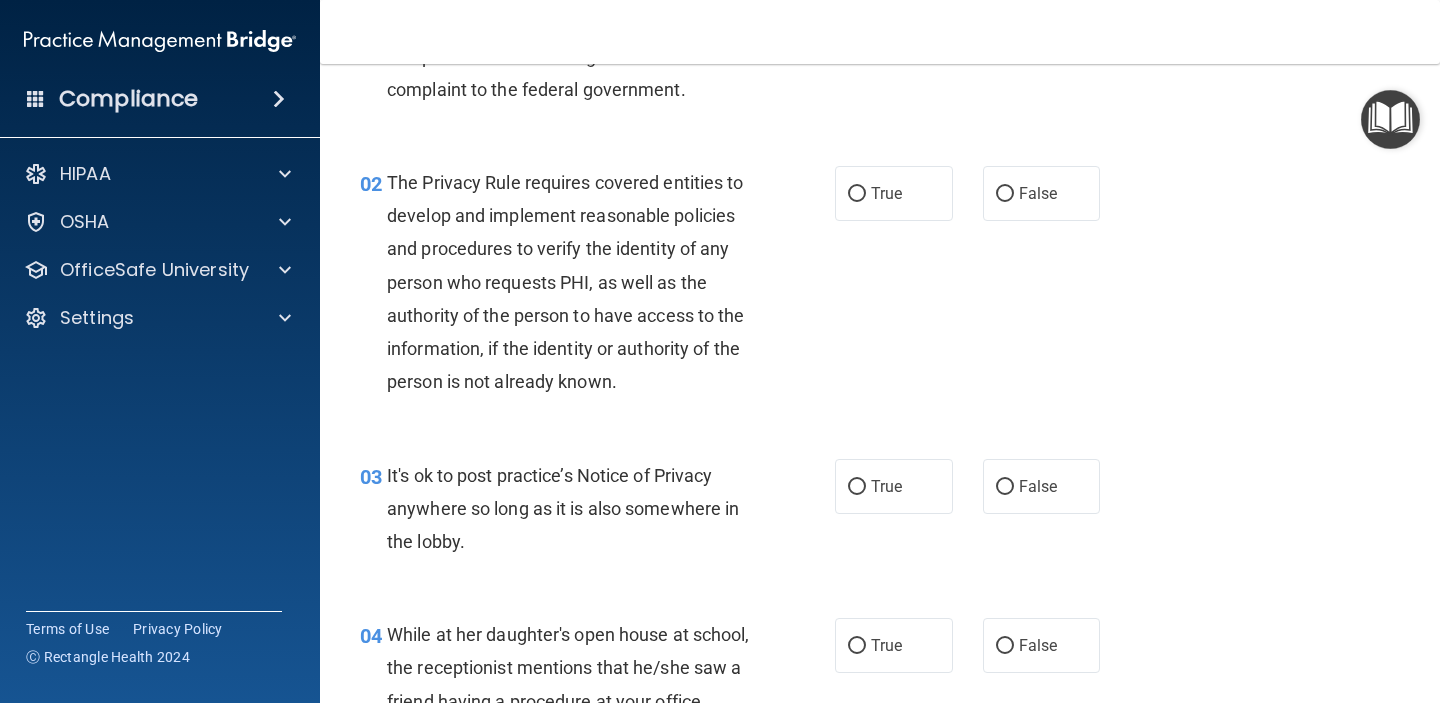 scroll, scrollTop: 197, scrollLeft: 0, axis: vertical 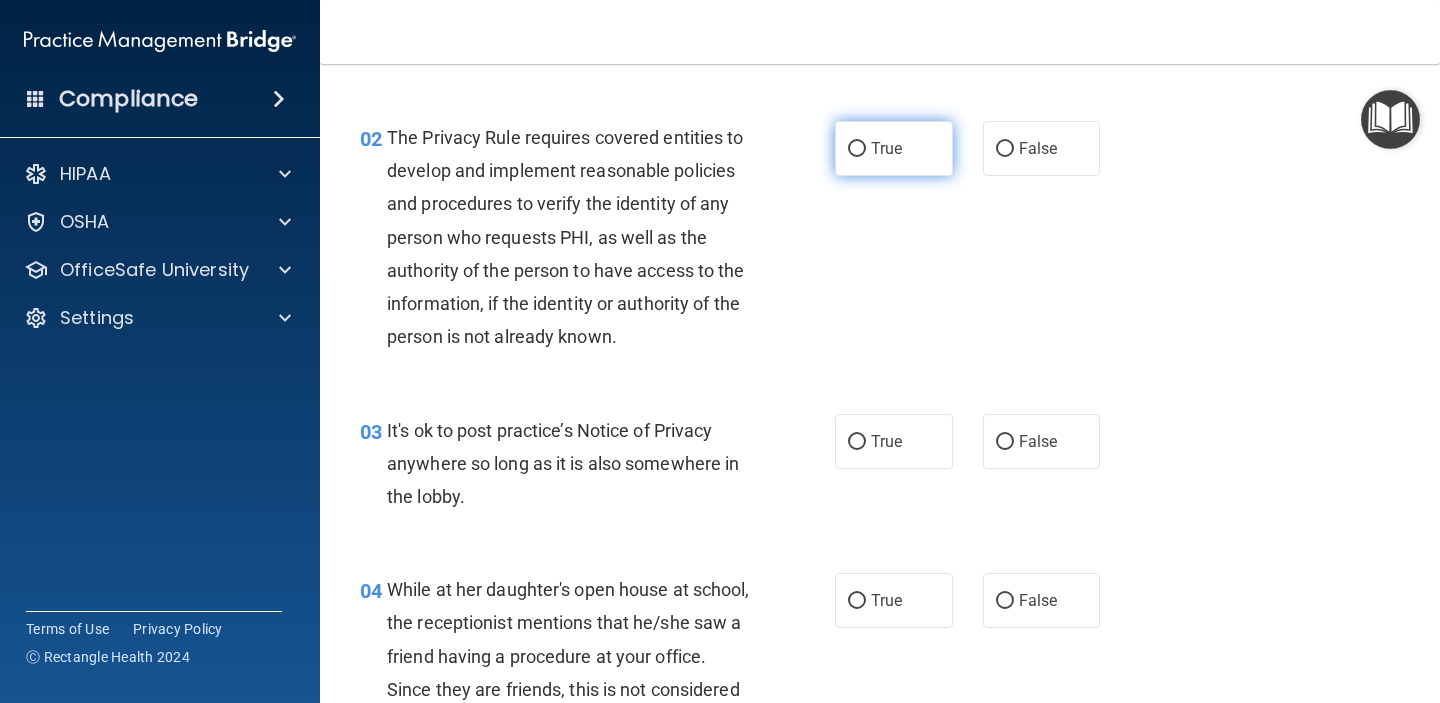click on "True" at bounding box center [894, 148] 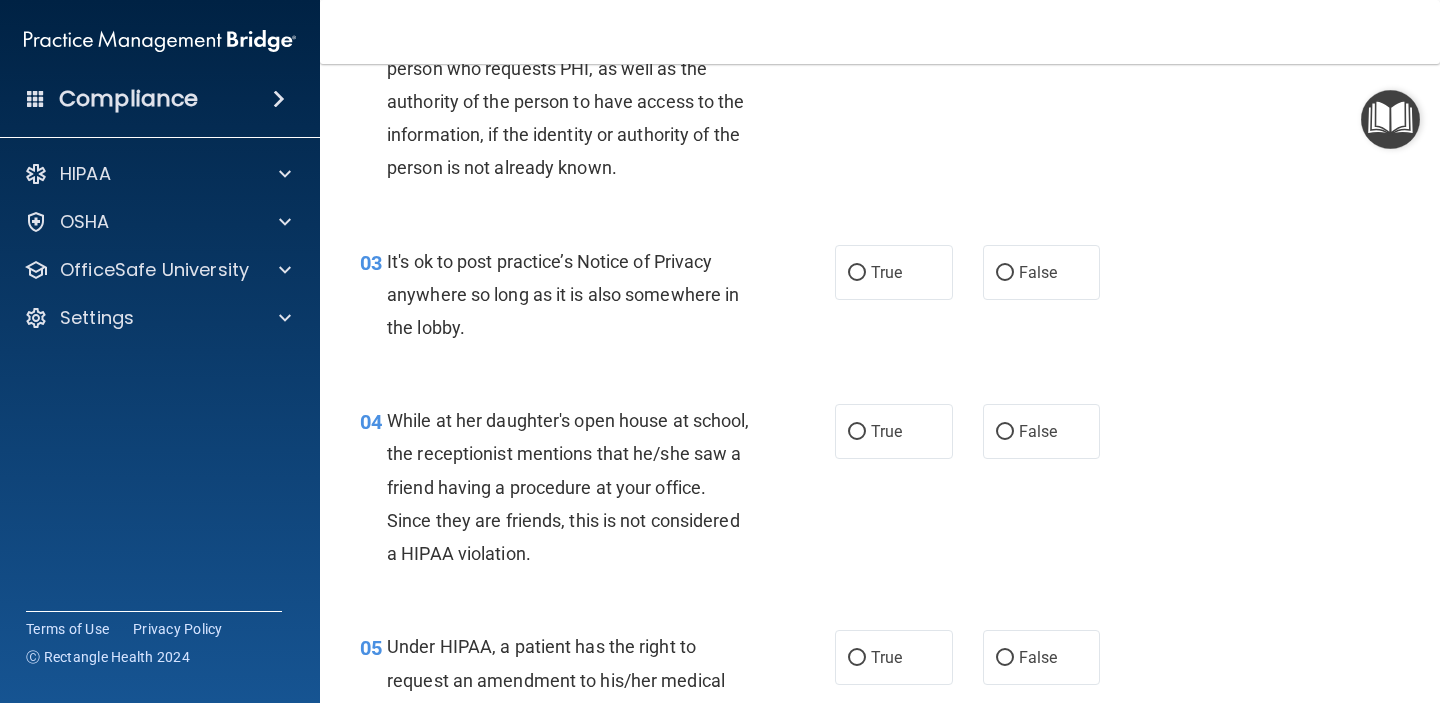 scroll, scrollTop: 374, scrollLeft: 0, axis: vertical 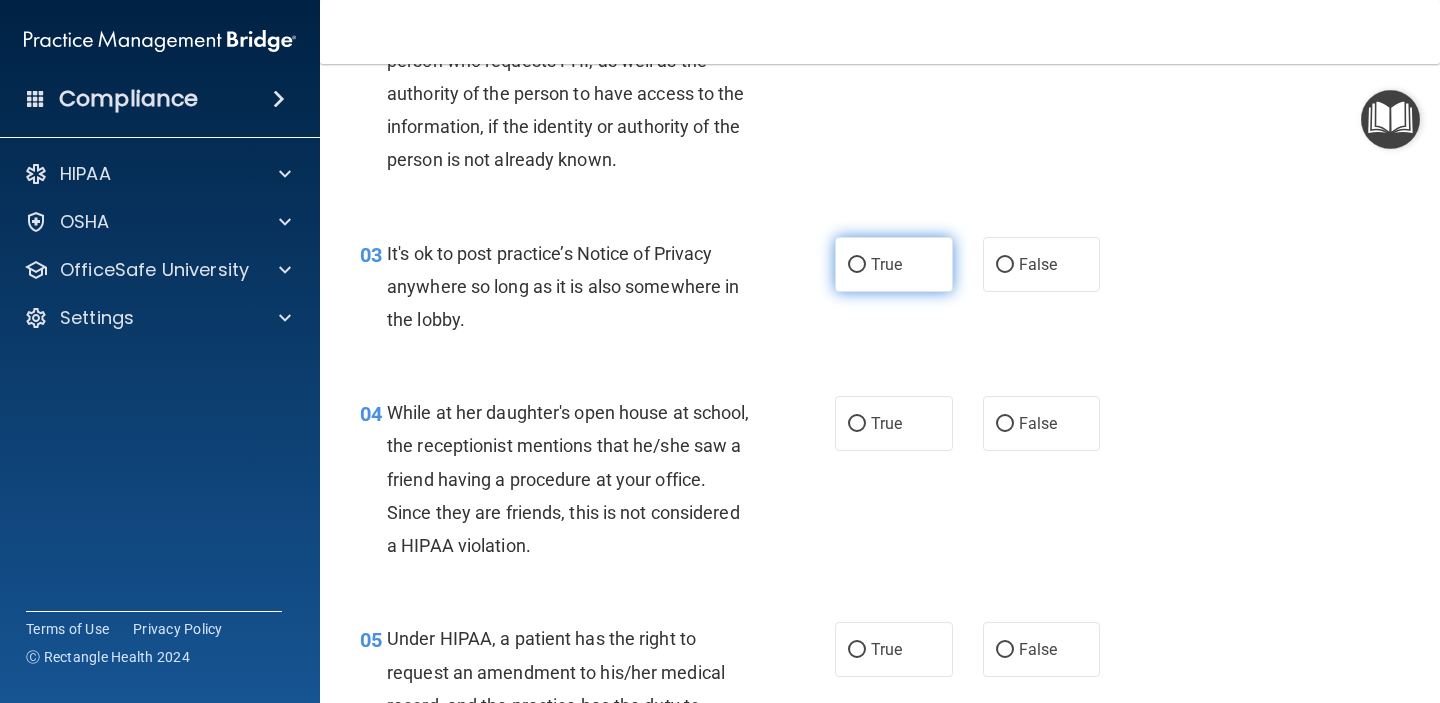 click on "True" at bounding box center [894, 264] 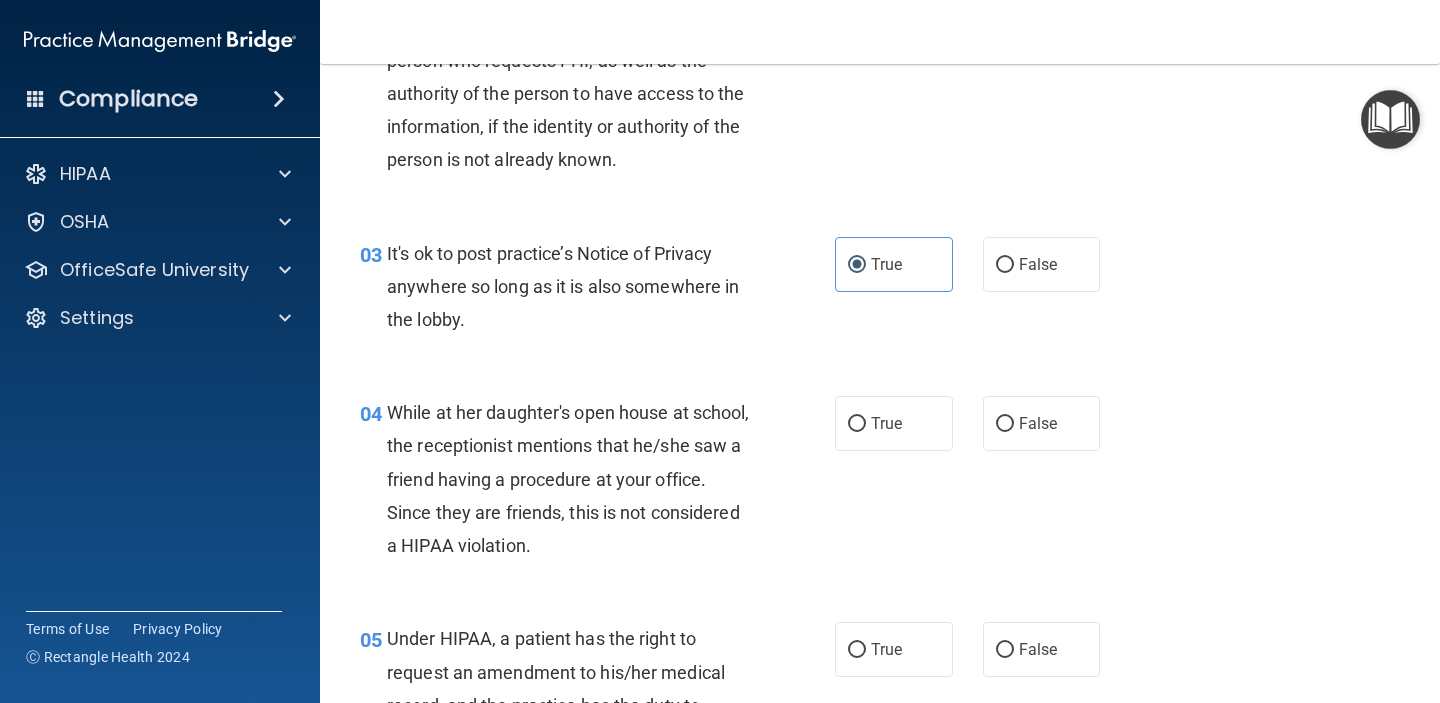 scroll, scrollTop: 540, scrollLeft: 0, axis: vertical 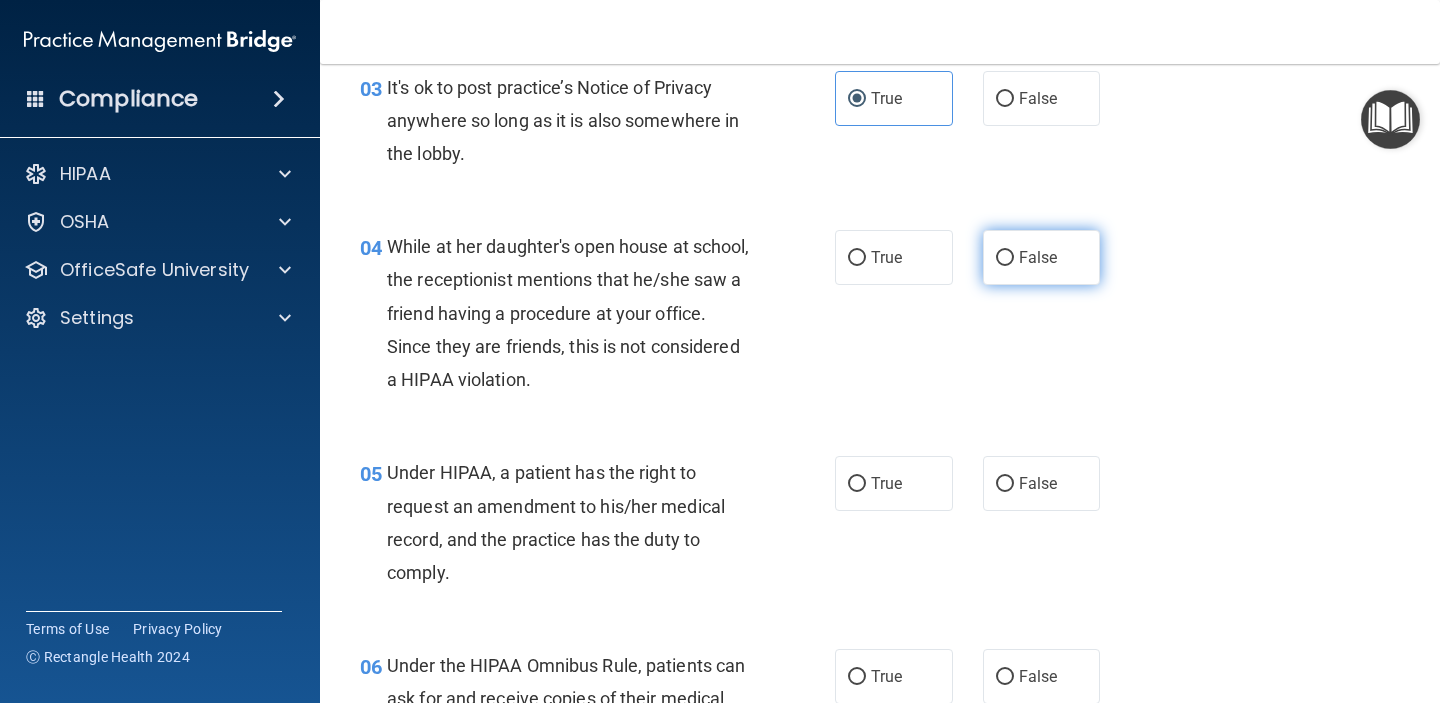 click on "False" at bounding box center (1038, 257) 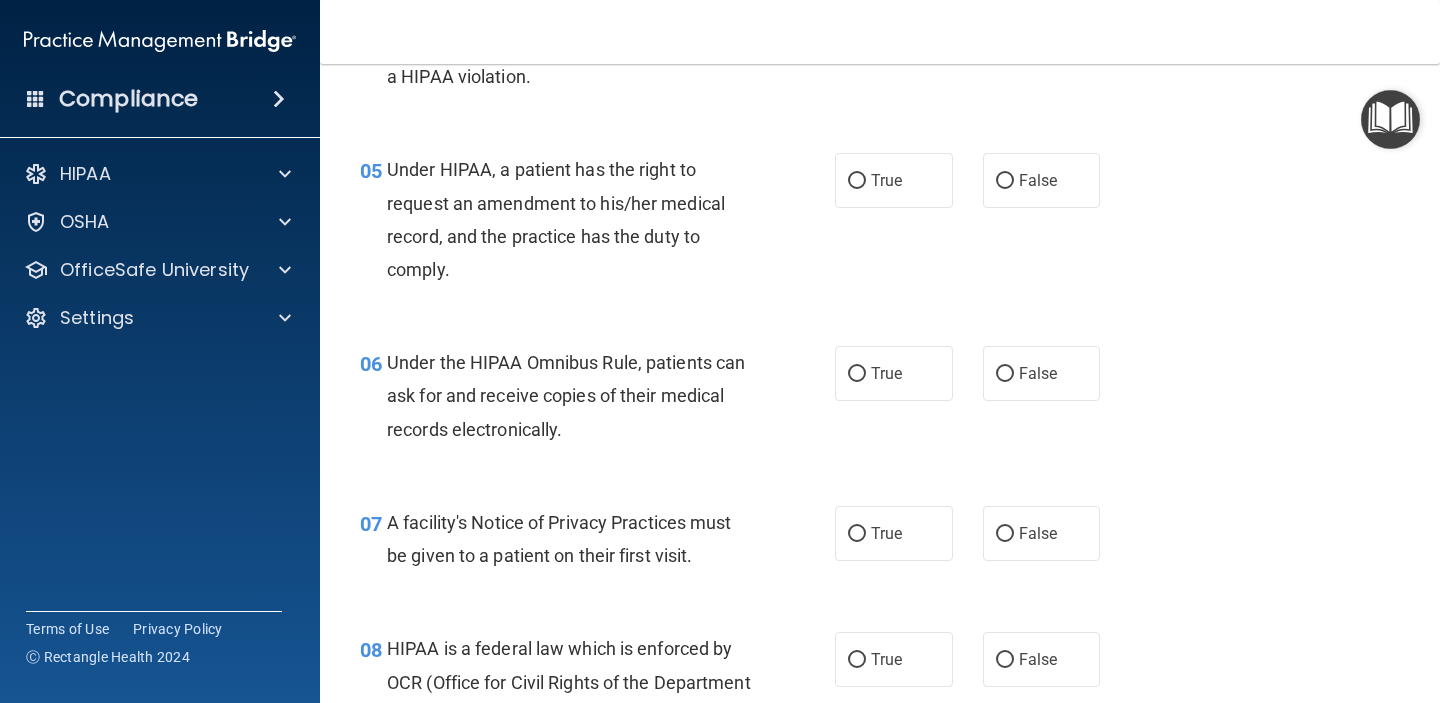 scroll, scrollTop: 842, scrollLeft: 0, axis: vertical 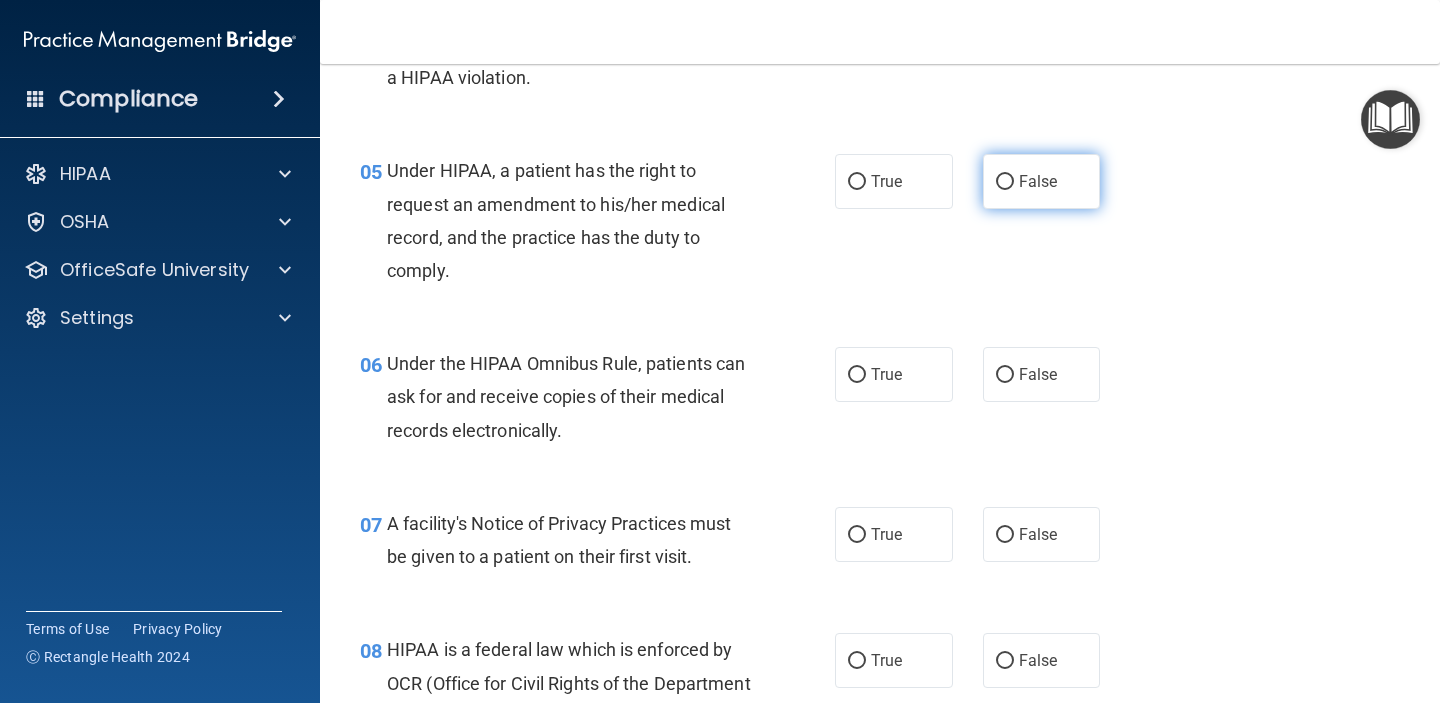 click on "False" at bounding box center (1042, 181) 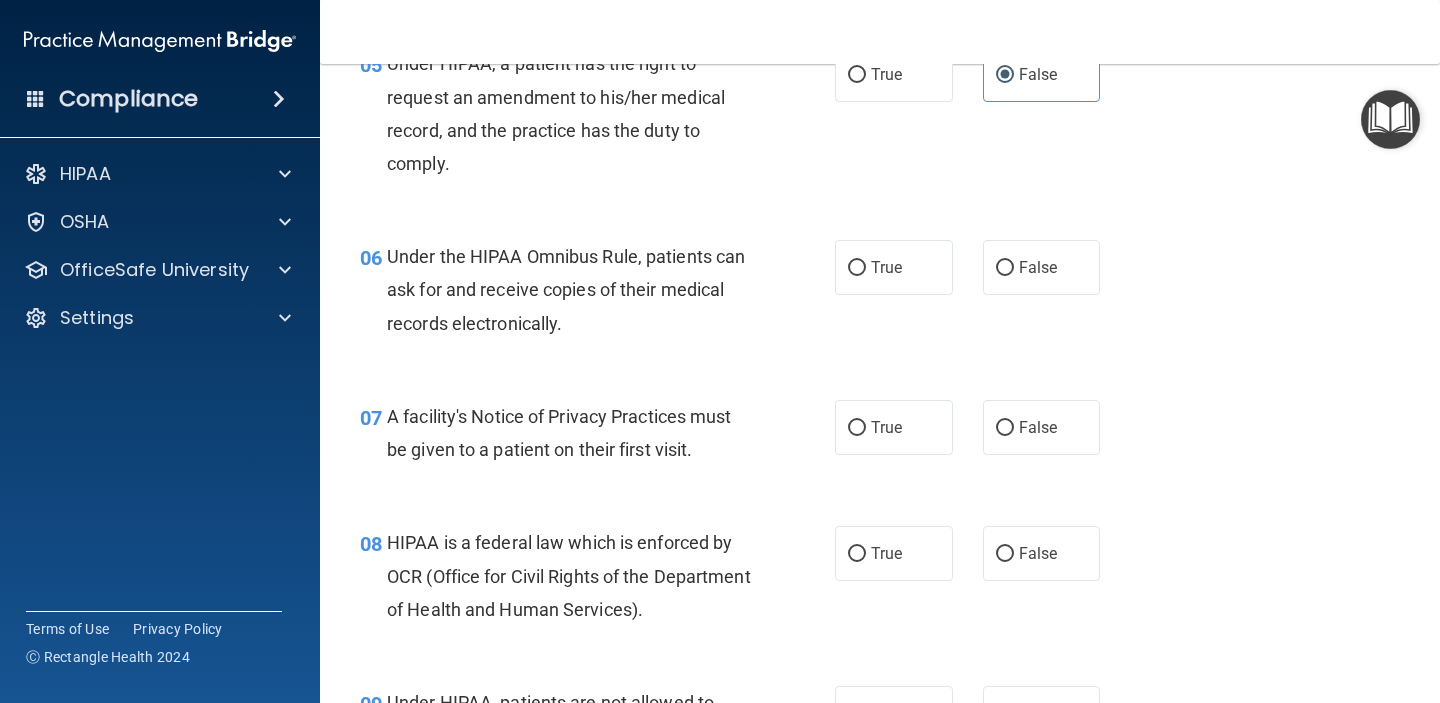 scroll, scrollTop: 993, scrollLeft: 0, axis: vertical 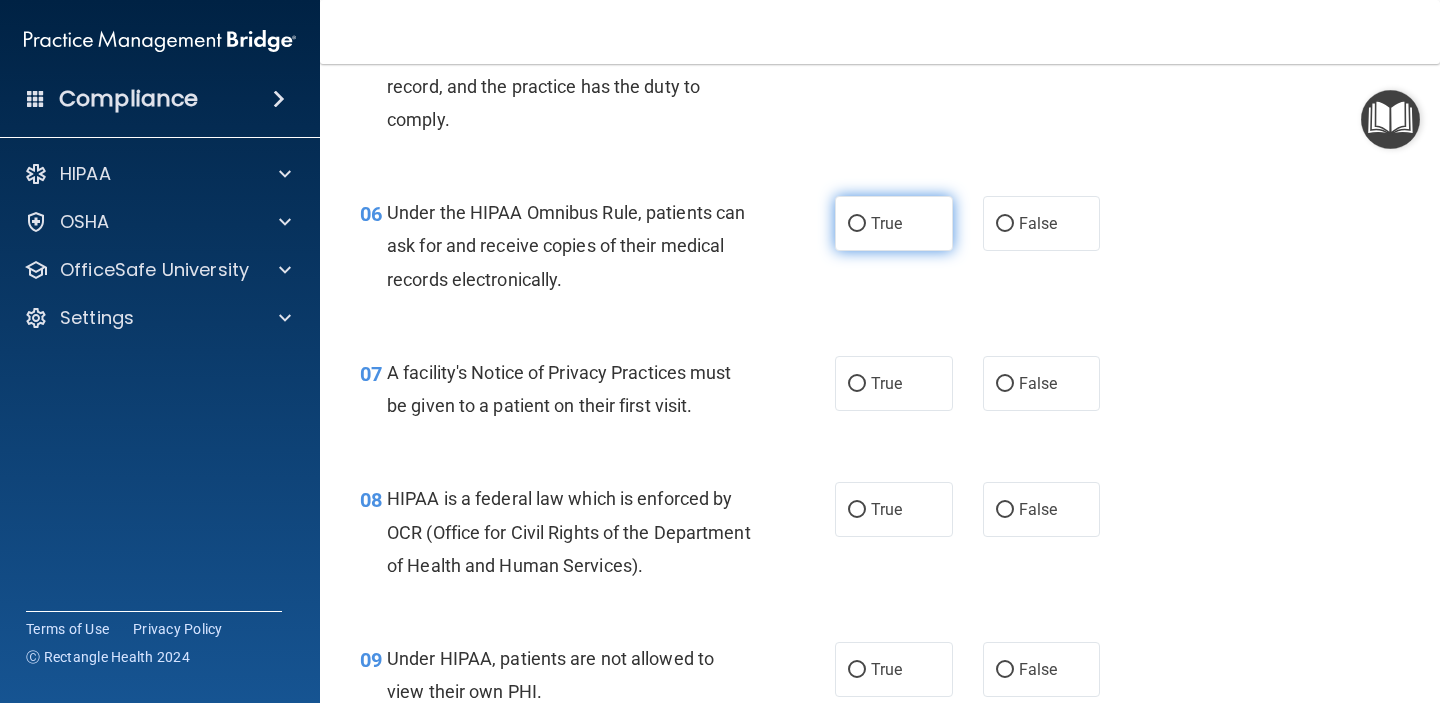 click on "True" at bounding box center (894, 223) 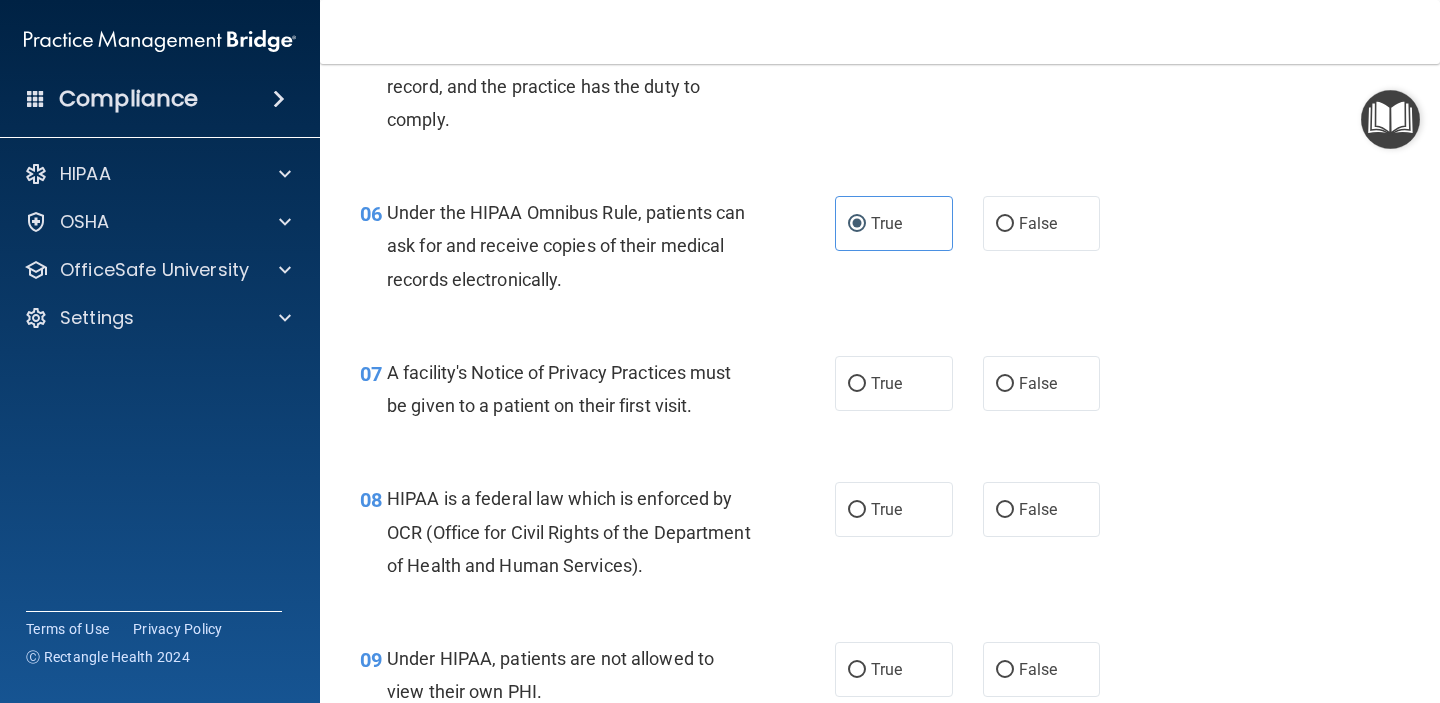scroll, scrollTop: 1178, scrollLeft: 0, axis: vertical 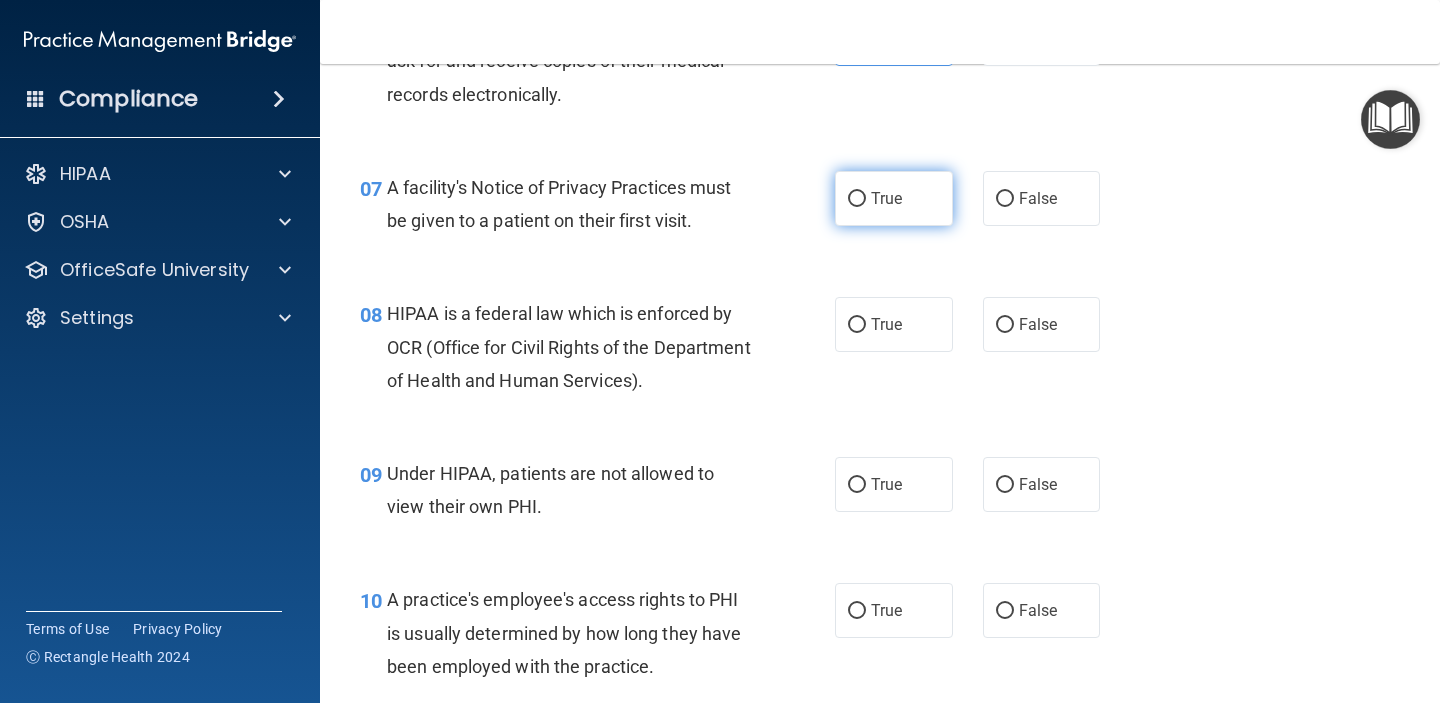 click on "True" at bounding box center [886, 198] 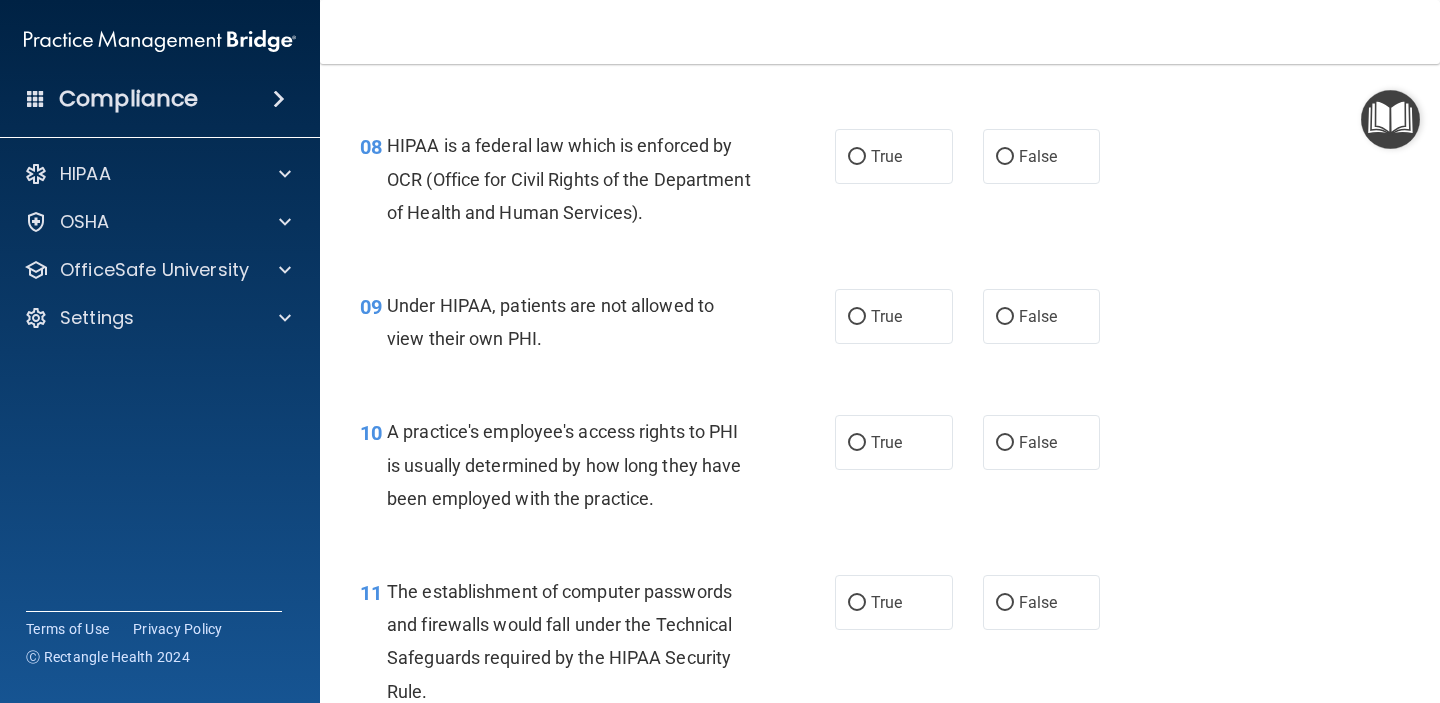 scroll, scrollTop: 1349, scrollLeft: 0, axis: vertical 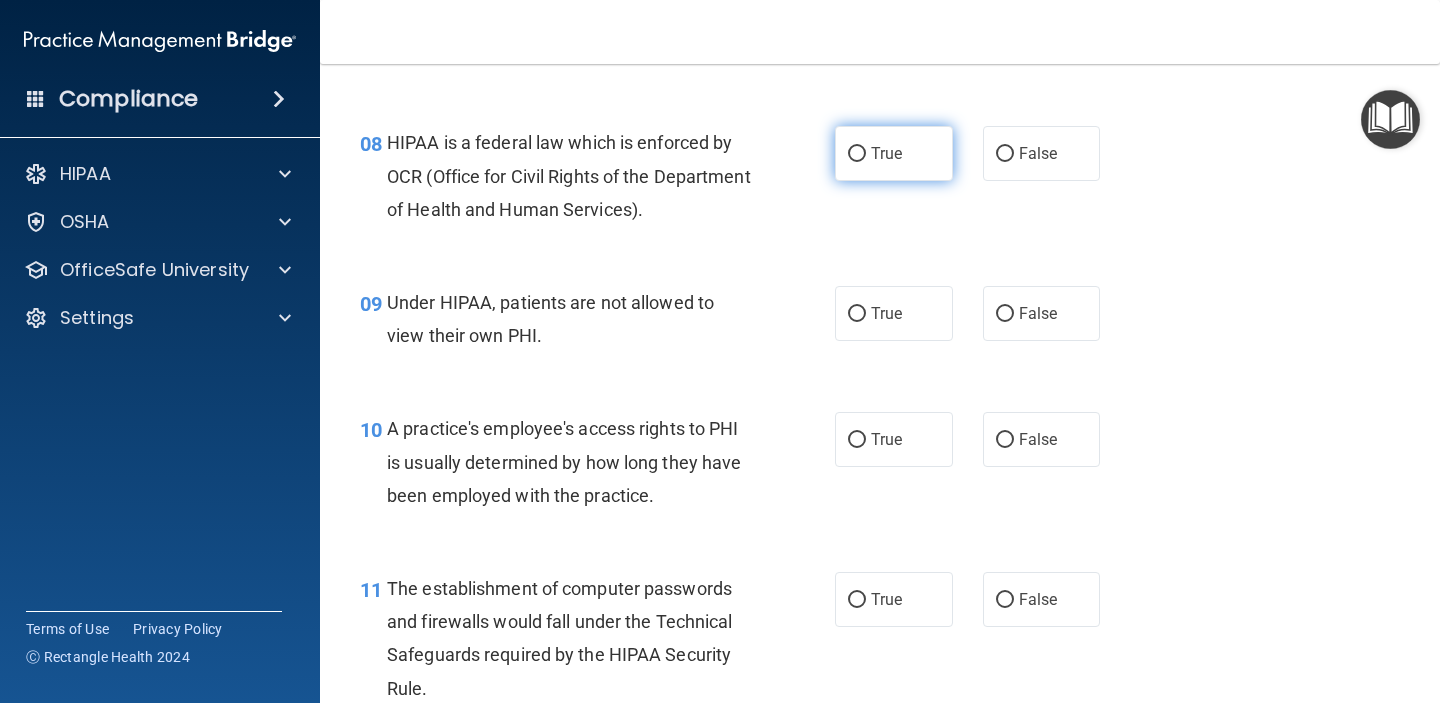 click on "True" at bounding box center (886, 153) 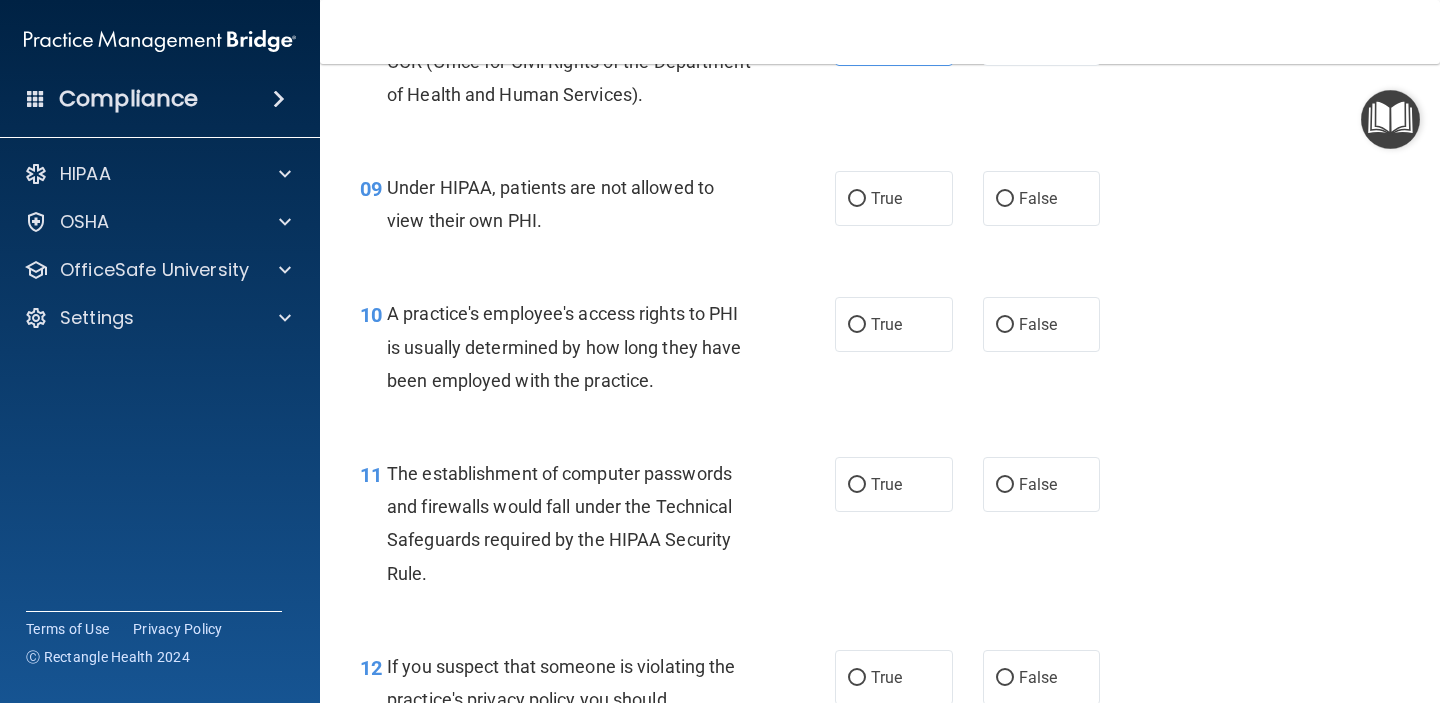 scroll, scrollTop: 1469, scrollLeft: 0, axis: vertical 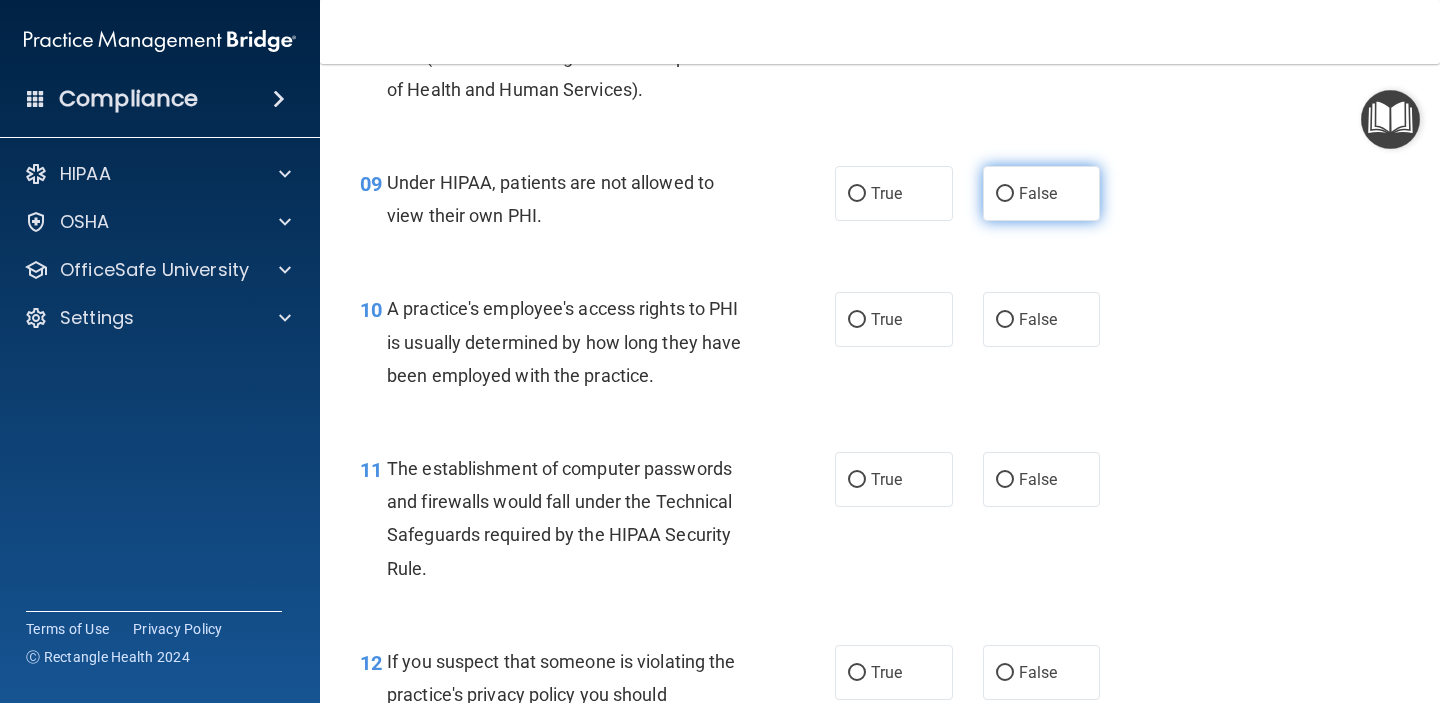 click on "False" at bounding box center (1038, 193) 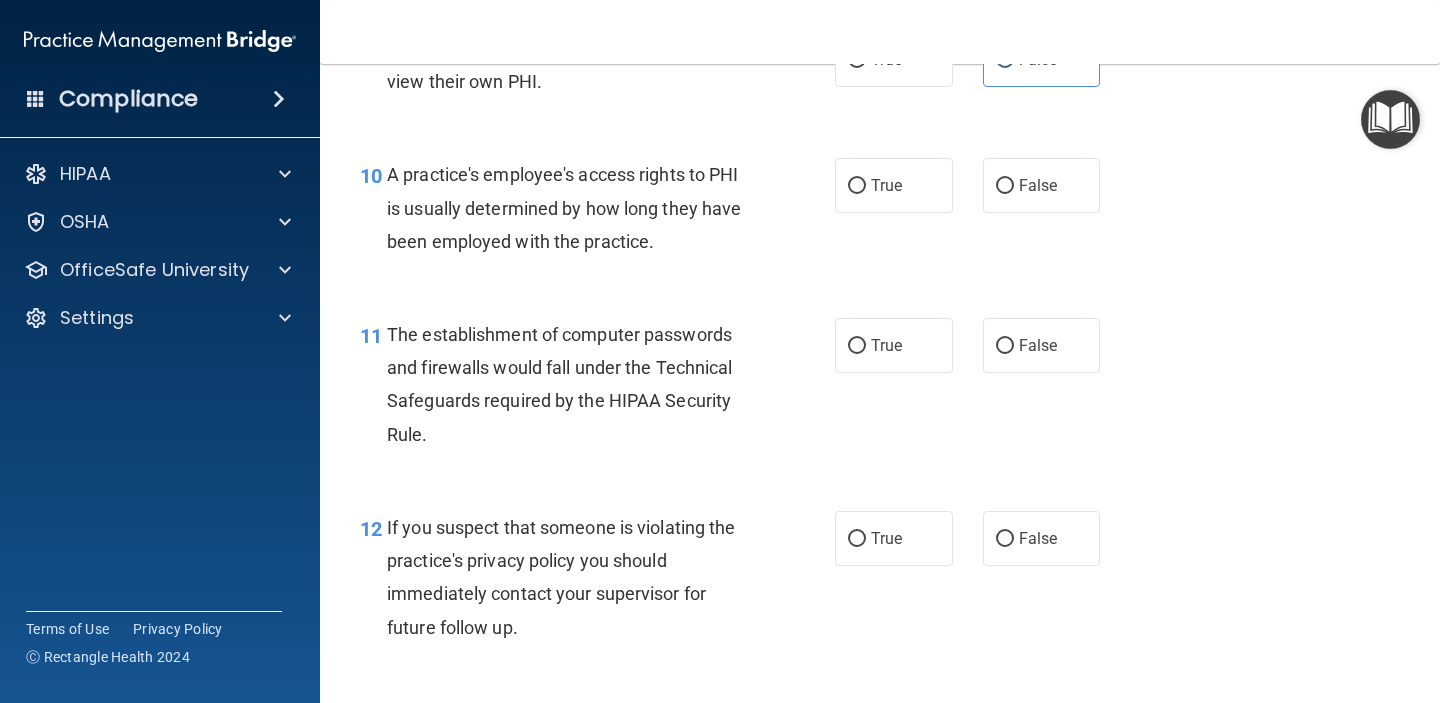 scroll, scrollTop: 1640, scrollLeft: 0, axis: vertical 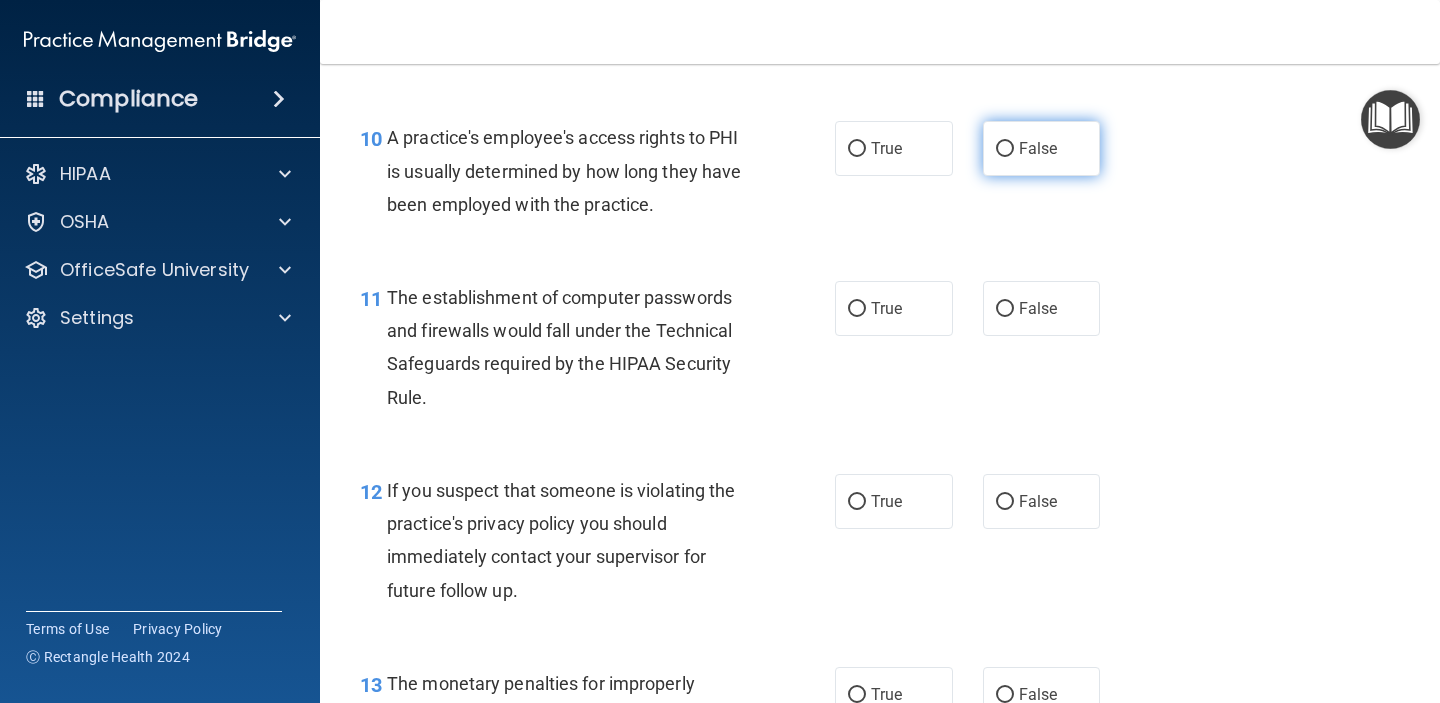 click on "False" at bounding box center (1038, 148) 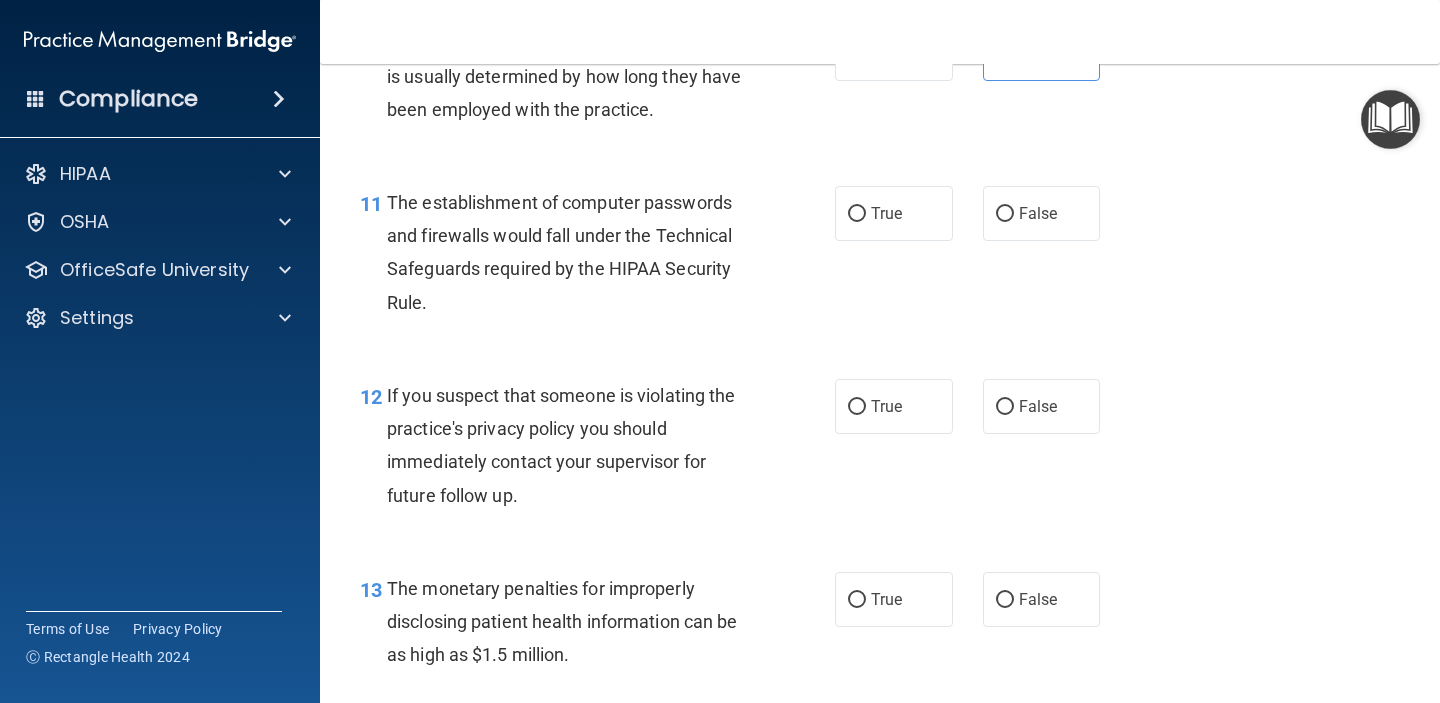 scroll, scrollTop: 1780, scrollLeft: 0, axis: vertical 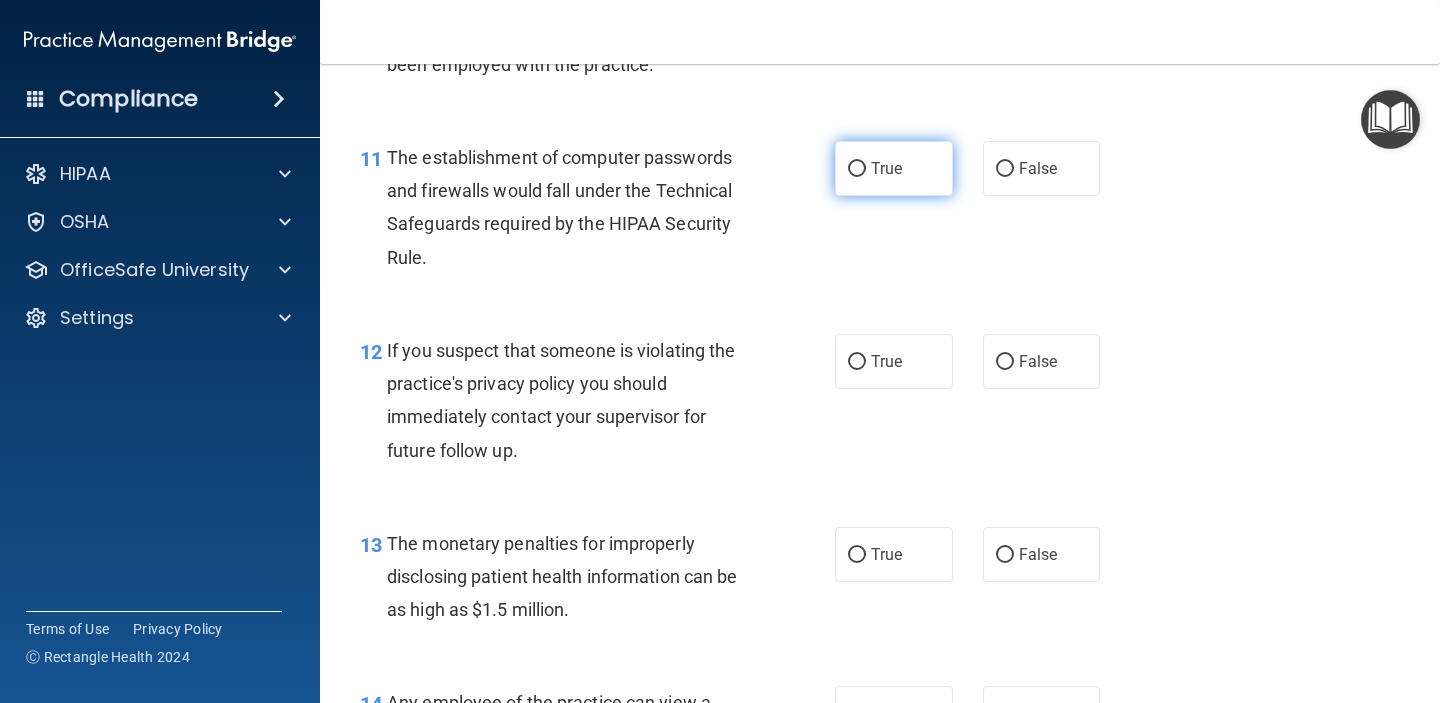 click on "True" at bounding box center [886, 168] 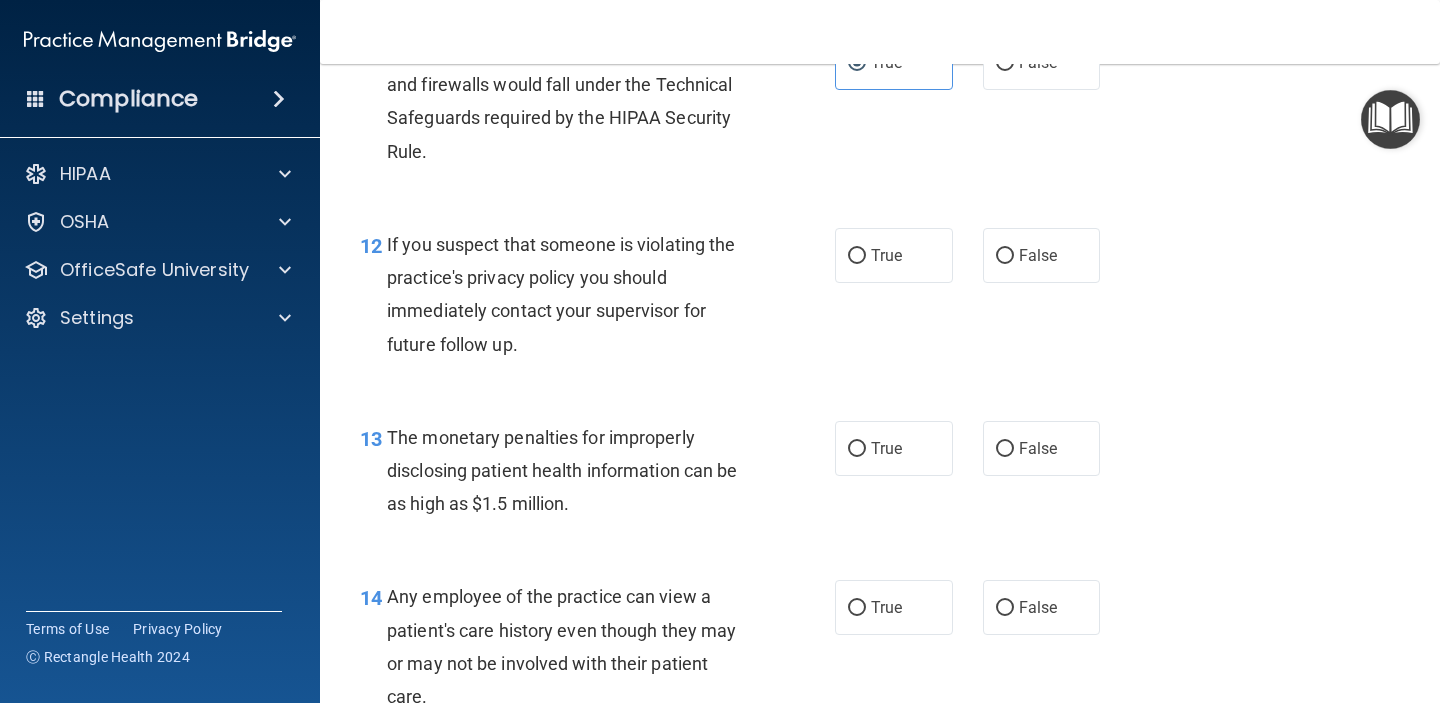 scroll, scrollTop: 1899, scrollLeft: 0, axis: vertical 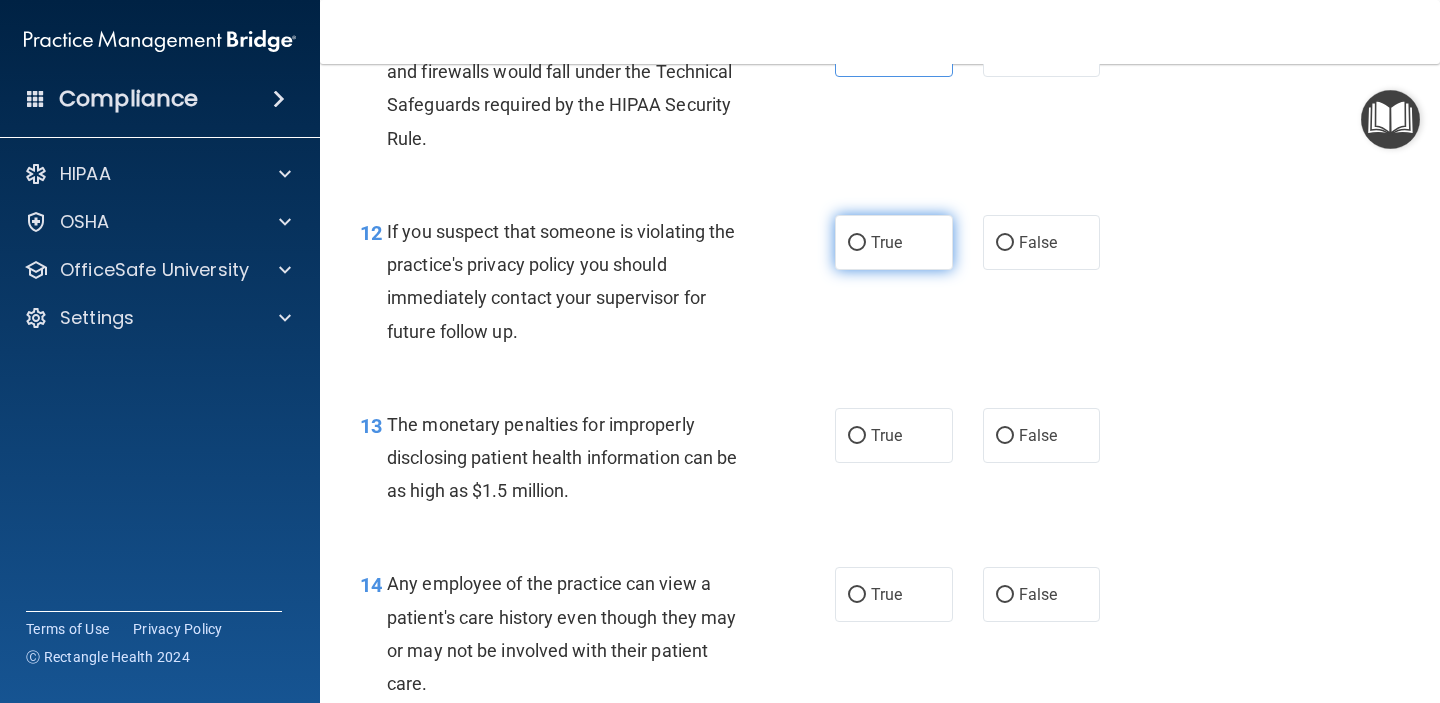 click on "True" at bounding box center [894, 242] 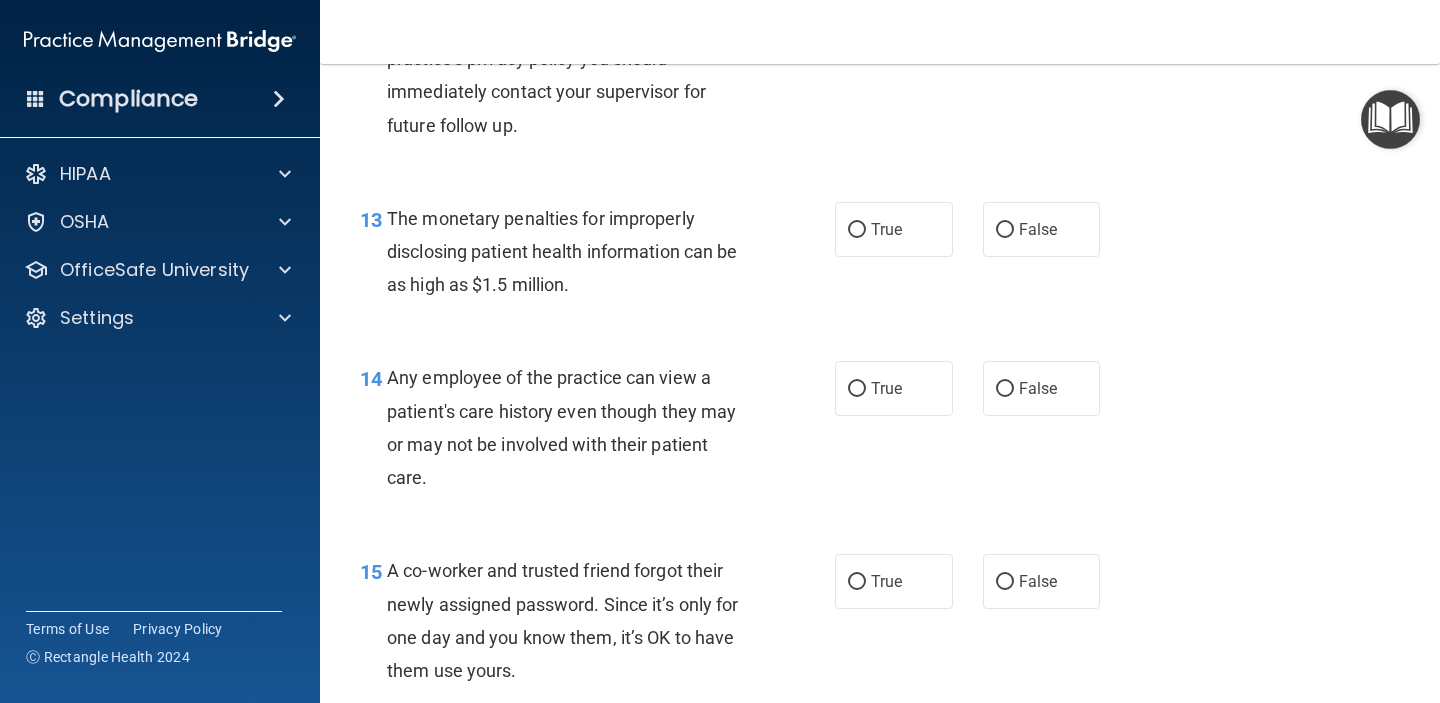 scroll, scrollTop: 2107, scrollLeft: 0, axis: vertical 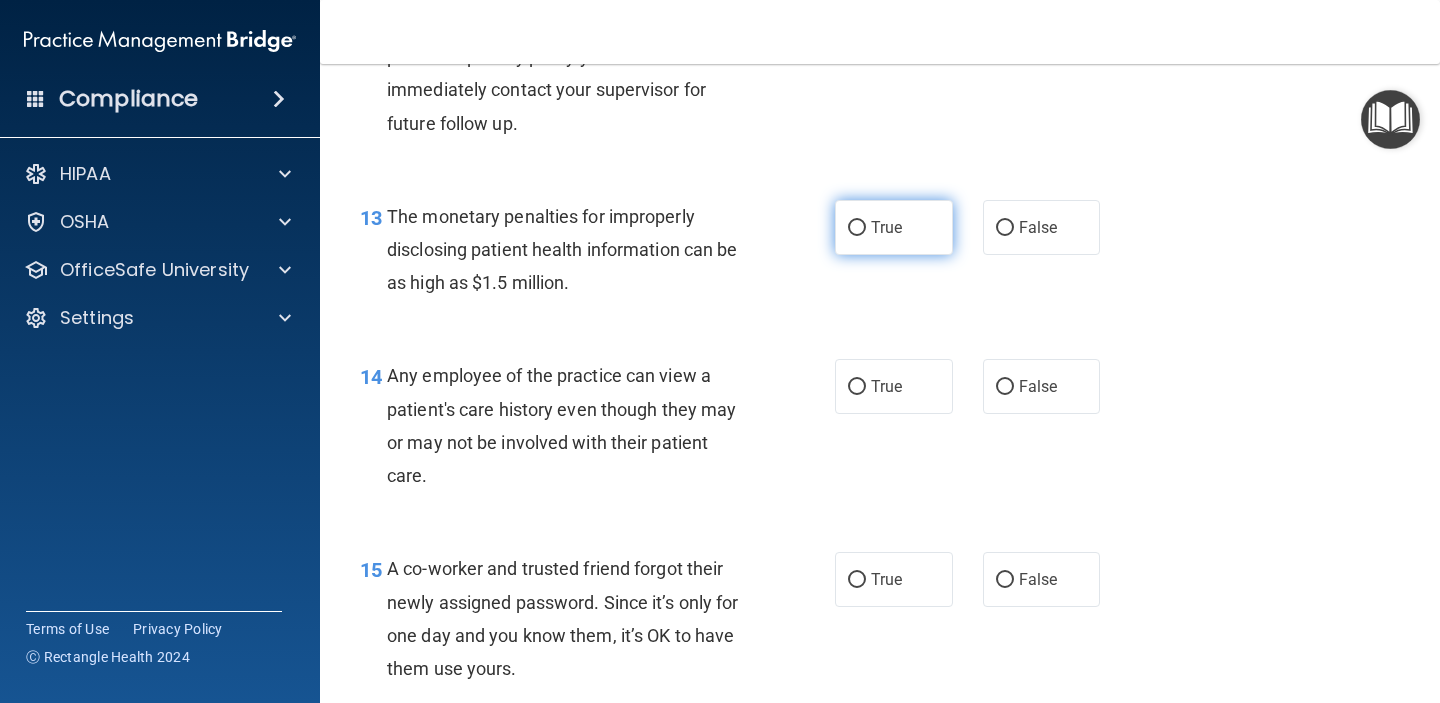click on "True" at bounding box center (894, 227) 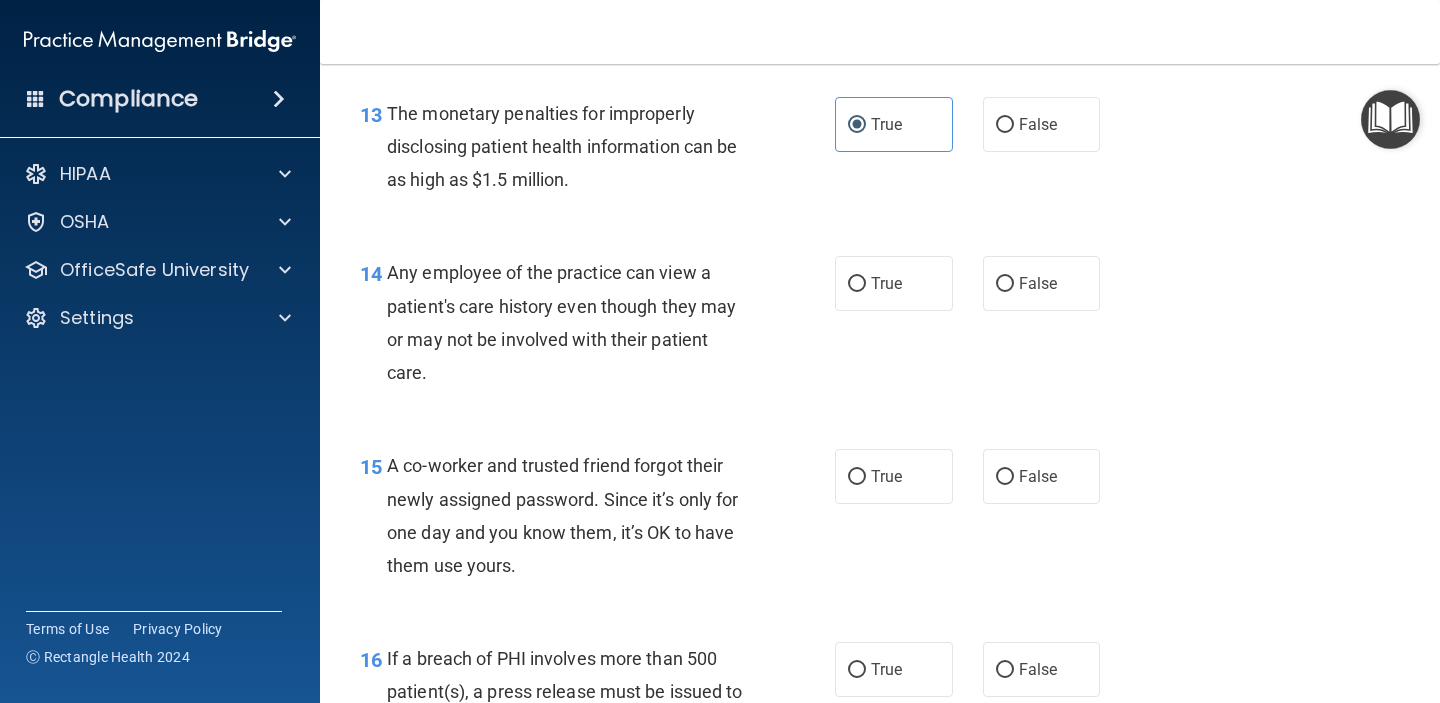scroll, scrollTop: 2218, scrollLeft: 0, axis: vertical 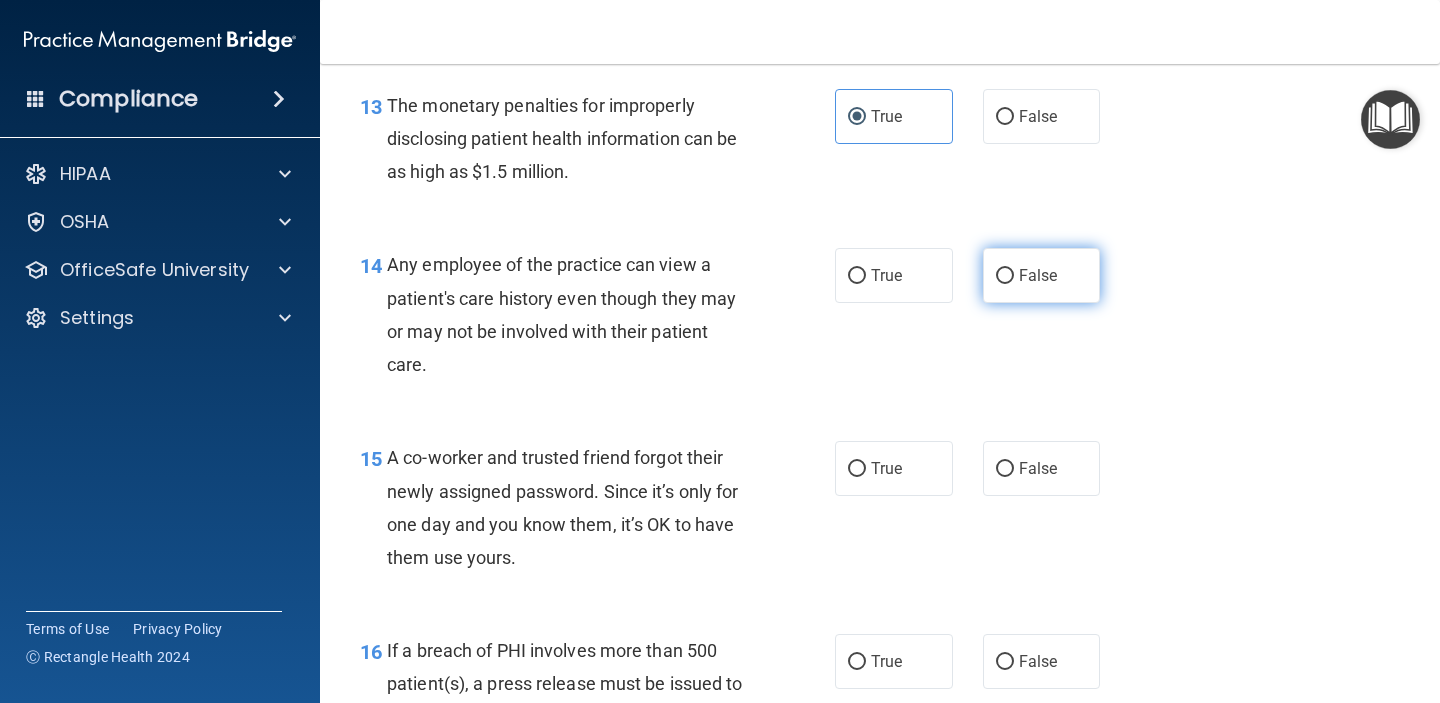 click on "False" at bounding box center (1042, 275) 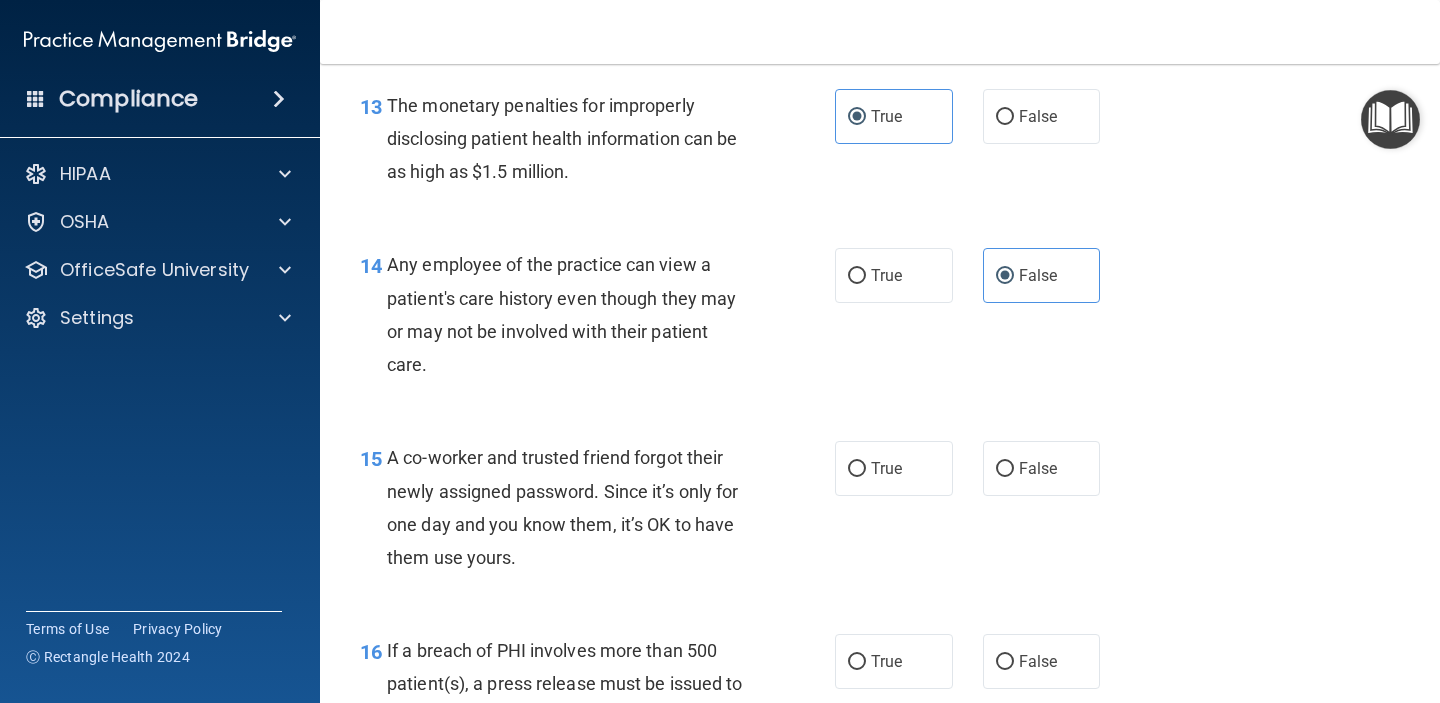 scroll, scrollTop: 2482, scrollLeft: 0, axis: vertical 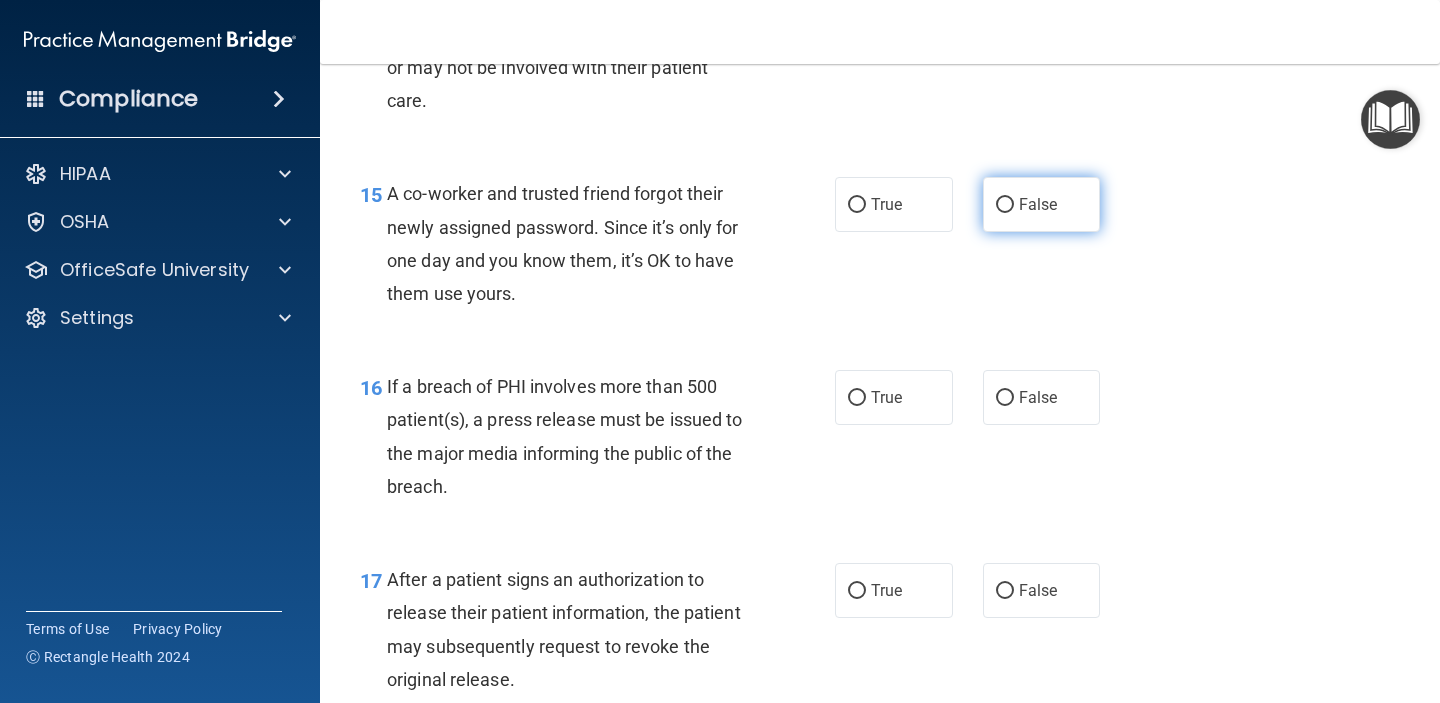 click on "False" at bounding box center (1042, 204) 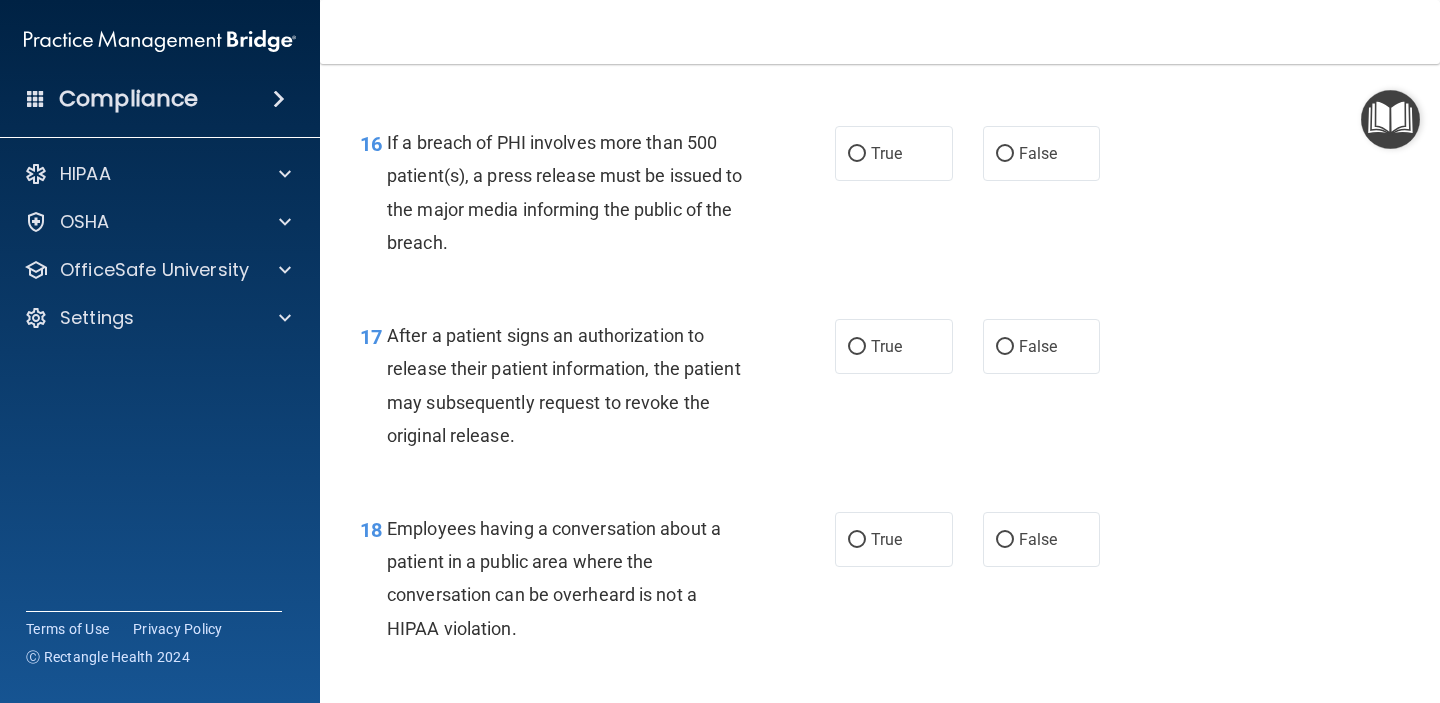 scroll, scrollTop: 2730, scrollLeft: 0, axis: vertical 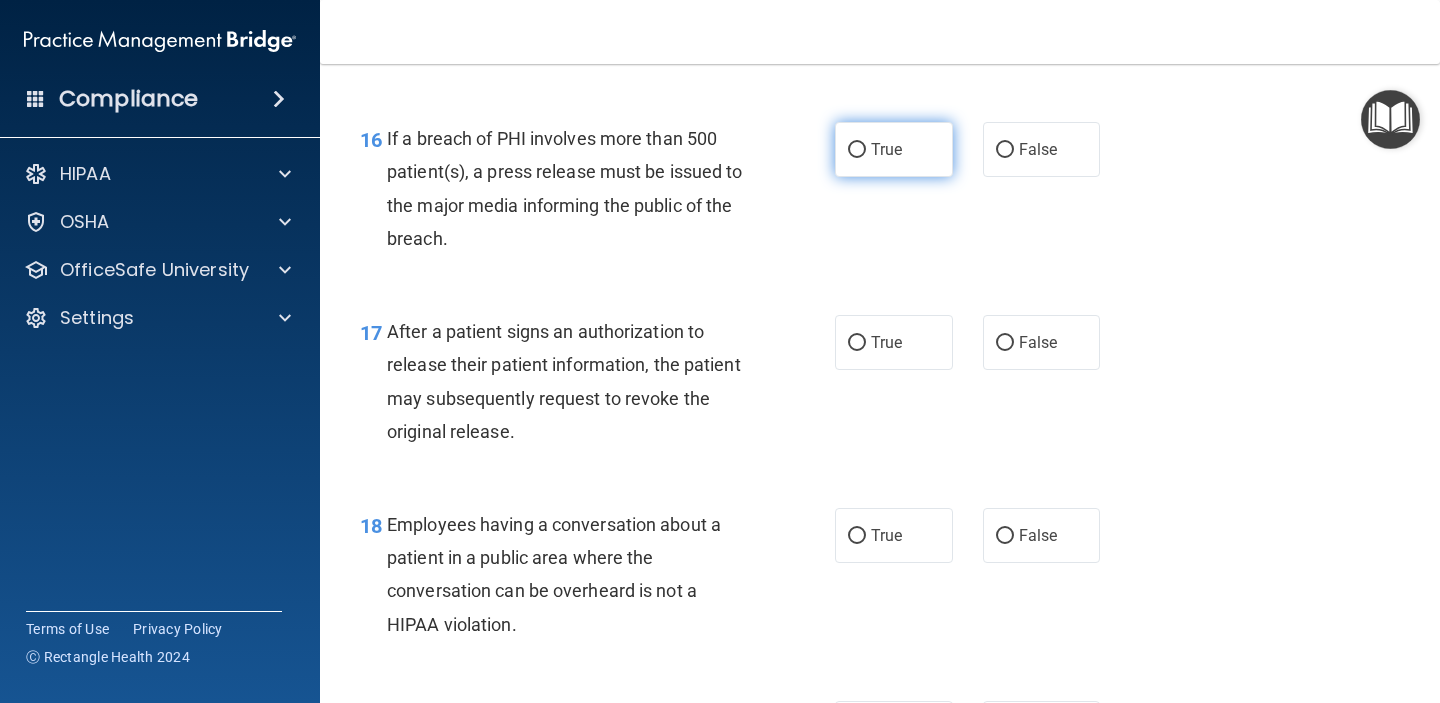 click on "True" at bounding box center [886, 149] 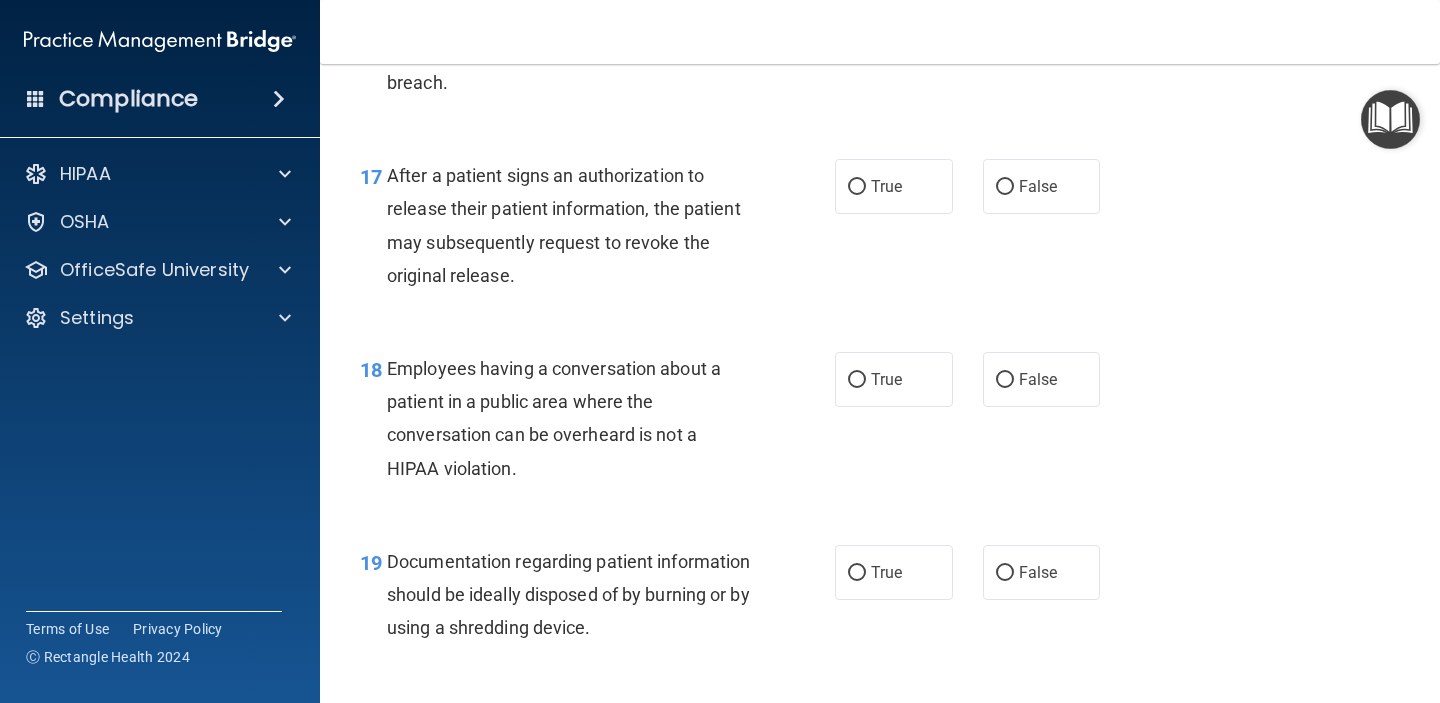 scroll, scrollTop: 2905, scrollLeft: 0, axis: vertical 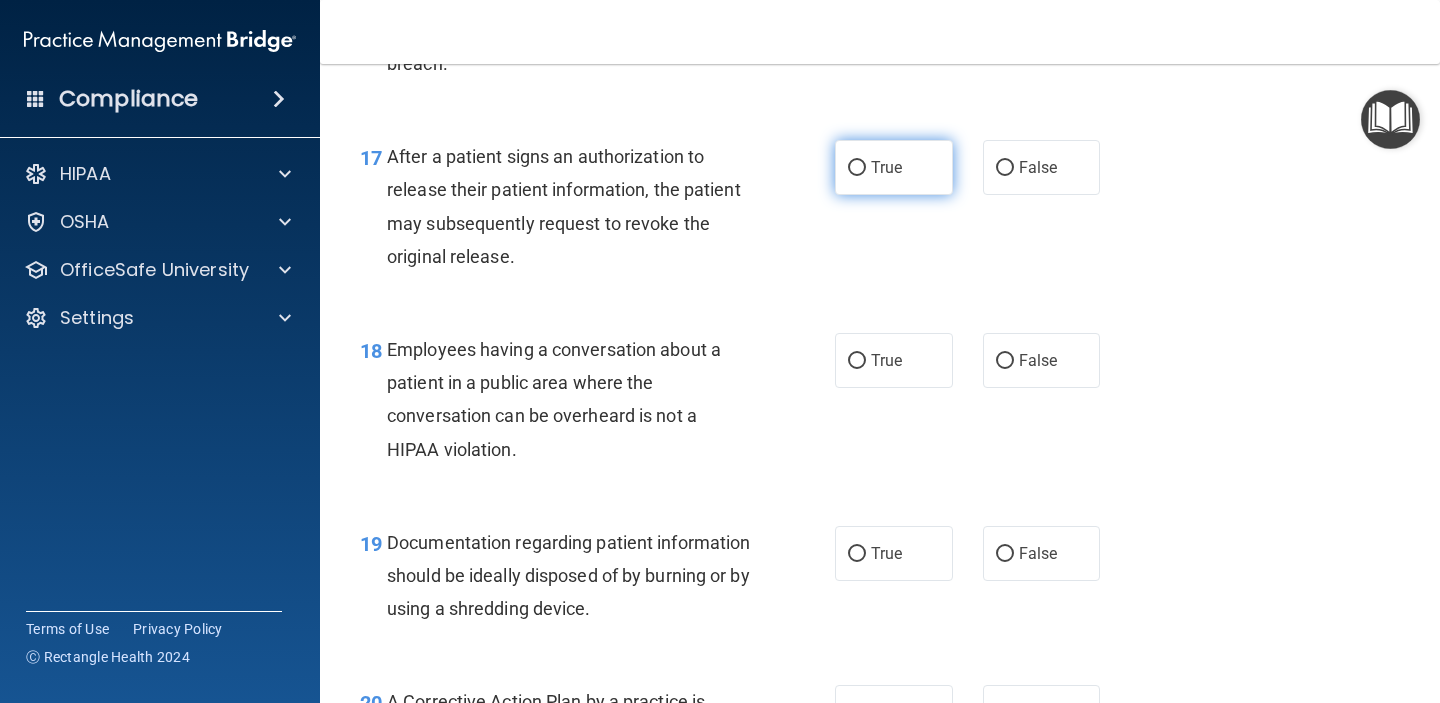 click on "True" at bounding box center (894, 167) 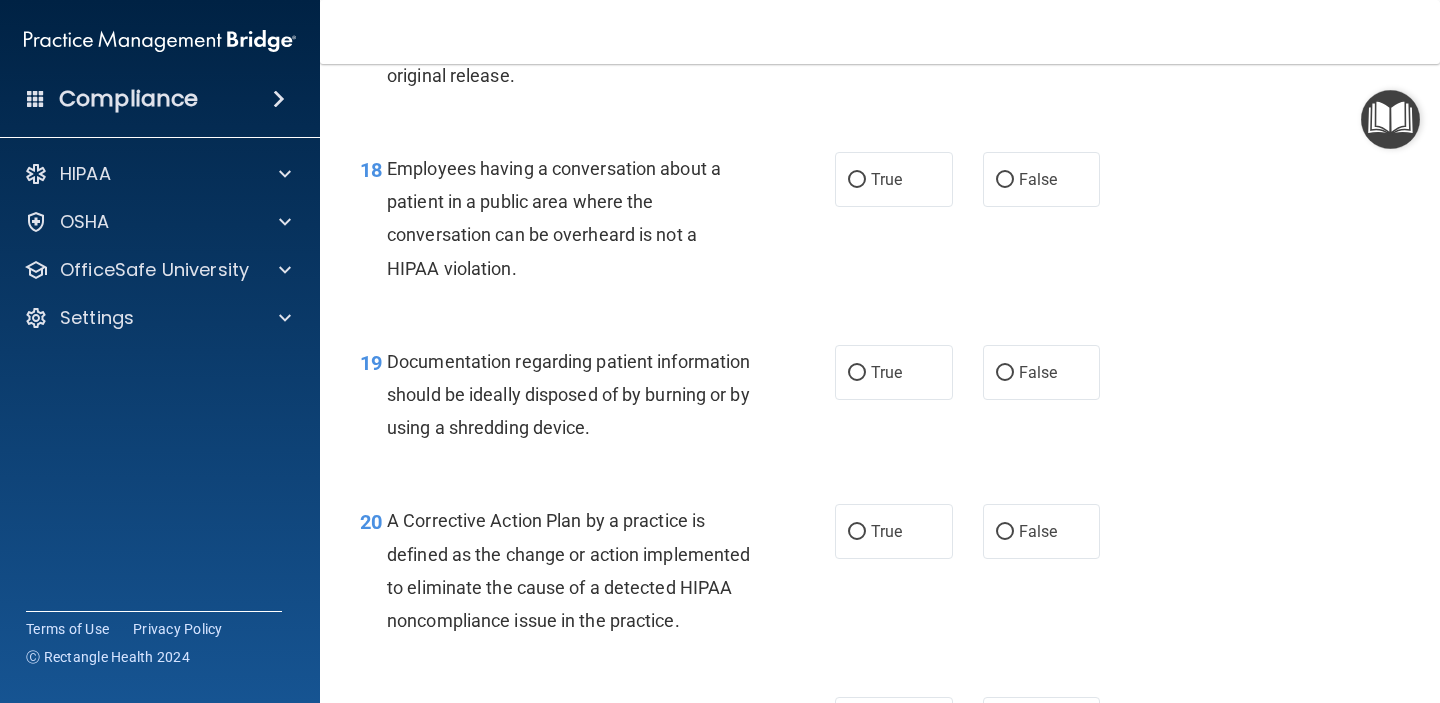 scroll, scrollTop: 3084, scrollLeft: 0, axis: vertical 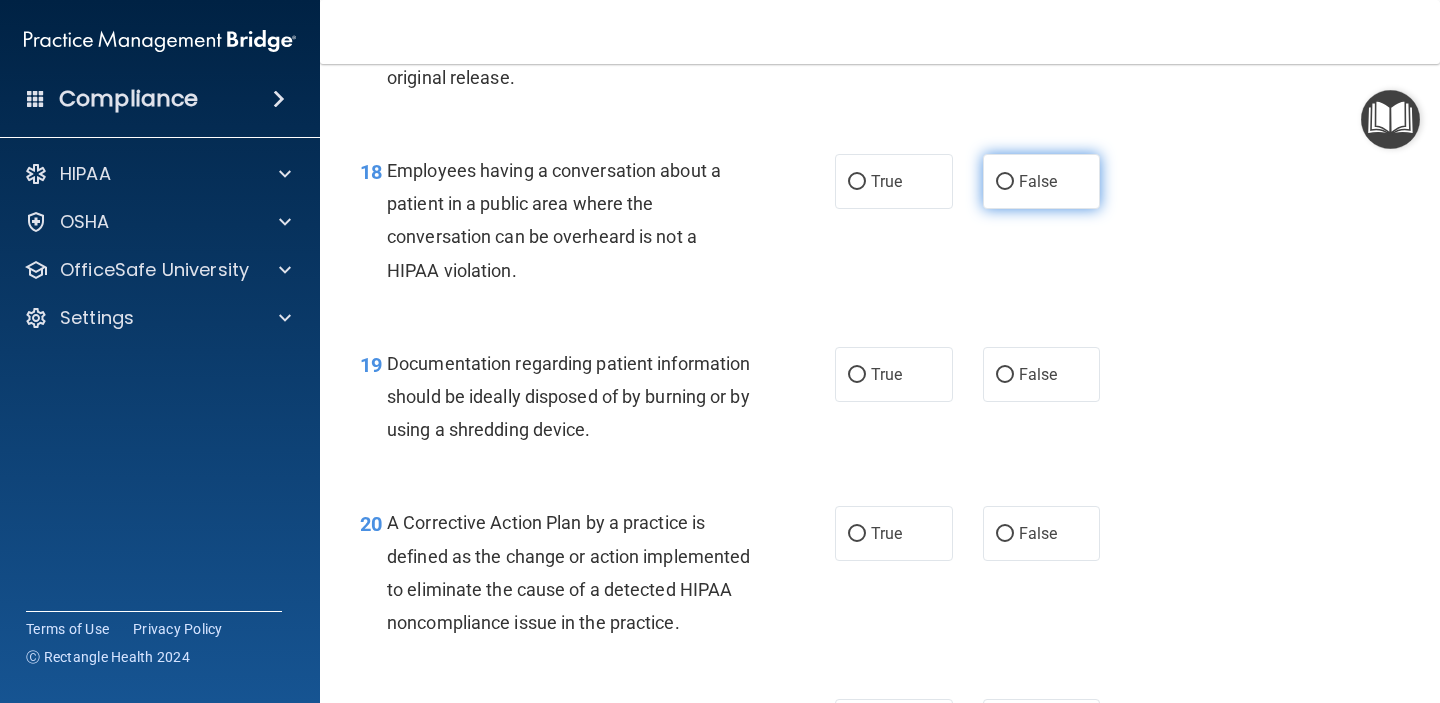 click on "False" at bounding box center (1038, 181) 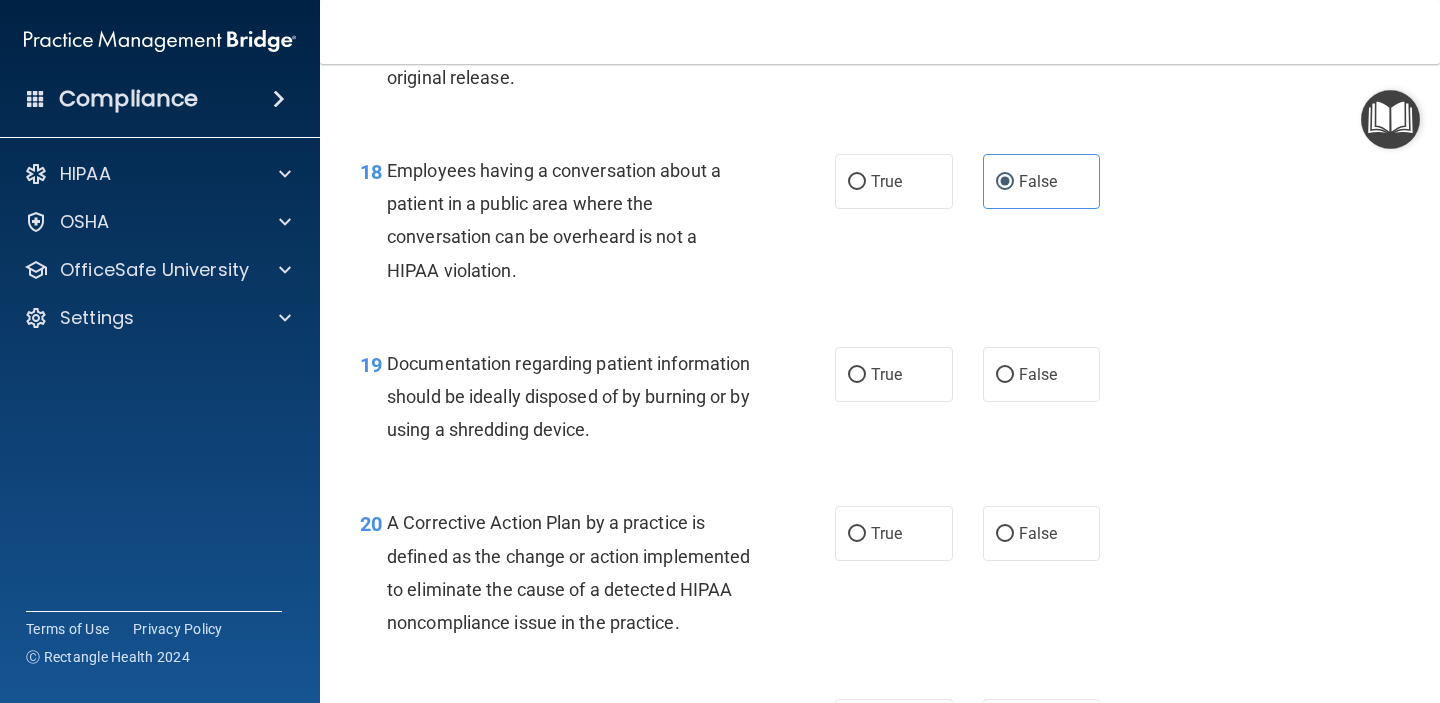 scroll, scrollTop: 3256, scrollLeft: 0, axis: vertical 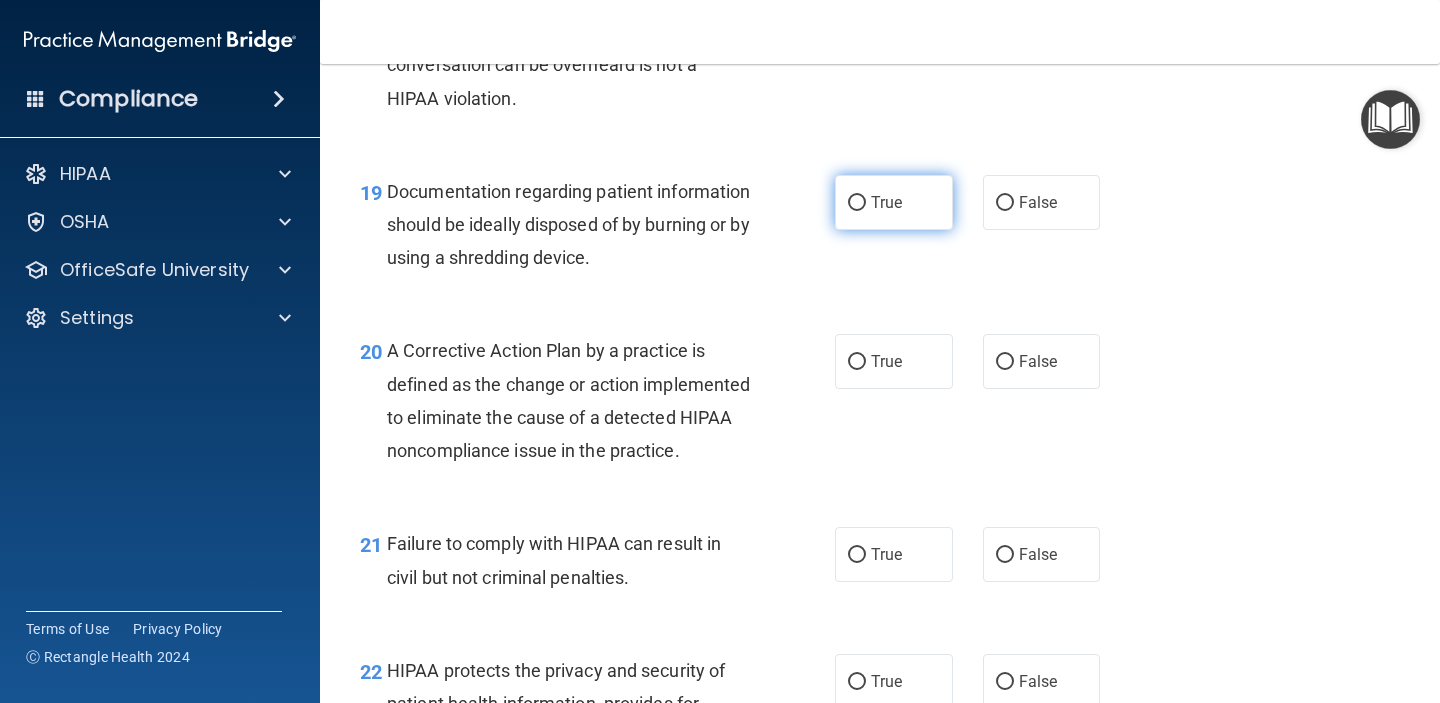 click on "True" at bounding box center [894, 202] 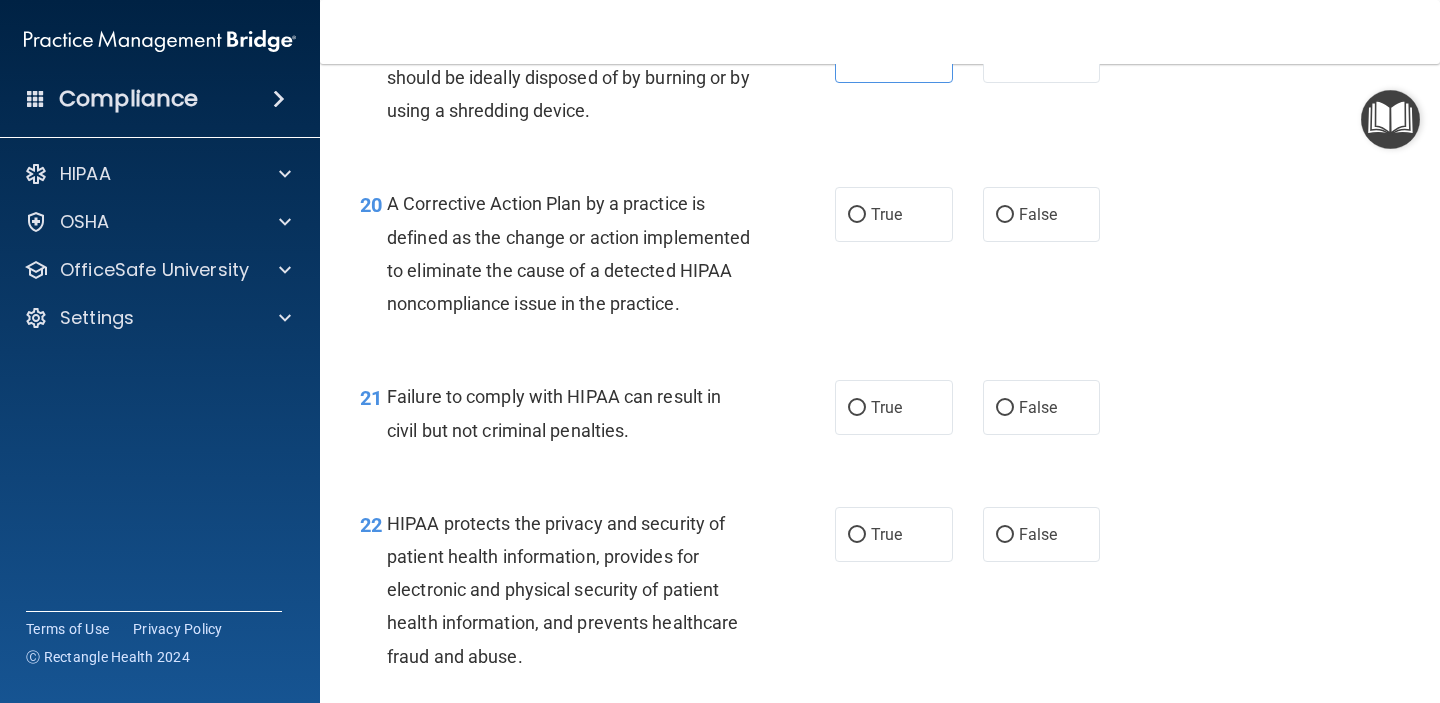 scroll, scrollTop: 3404, scrollLeft: 0, axis: vertical 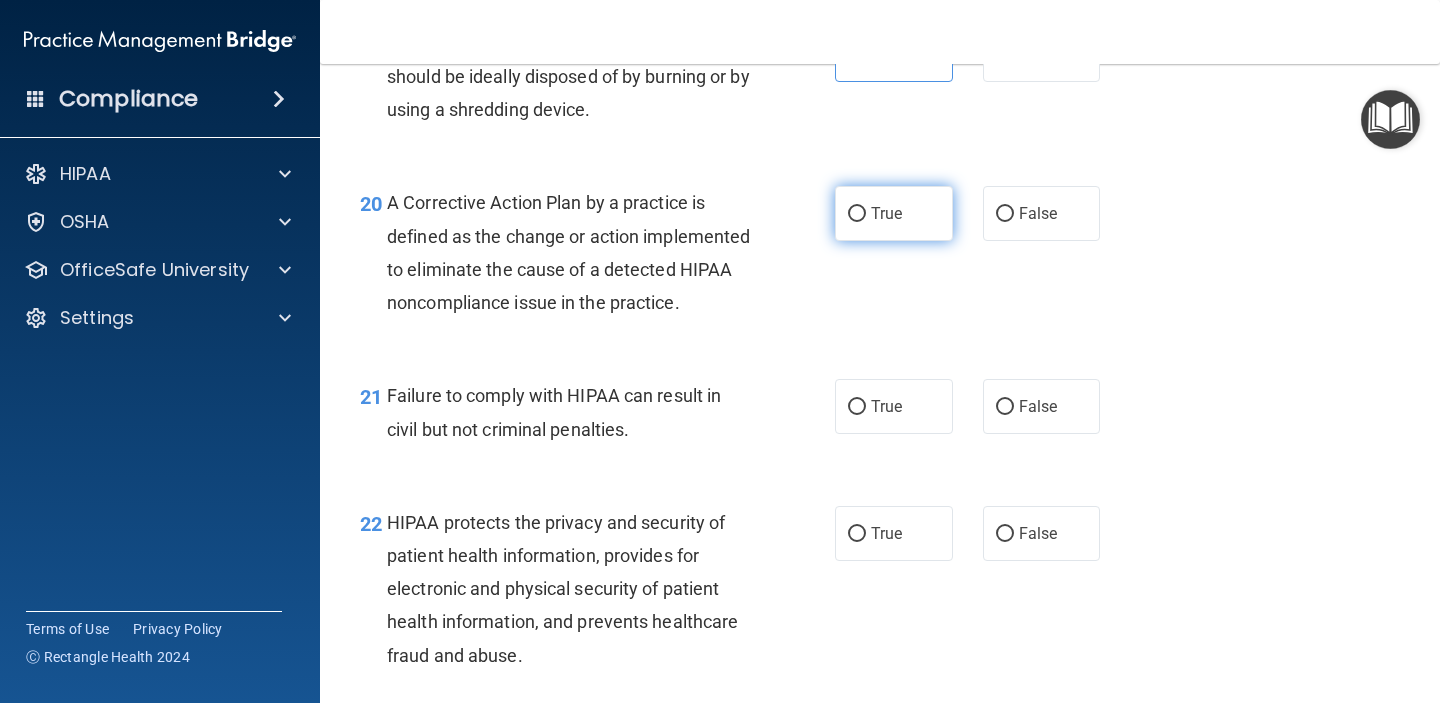 click on "True" at bounding box center (886, 213) 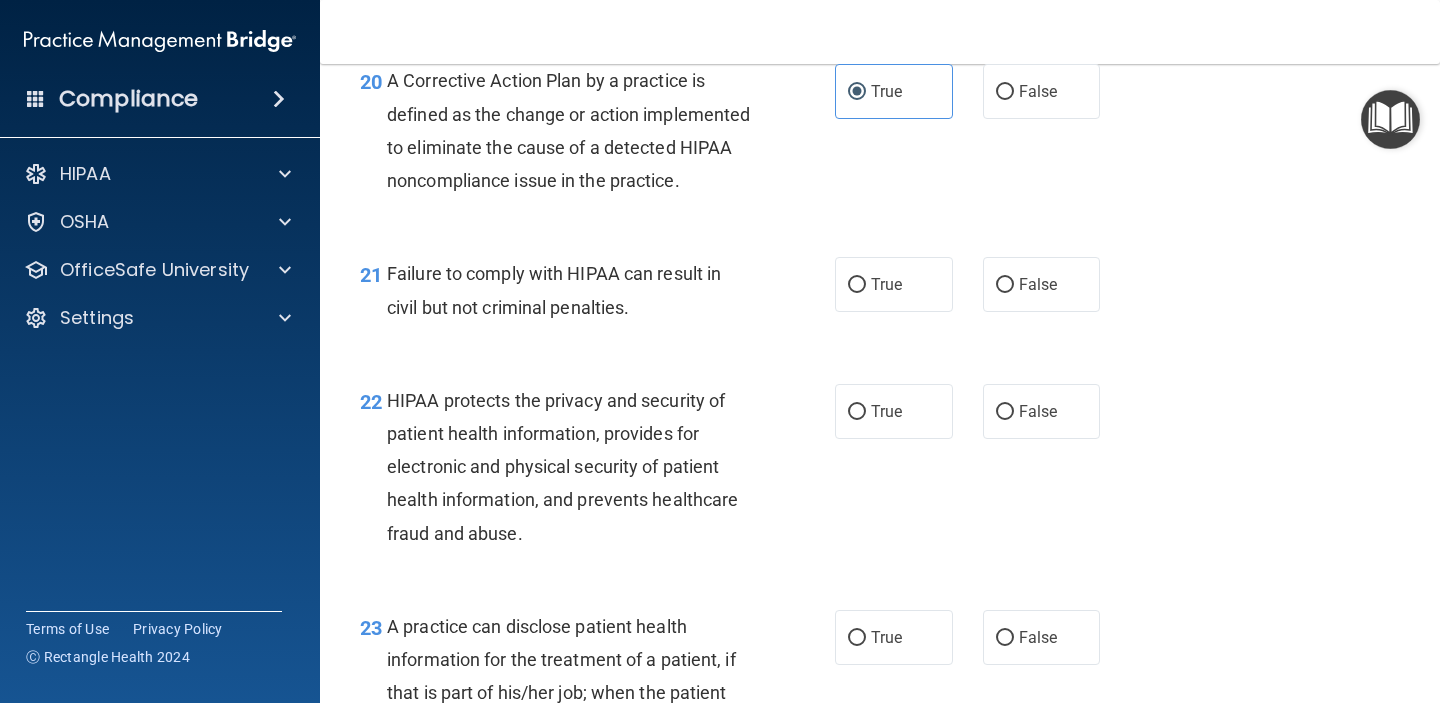 scroll, scrollTop: 3525, scrollLeft: 0, axis: vertical 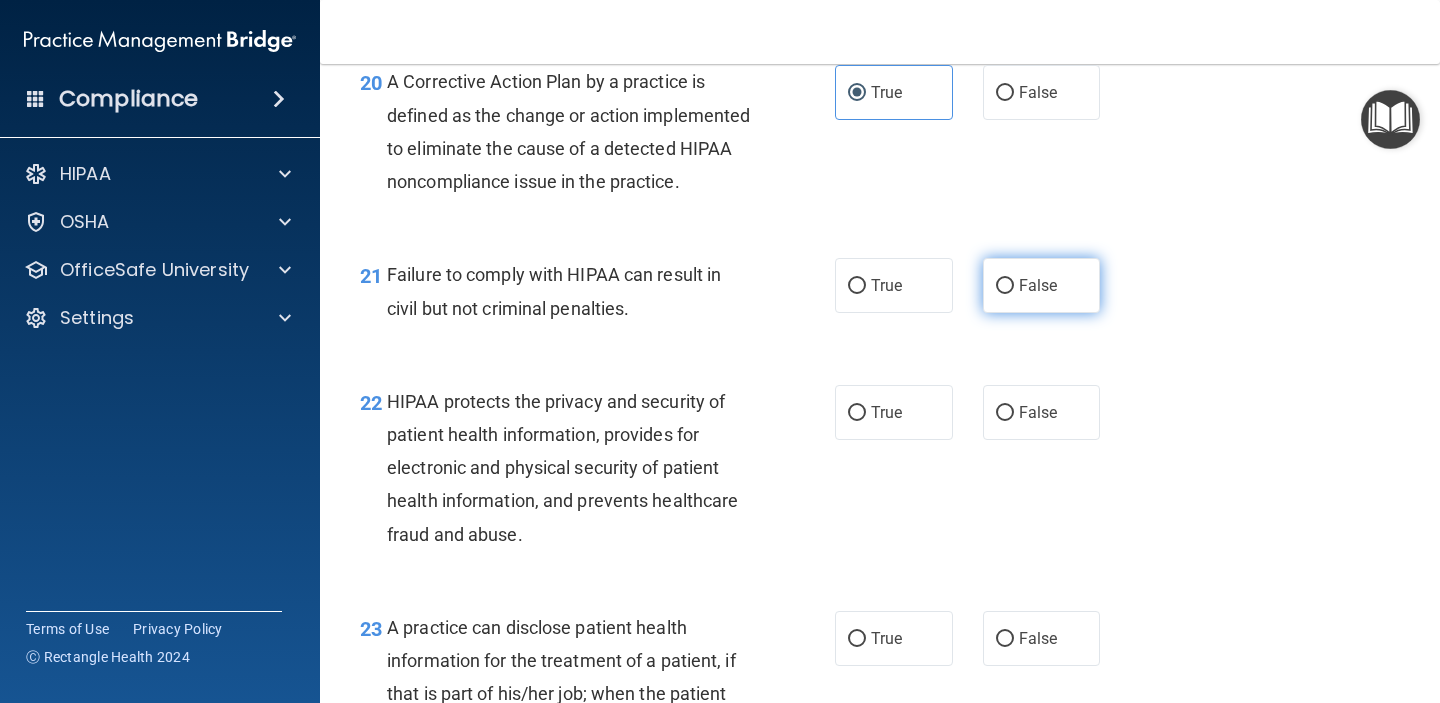 click on "False" at bounding box center (1038, 285) 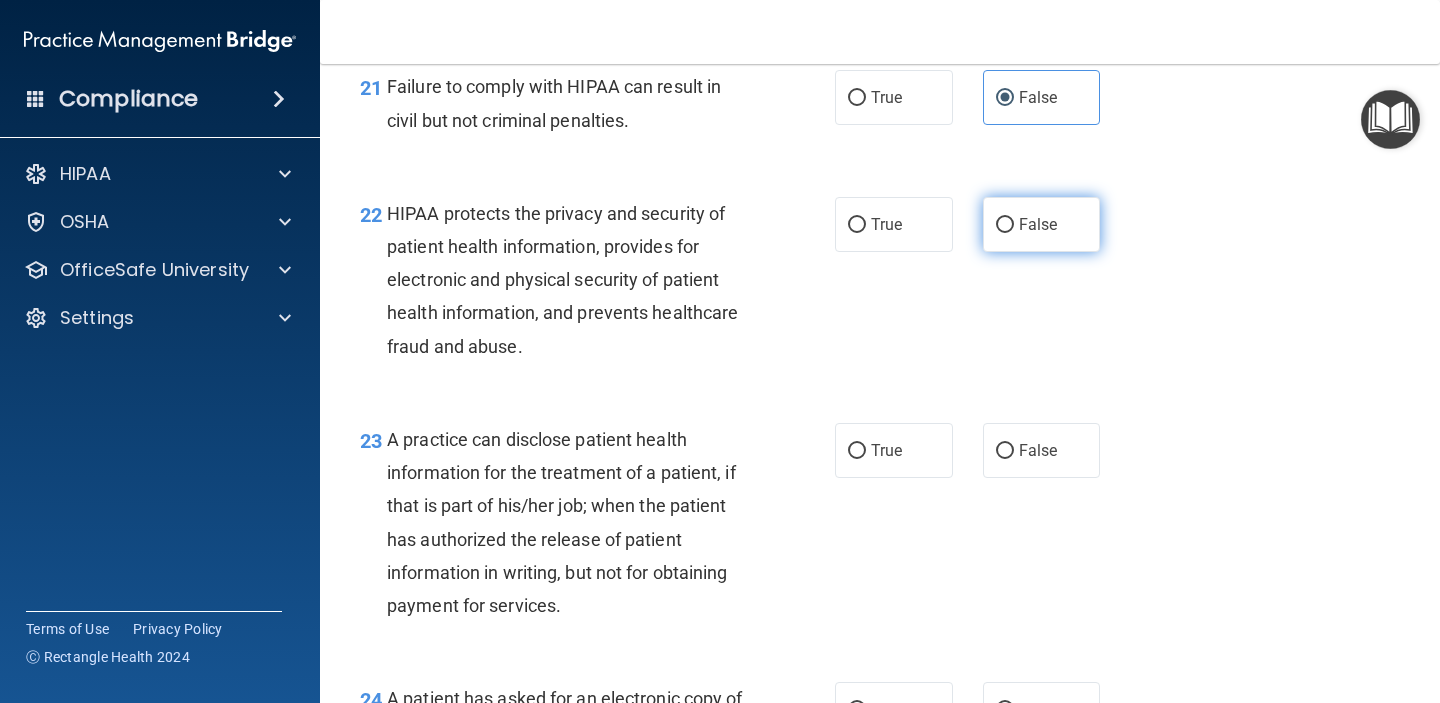 scroll, scrollTop: 3715, scrollLeft: 0, axis: vertical 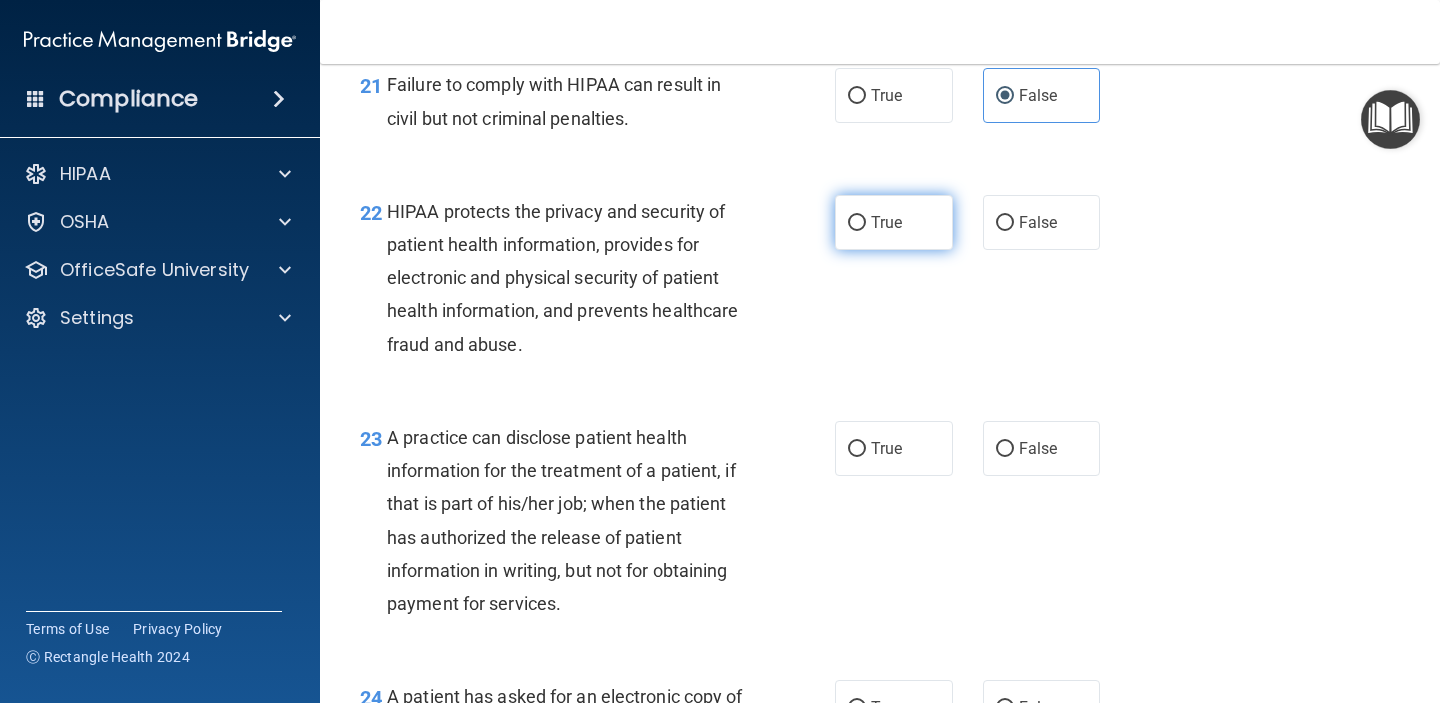 click on "True" at bounding box center (894, 222) 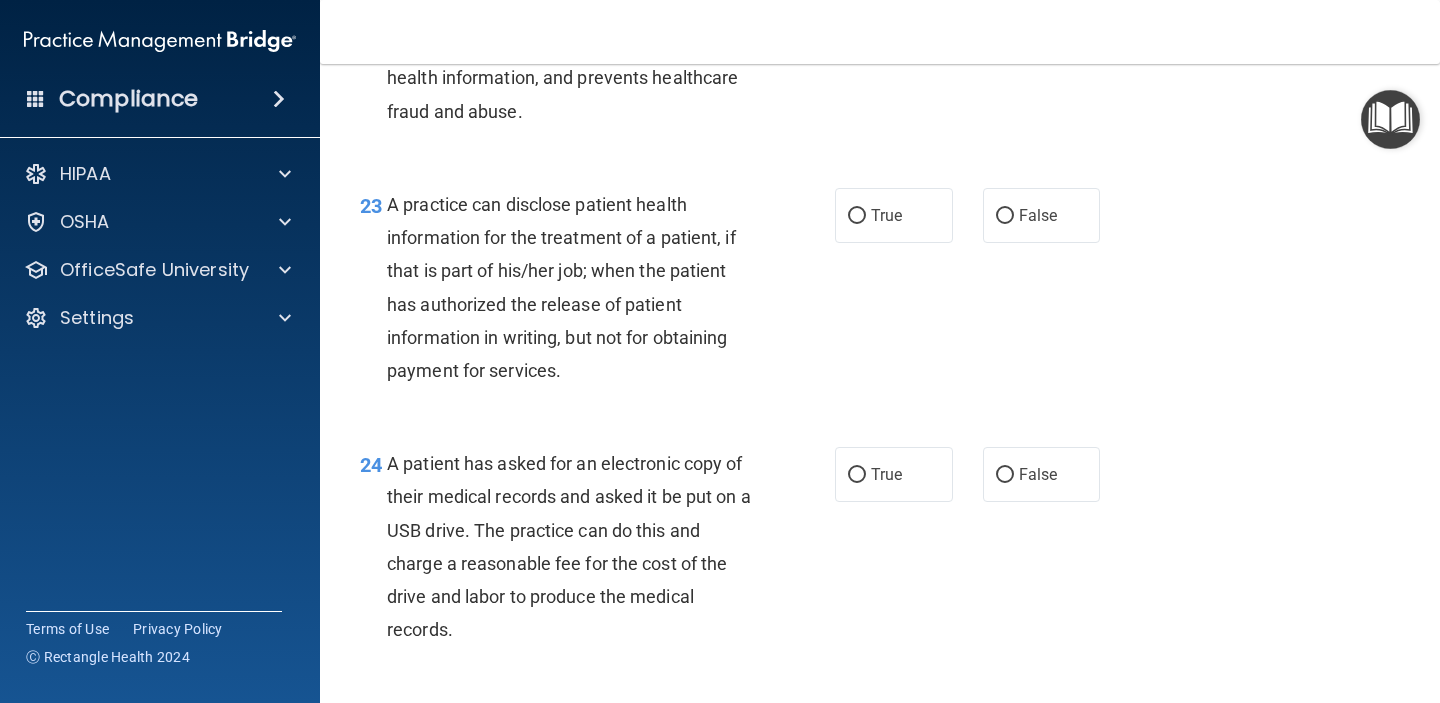 scroll, scrollTop: 3949, scrollLeft: 0, axis: vertical 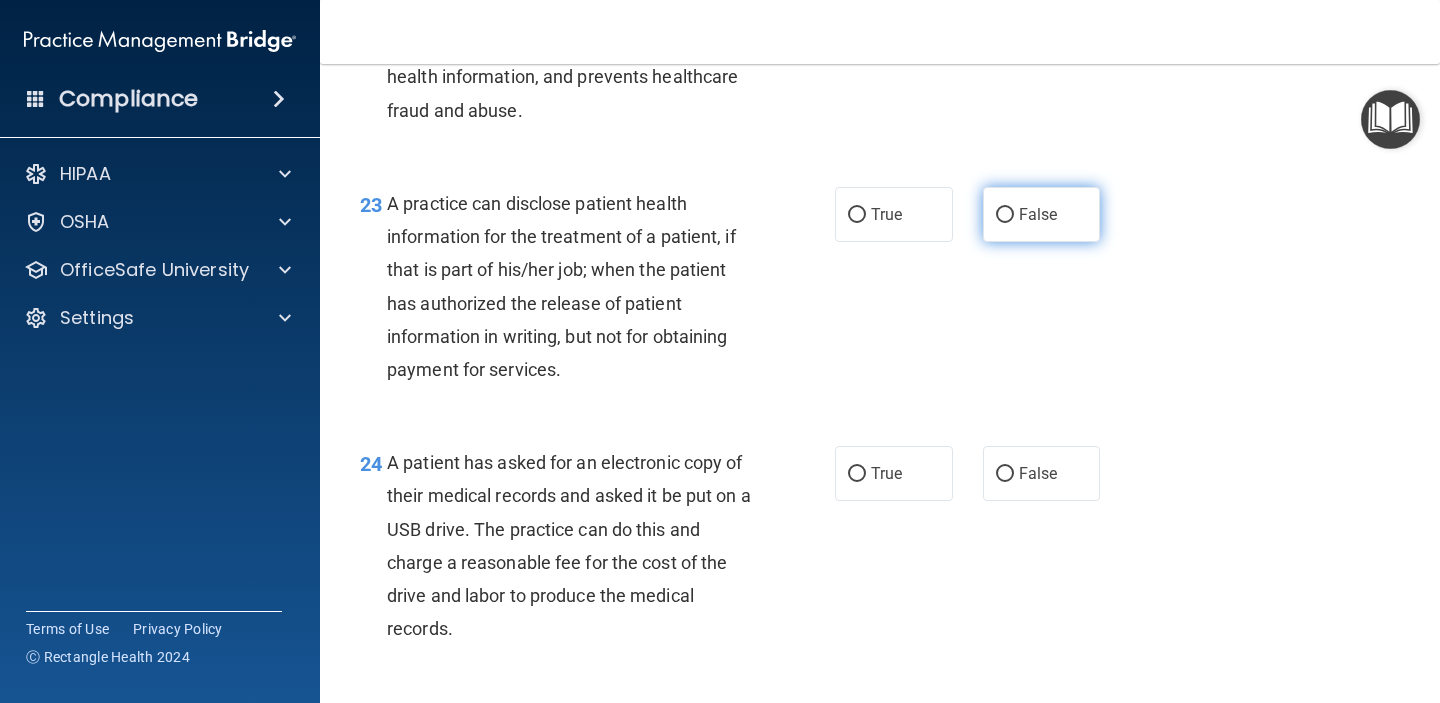click on "False" at bounding box center (1038, 214) 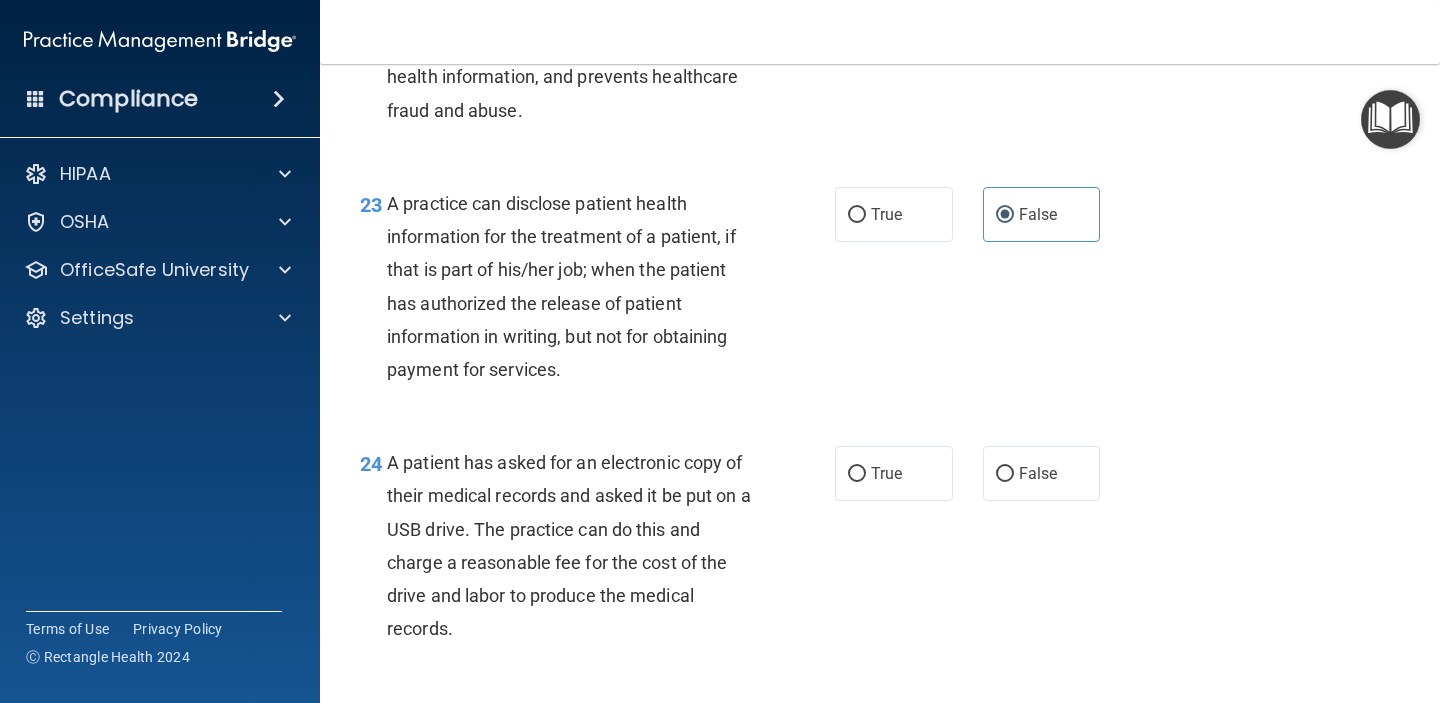 scroll, scrollTop: 4170, scrollLeft: 0, axis: vertical 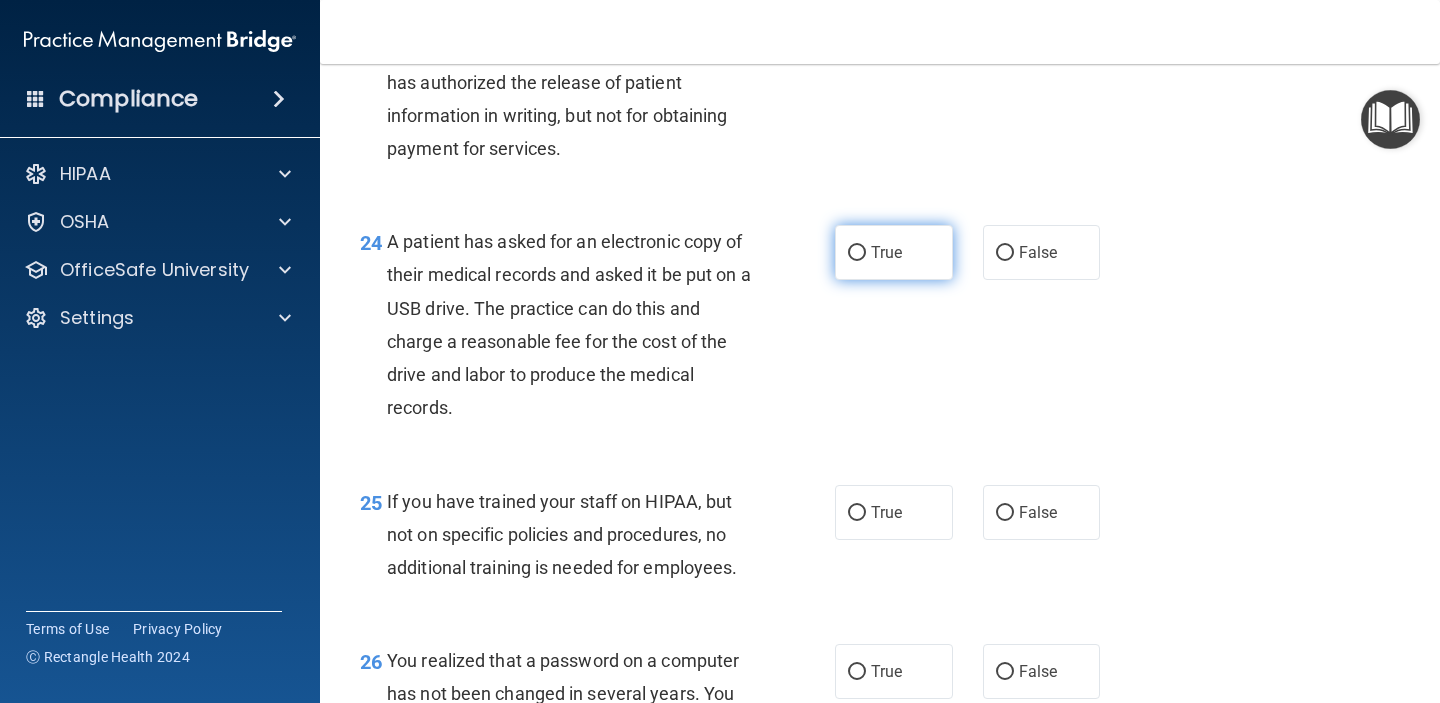 click on "True" at bounding box center [886, 252] 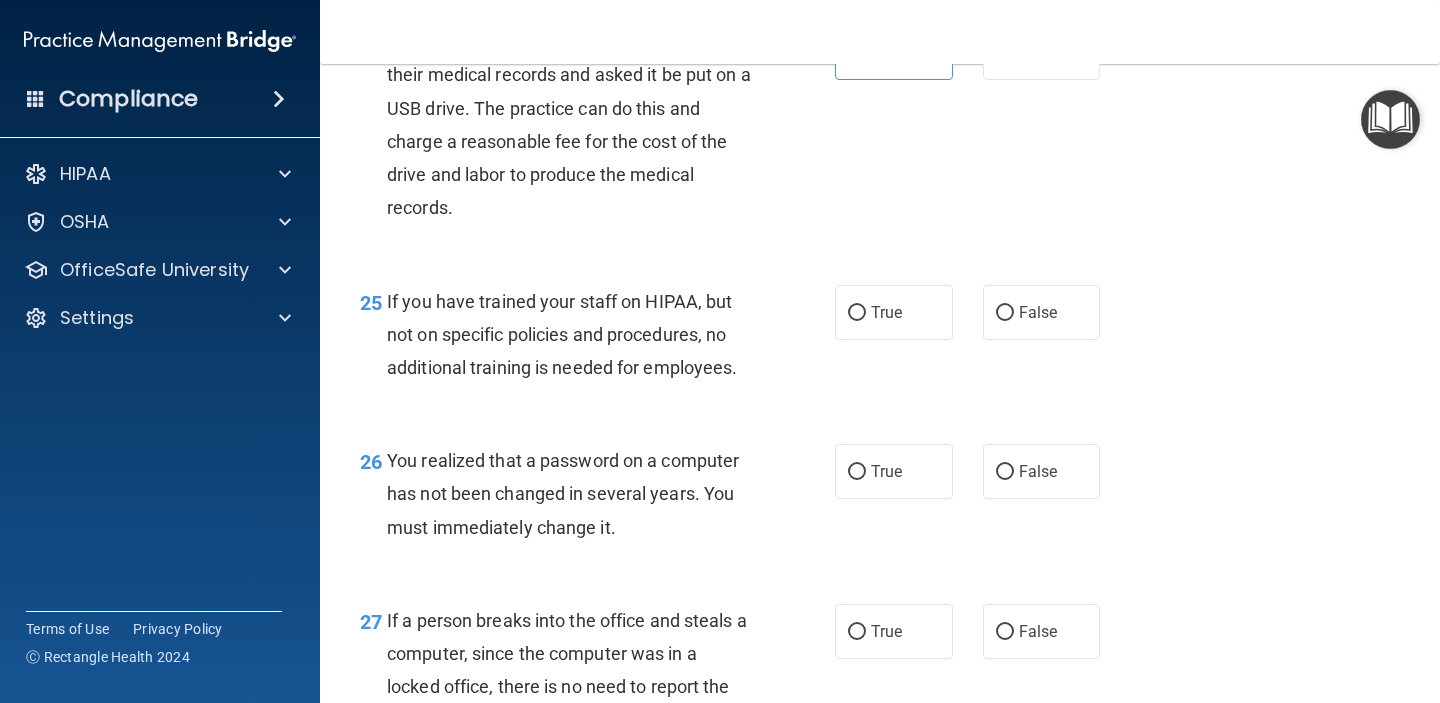 scroll, scrollTop: 4379, scrollLeft: 0, axis: vertical 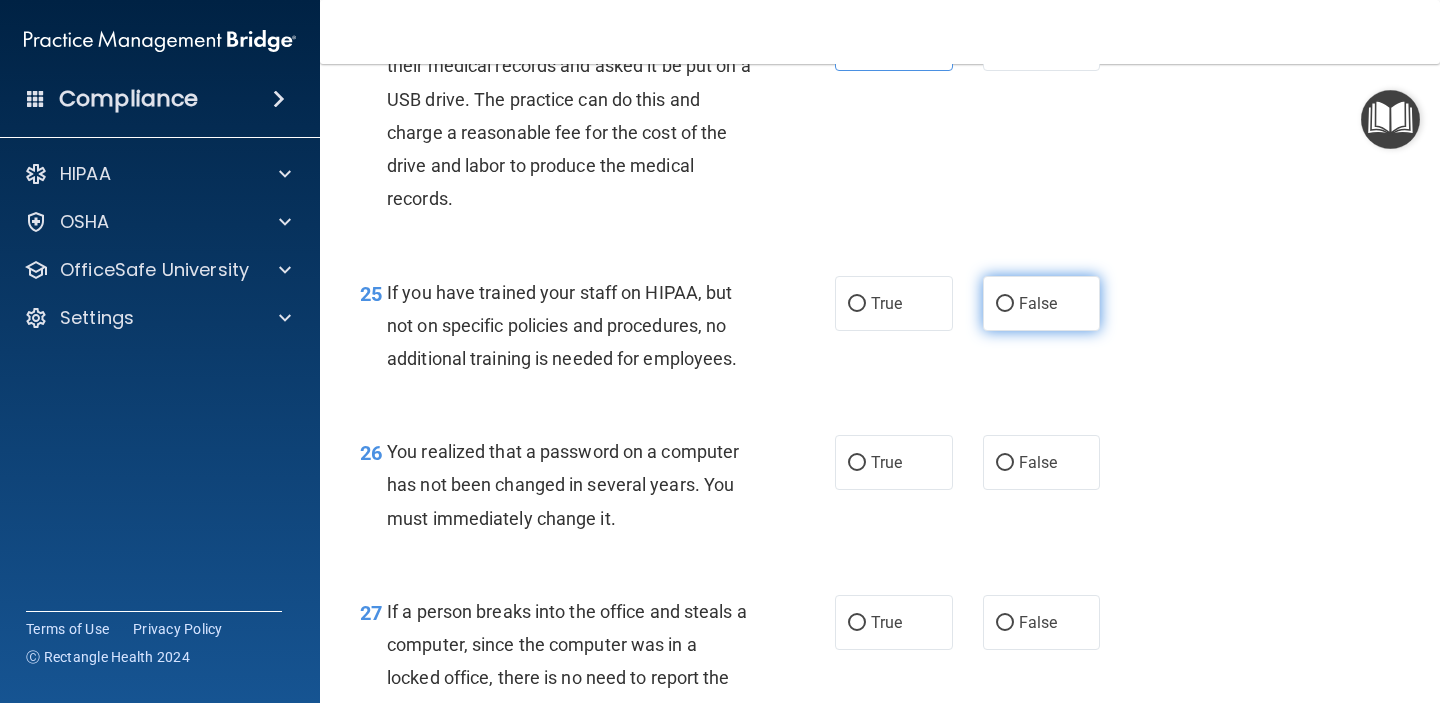 click on "False" at bounding box center (1042, 303) 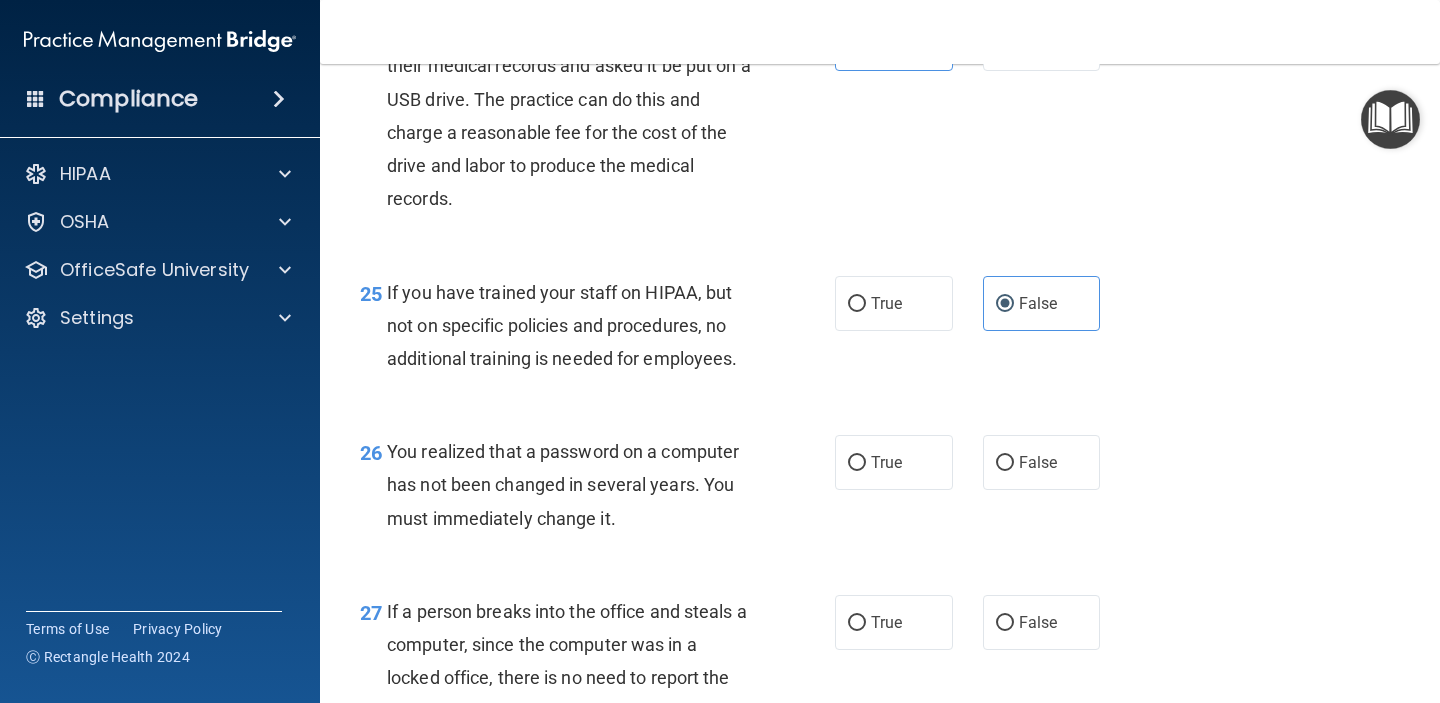 scroll, scrollTop: 4584, scrollLeft: 0, axis: vertical 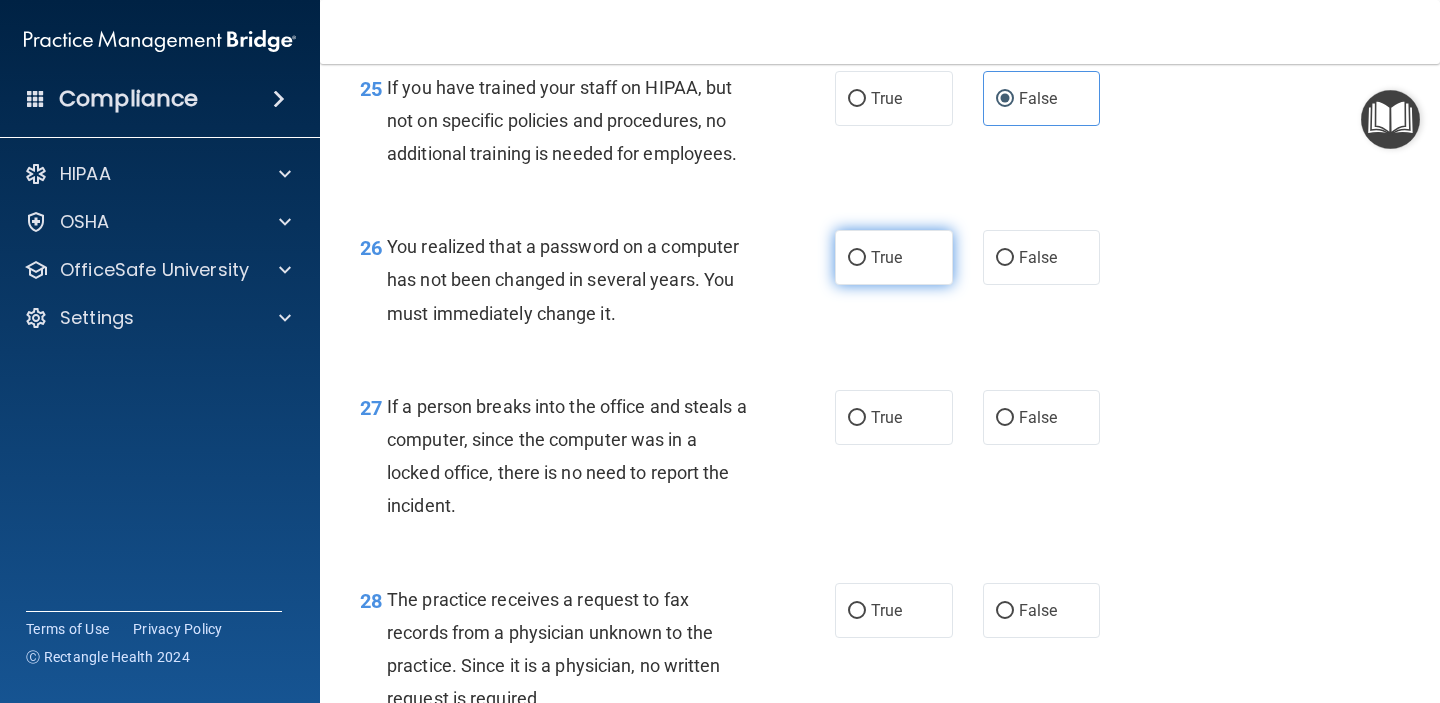 click on "True" at bounding box center [886, 257] 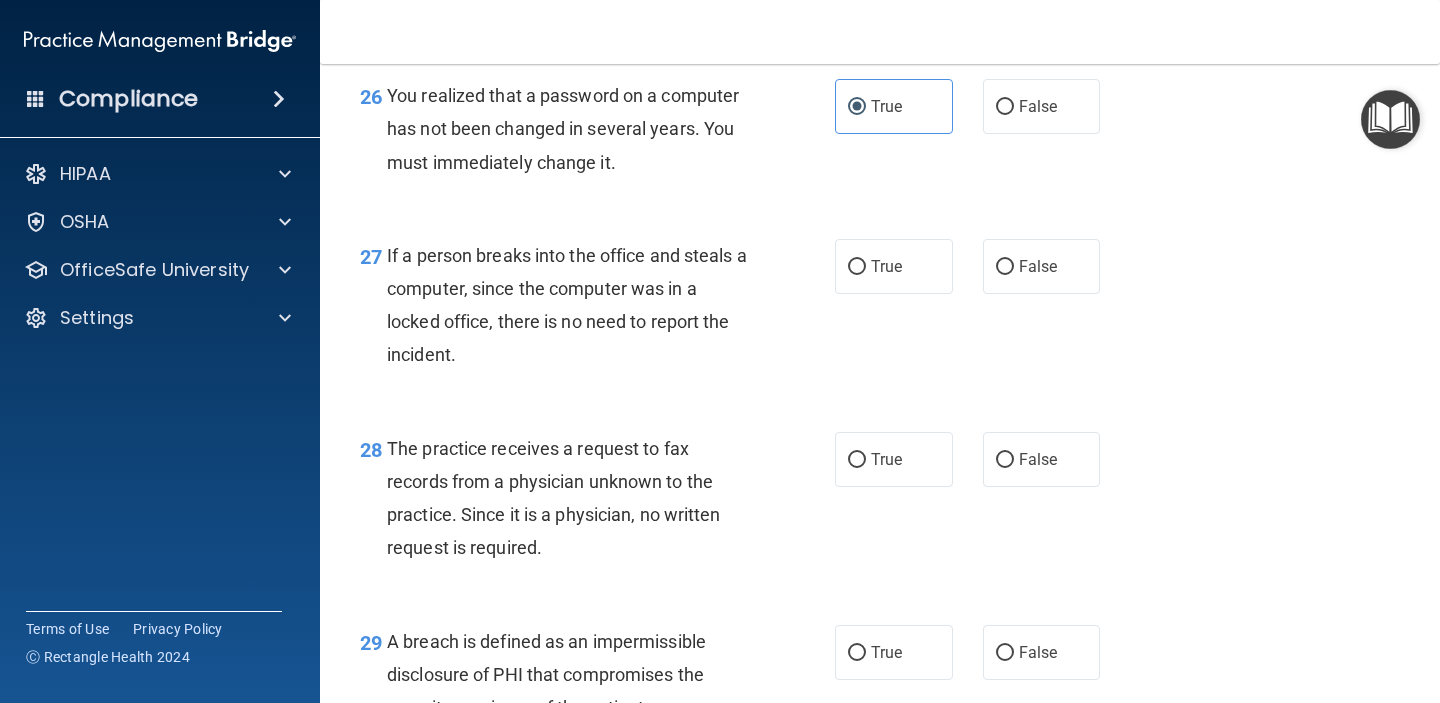 scroll, scrollTop: 4739, scrollLeft: 0, axis: vertical 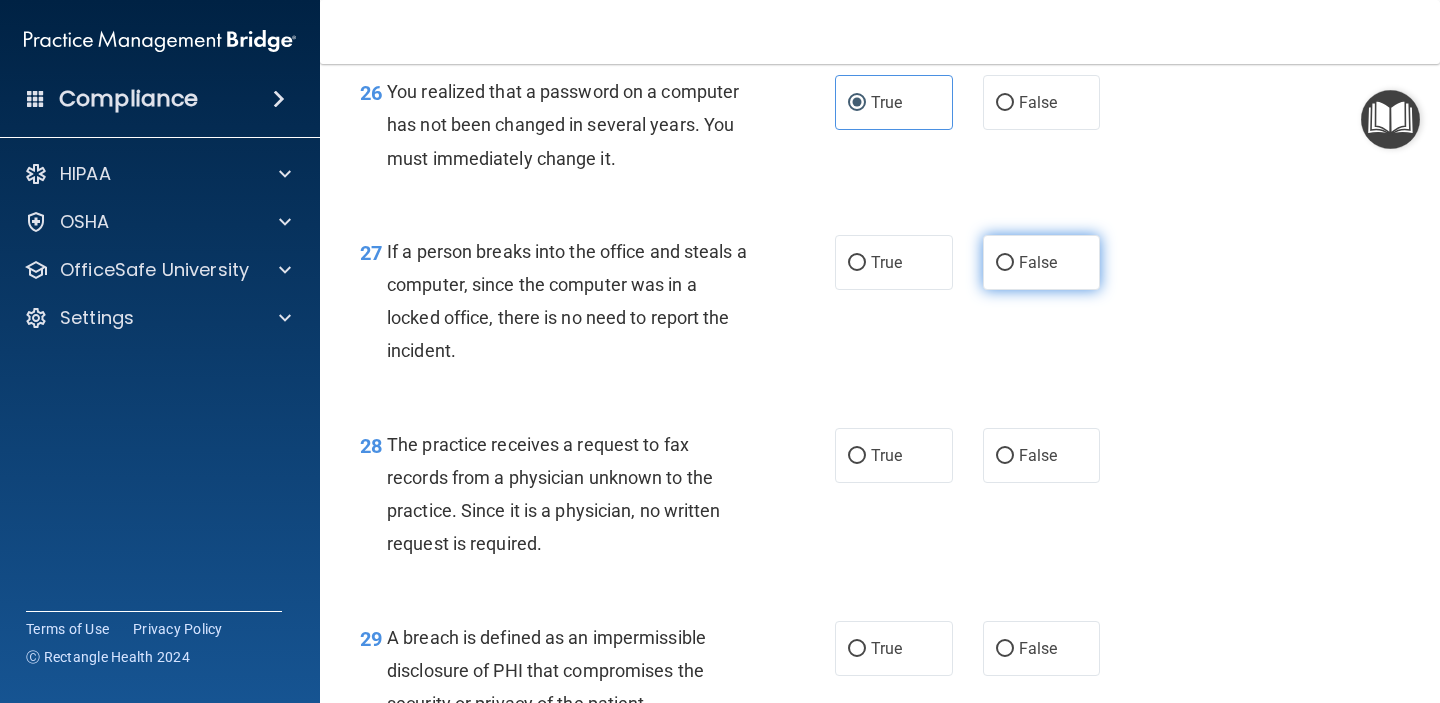 click on "False" at bounding box center [1038, 262] 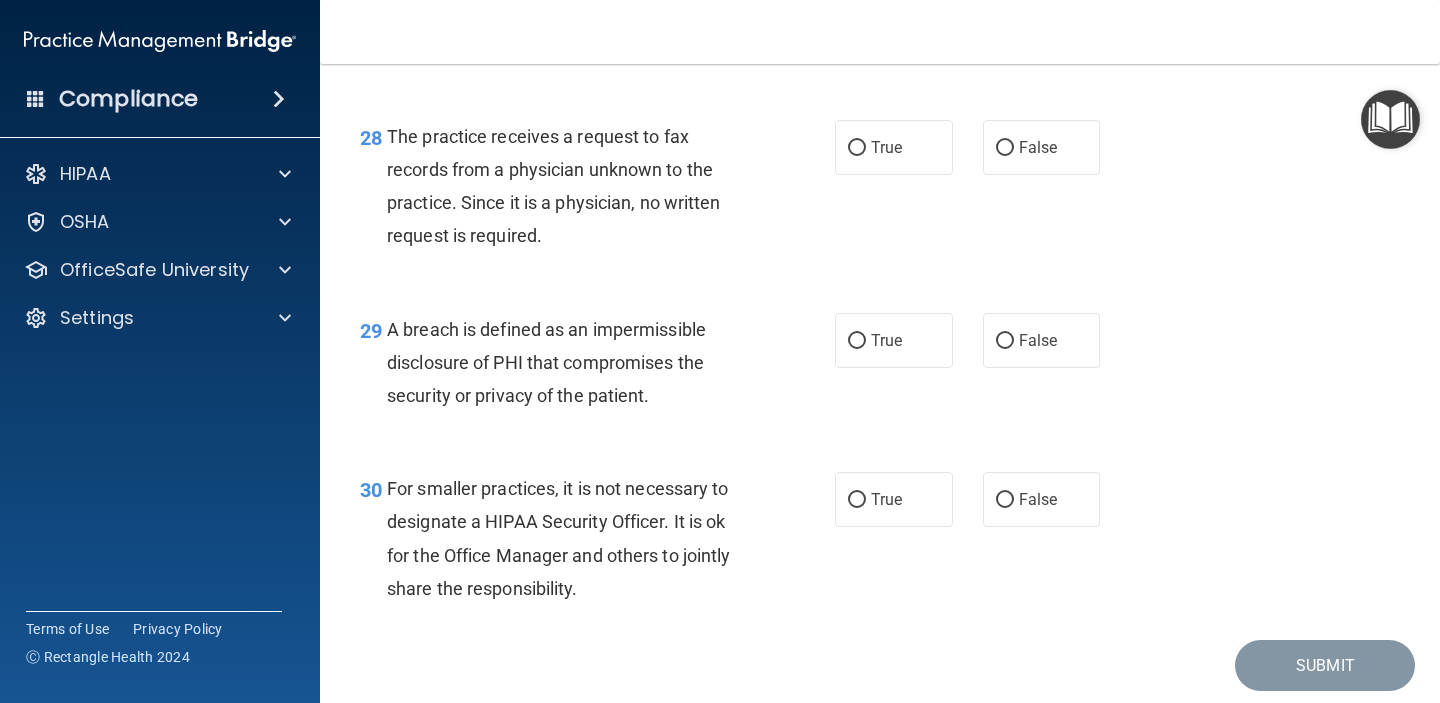 scroll, scrollTop: 5045, scrollLeft: 0, axis: vertical 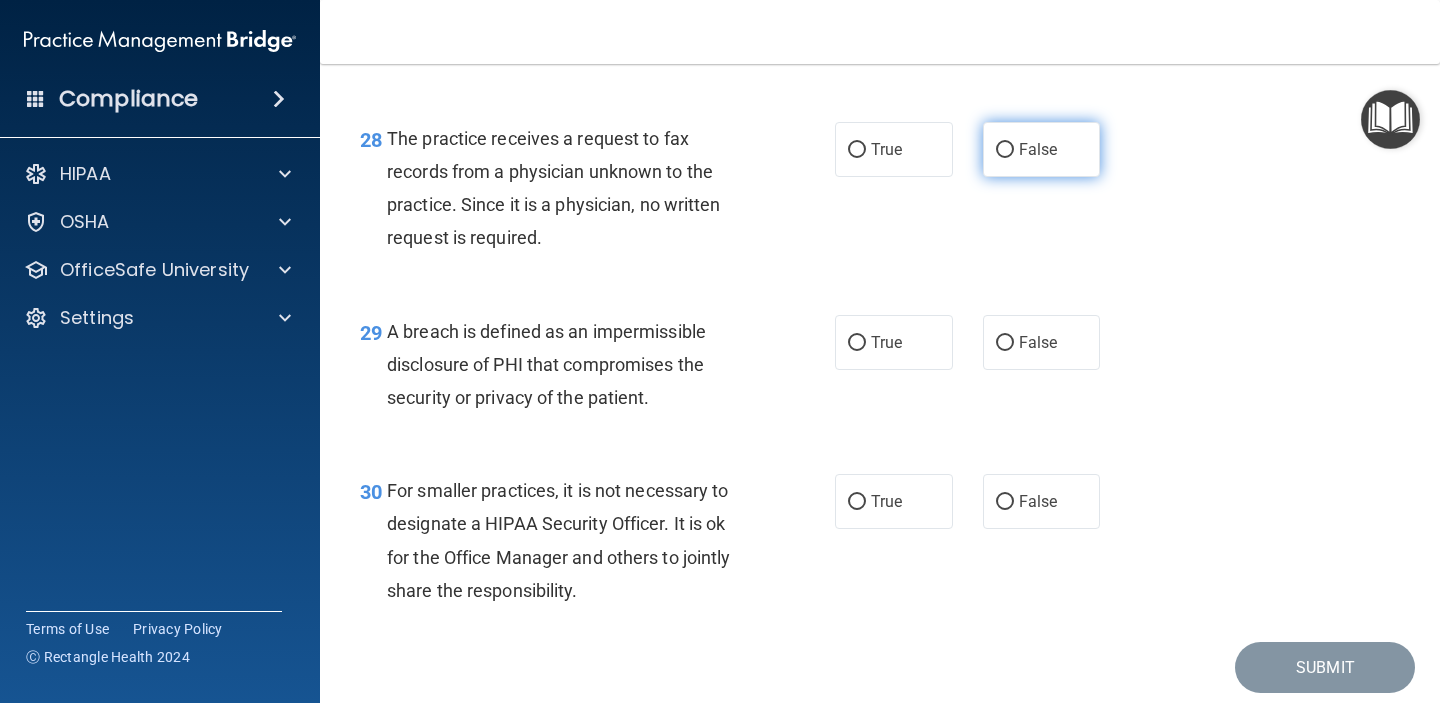 click on "False" at bounding box center (1038, 149) 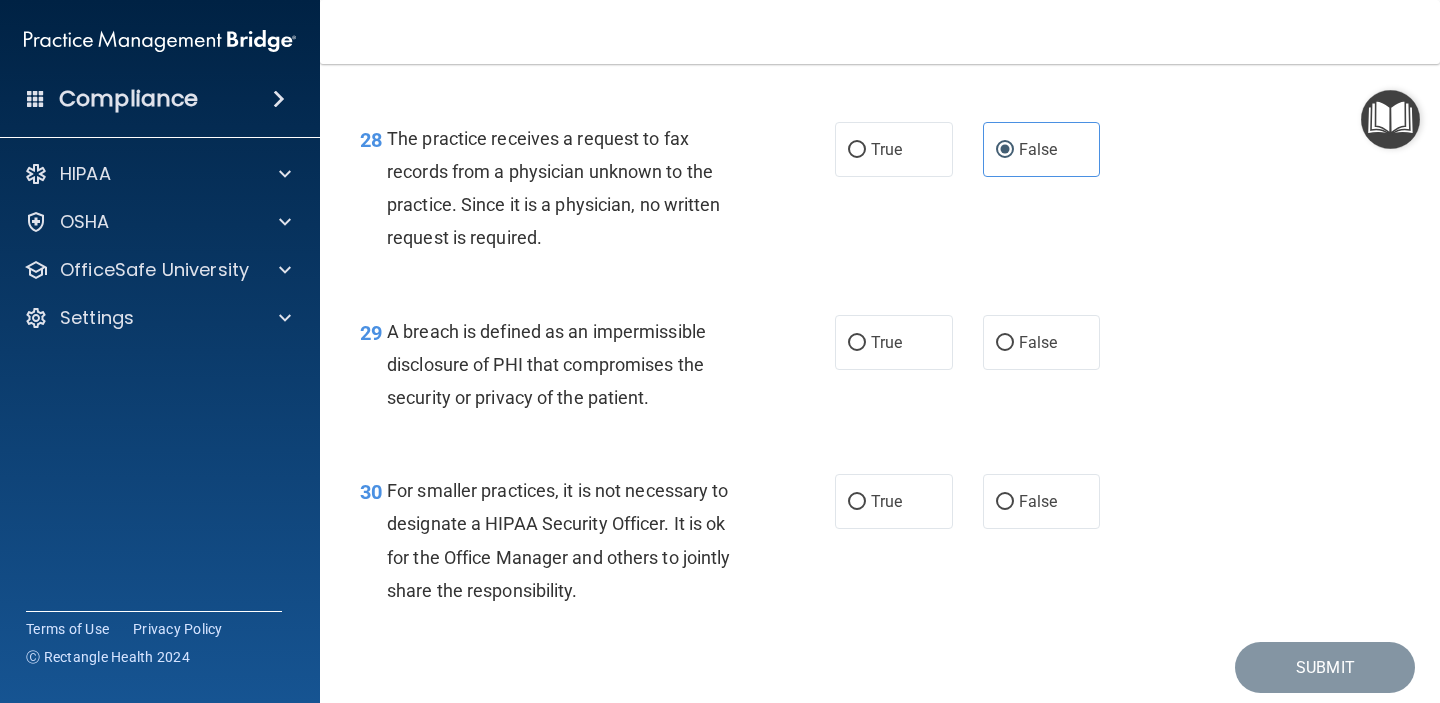 scroll, scrollTop: 5149, scrollLeft: 0, axis: vertical 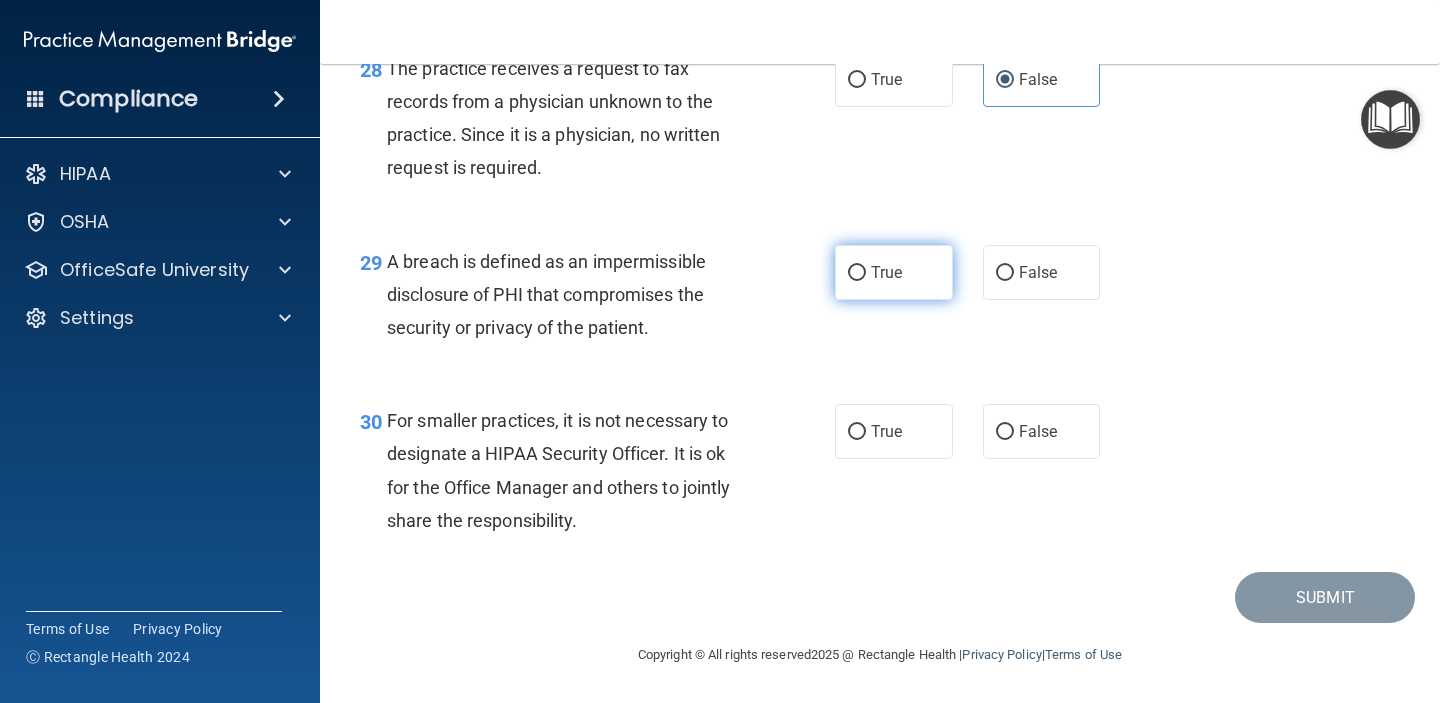 click on "True" at bounding box center [894, 272] 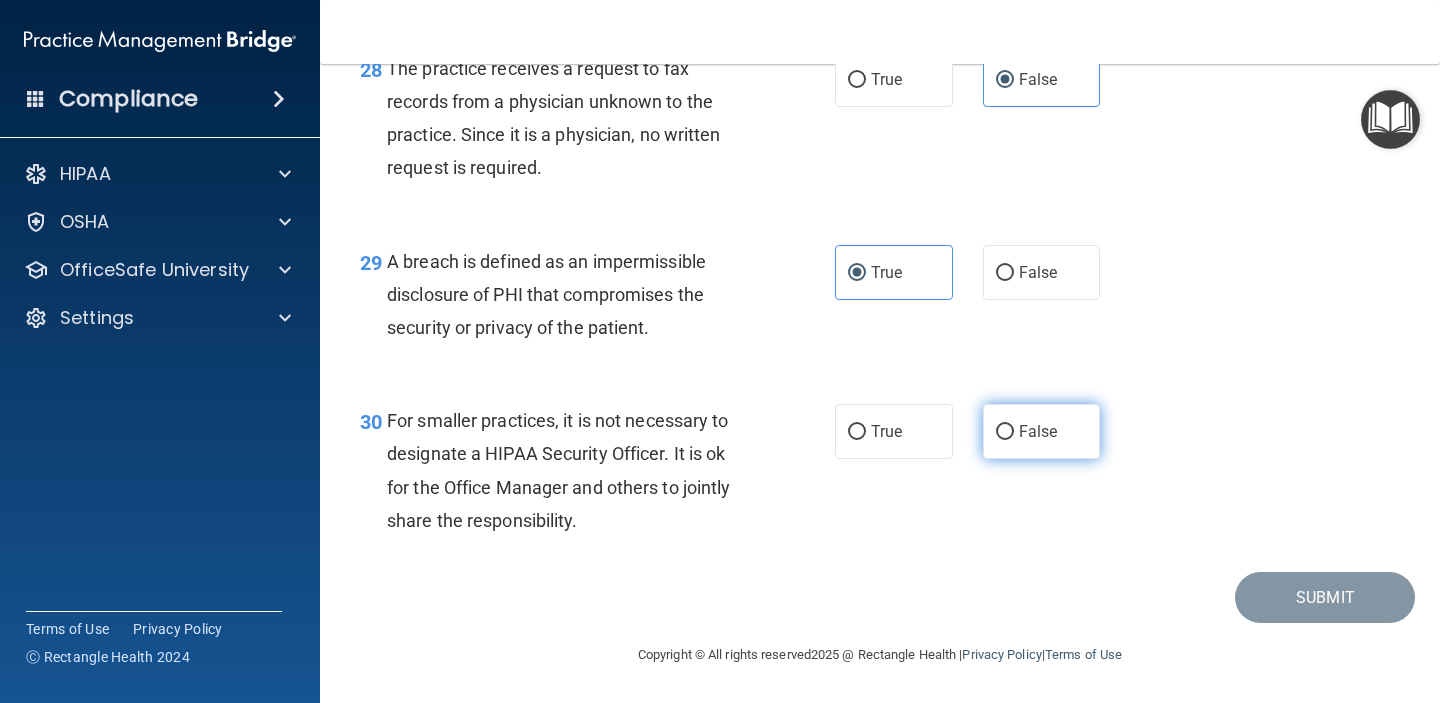 click on "False" at bounding box center [1042, 431] 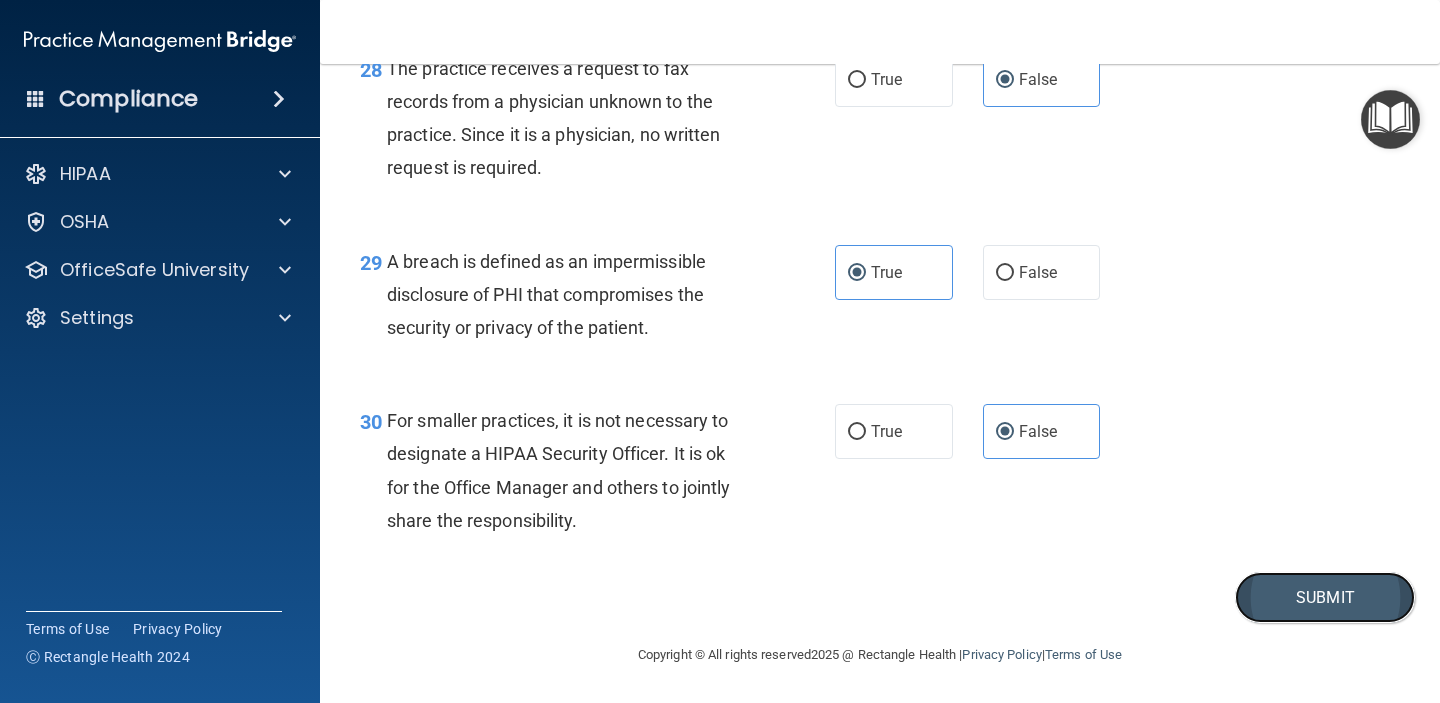 click on "Submit" at bounding box center [1325, 597] 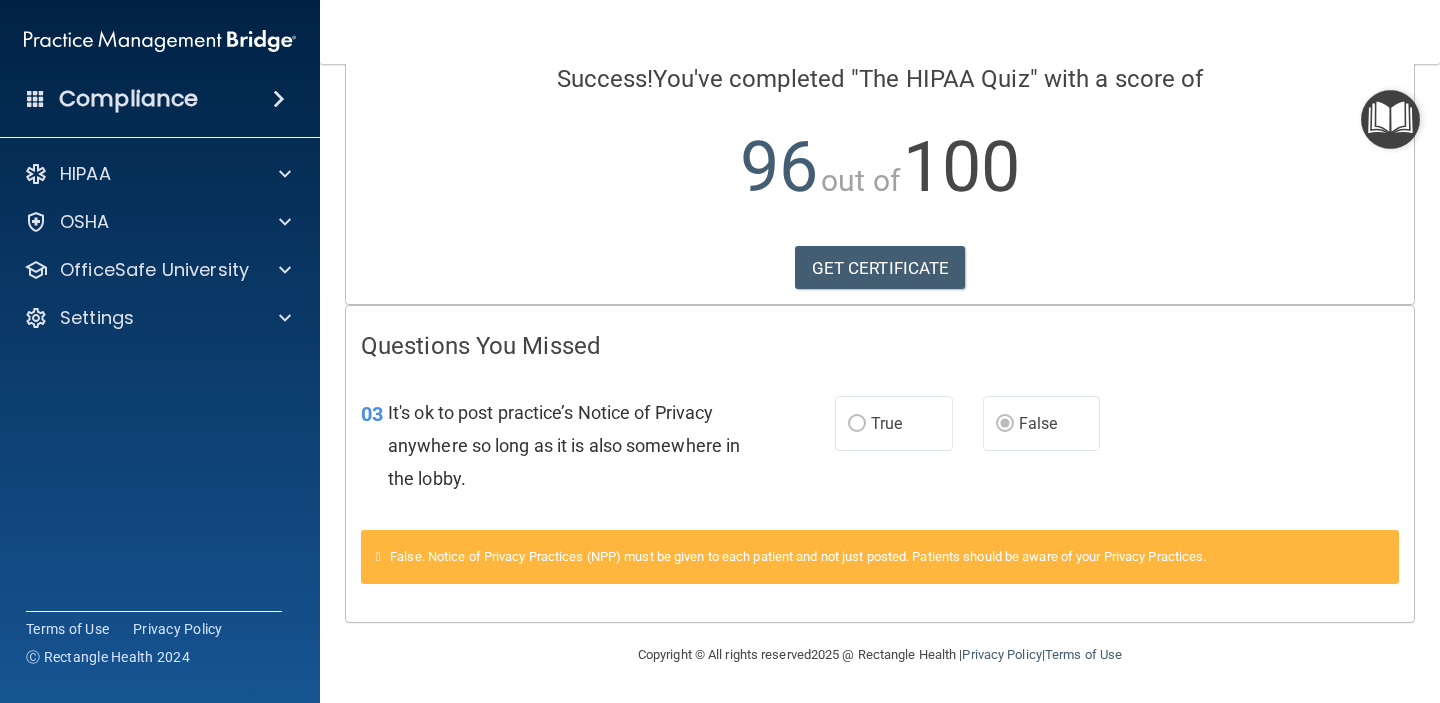 scroll, scrollTop: 0, scrollLeft: 0, axis: both 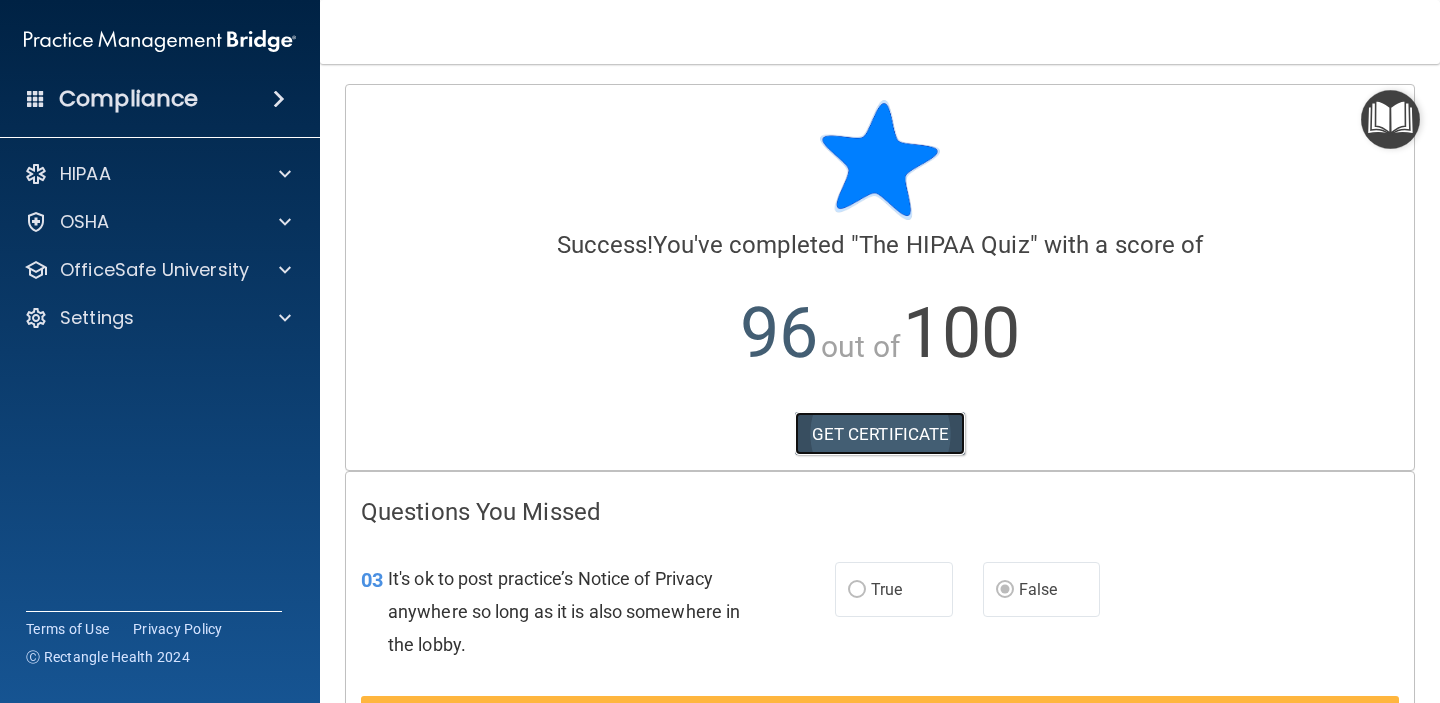 click on "GET CERTIFICATE" at bounding box center (880, 434) 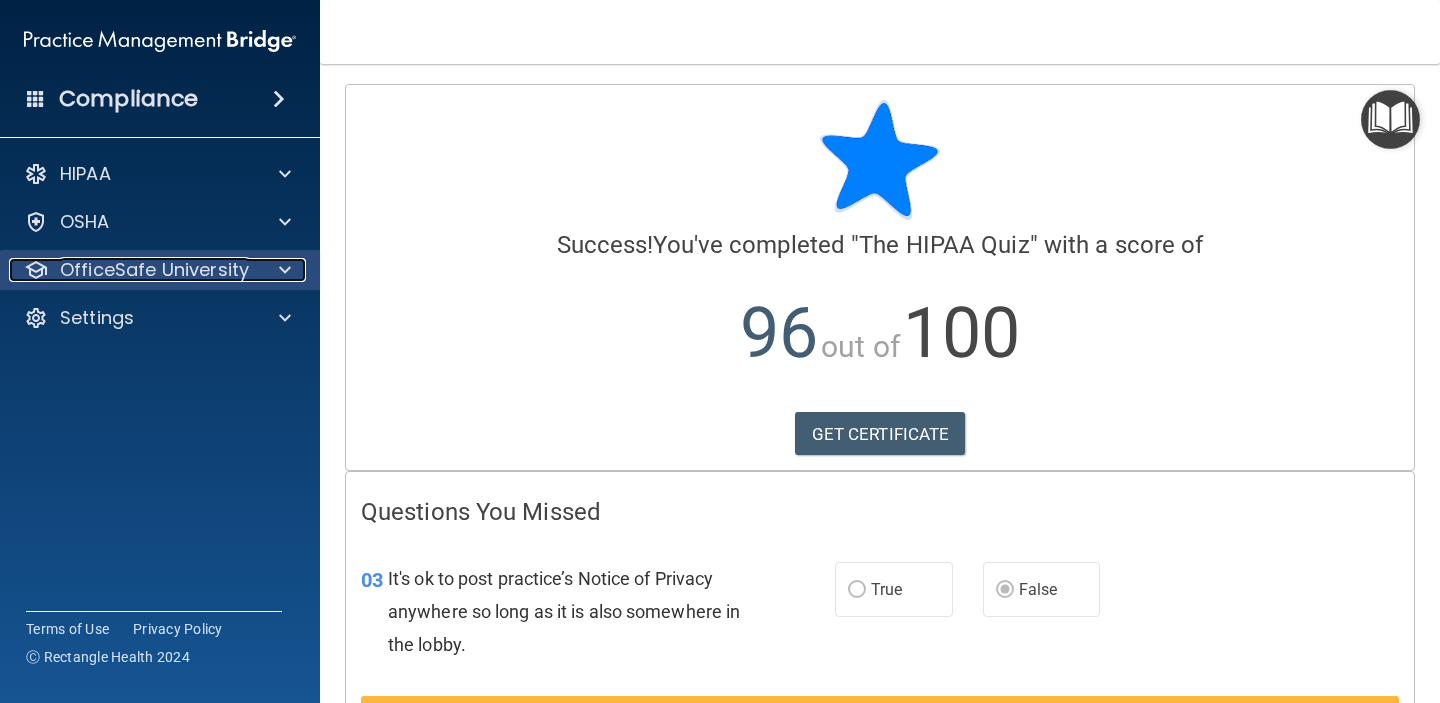 click on "OfficeSafe University" at bounding box center (154, 270) 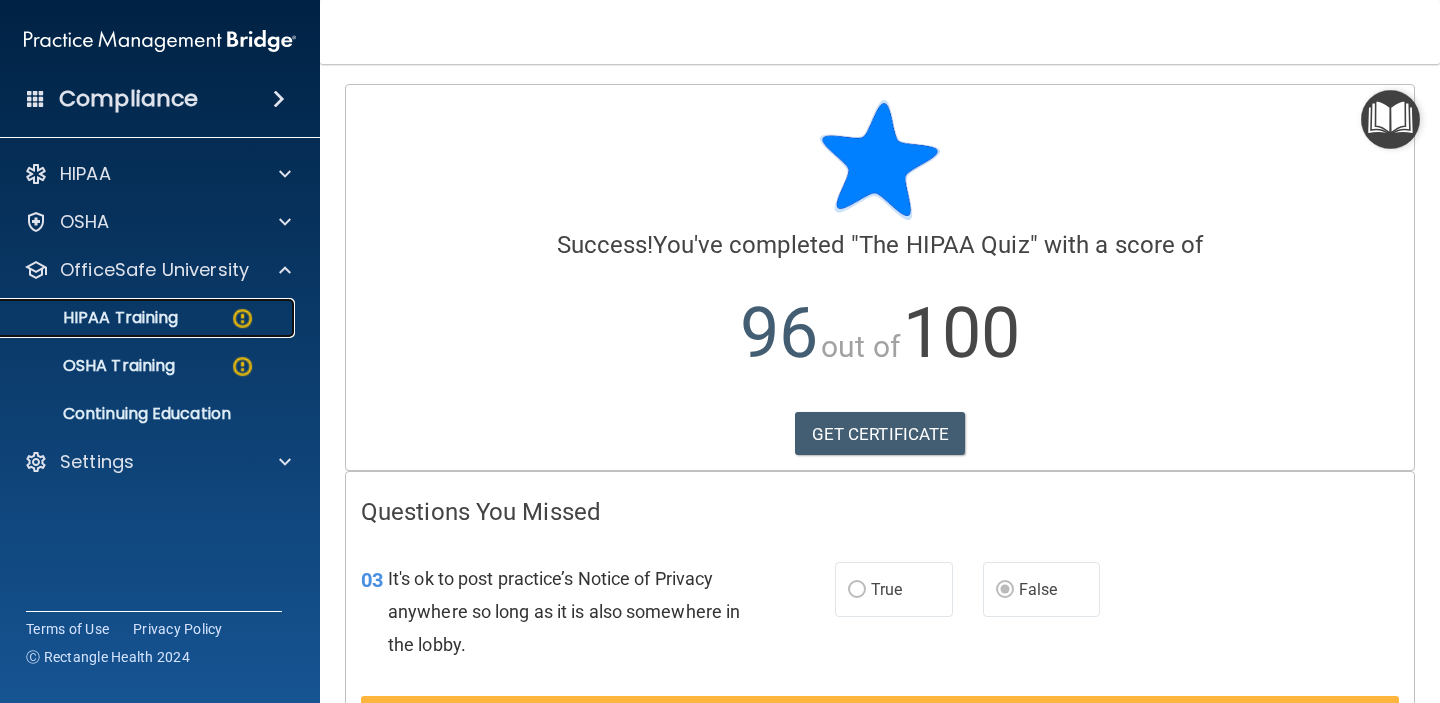 click on "HIPAA Training" at bounding box center (95, 318) 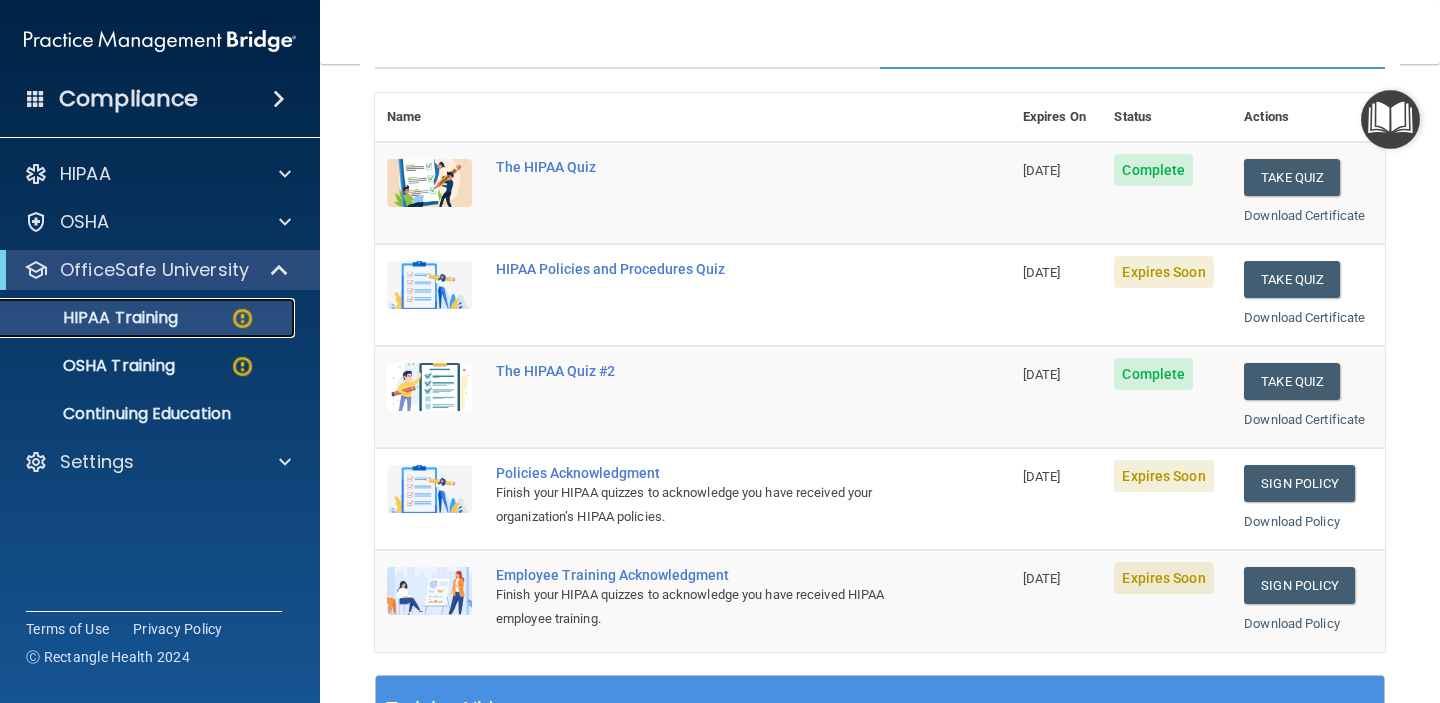 scroll, scrollTop: 211, scrollLeft: 0, axis: vertical 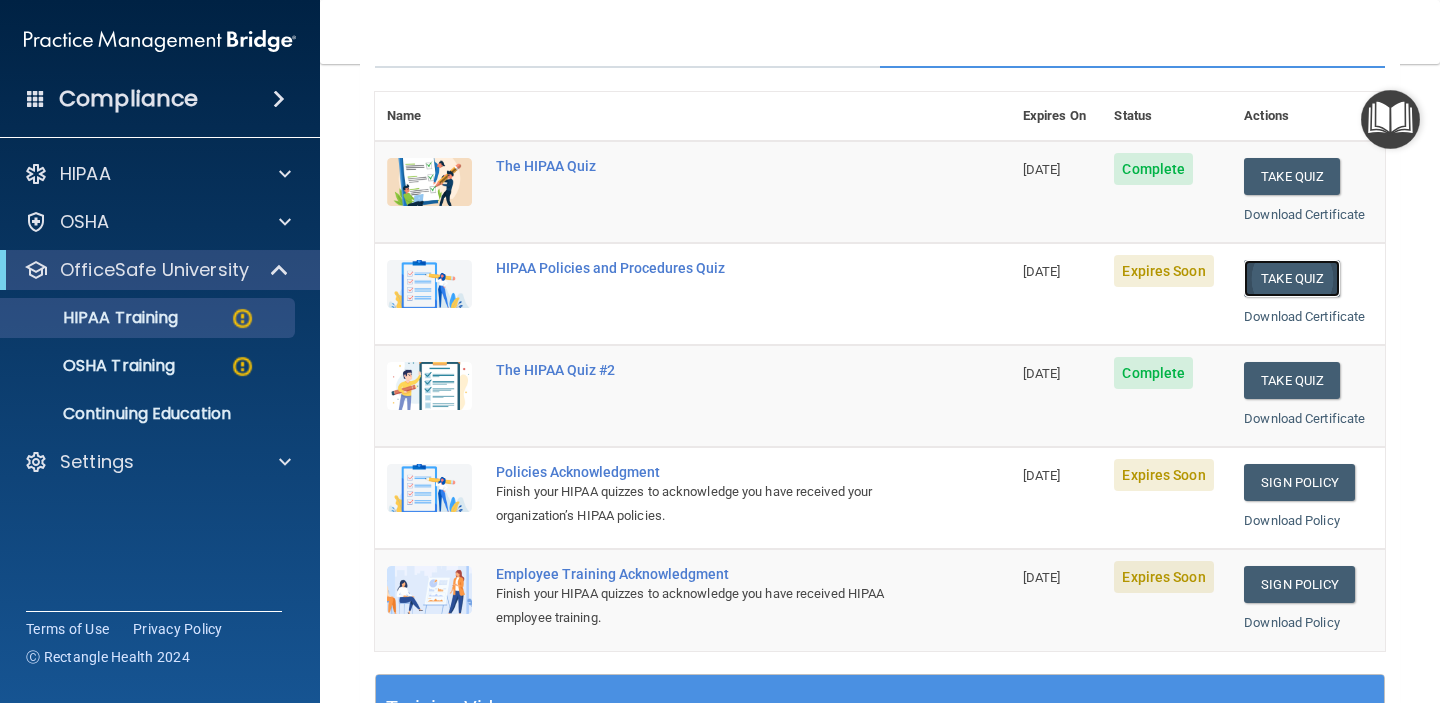 click on "Take Quiz" at bounding box center (1292, 278) 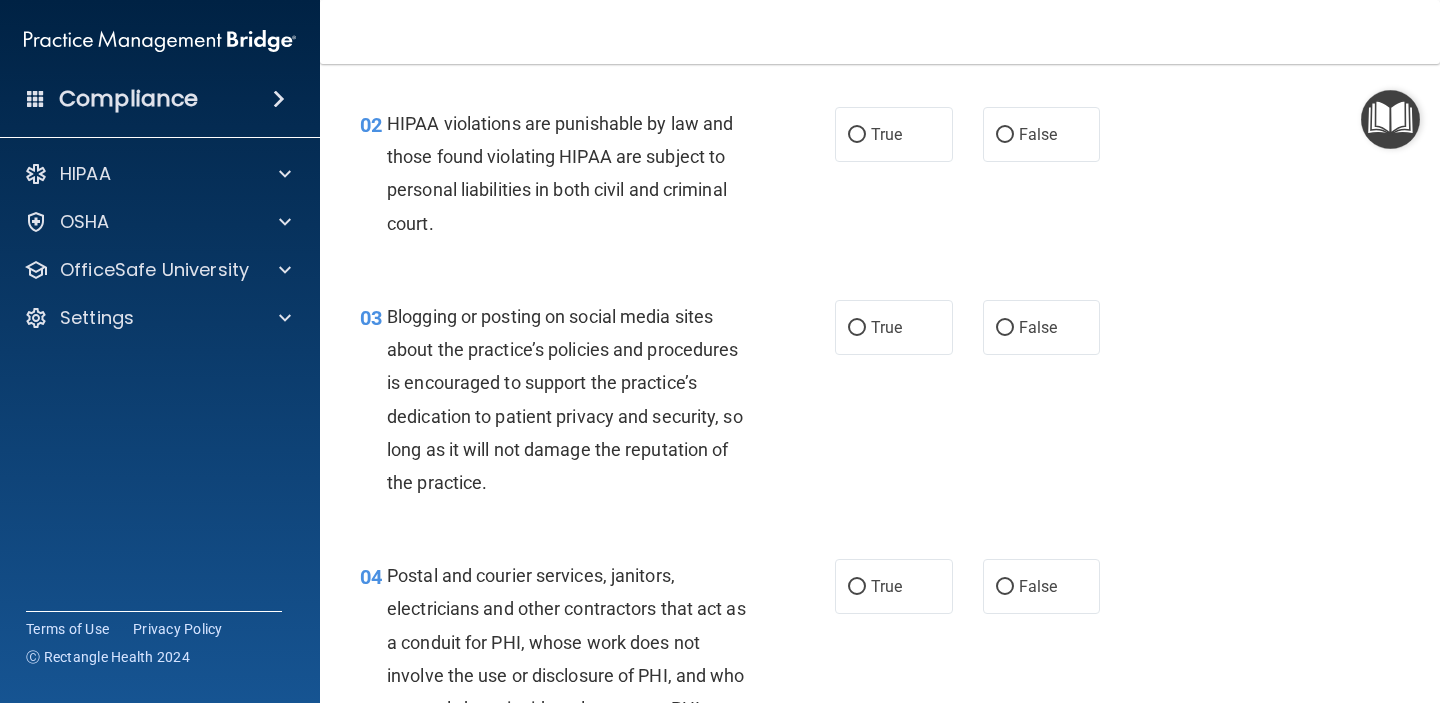 scroll, scrollTop: 0, scrollLeft: 0, axis: both 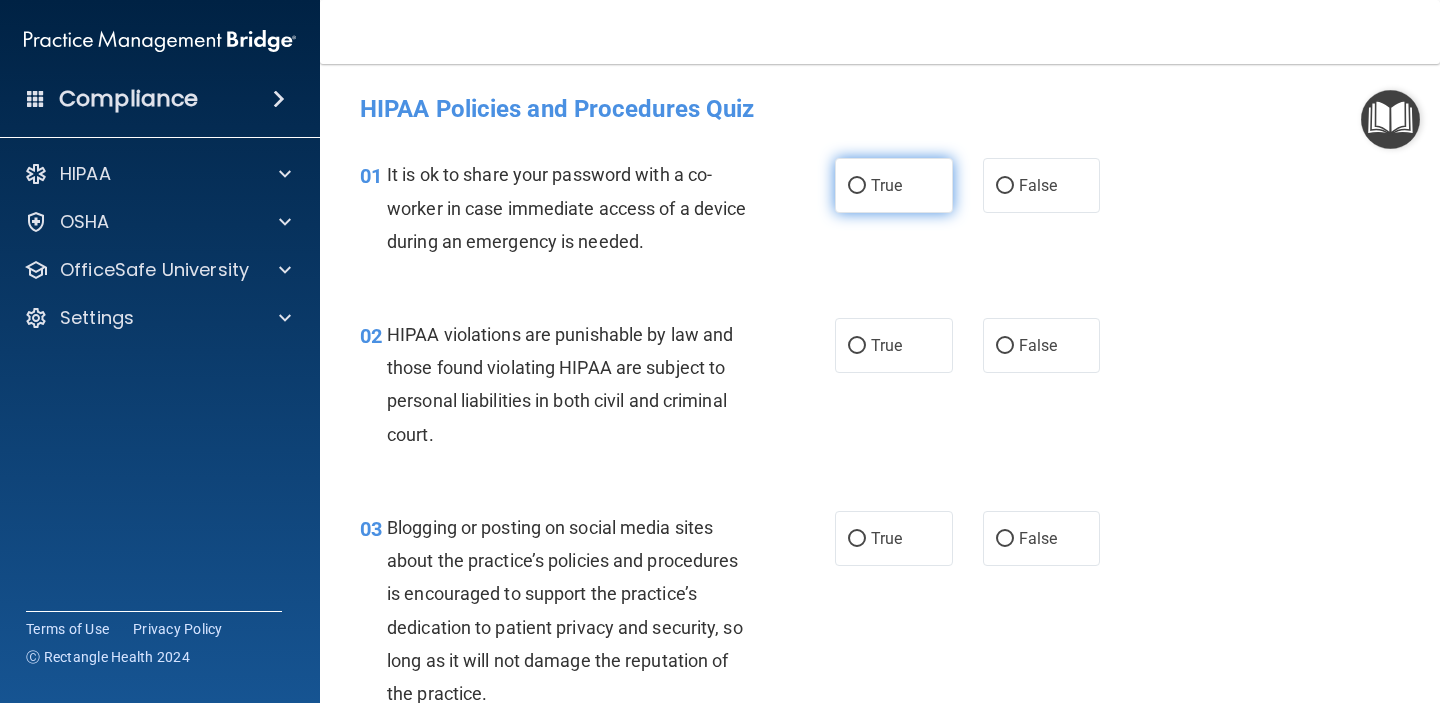 click on "True" at bounding box center [886, 185] 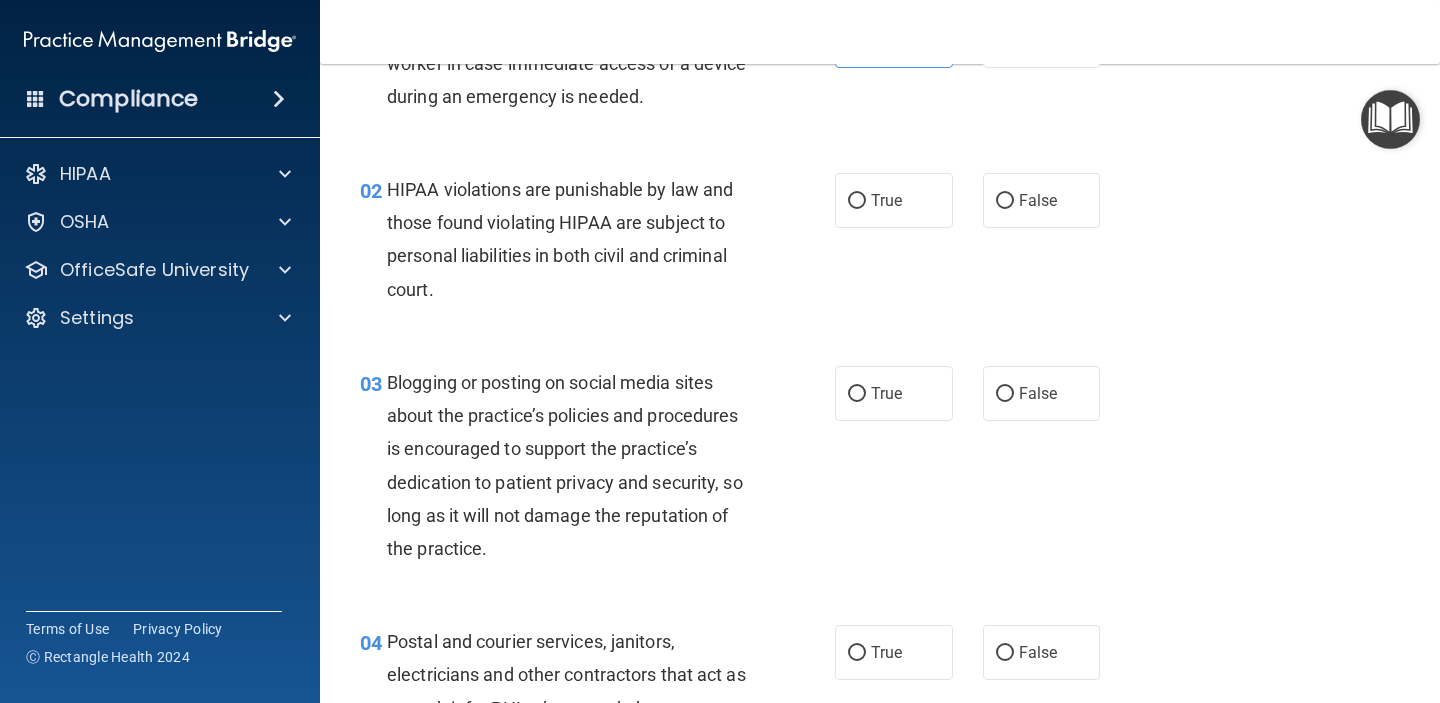 scroll, scrollTop: 144, scrollLeft: 0, axis: vertical 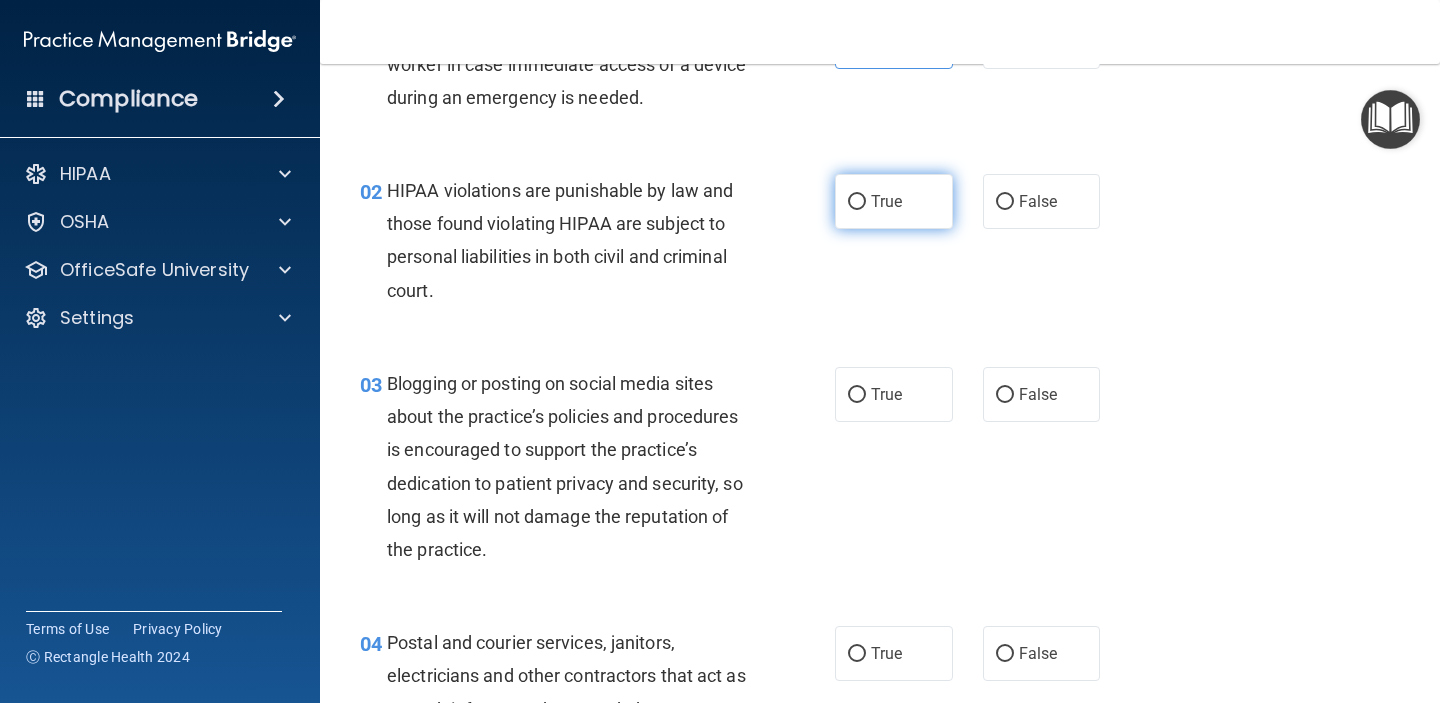click on "True" at bounding box center [894, 201] 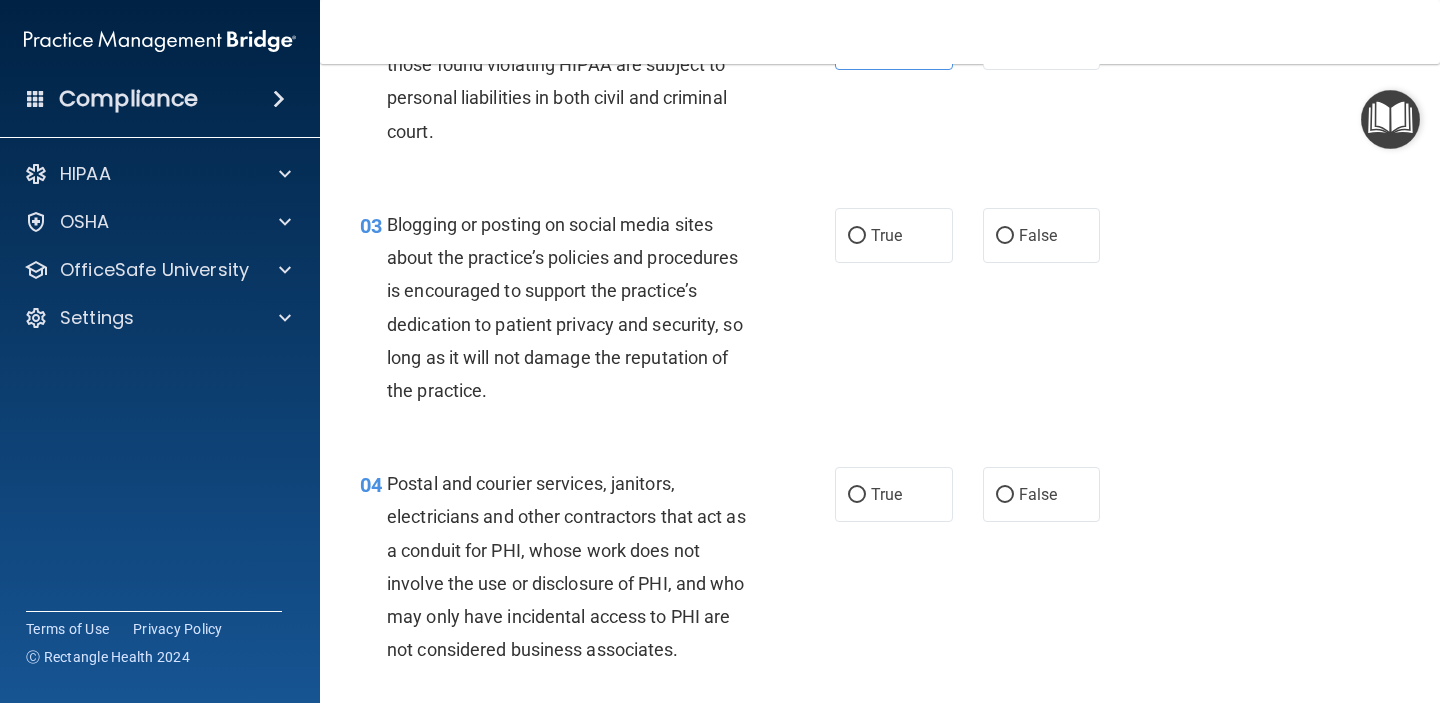 scroll, scrollTop: 333, scrollLeft: 0, axis: vertical 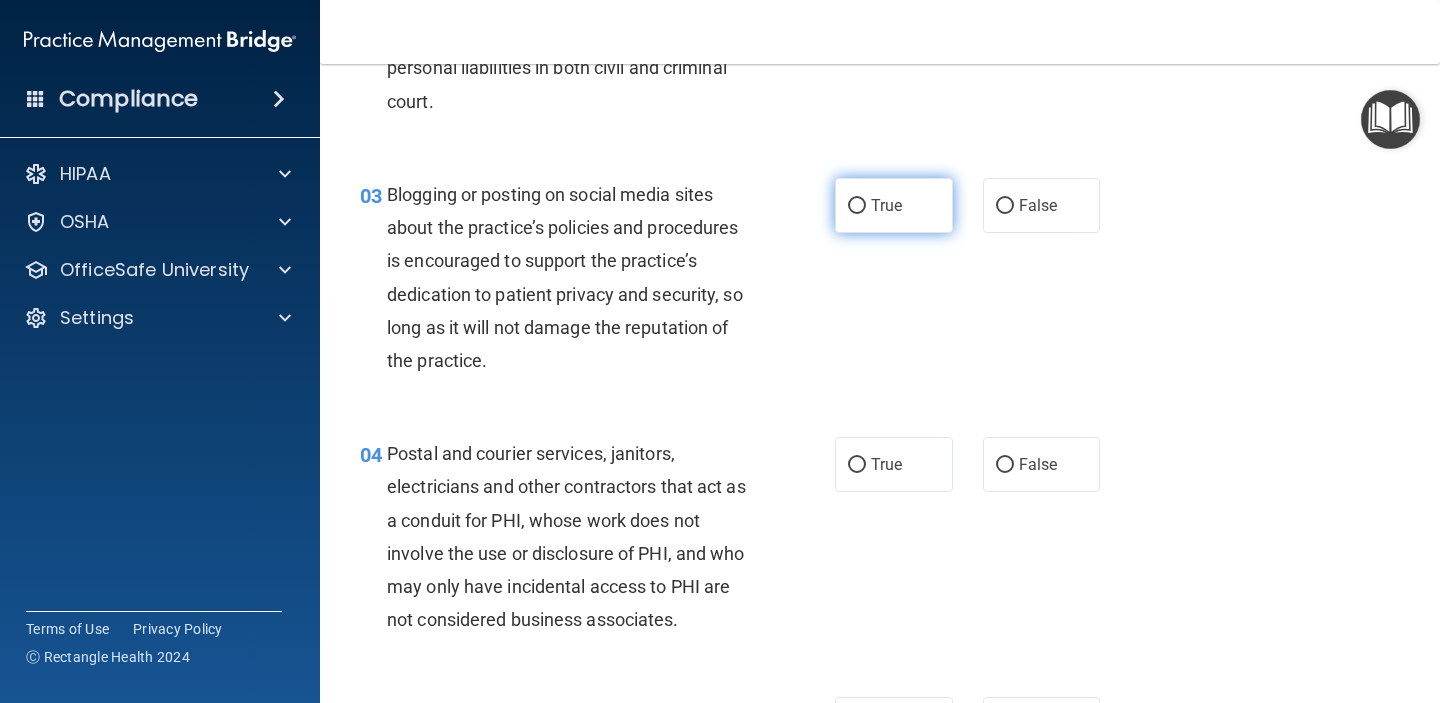 click on "True" at bounding box center (894, 205) 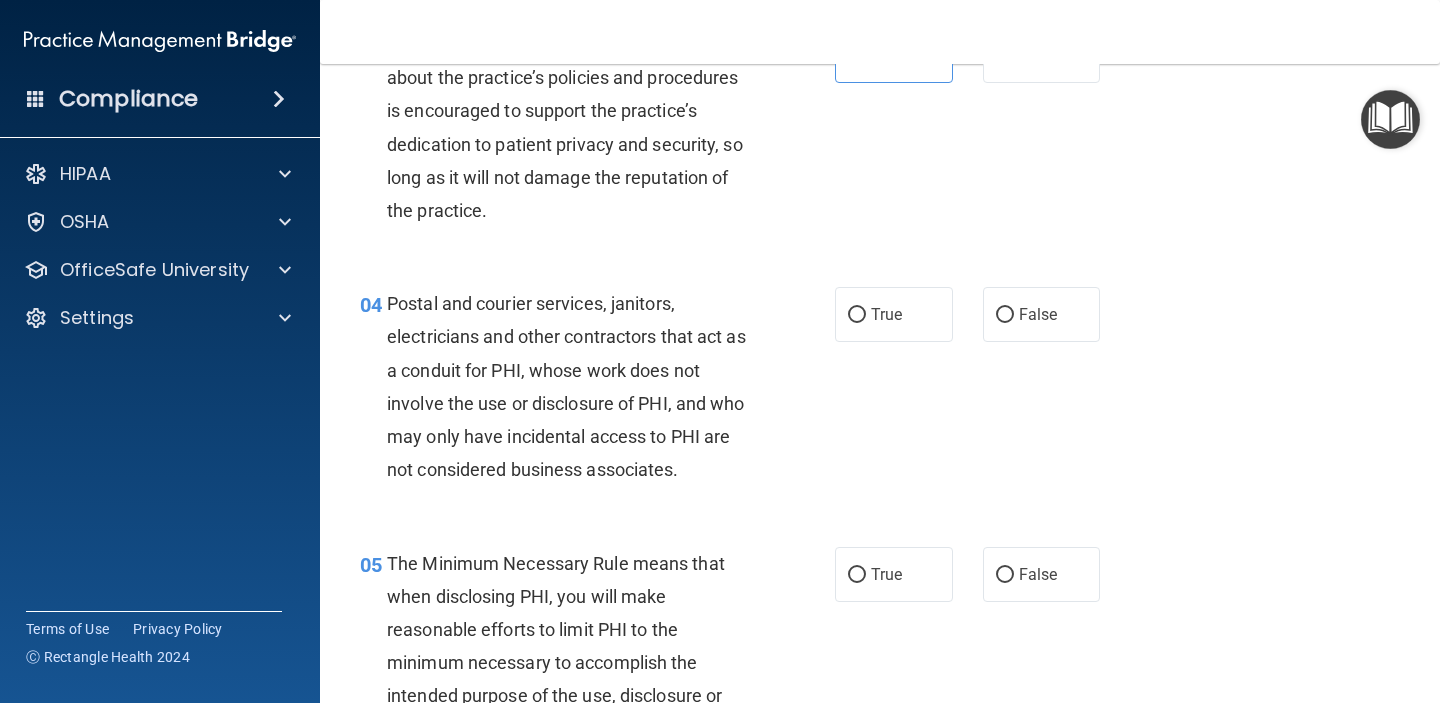 scroll, scrollTop: 536, scrollLeft: 0, axis: vertical 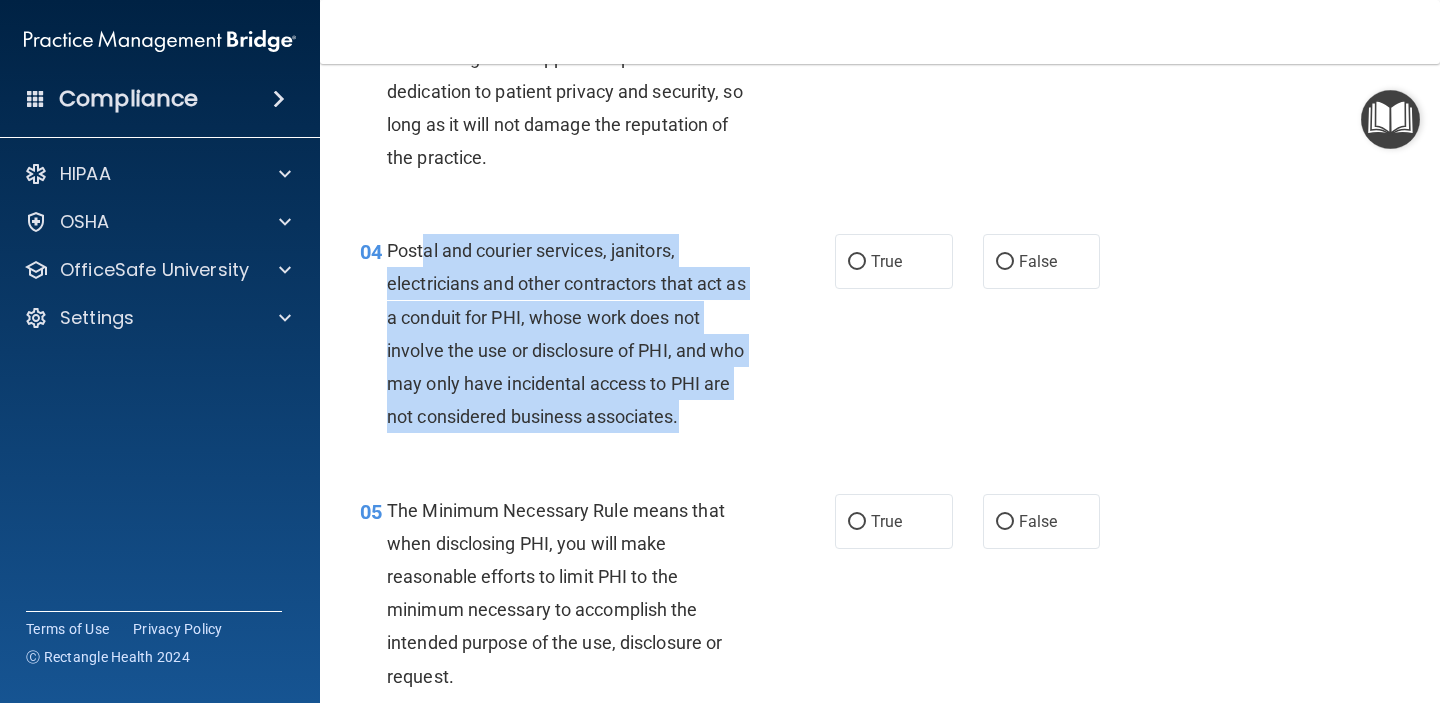 drag, startPoint x: 692, startPoint y: 420, endPoint x: 426, endPoint y: 247, distance: 317.309 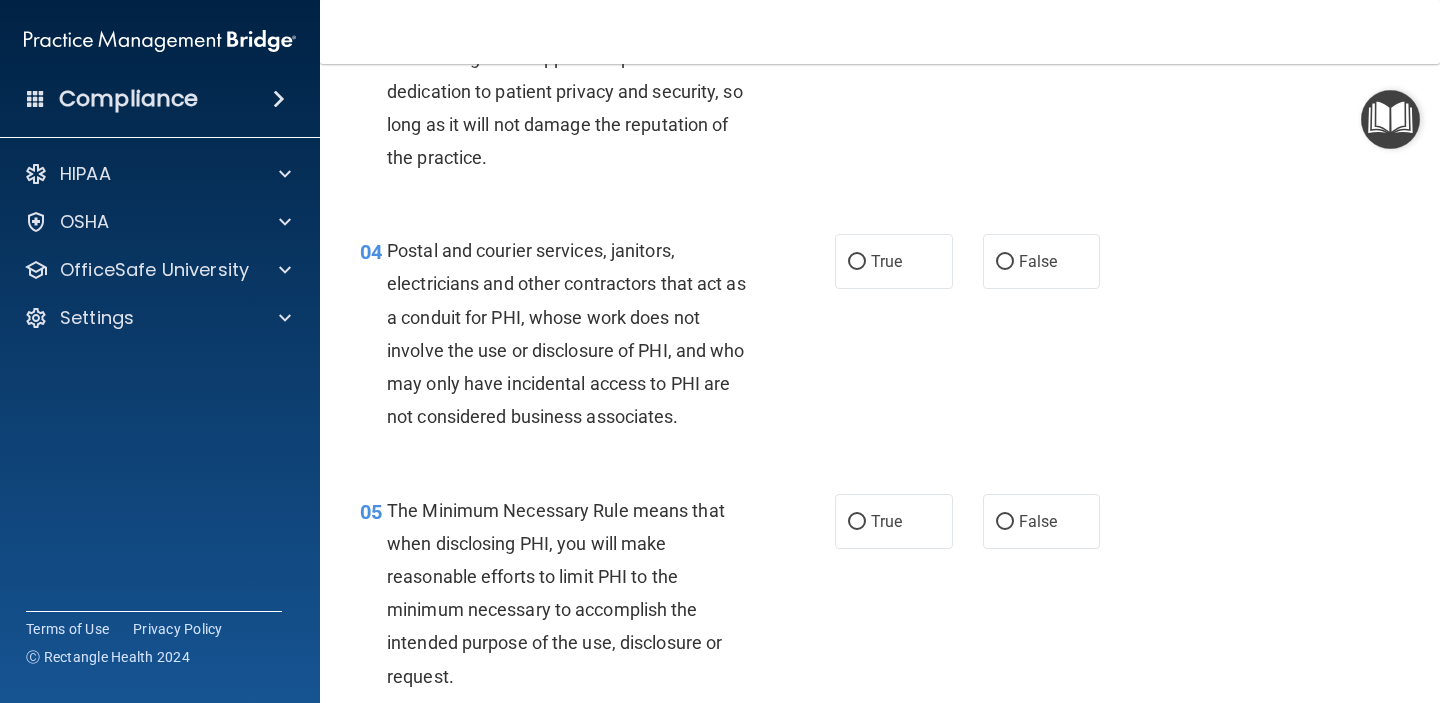 click on "04       Postal and courier services, janitors, electricians and other contractors that act as a conduit for PHI, whose work does not involve the use or disclosure of PHI, and who may only have incidental access to PHI are not considered business associates.                 True           False" at bounding box center [880, 338] 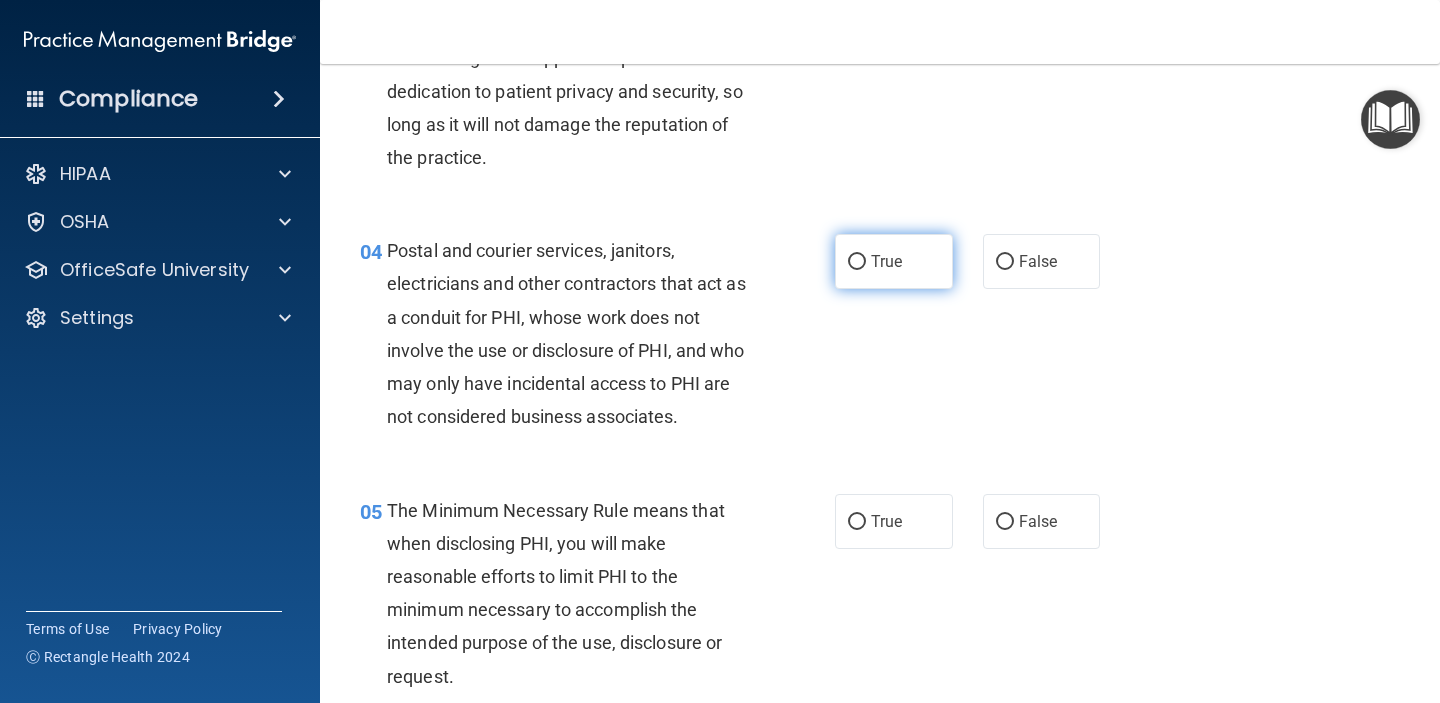 click on "True" at bounding box center [886, 261] 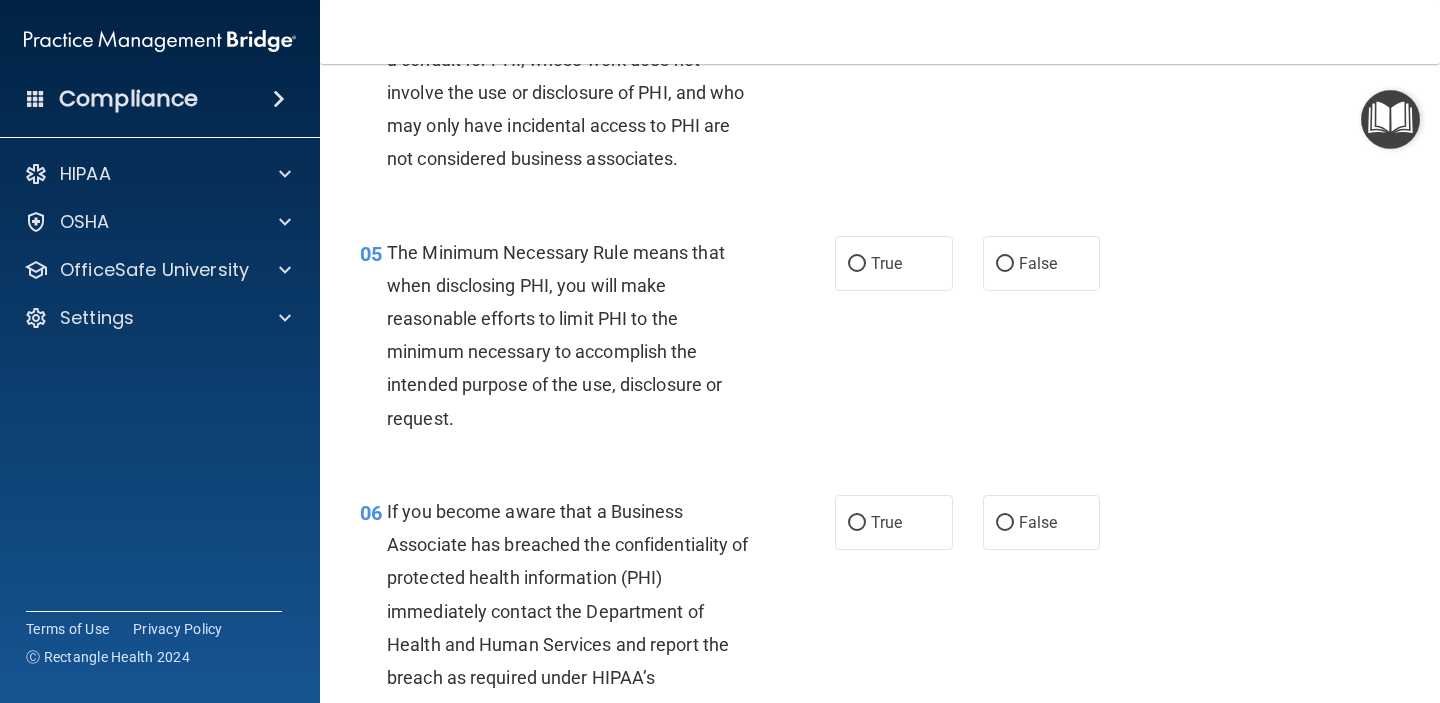 scroll, scrollTop: 800, scrollLeft: 0, axis: vertical 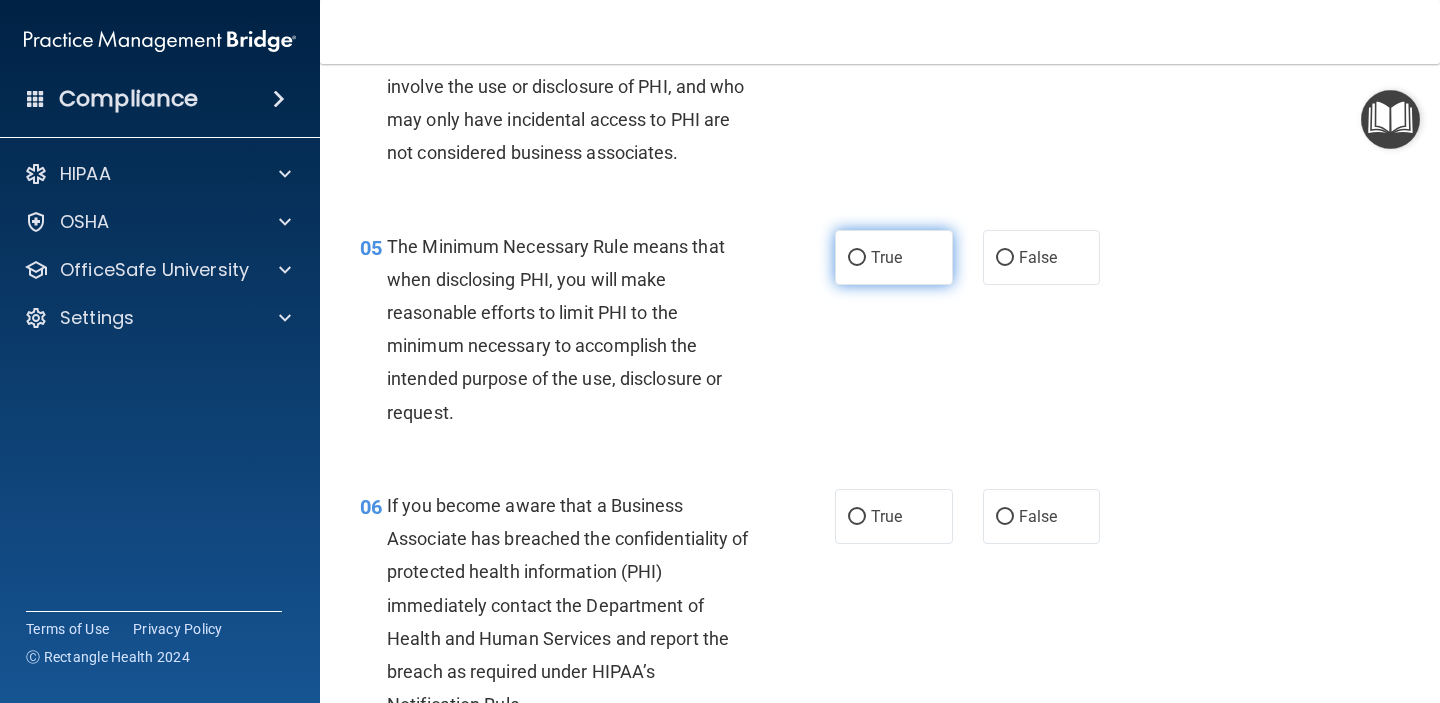click on "True" at bounding box center (894, 257) 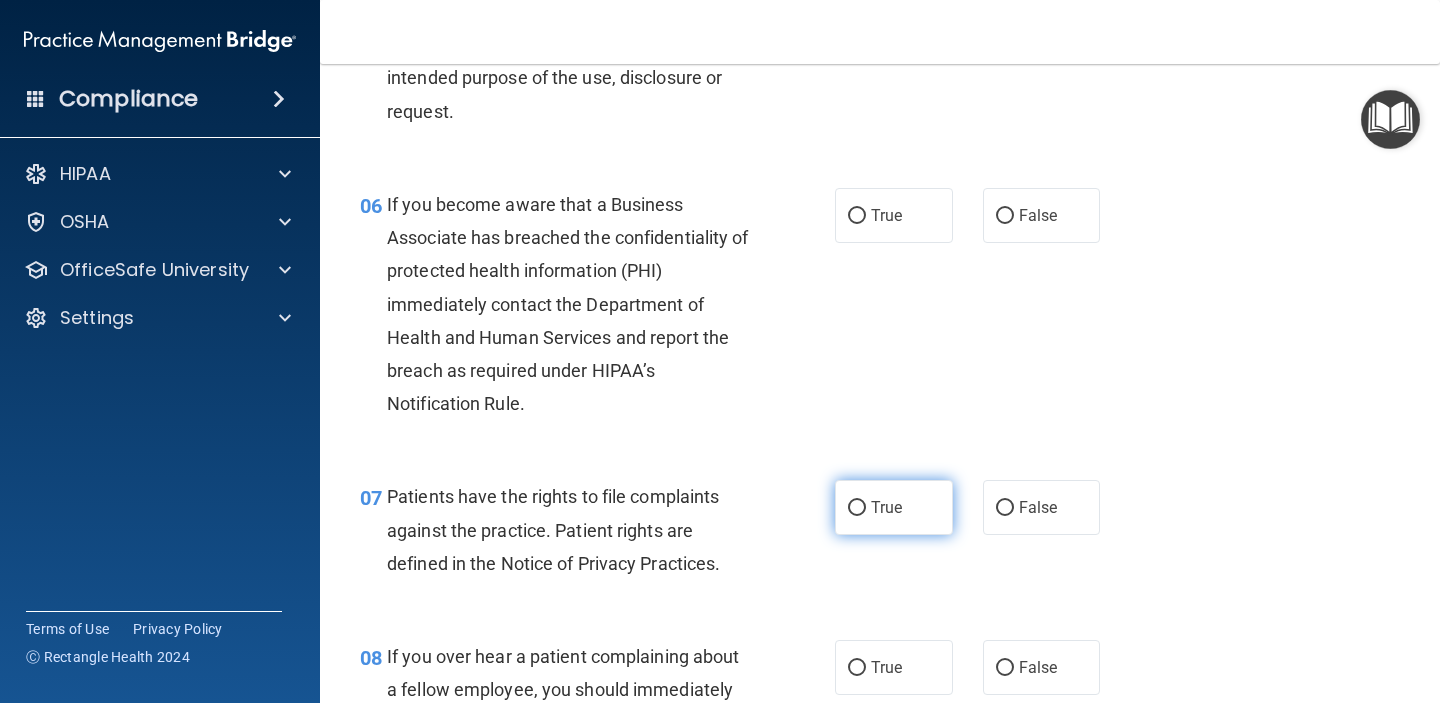 scroll, scrollTop: 1103, scrollLeft: 0, axis: vertical 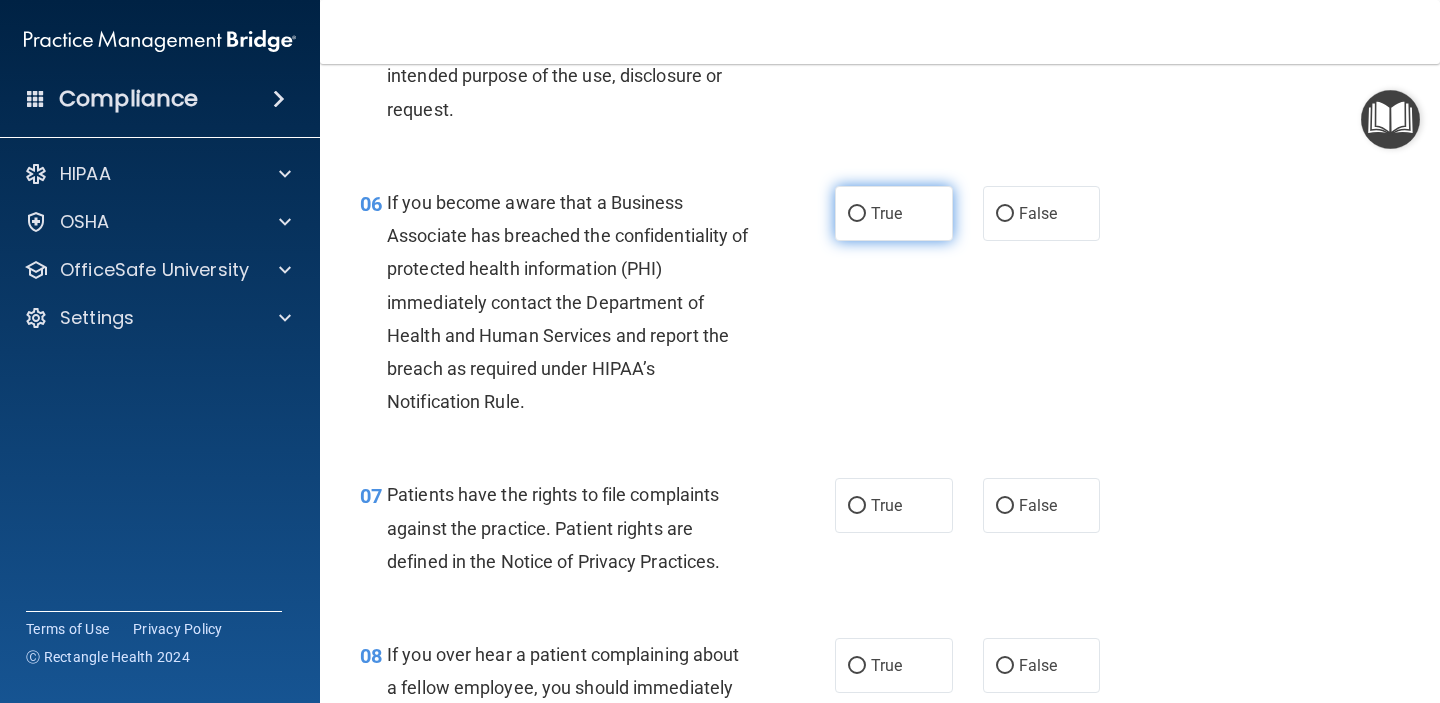 click on "True" at bounding box center (886, 213) 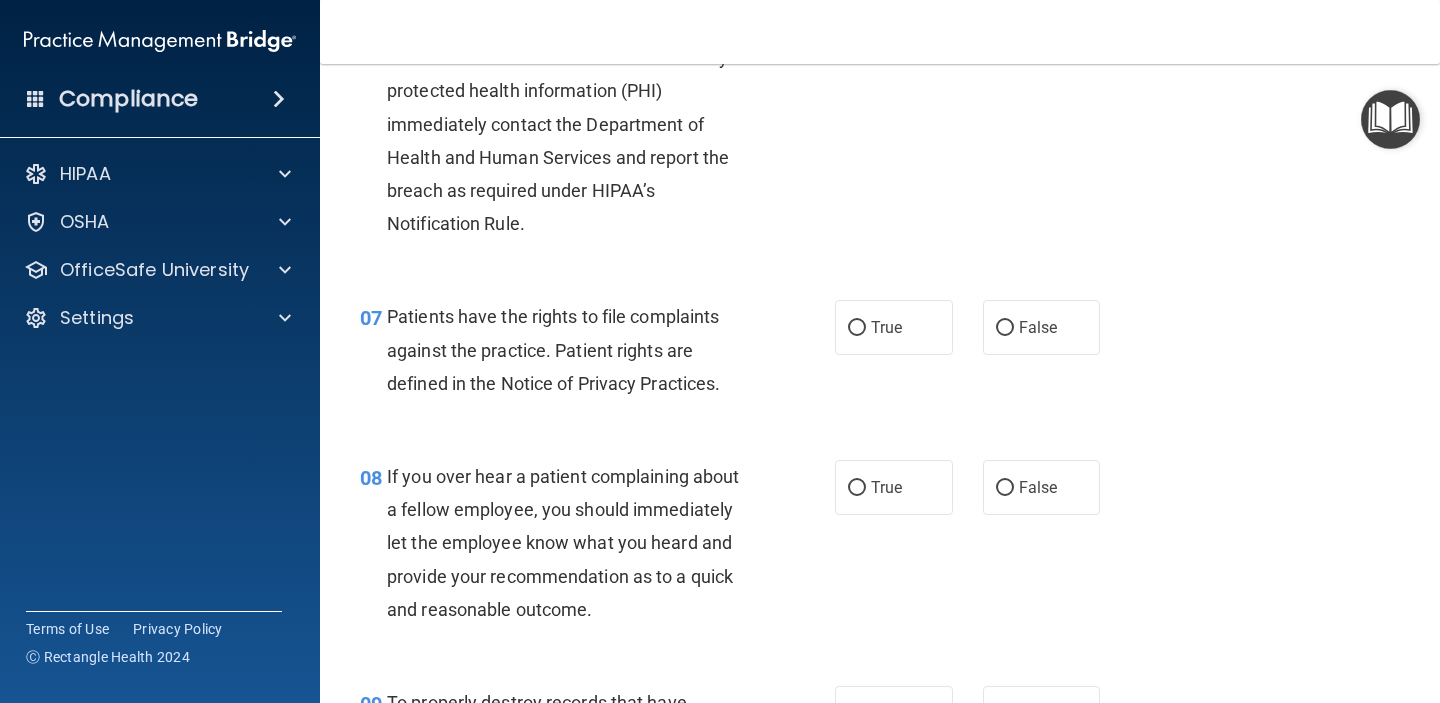 scroll, scrollTop: 1355, scrollLeft: 0, axis: vertical 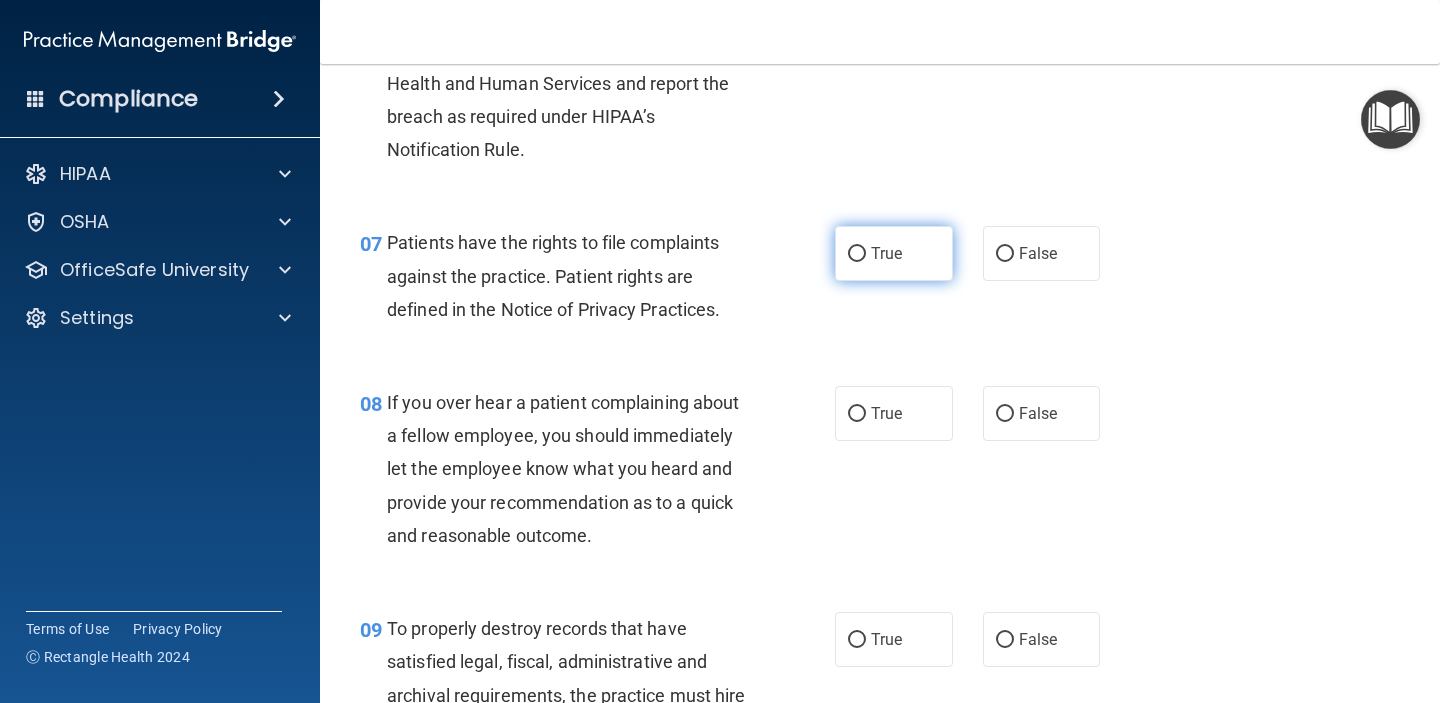click on "True" at bounding box center (894, 253) 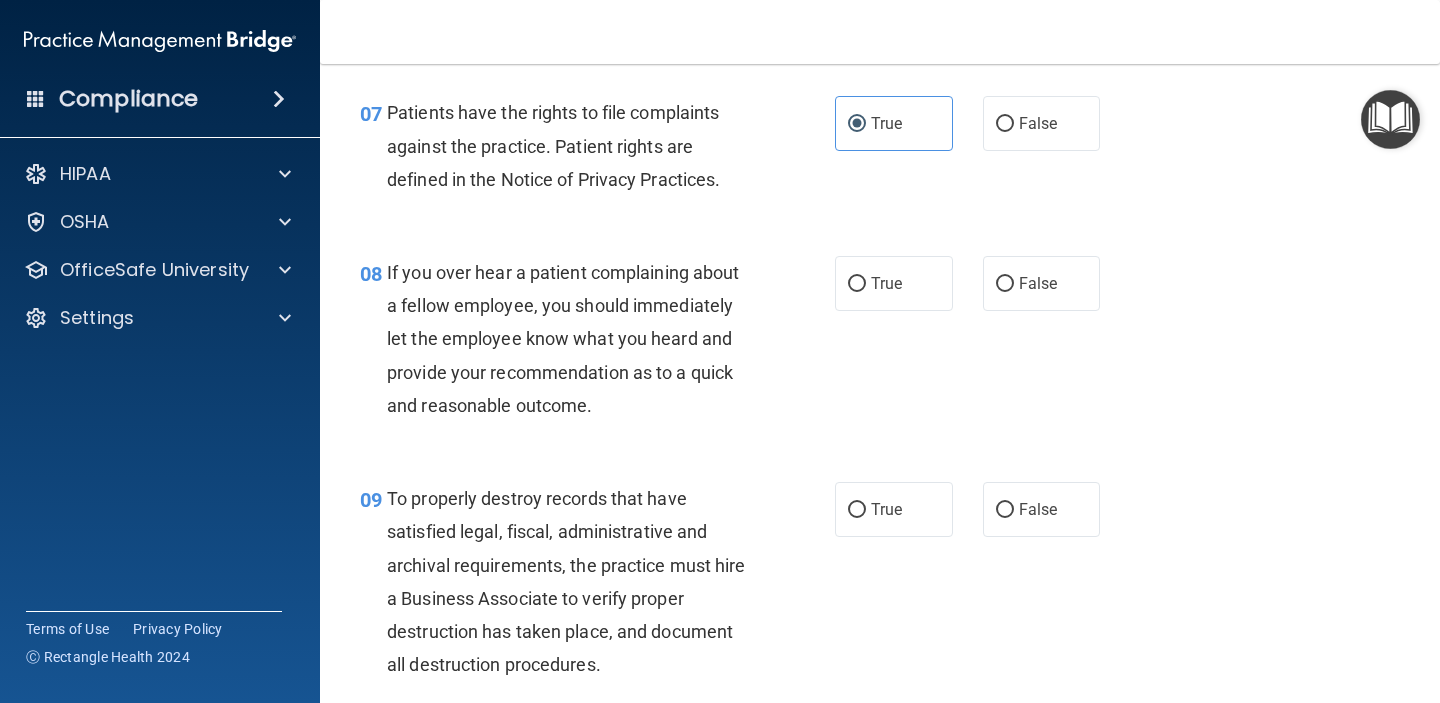 scroll, scrollTop: 1513, scrollLeft: 0, axis: vertical 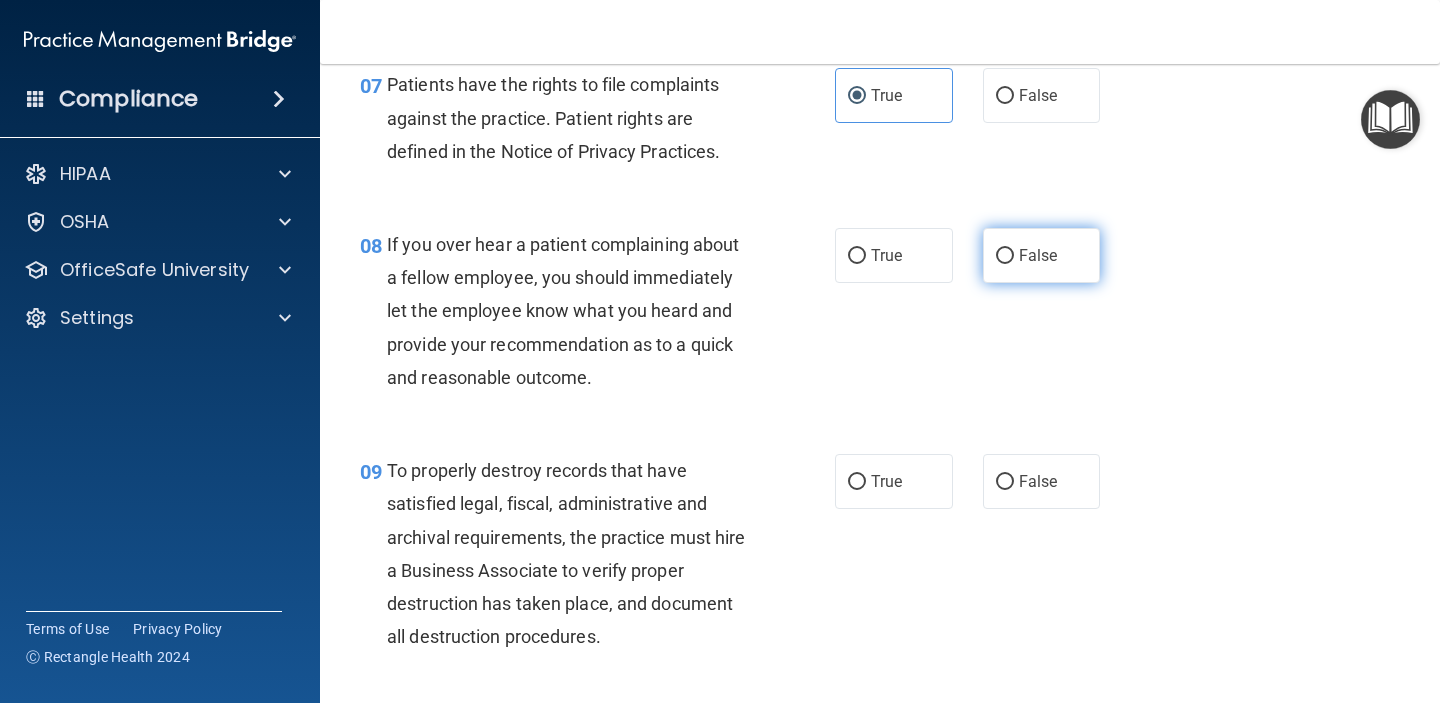 click on "False" at bounding box center (1042, 255) 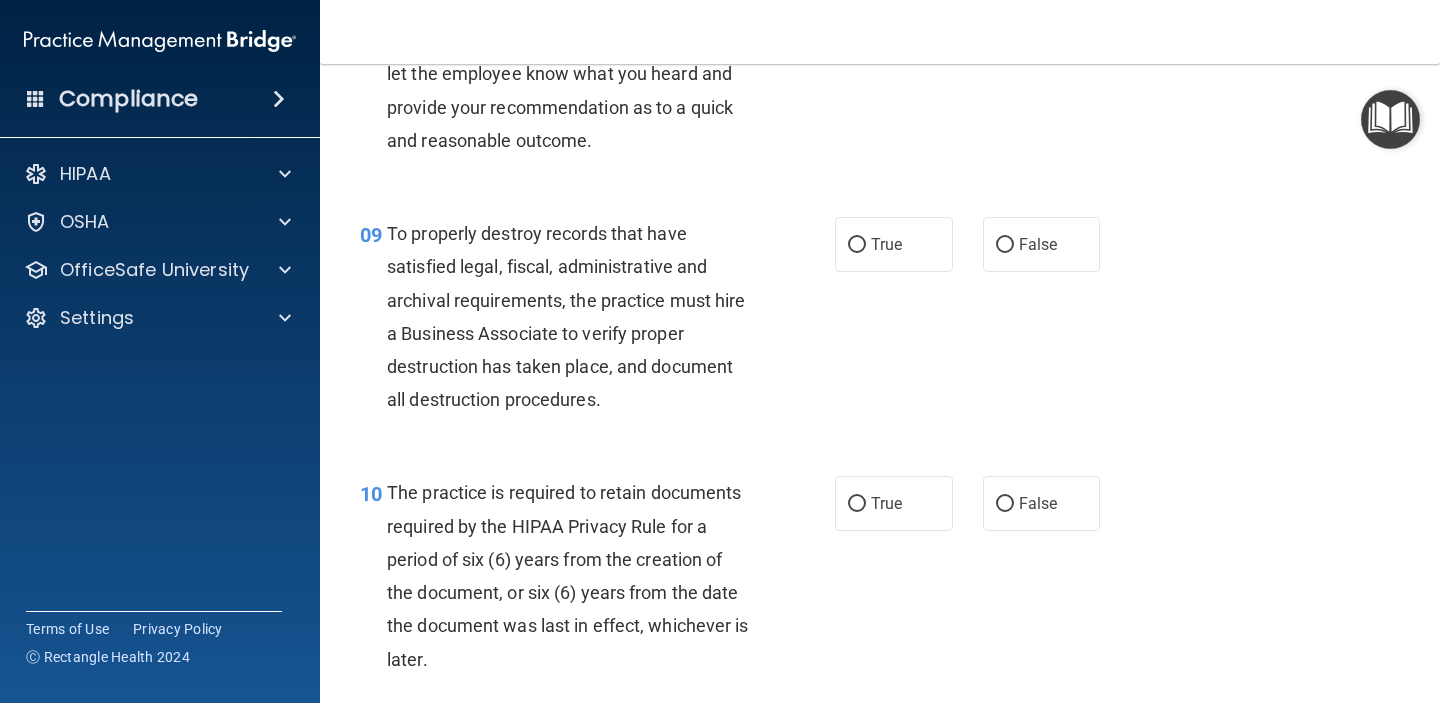 scroll, scrollTop: 1754, scrollLeft: 0, axis: vertical 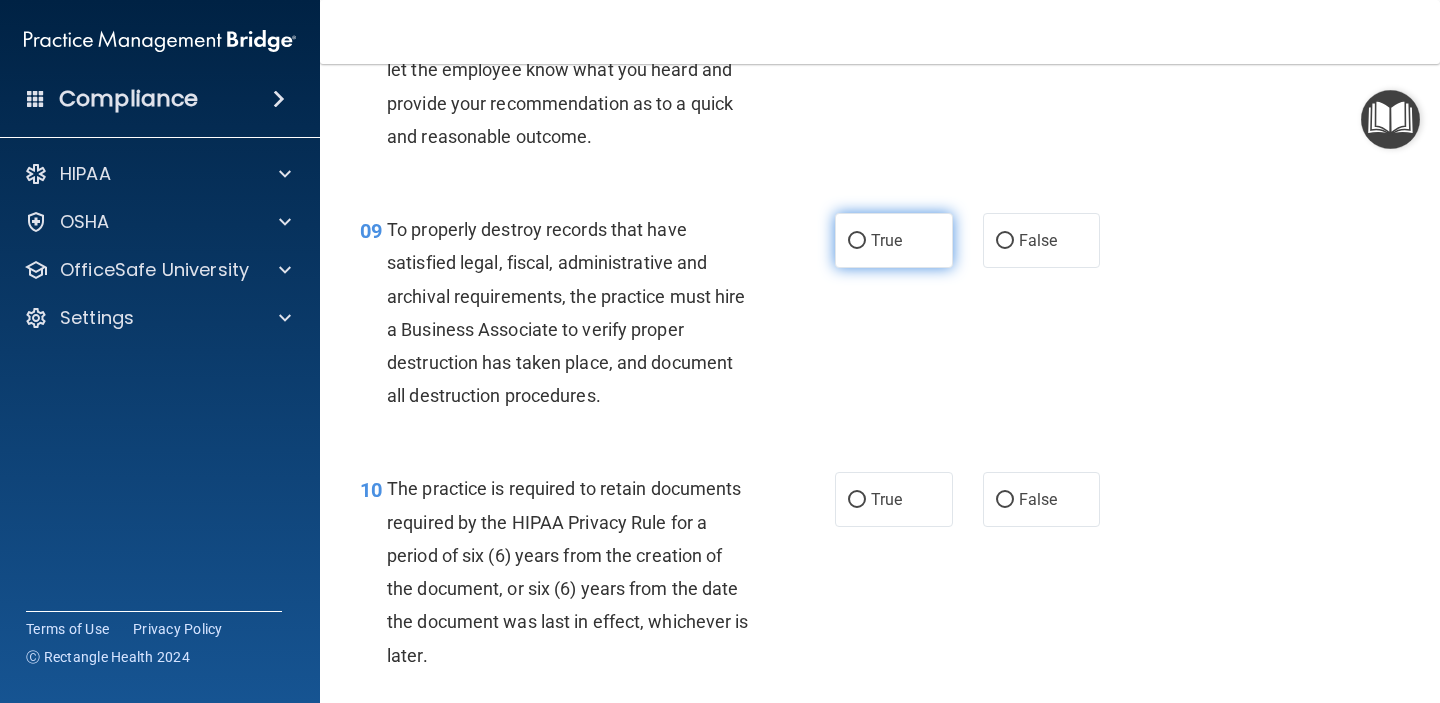 click on "True" at bounding box center [886, 240] 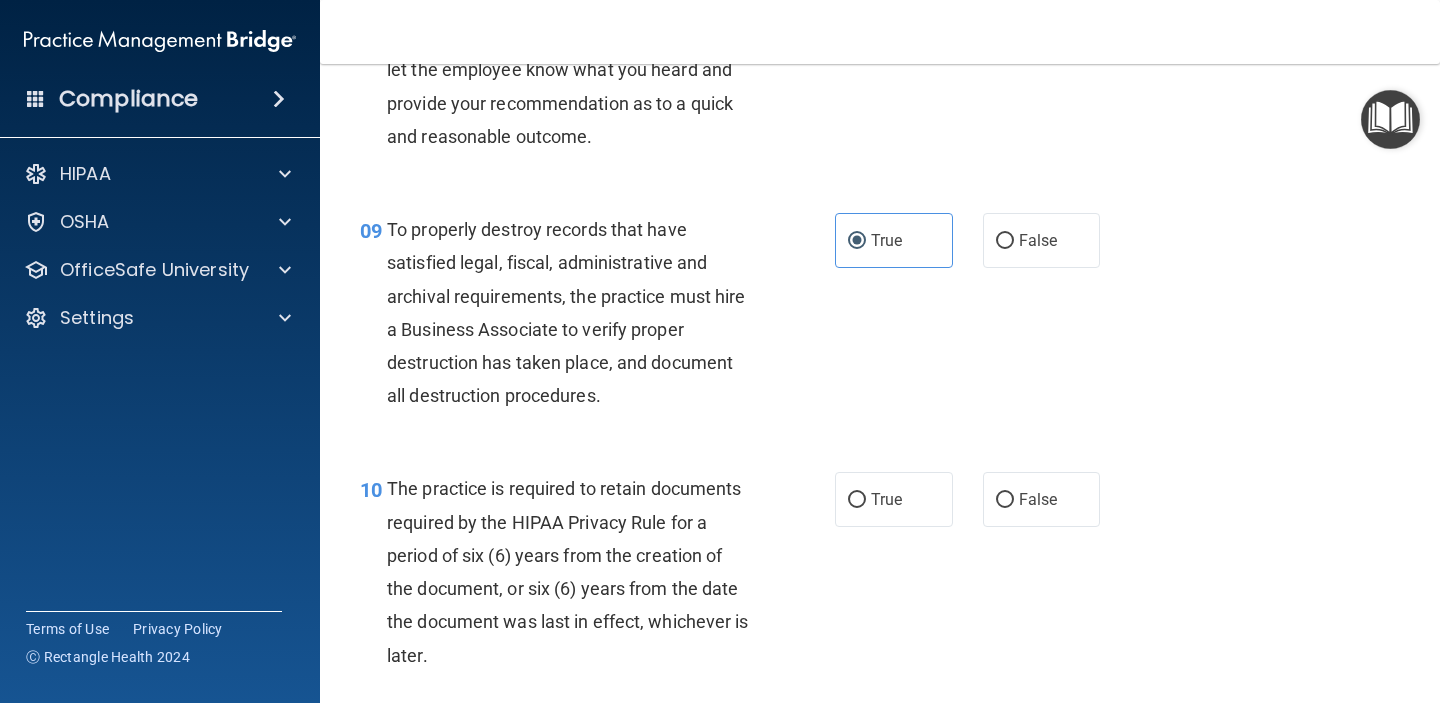 scroll, scrollTop: 1931, scrollLeft: 0, axis: vertical 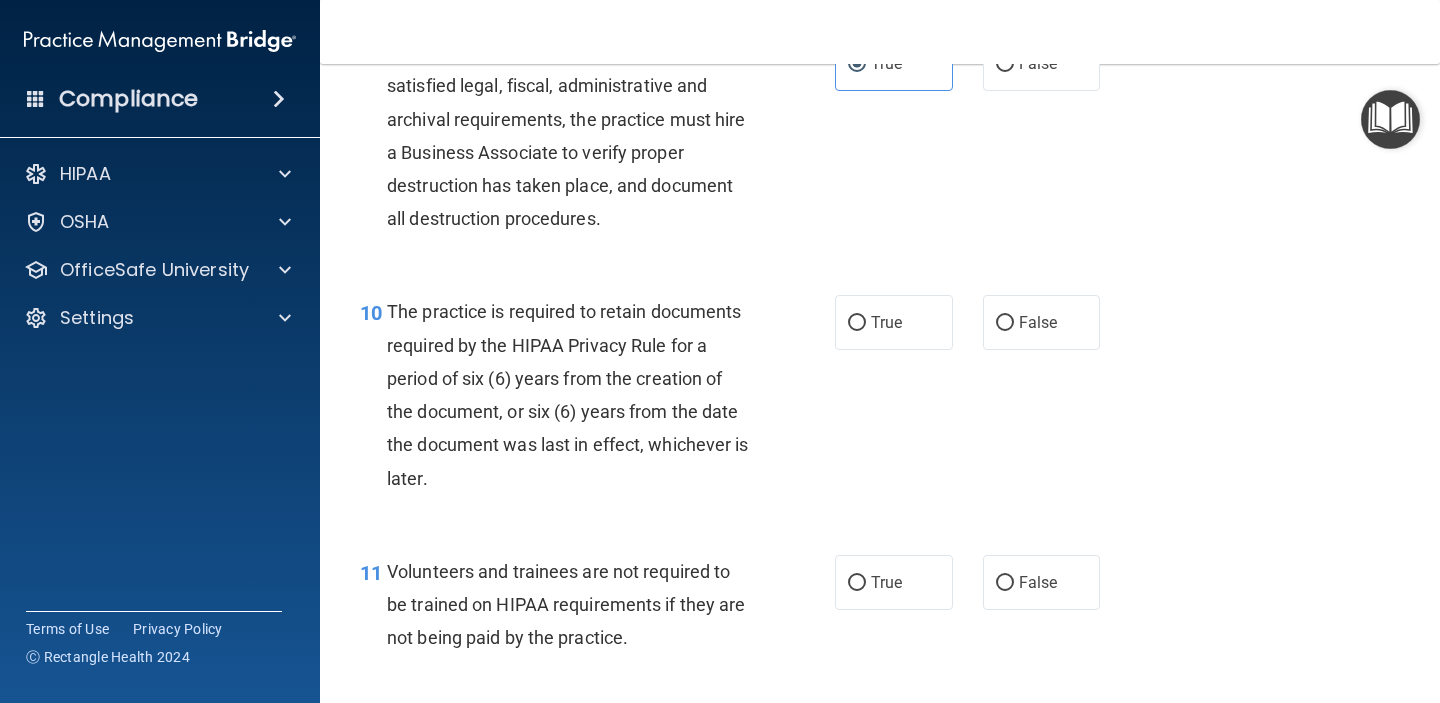 drag, startPoint x: 932, startPoint y: 369, endPoint x: 928, endPoint y: 359, distance: 10.770329 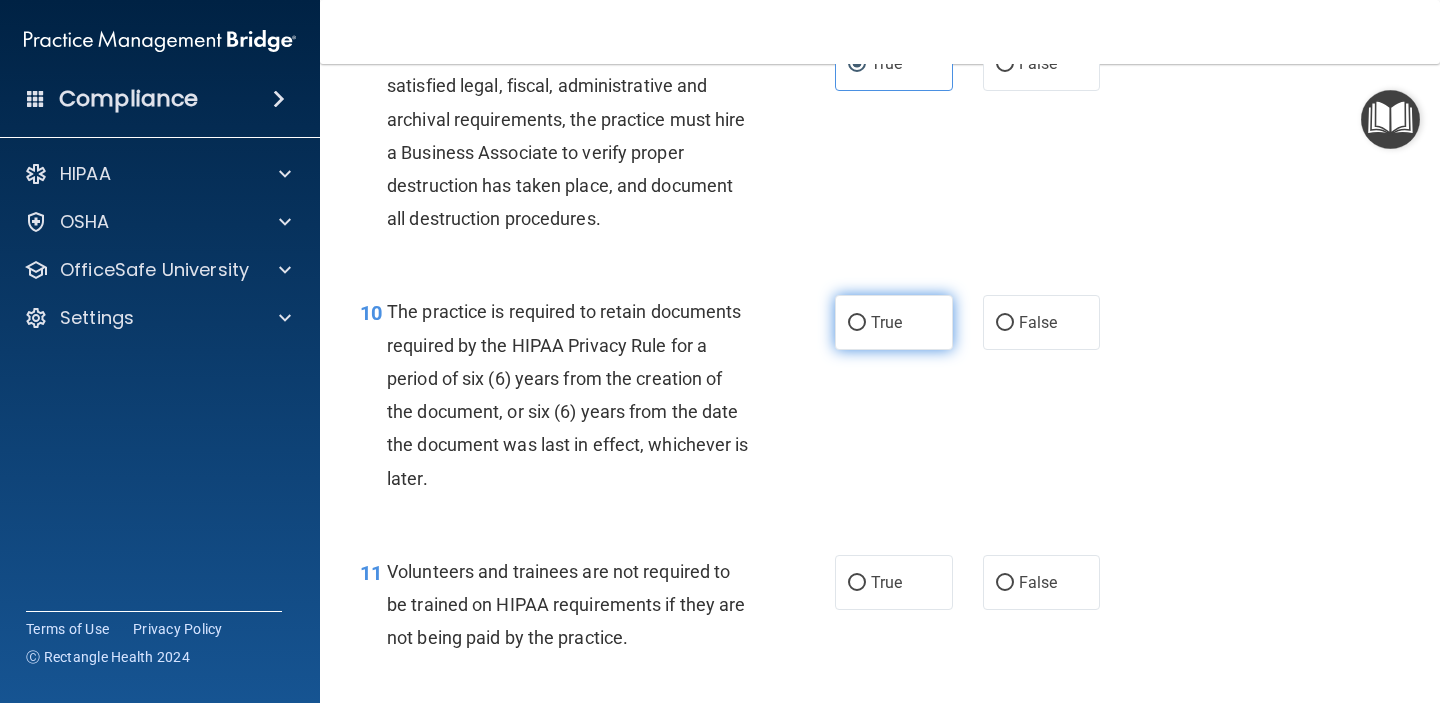 click on "True" at bounding box center [894, 322] 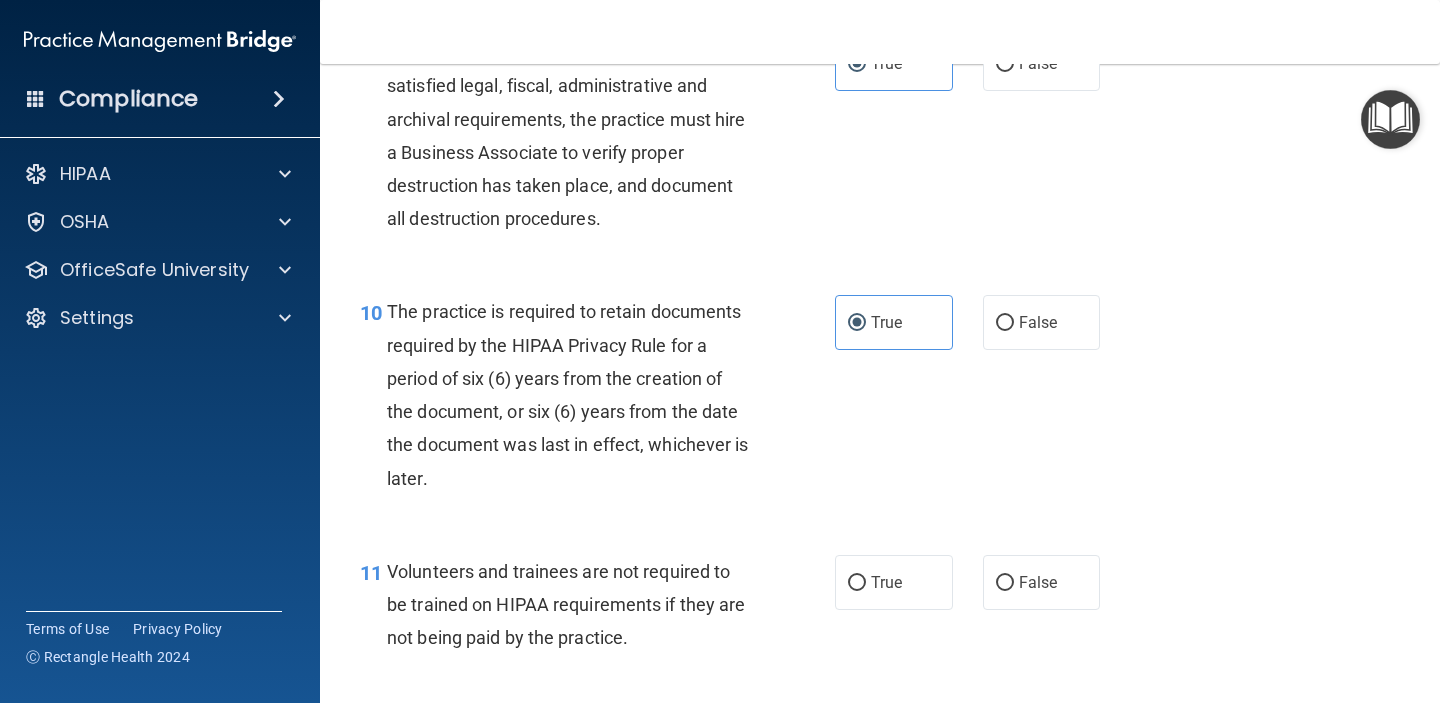 scroll, scrollTop: 2202, scrollLeft: 0, axis: vertical 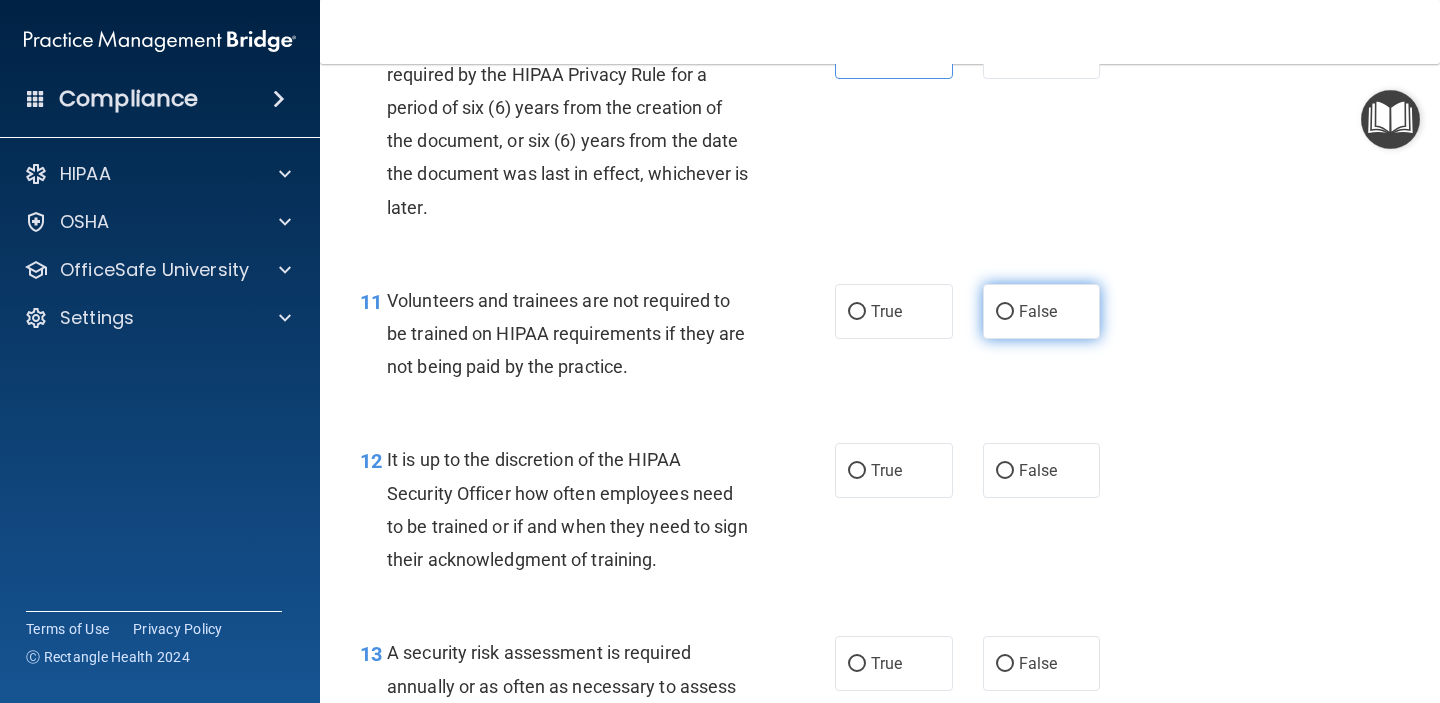 click on "False" at bounding box center (1038, 311) 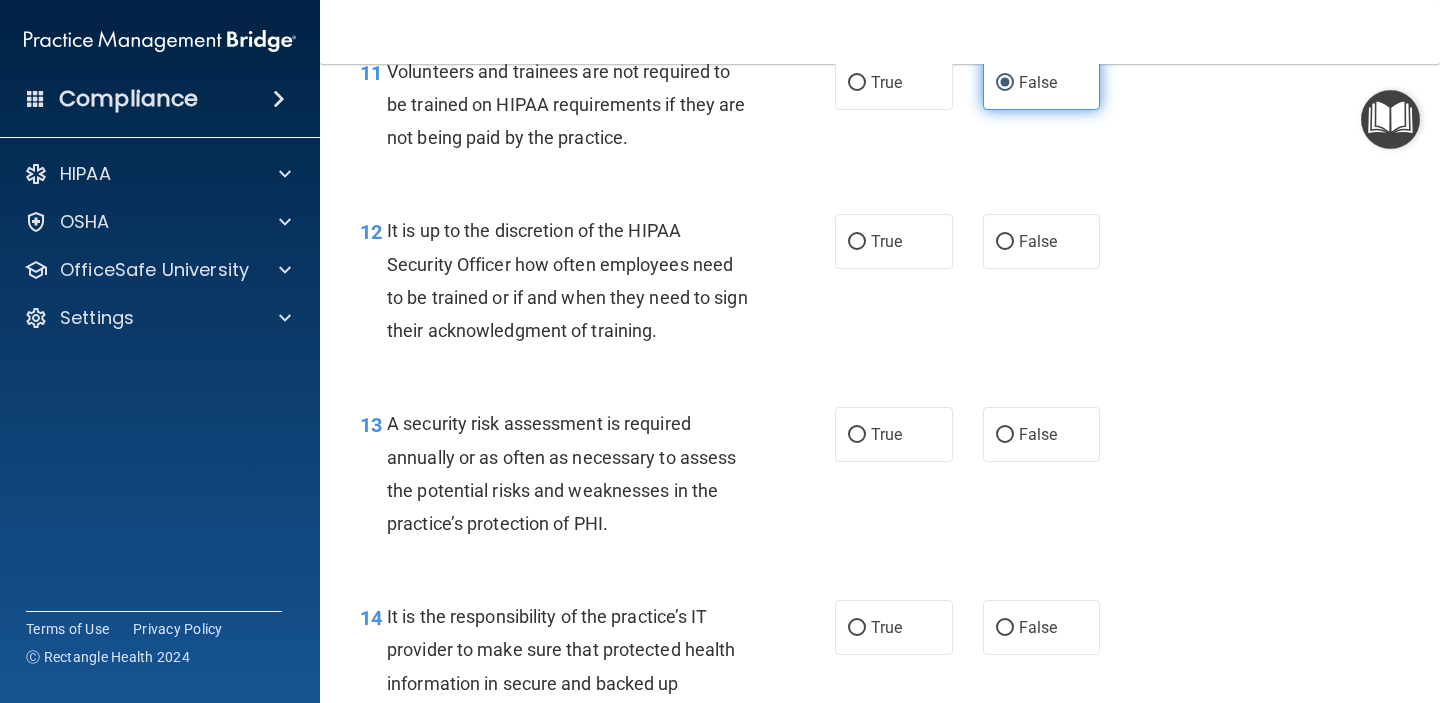 scroll, scrollTop: 2435, scrollLeft: 0, axis: vertical 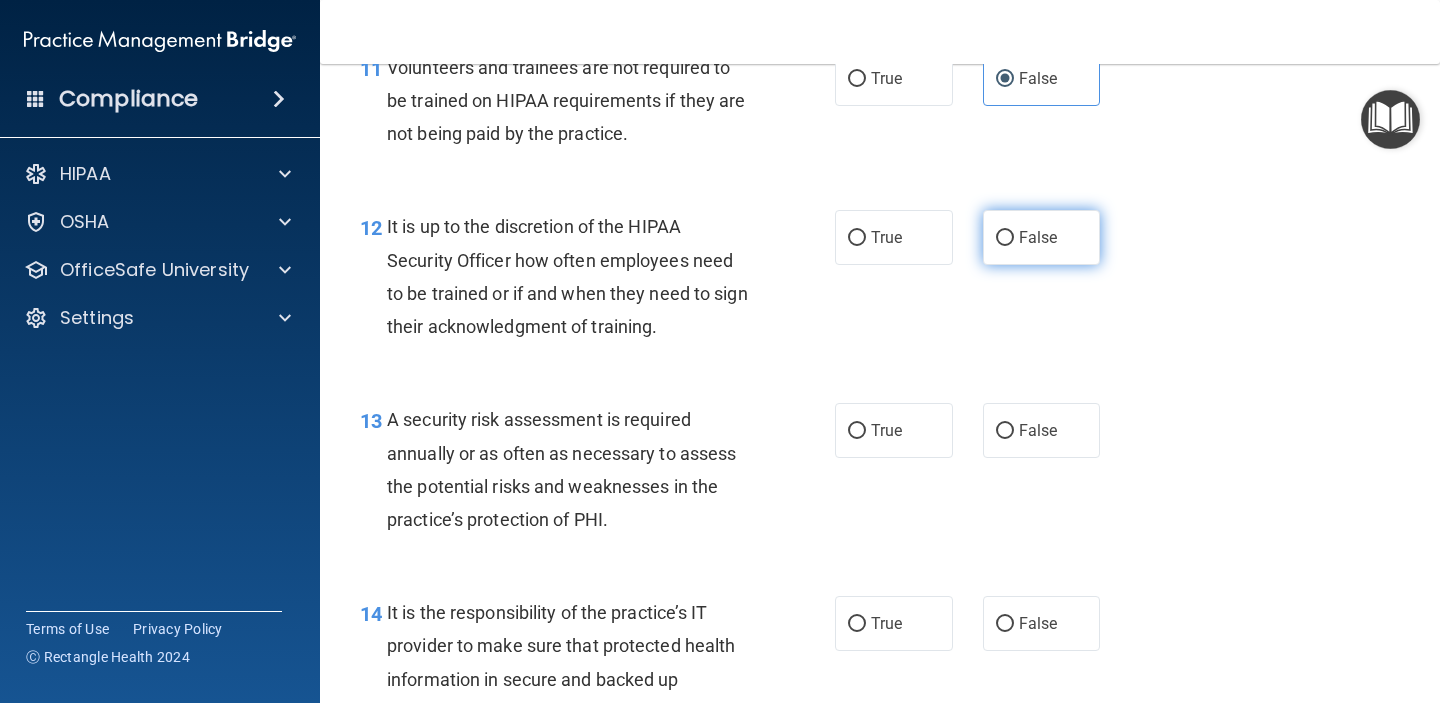 click on "False" at bounding box center (1042, 237) 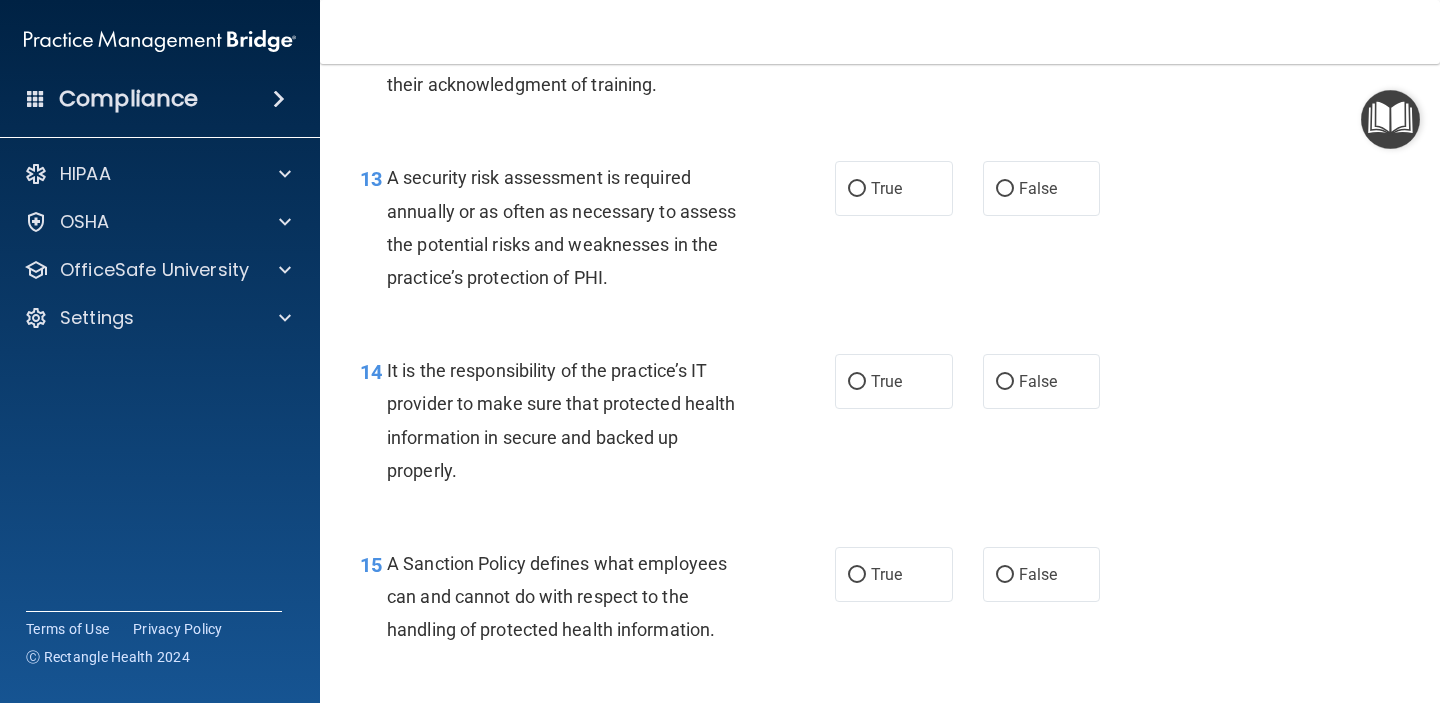 scroll, scrollTop: 2676, scrollLeft: 0, axis: vertical 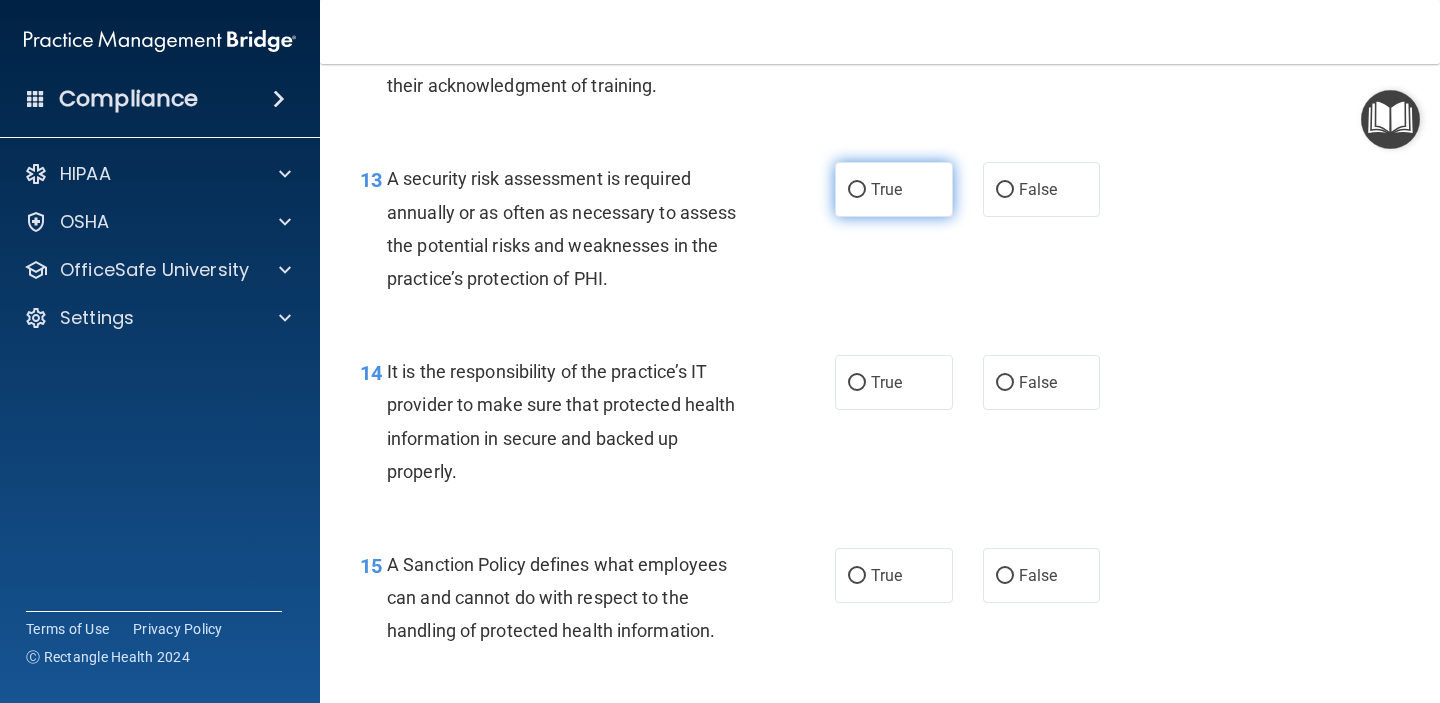 click on "True" at bounding box center (894, 189) 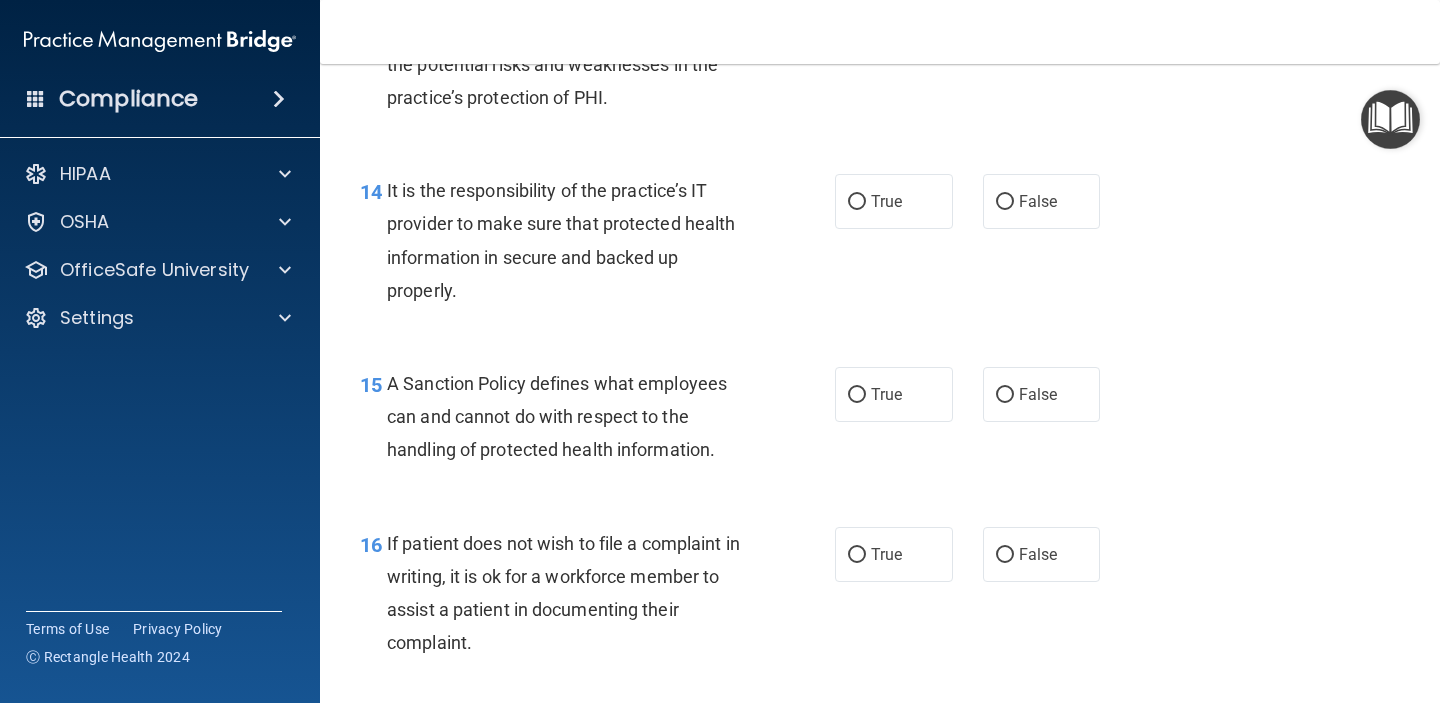 scroll, scrollTop: 2859, scrollLeft: 0, axis: vertical 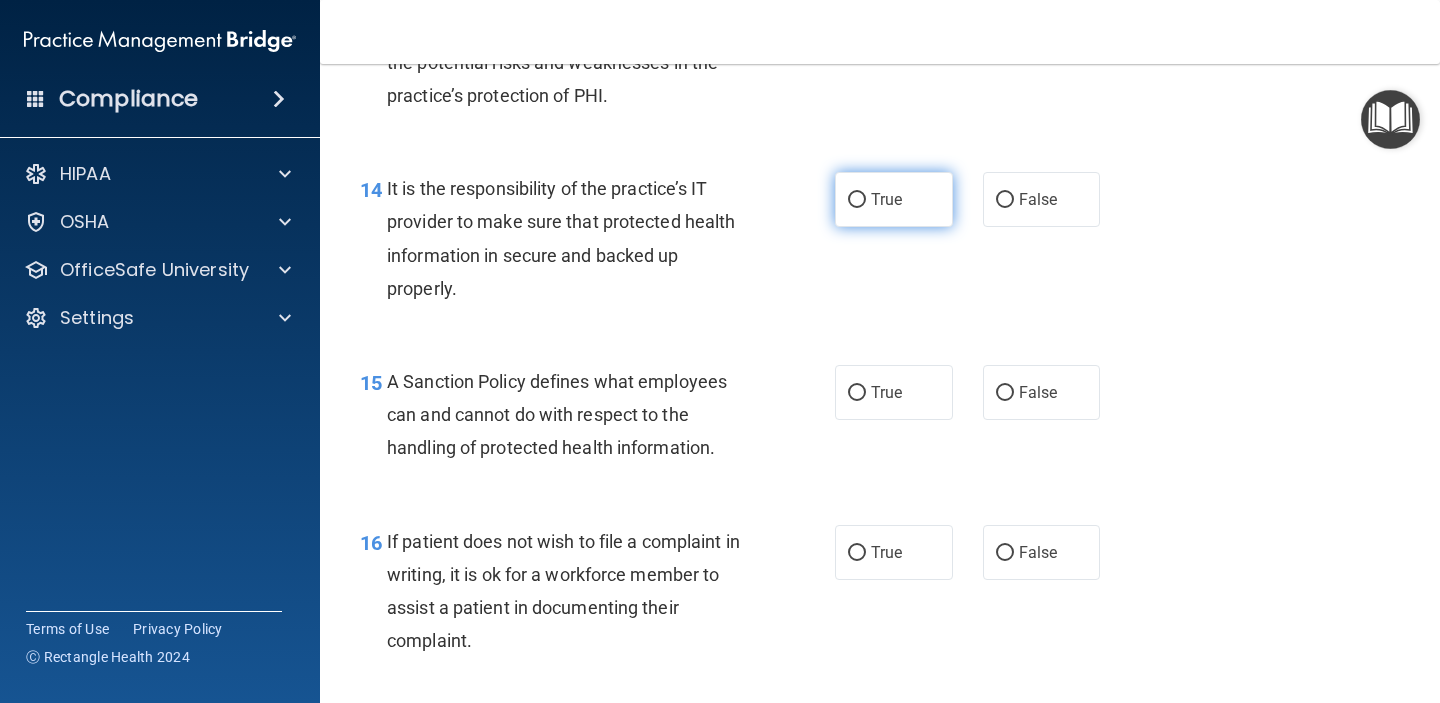 click on "True" at bounding box center (894, 199) 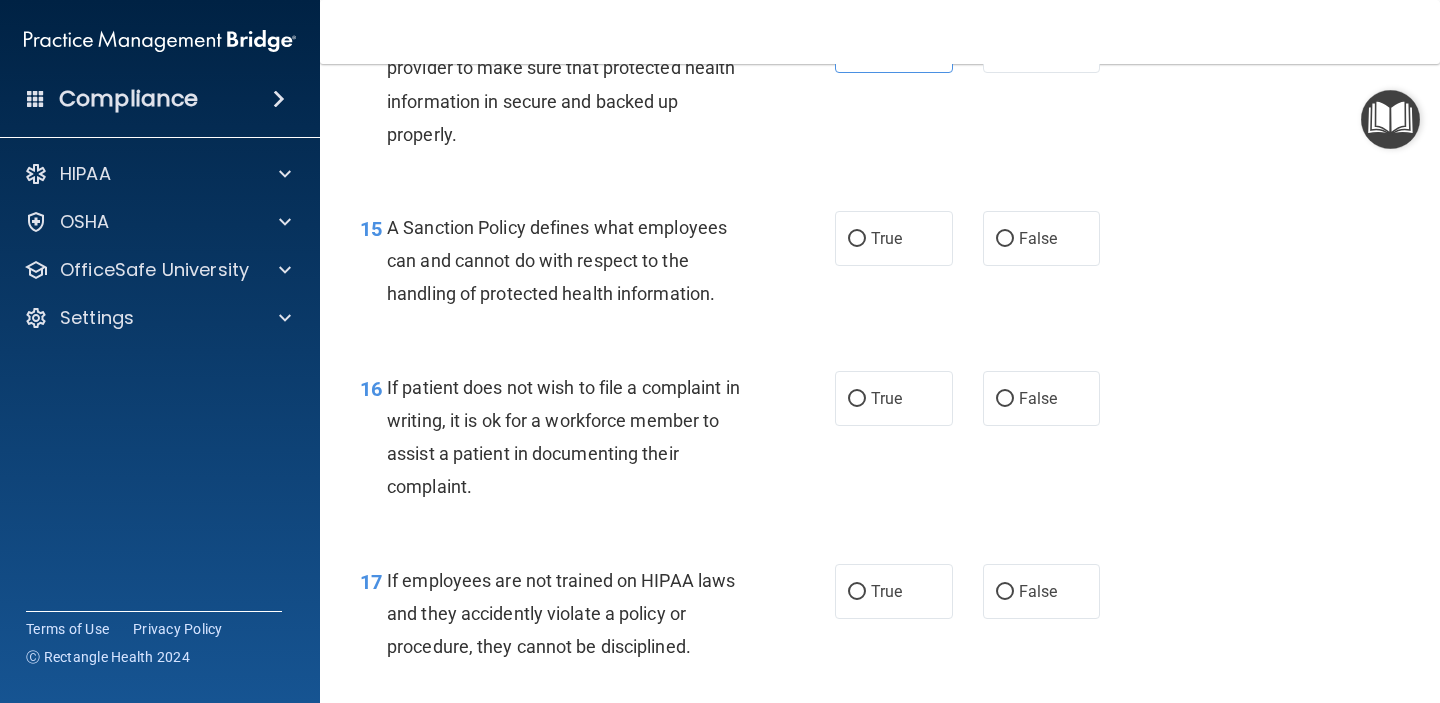 scroll, scrollTop: 3016, scrollLeft: 0, axis: vertical 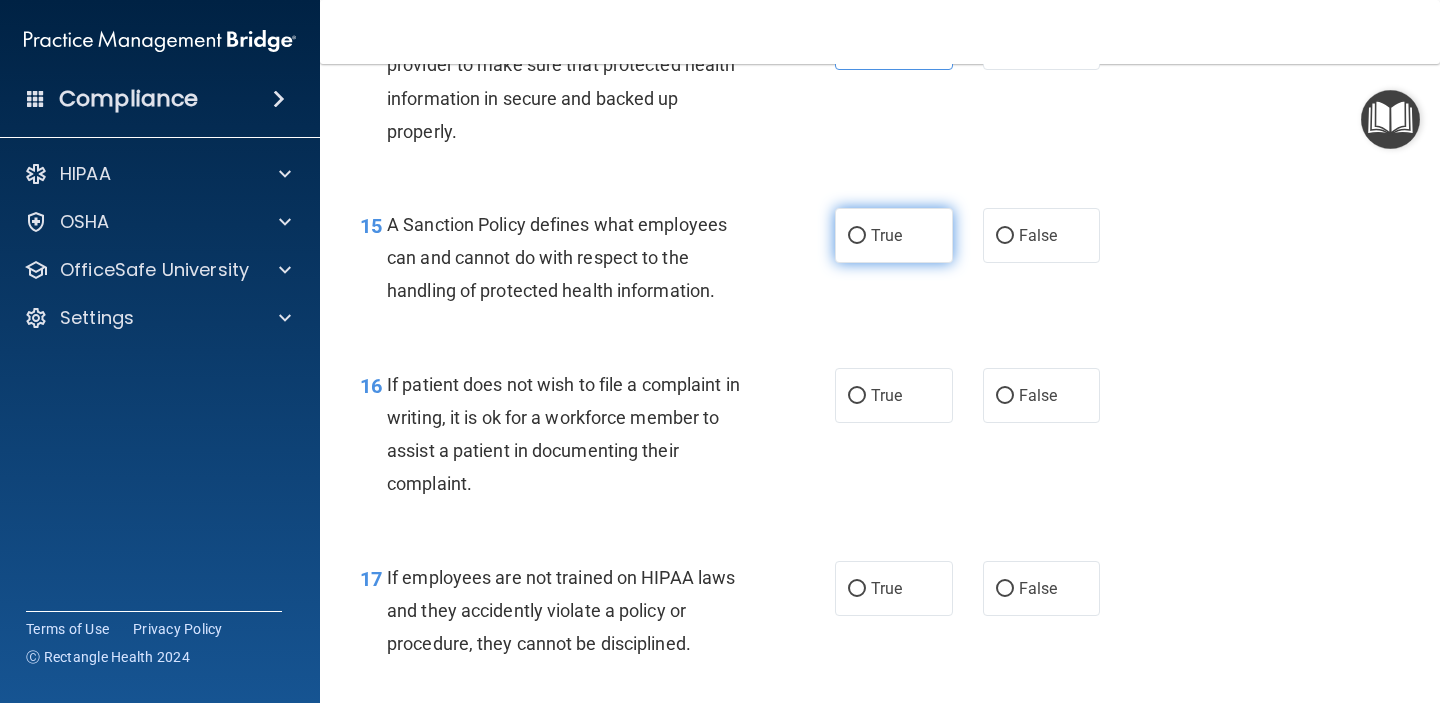 click on "True" at bounding box center [886, 235] 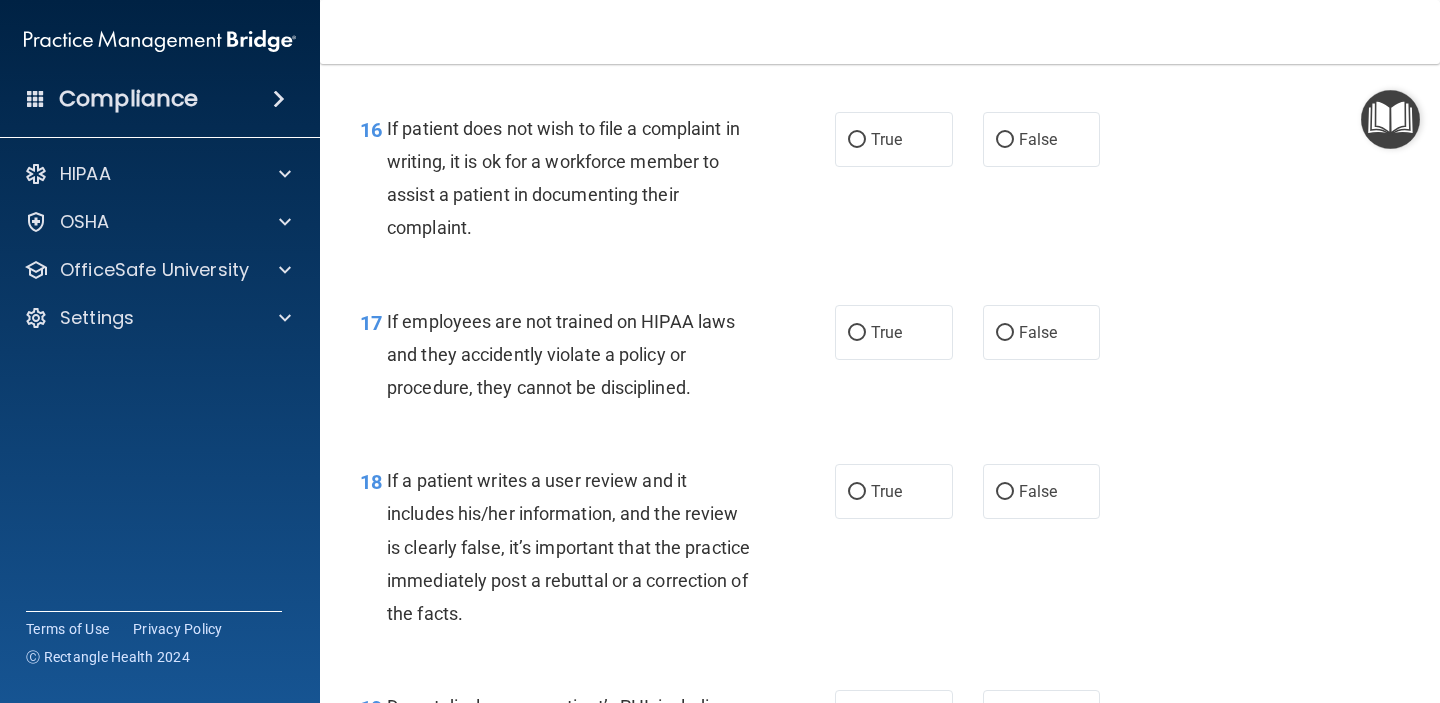 scroll, scrollTop: 3277, scrollLeft: 0, axis: vertical 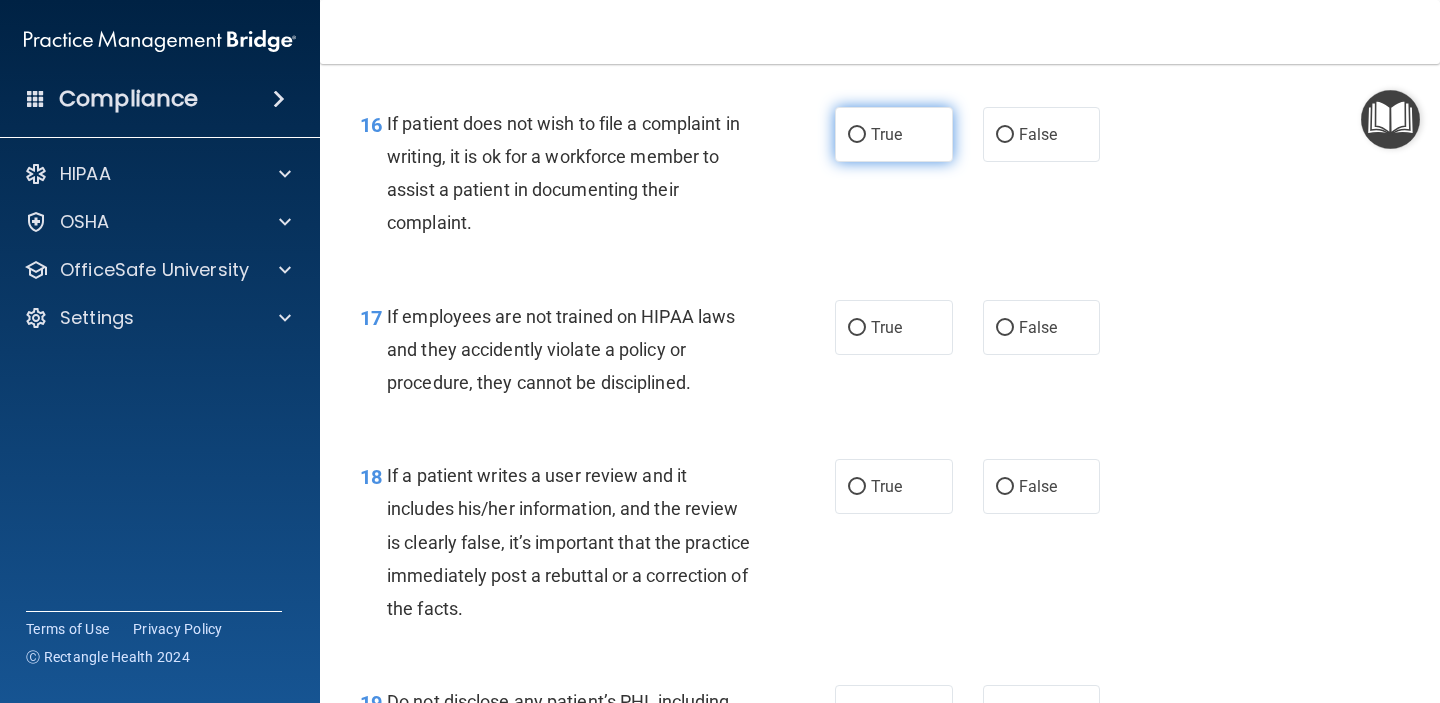 click on "True" at bounding box center (894, 134) 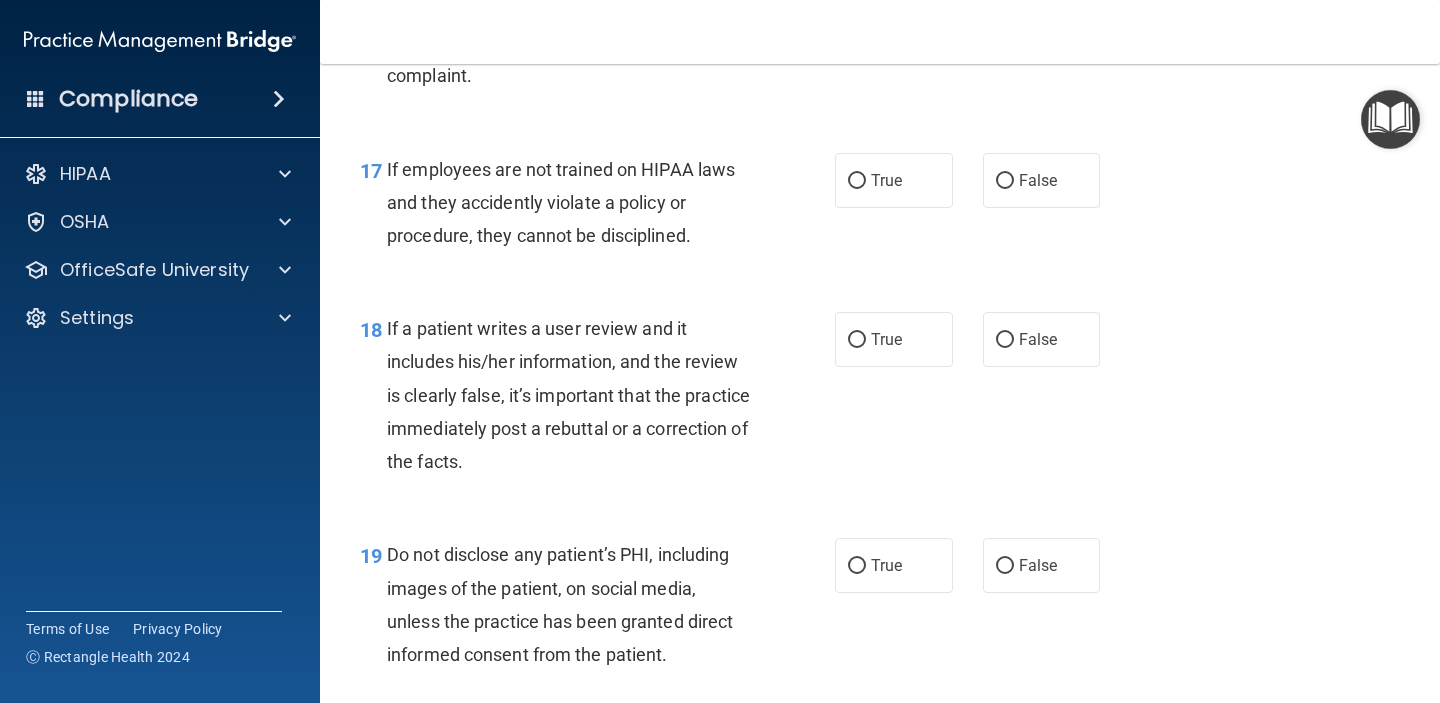scroll, scrollTop: 3426, scrollLeft: 0, axis: vertical 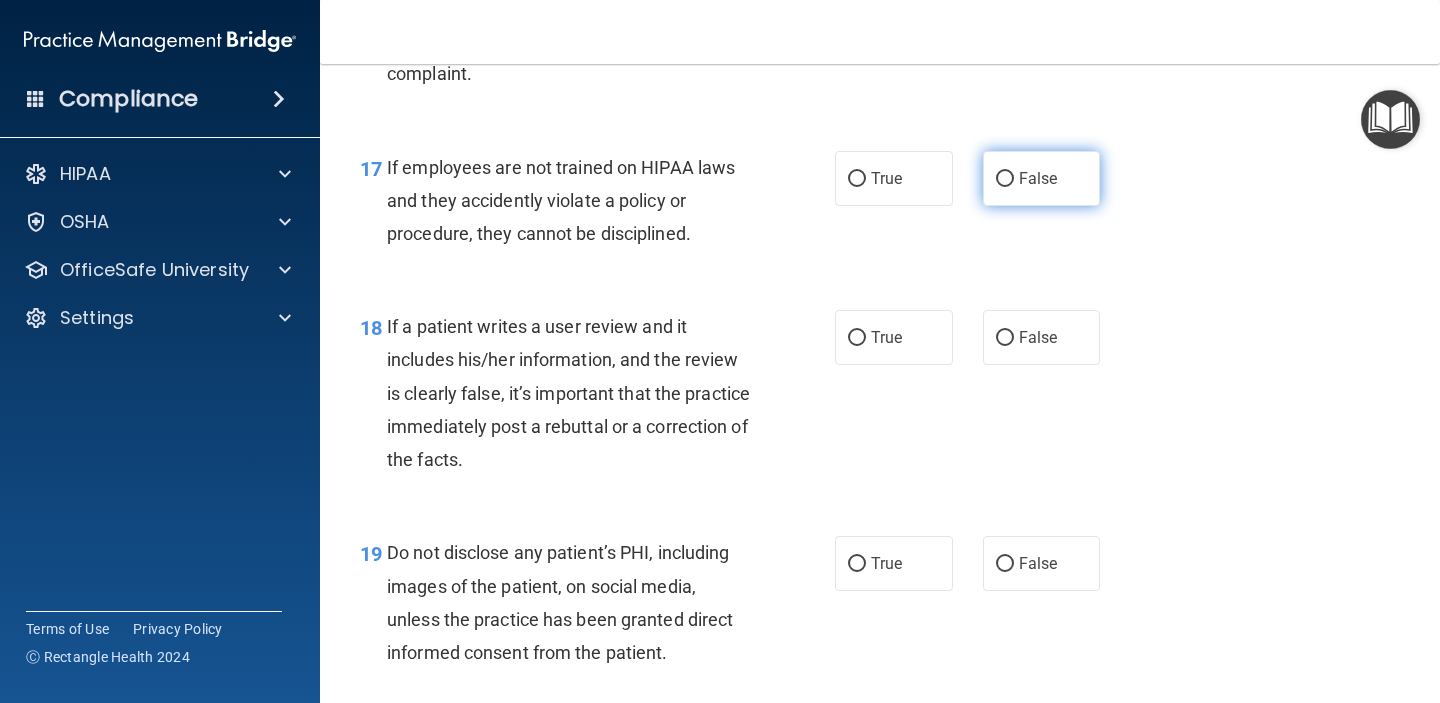 click on "False" at bounding box center (1042, 178) 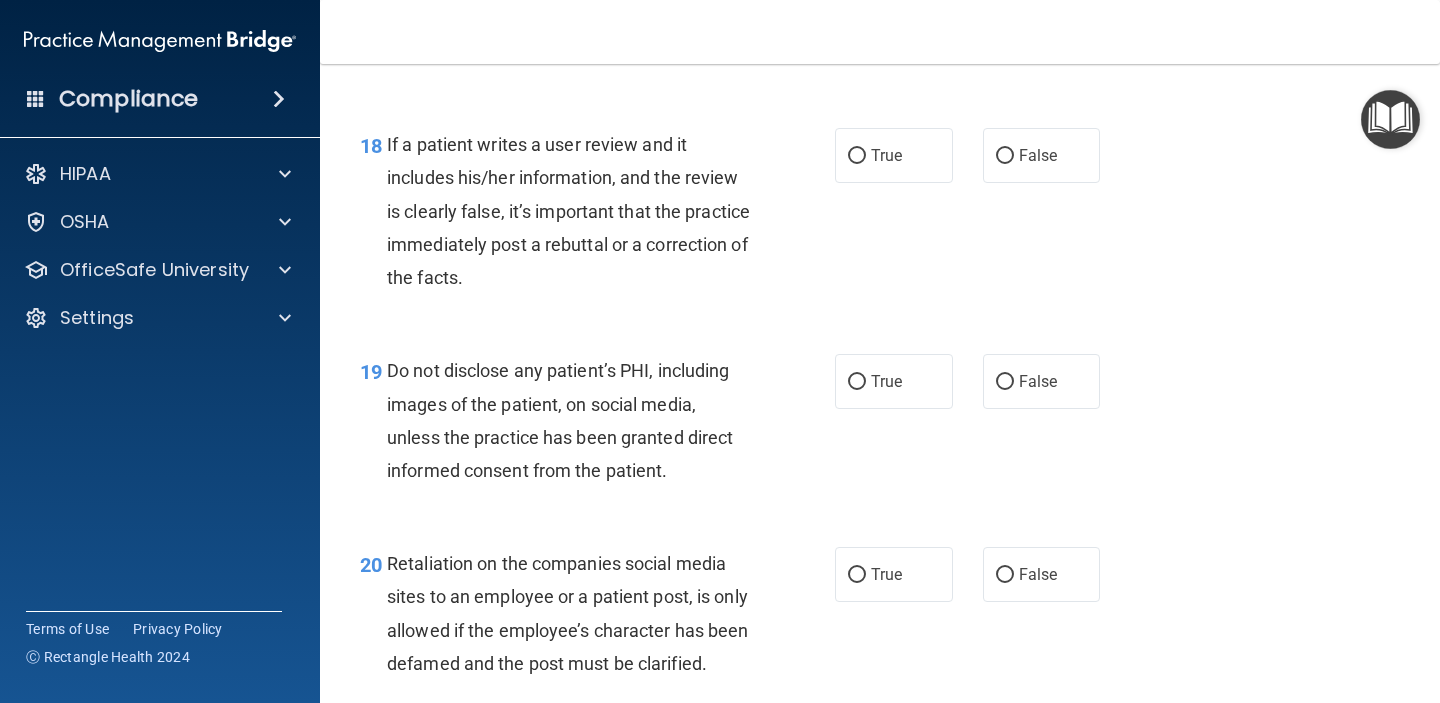 scroll, scrollTop: 3610, scrollLeft: 0, axis: vertical 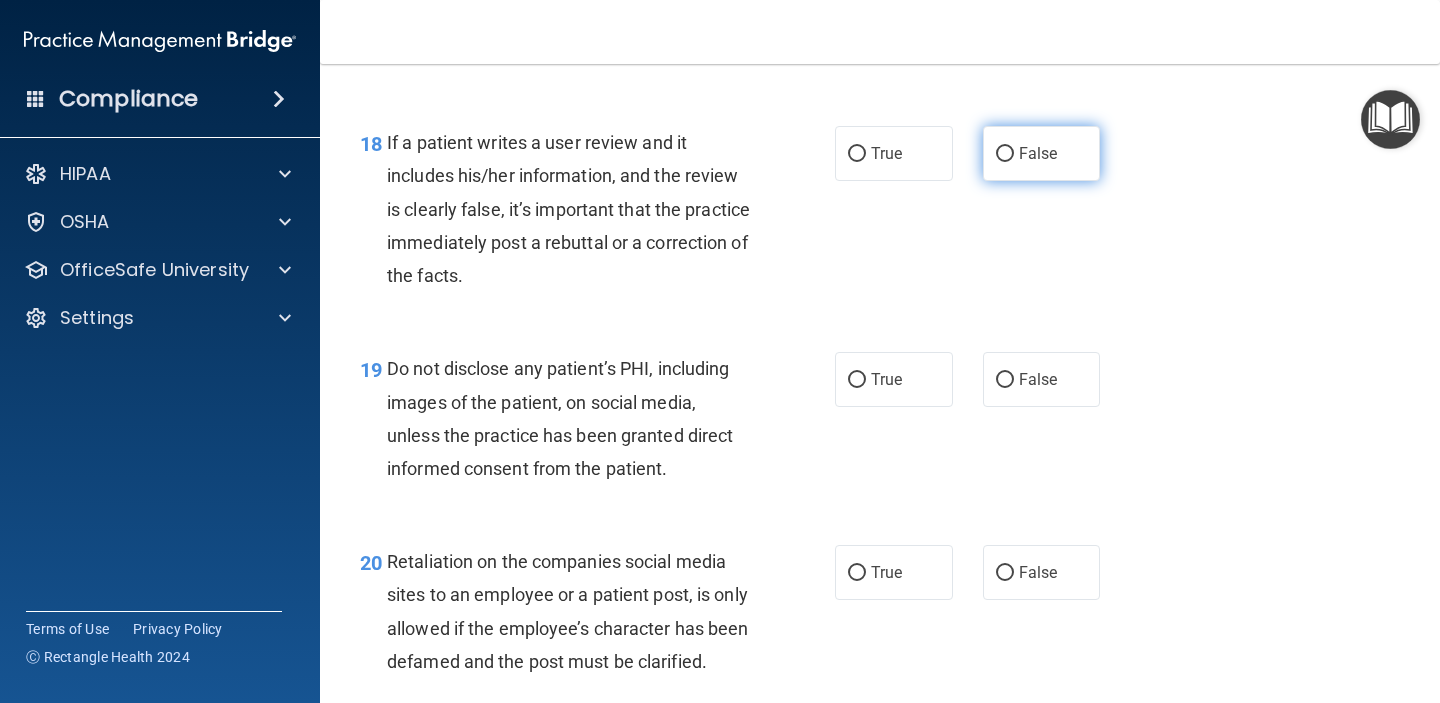 click on "False" at bounding box center [1038, 153] 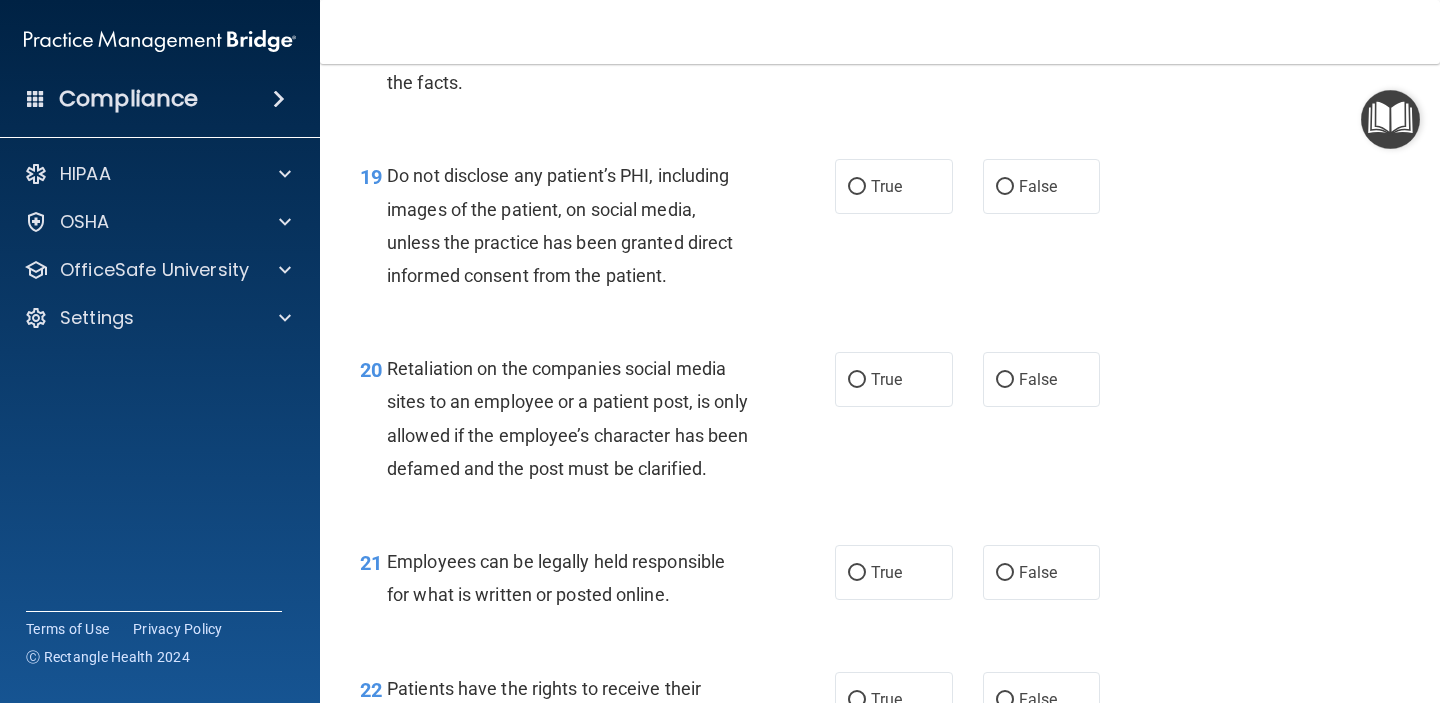 scroll, scrollTop: 3808, scrollLeft: 0, axis: vertical 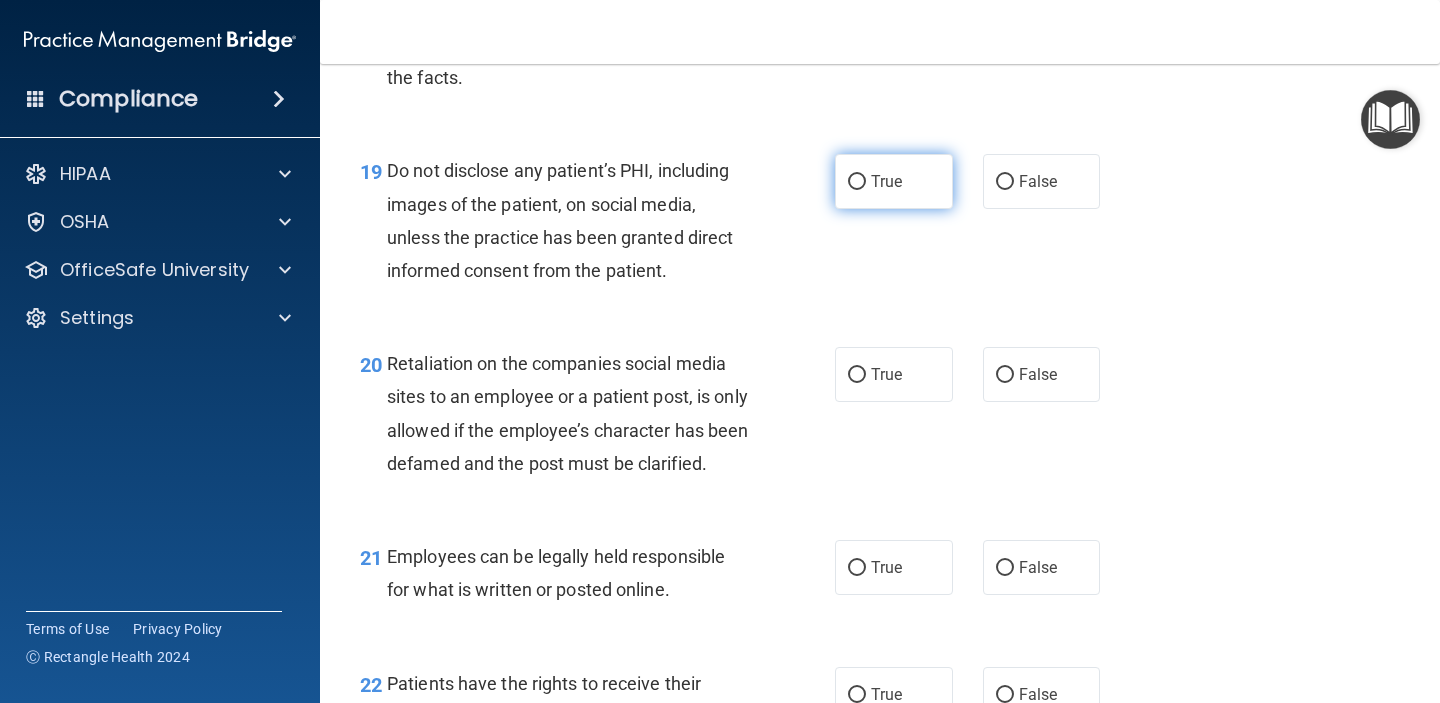 click on "True" at bounding box center [894, 181] 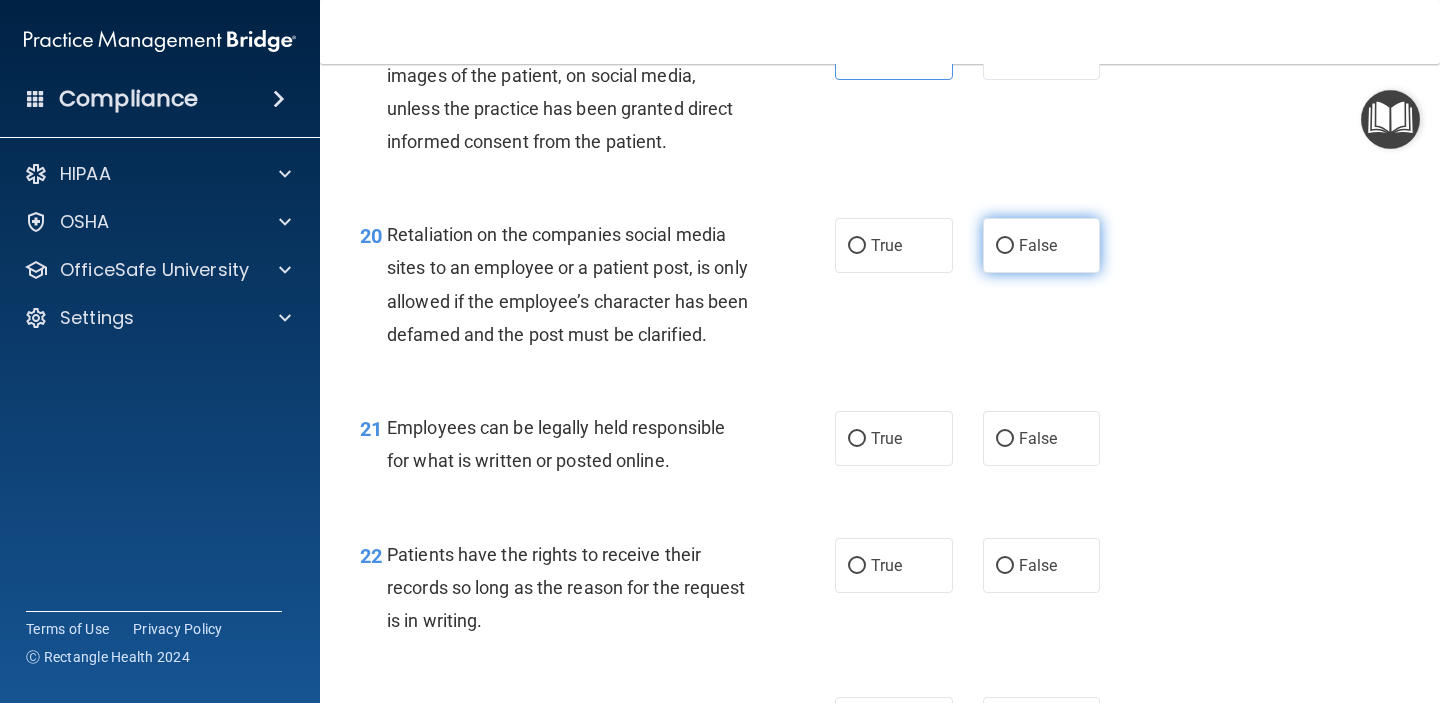 scroll, scrollTop: 3940, scrollLeft: 0, axis: vertical 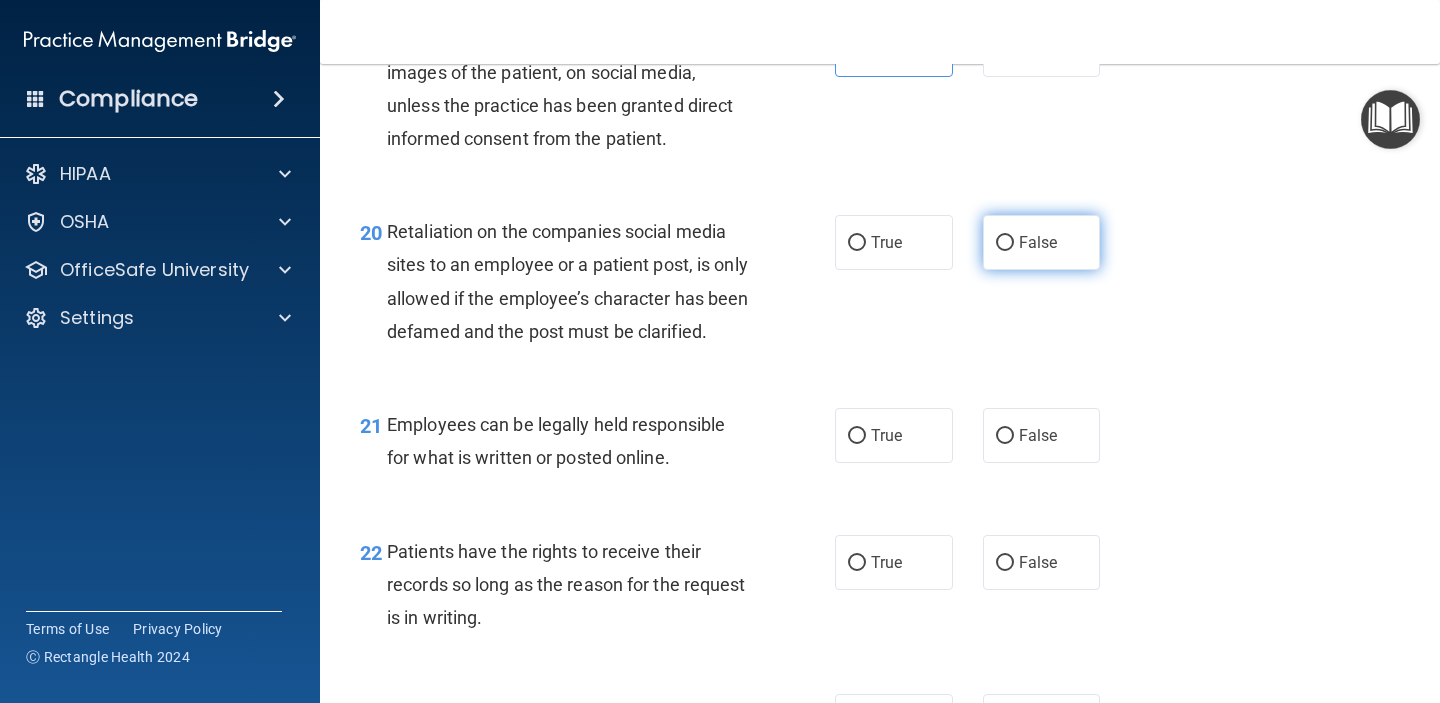 click on "False" at bounding box center [1042, 242] 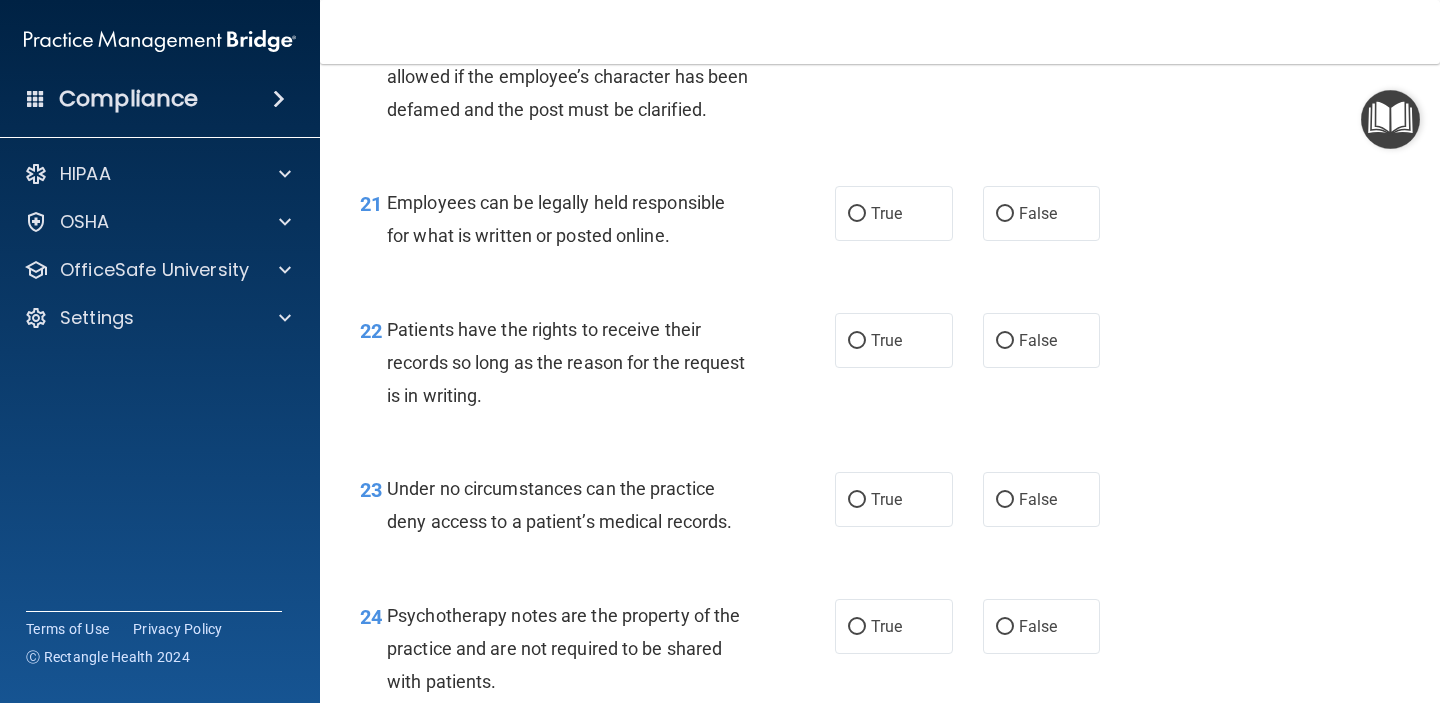 scroll, scrollTop: 4163, scrollLeft: 0, axis: vertical 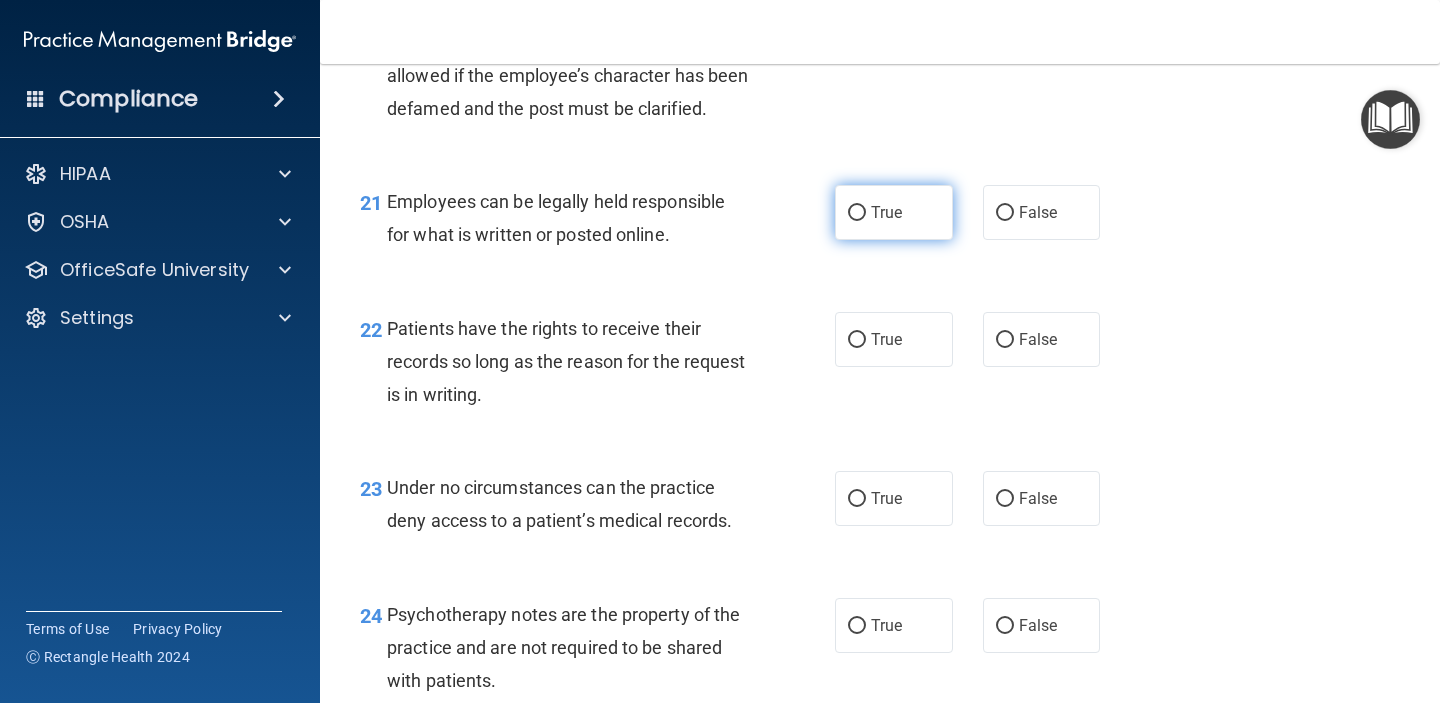 click on "True" at bounding box center [894, 212] 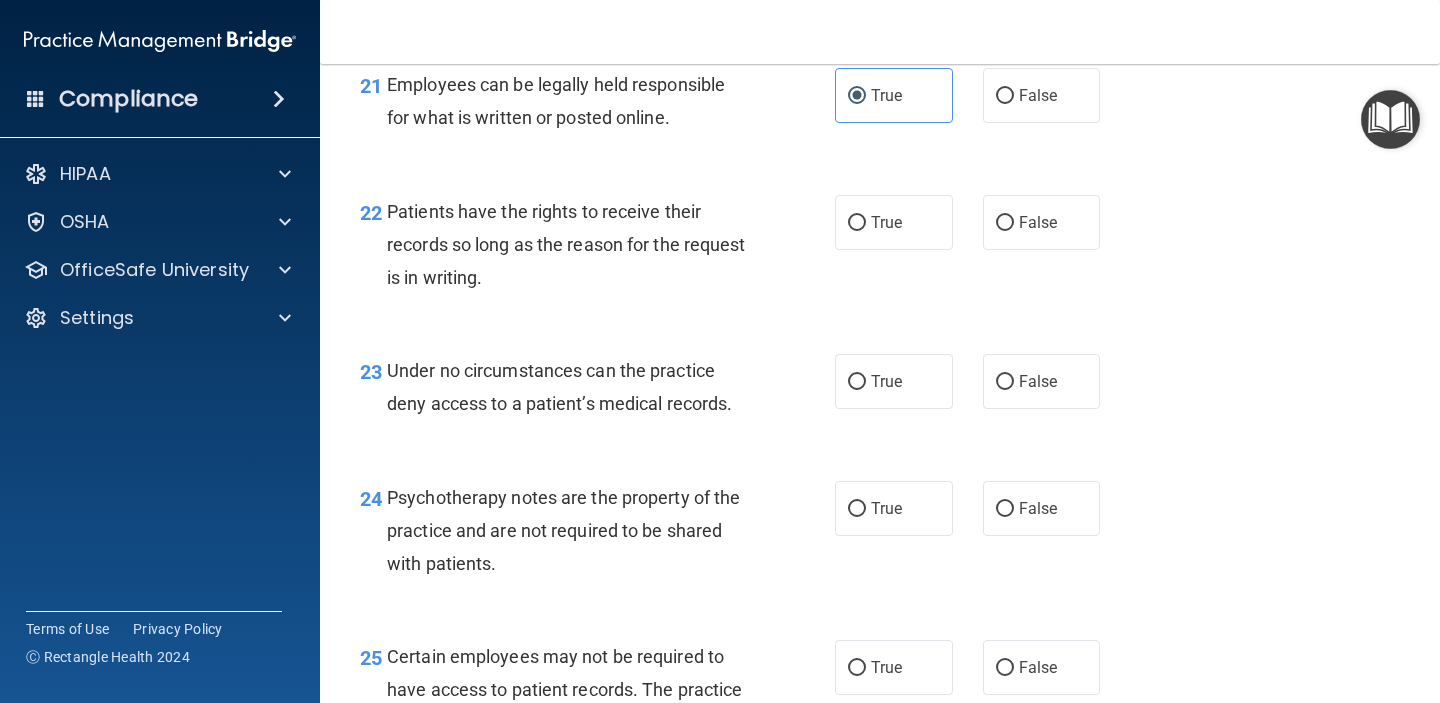 scroll, scrollTop: 4300, scrollLeft: 0, axis: vertical 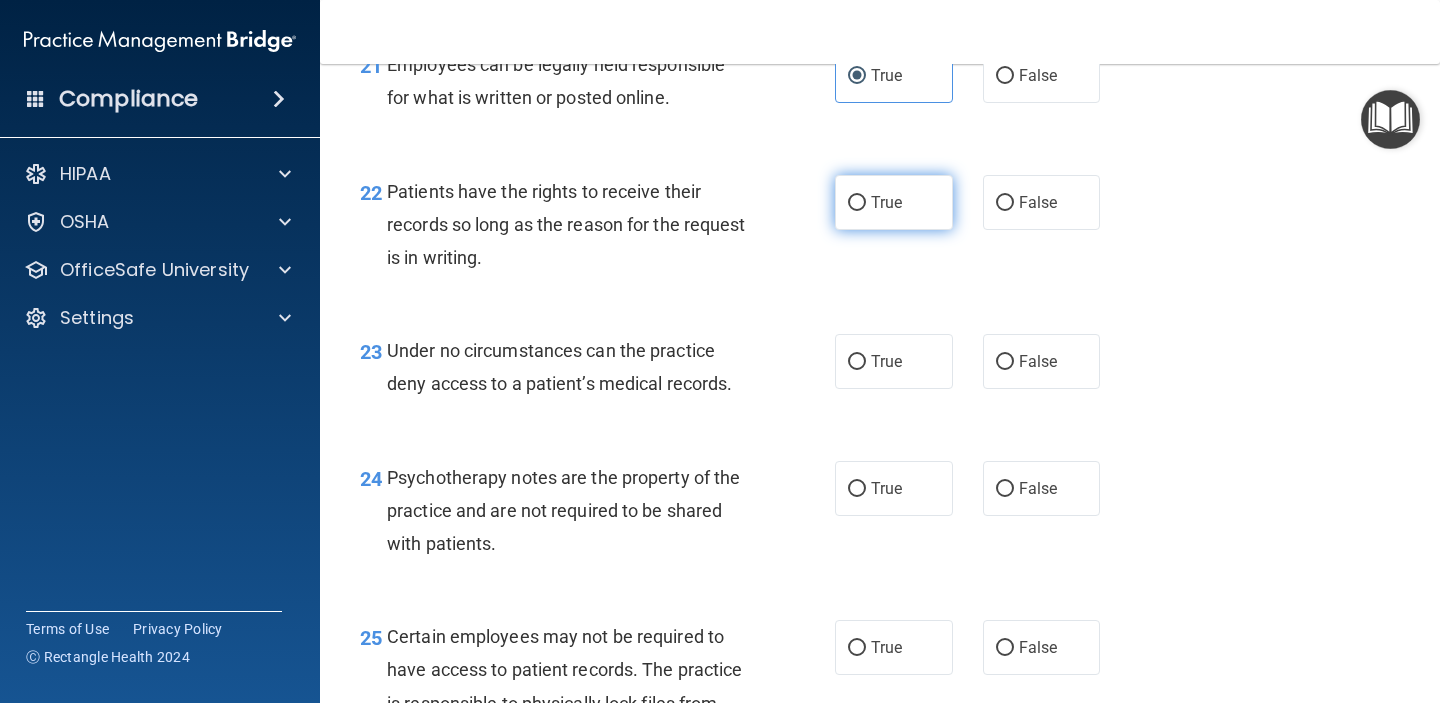 click on "True" at bounding box center (886, 202) 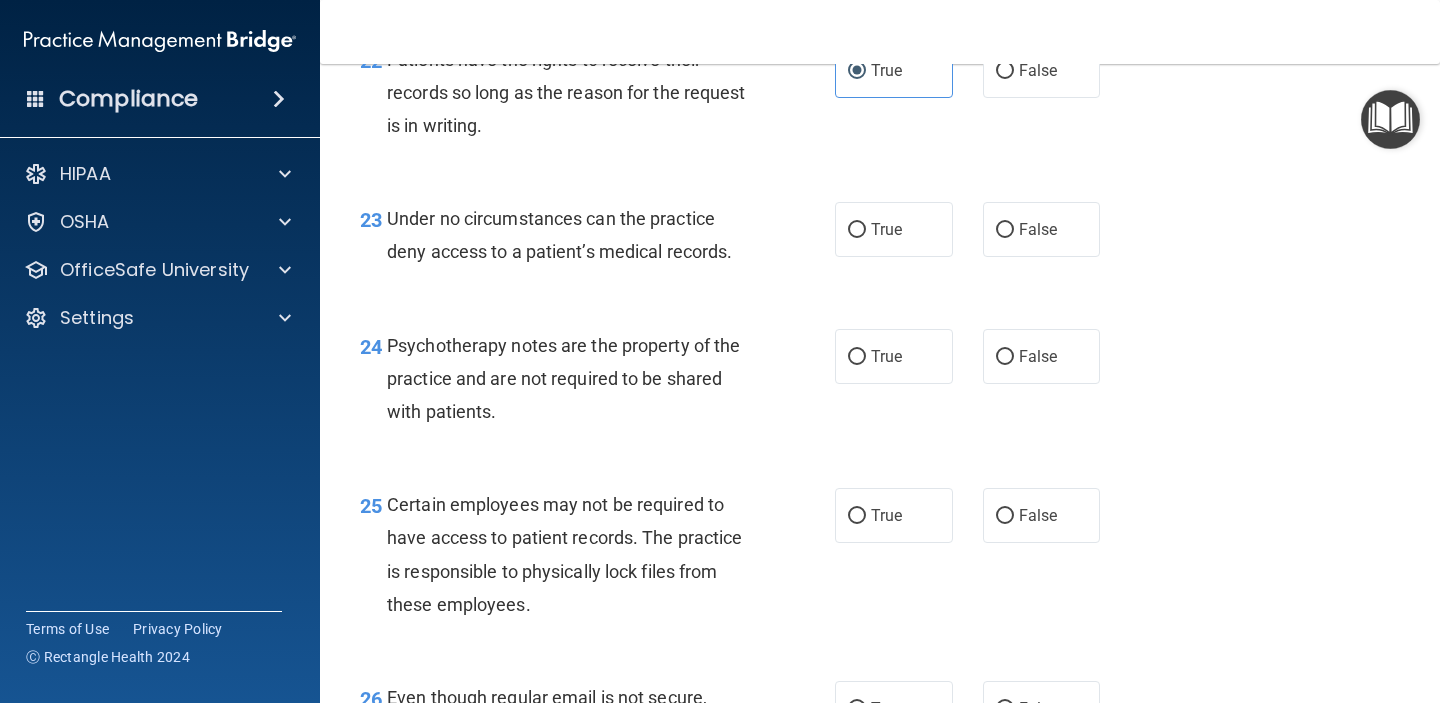 scroll, scrollTop: 4433, scrollLeft: 0, axis: vertical 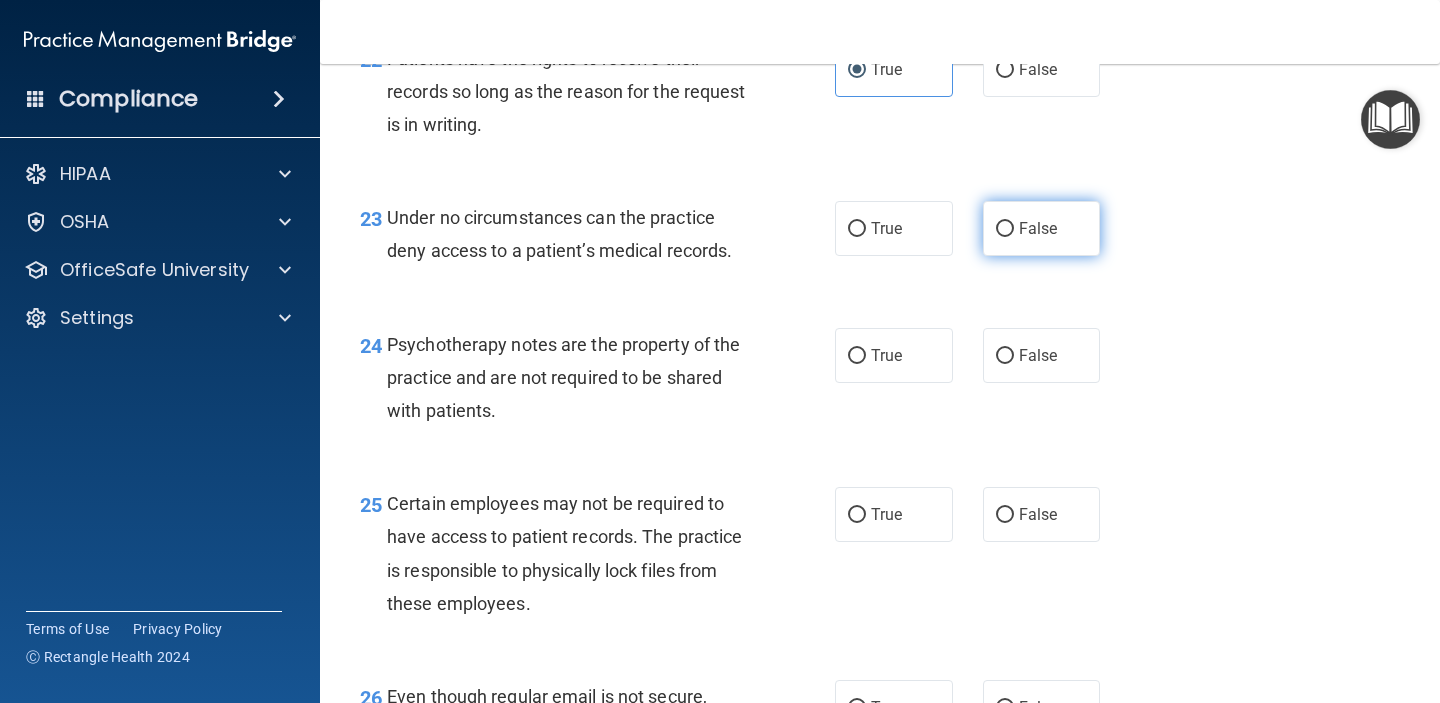 click on "False" at bounding box center [1042, 228] 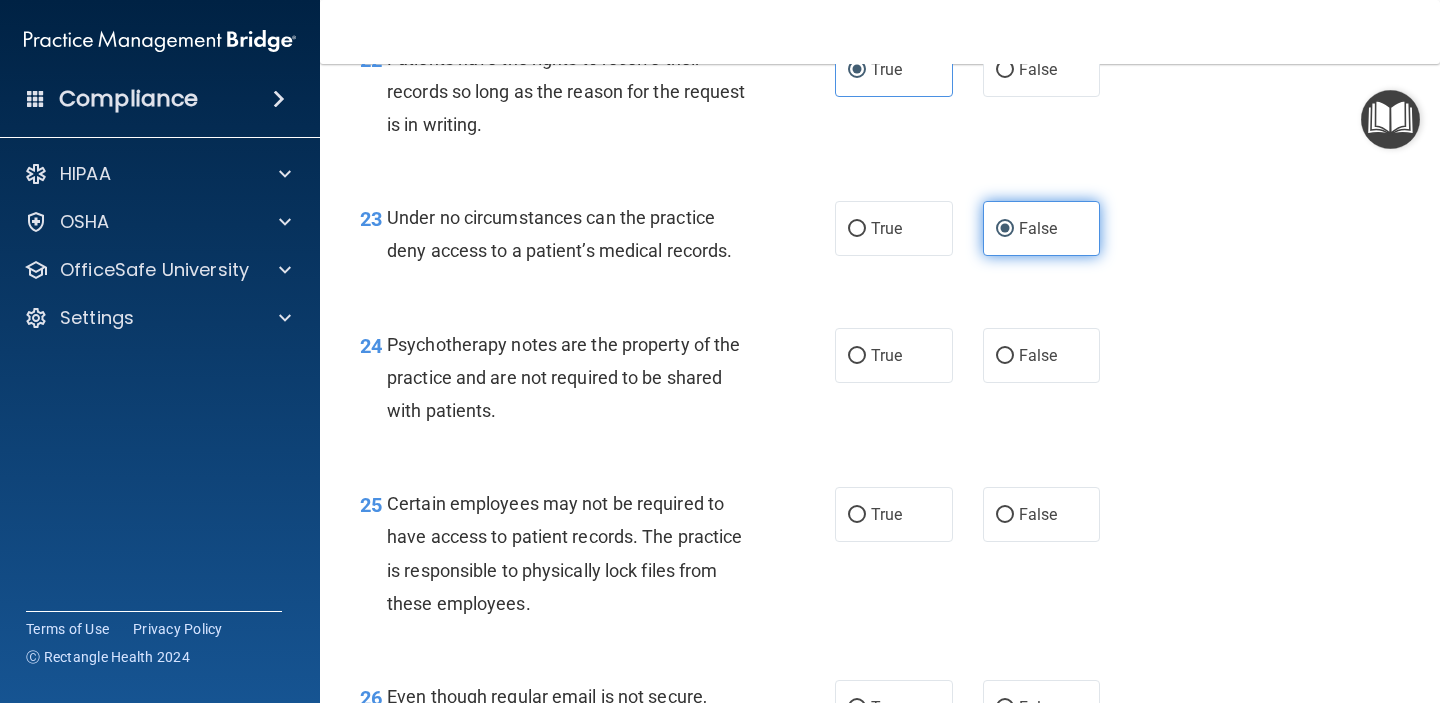 scroll, scrollTop: 4614, scrollLeft: 0, axis: vertical 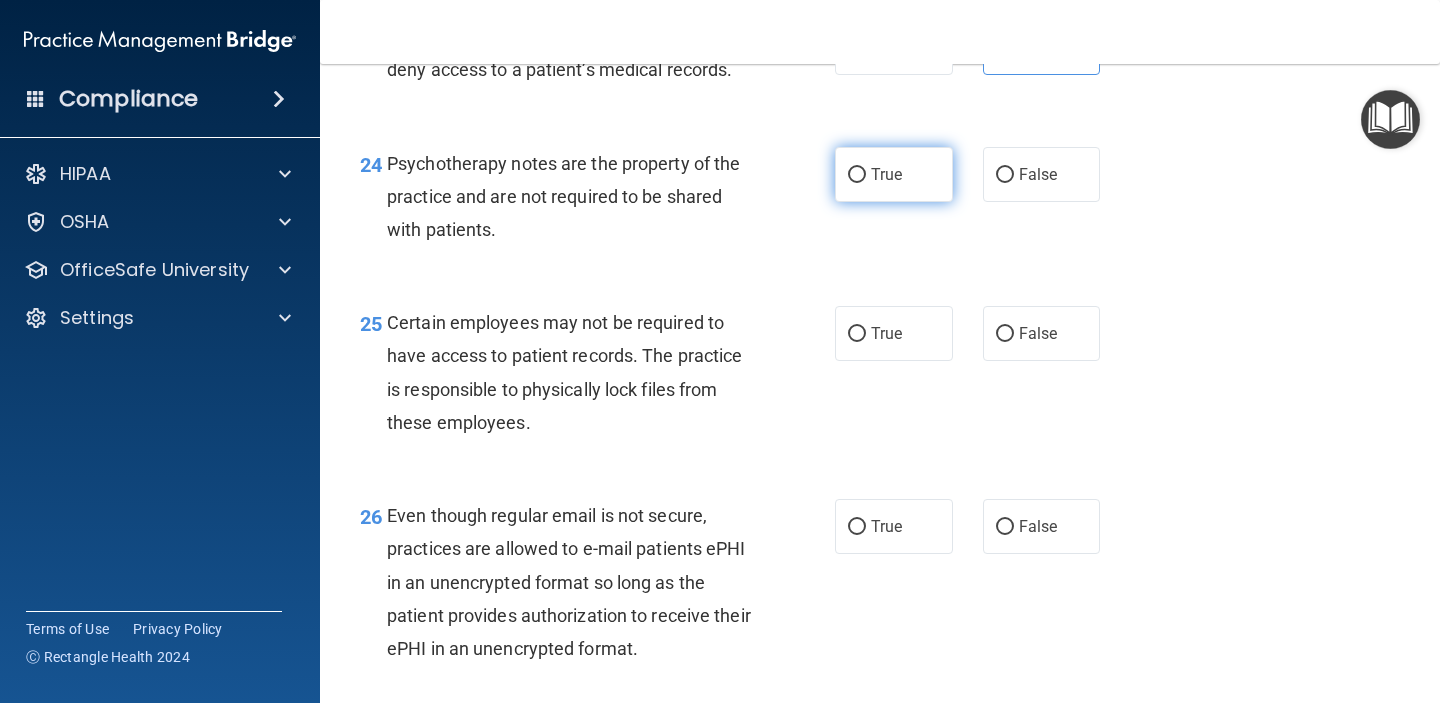 click on "True" at bounding box center (894, 174) 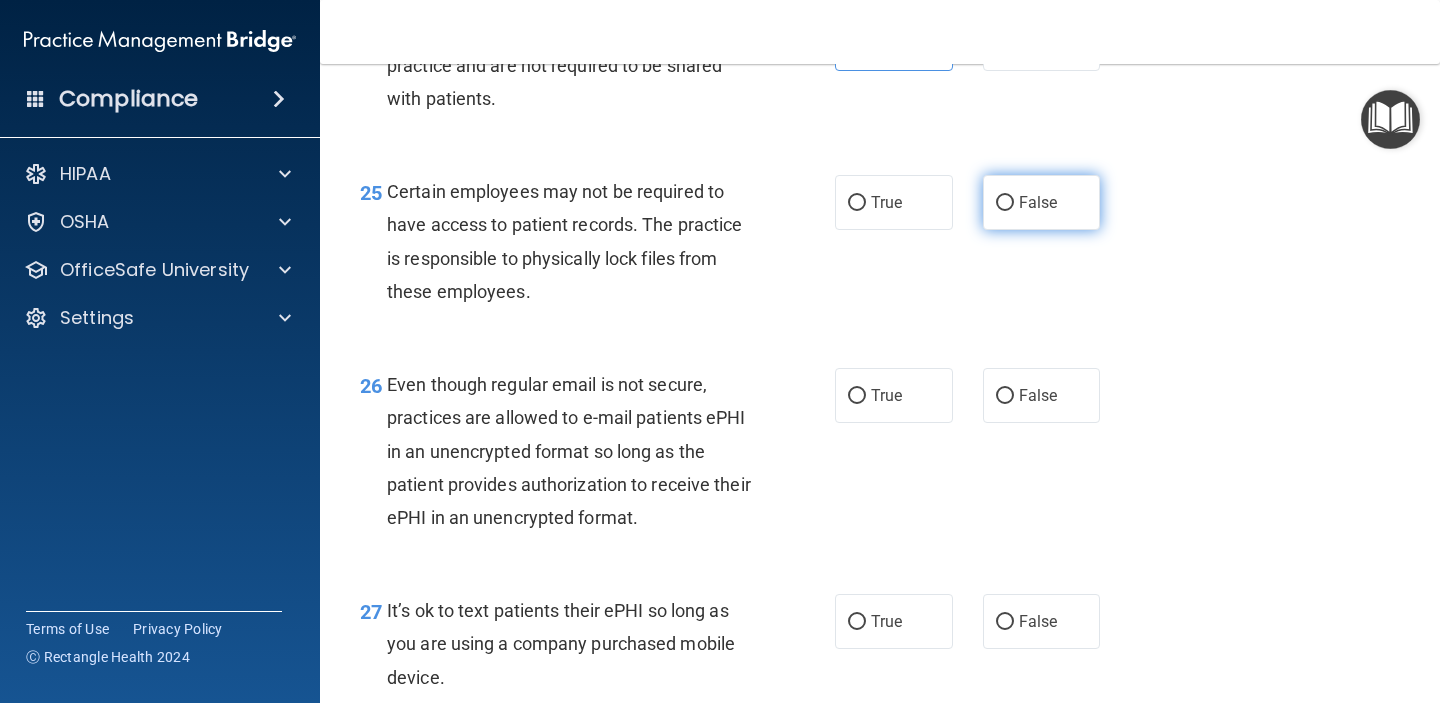 scroll, scrollTop: 4788, scrollLeft: 0, axis: vertical 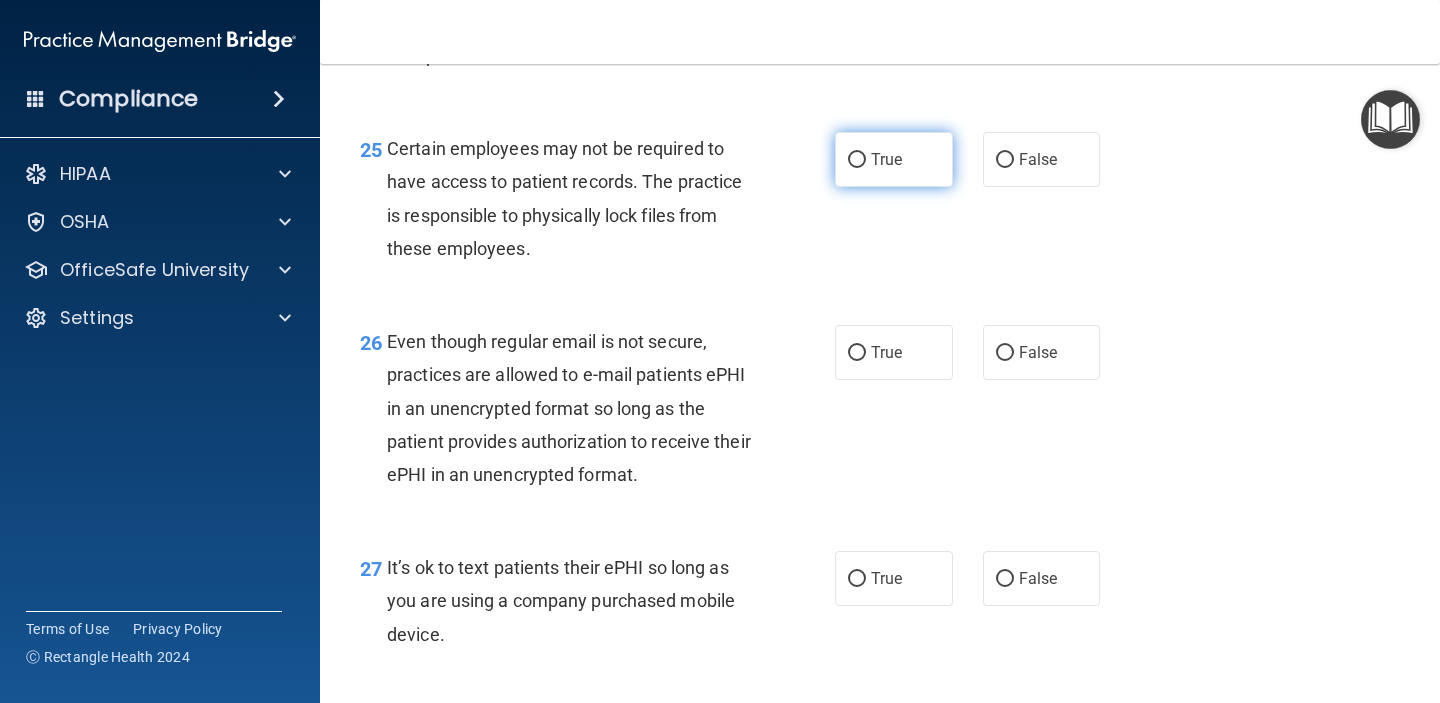 click on "True" at bounding box center (894, 159) 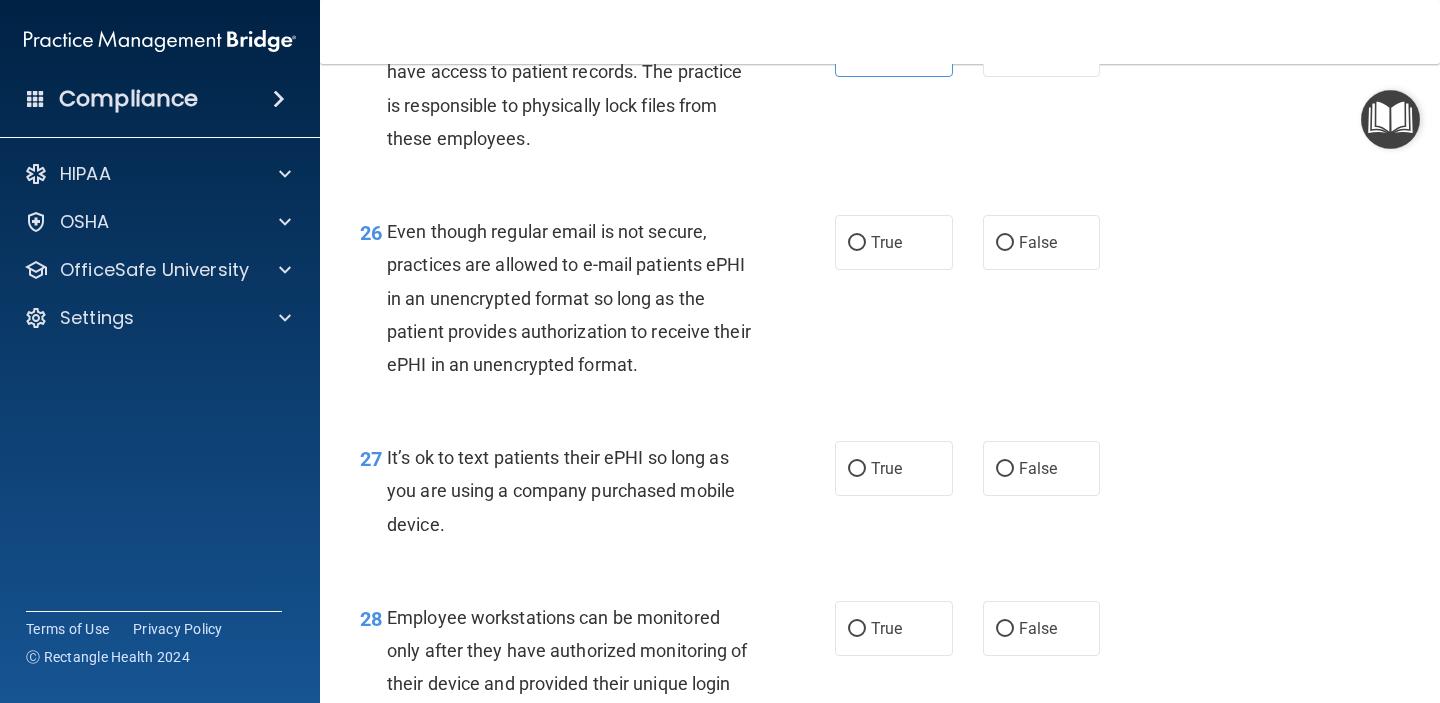 scroll, scrollTop: 4905, scrollLeft: 0, axis: vertical 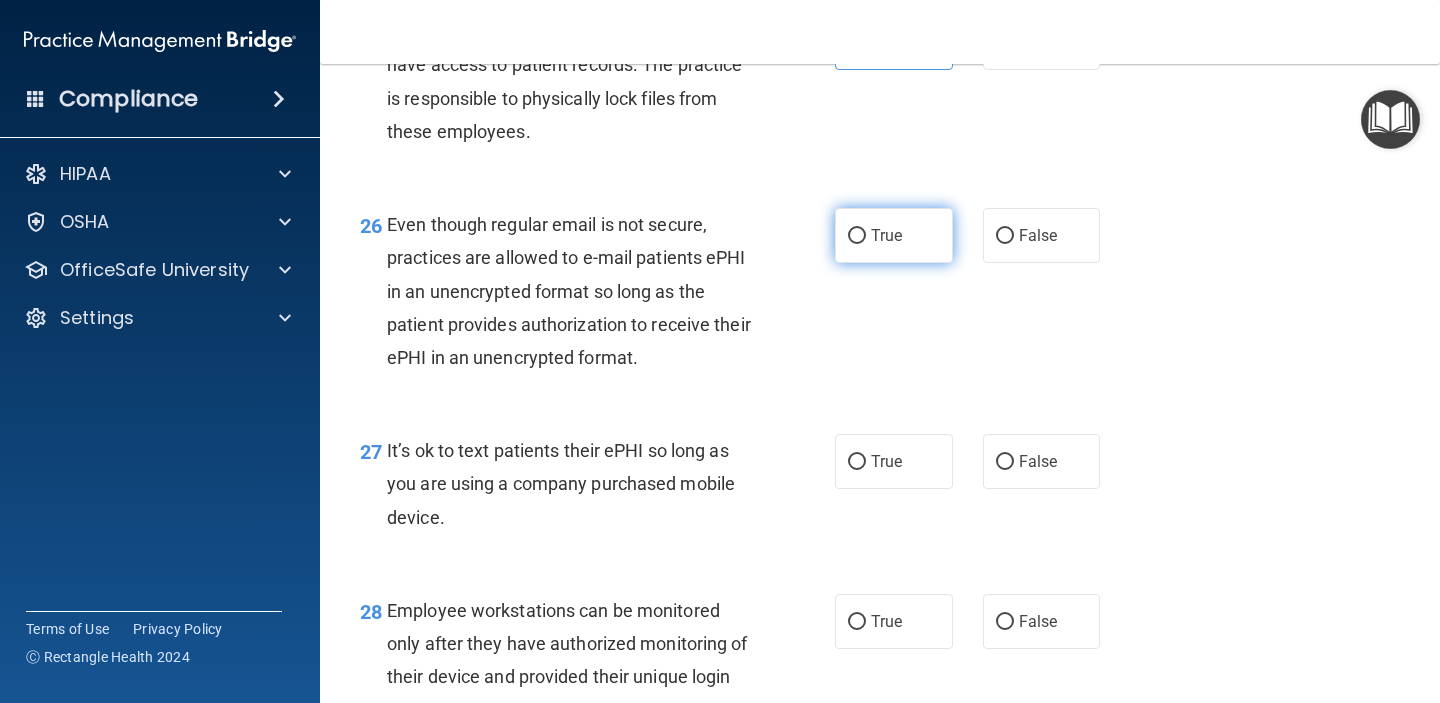 click on "True" at bounding box center [886, 235] 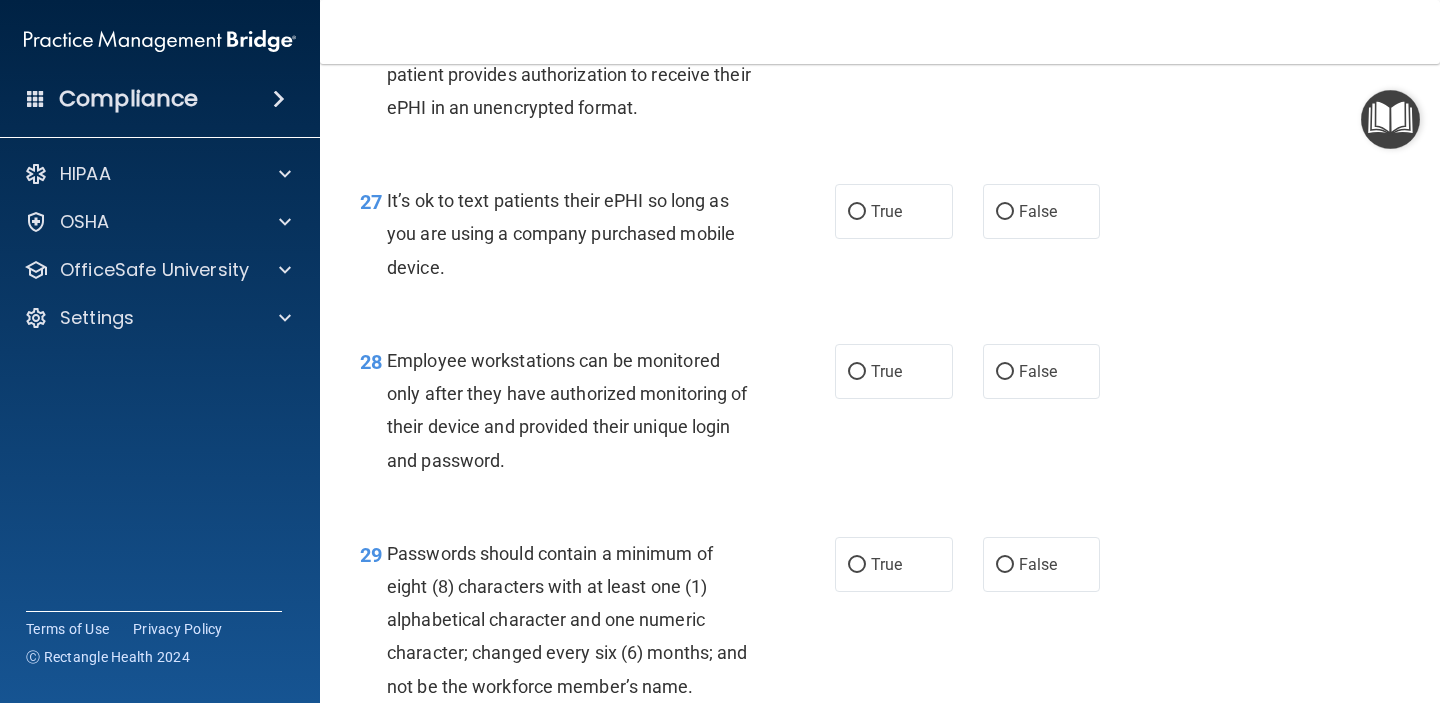 scroll, scrollTop: 5156, scrollLeft: 0, axis: vertical 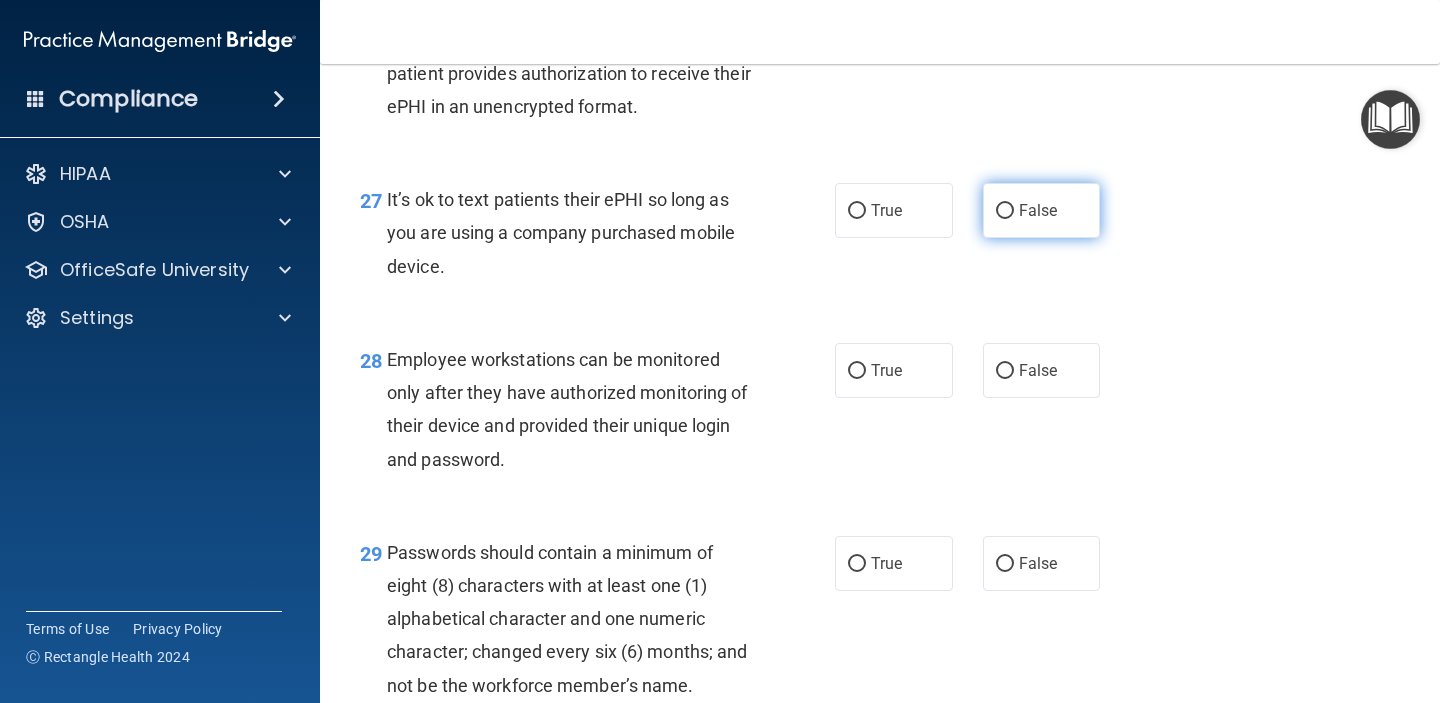 click on "False" at bounding box center (1042, 210) 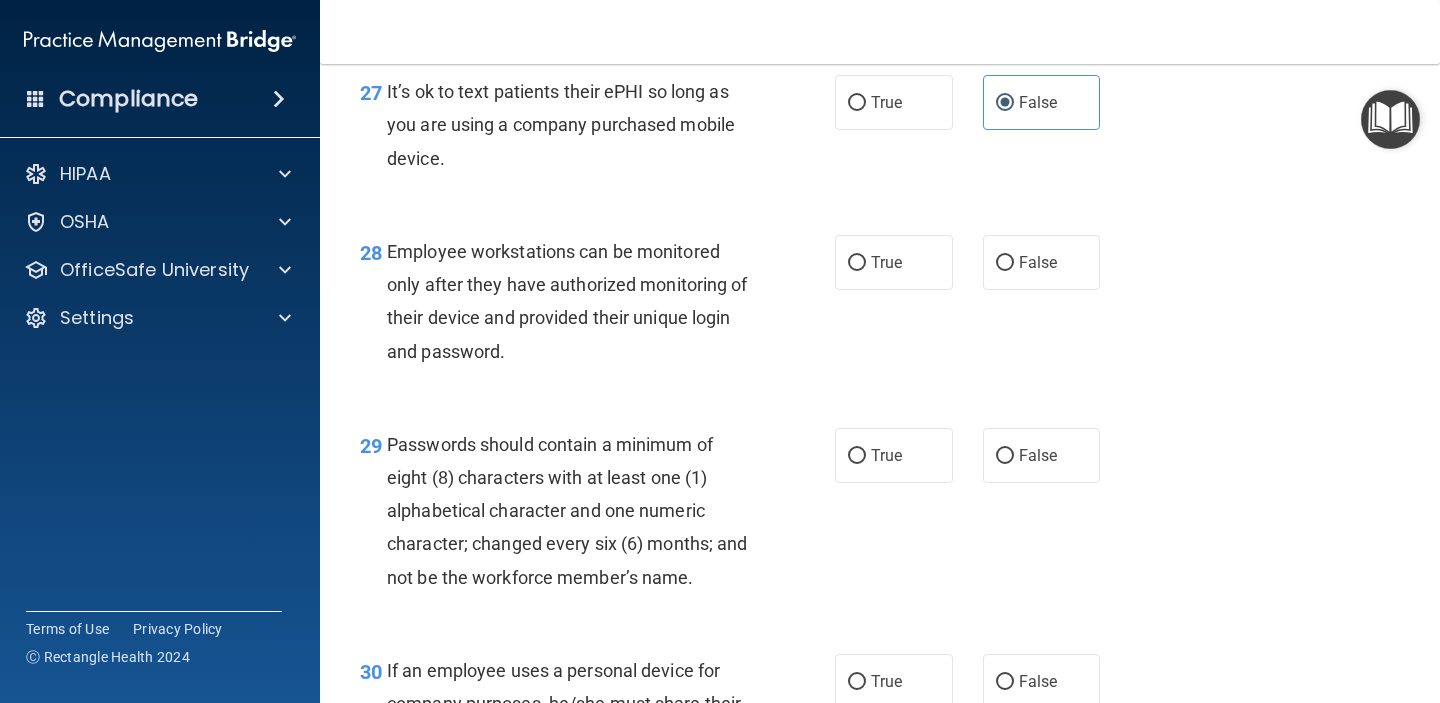 scroll, scrollTop: 5288, scrollLeft: 0, axis: vertical 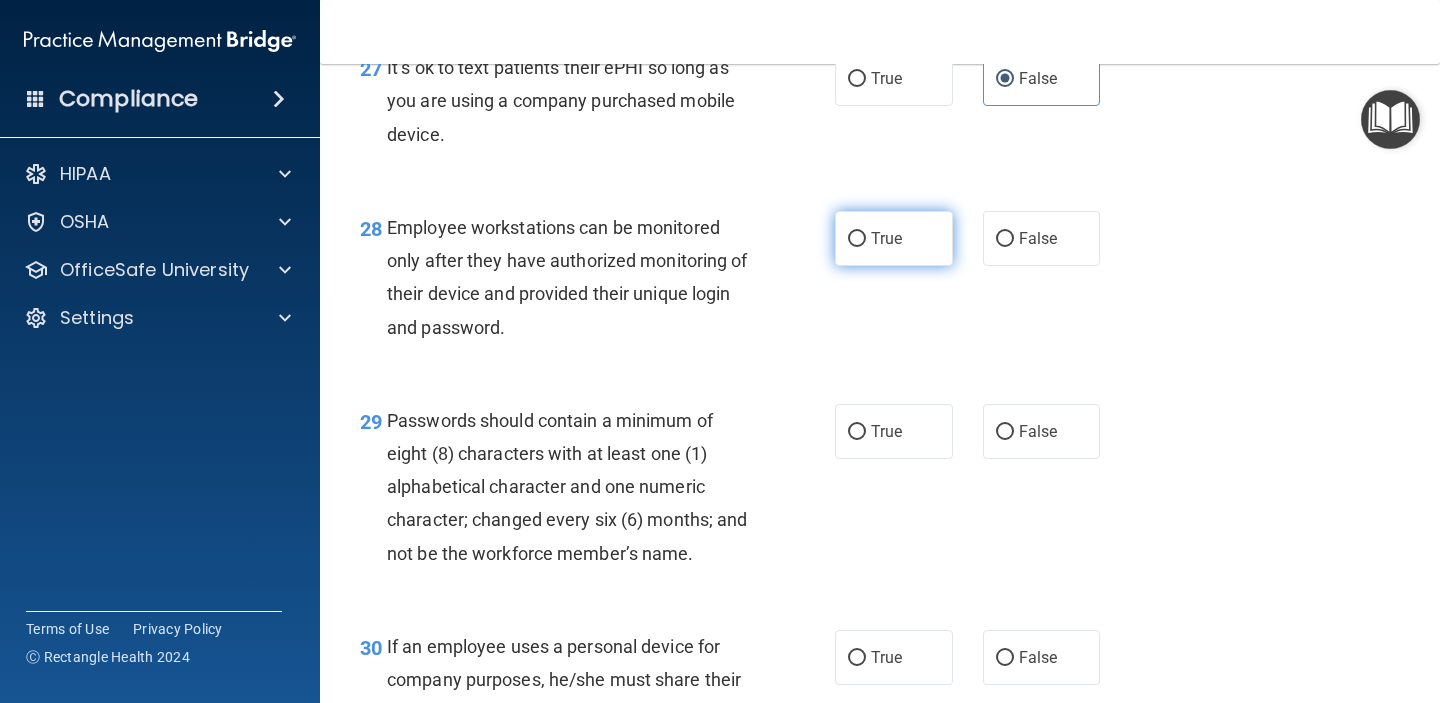 click on "True" at bounding box center [894, 238] 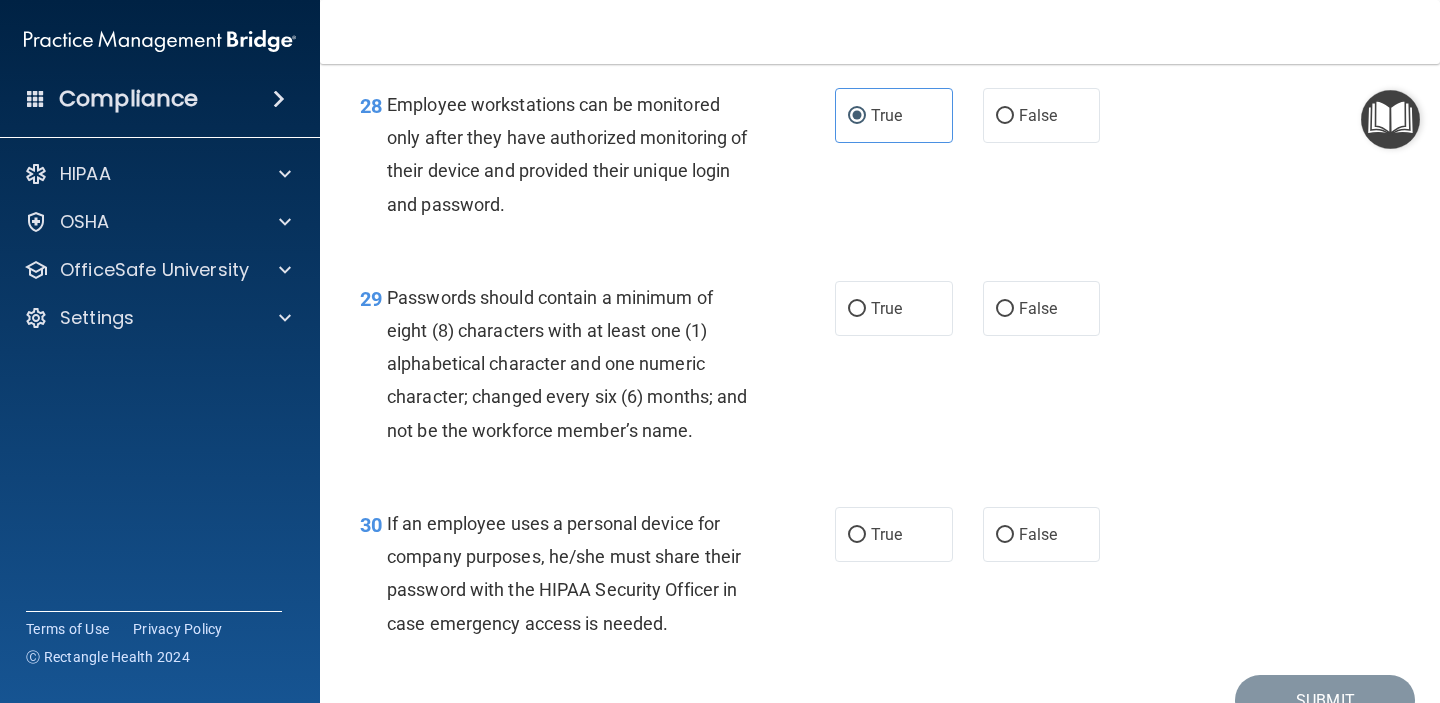 scroll, scrollTop: 5415, scrollLeft: 0, axis: vertical 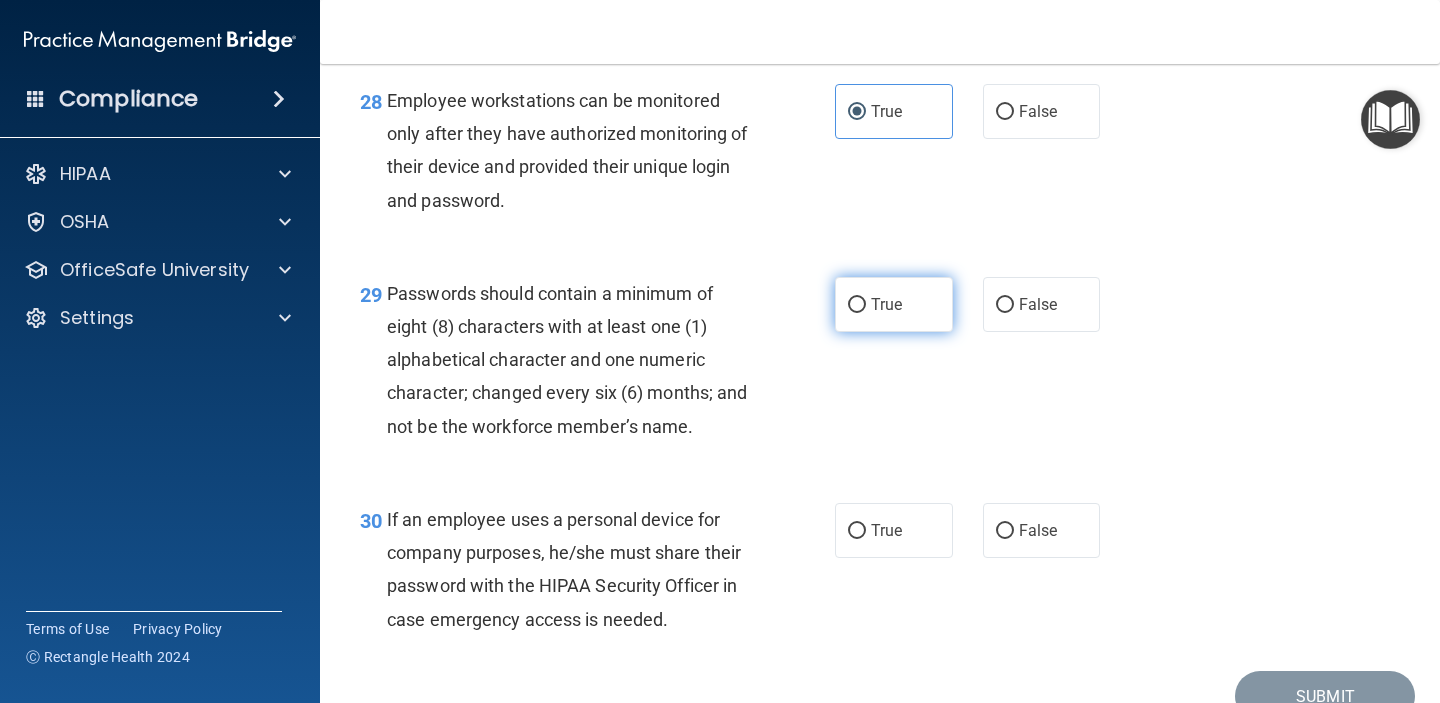 click on "True" at bounding box center [894, 304] 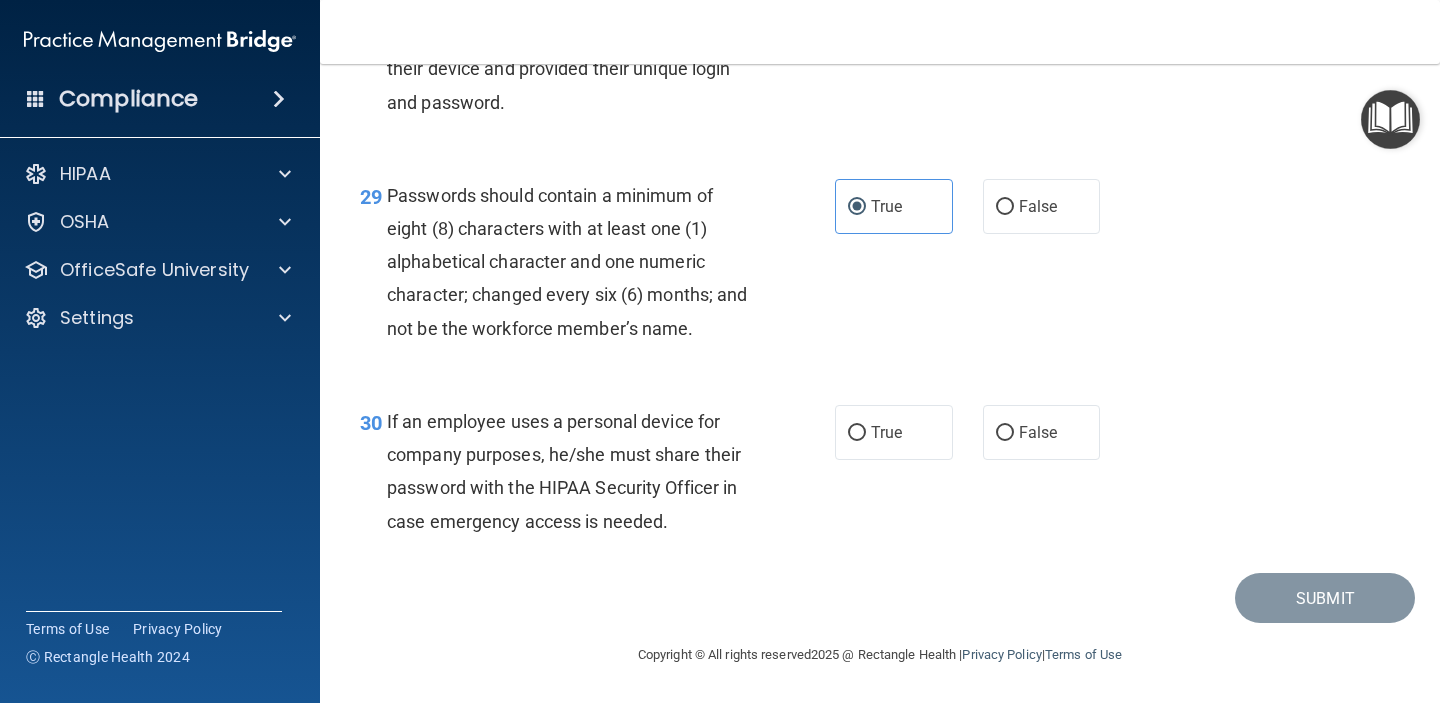 scroll, scrollTop: 5532, scrollLeft: 0, axis: vertical 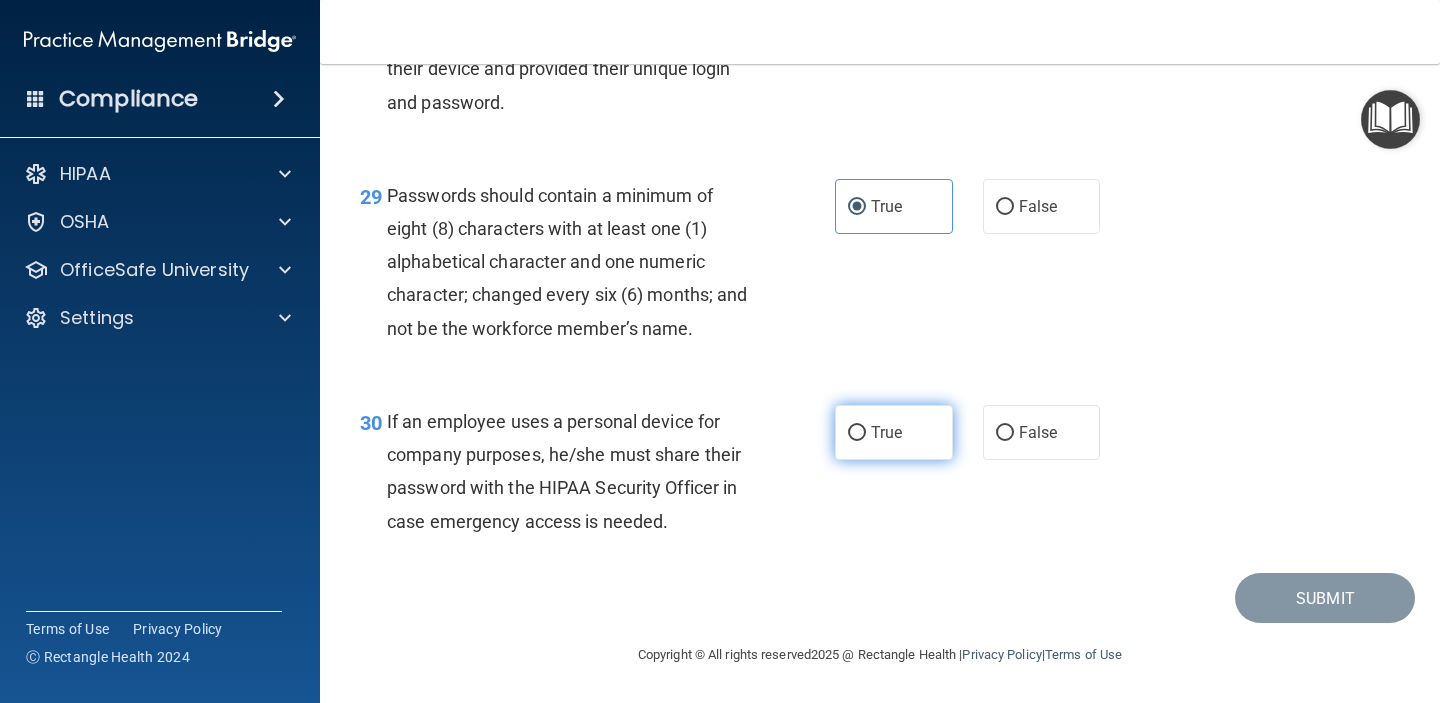 click on "True" at bounding box center [886, 432] 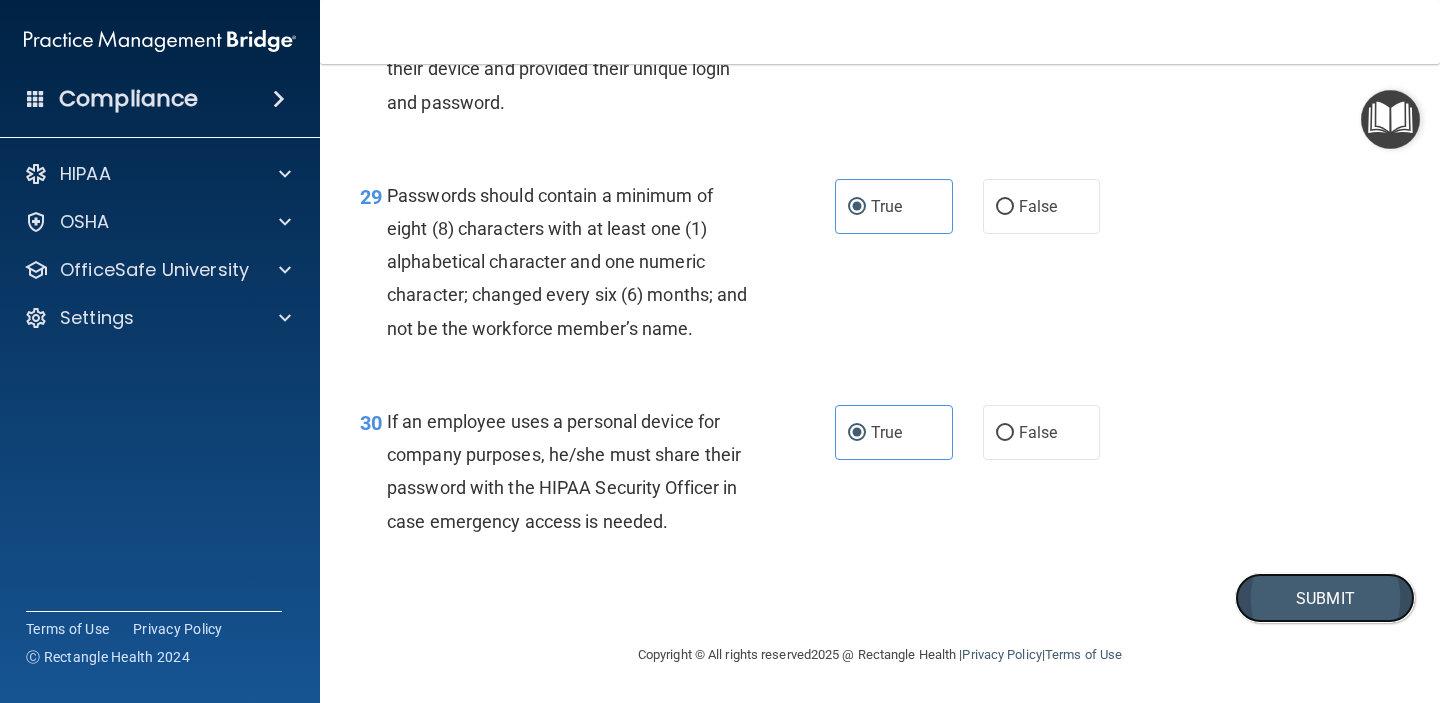 click on "Submit" at bounding box center (1325, 598) 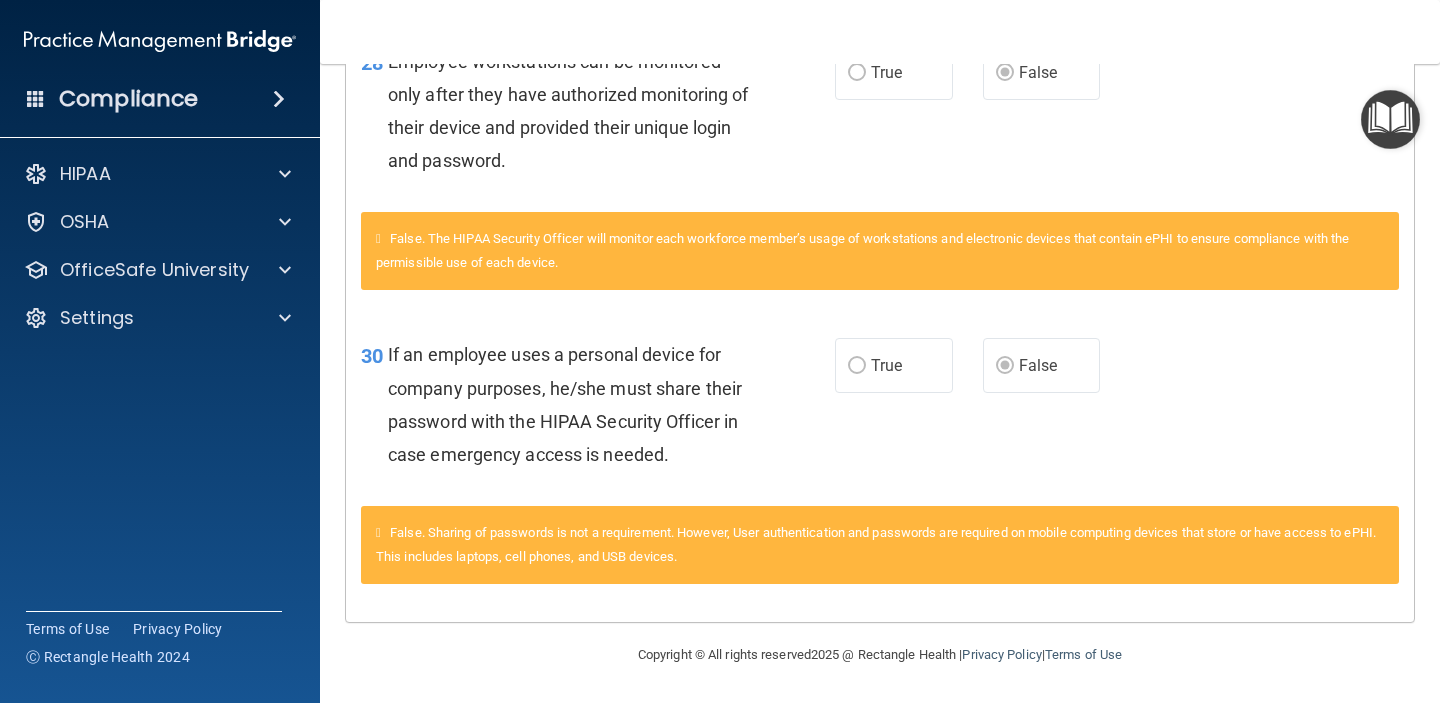 scroll, scrollTop: 0, scrollLeft: 0, axis: both 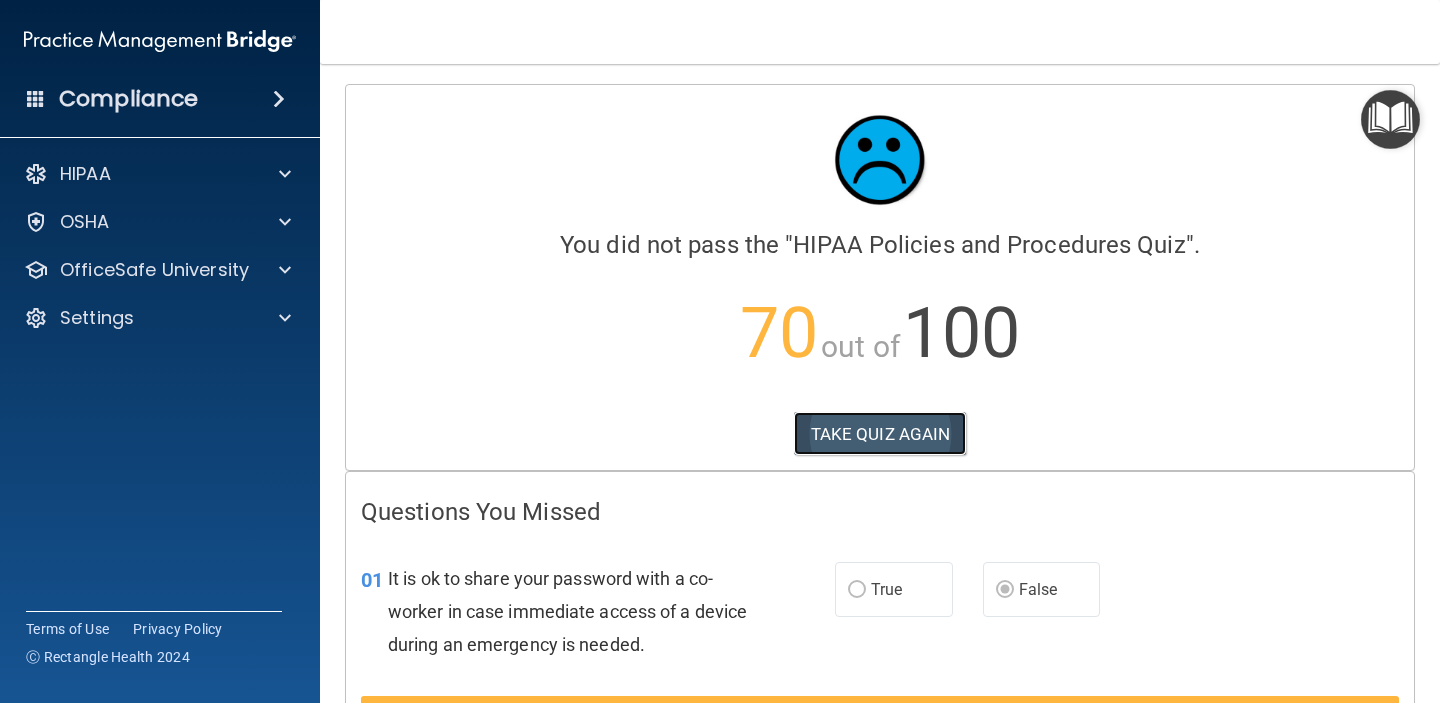 click on "TAKE QUIZ AGAIN" at bounding box center (880, 434) 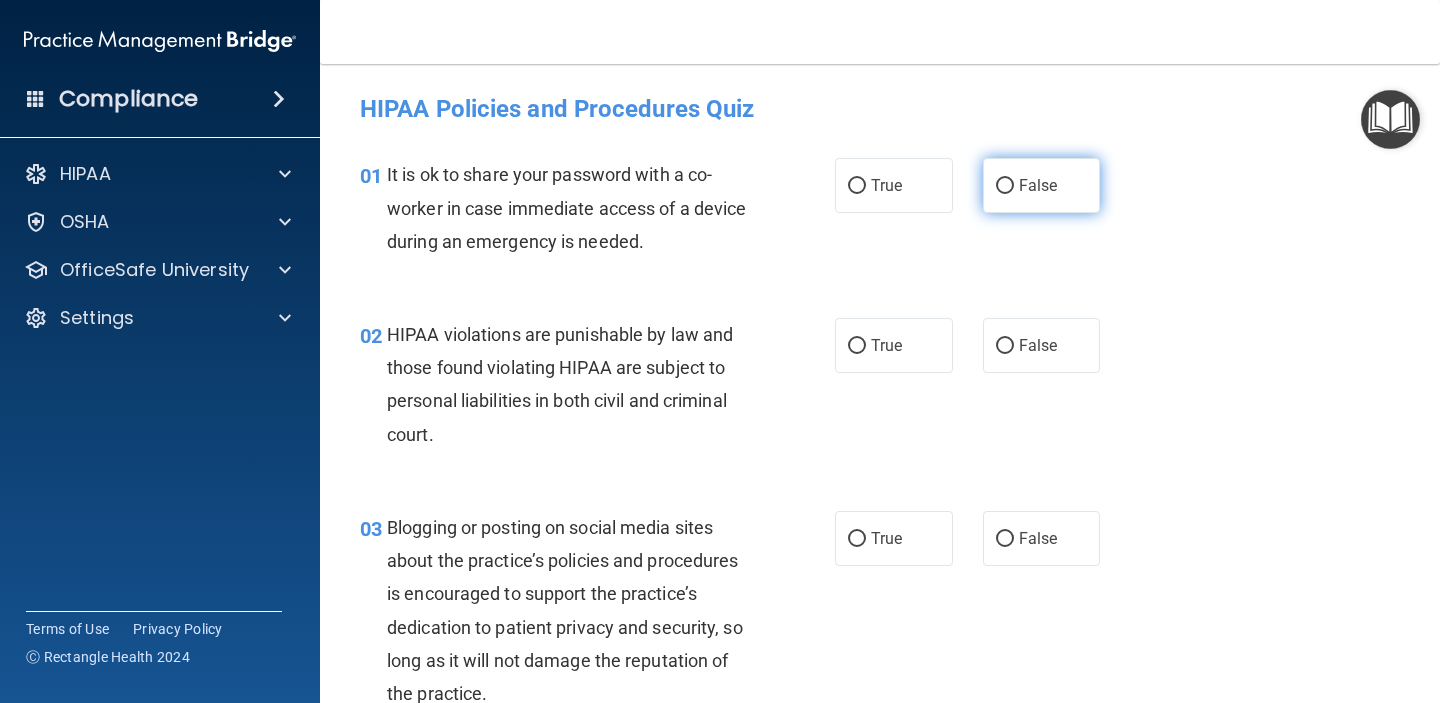 click on "False" at bounding box center (1005, 186) 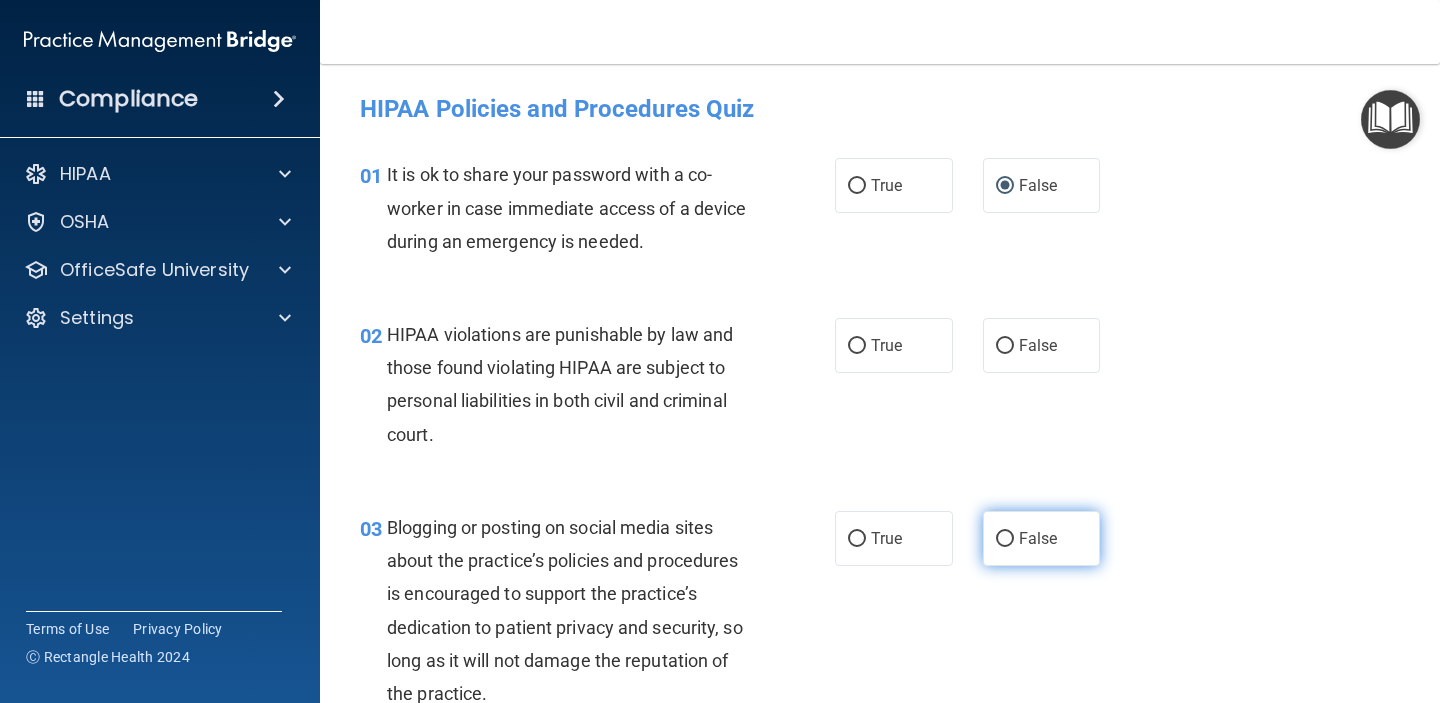 click on "False" at bounding box center [1038, 538] 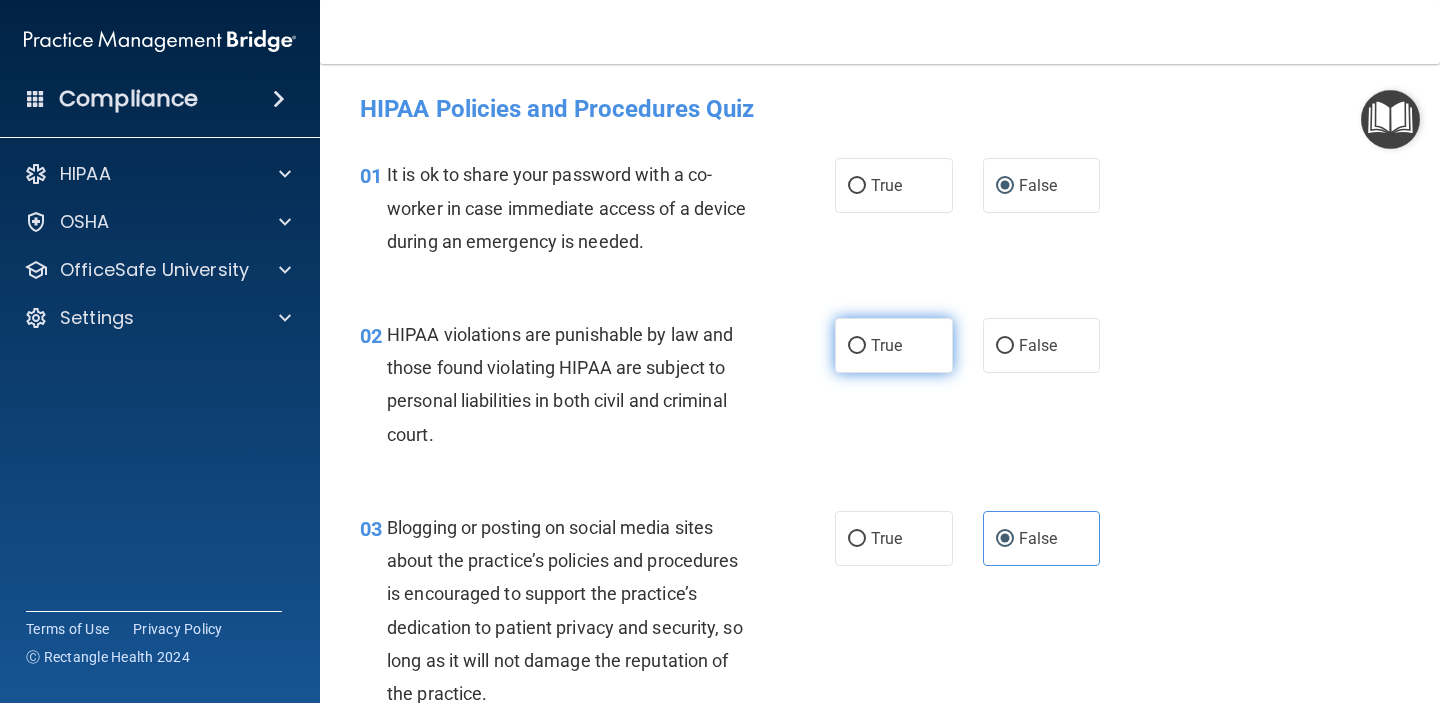 click on "True" at bounding box center [886, 345] 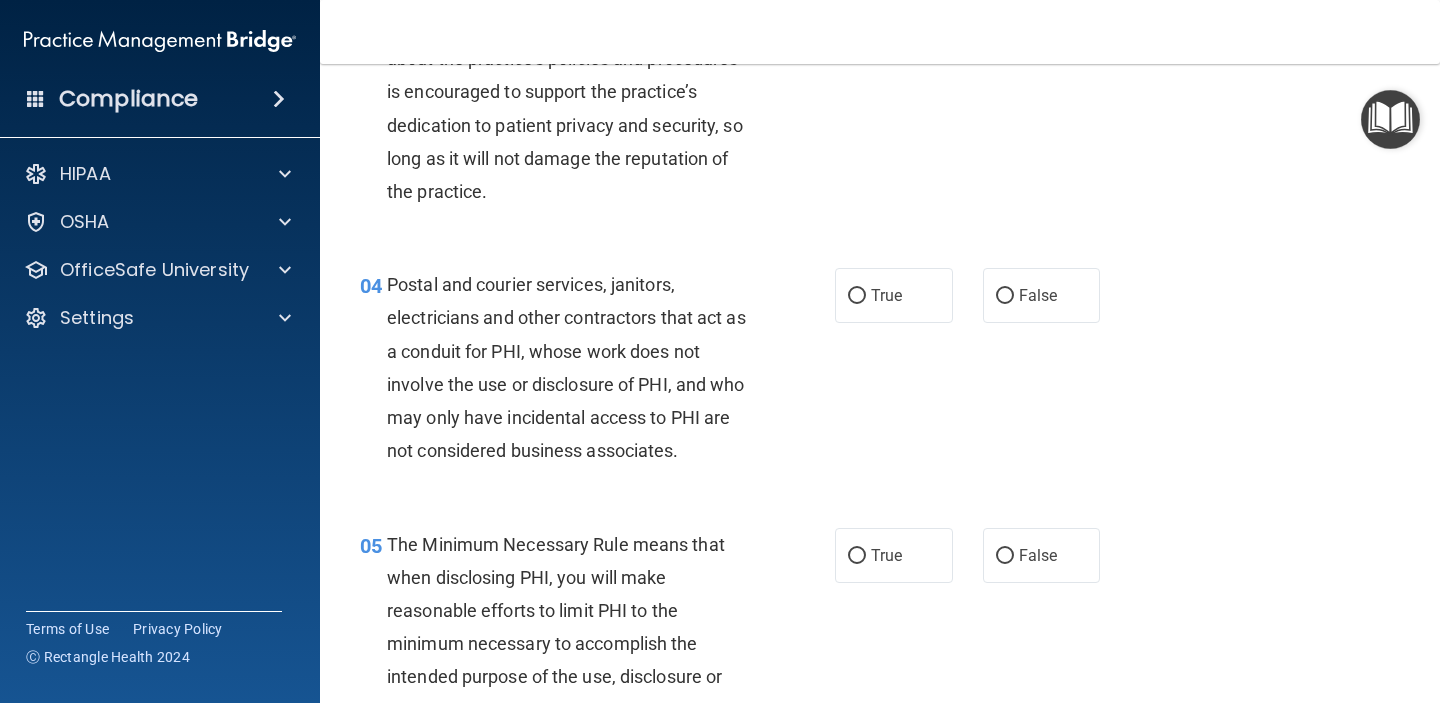 scroll, scrollTop: 525, scrollLeft: 0, axis: vertical 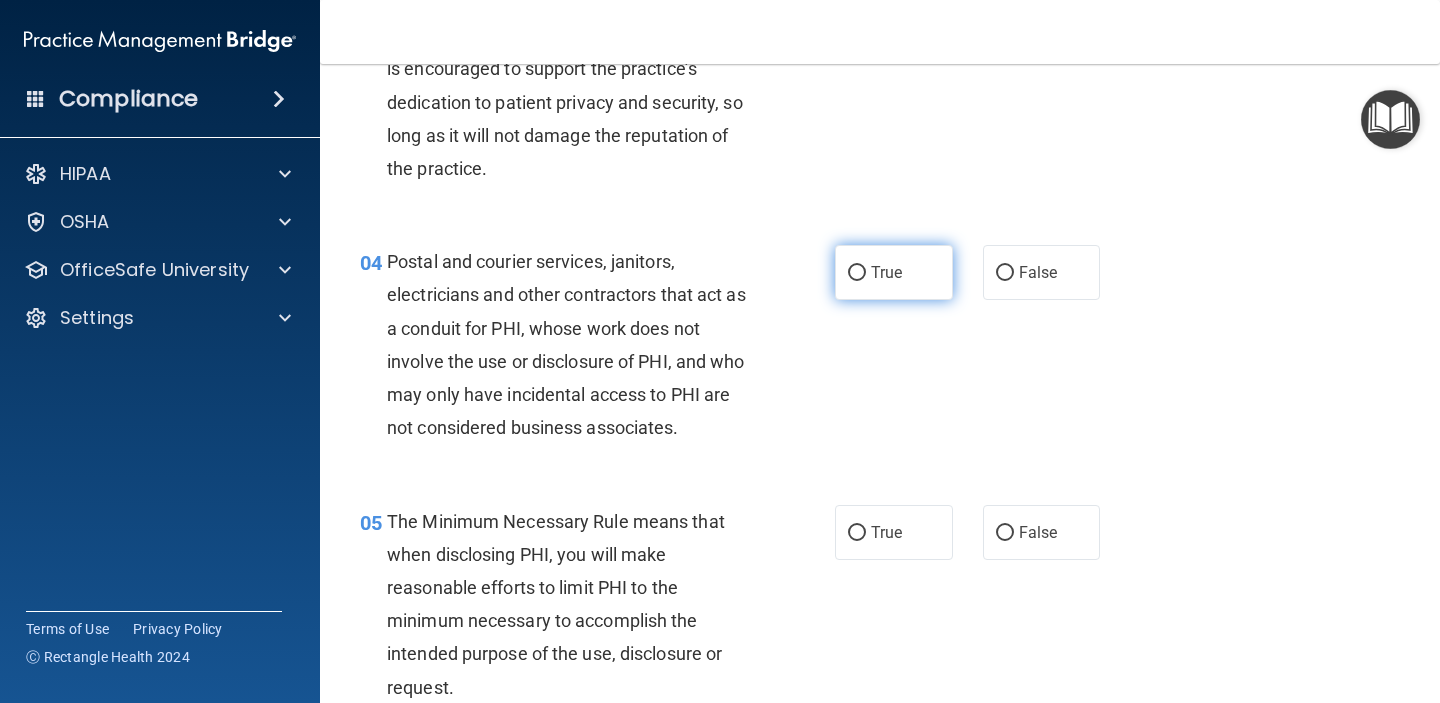 click on "True" at bounding box center (894, 272) 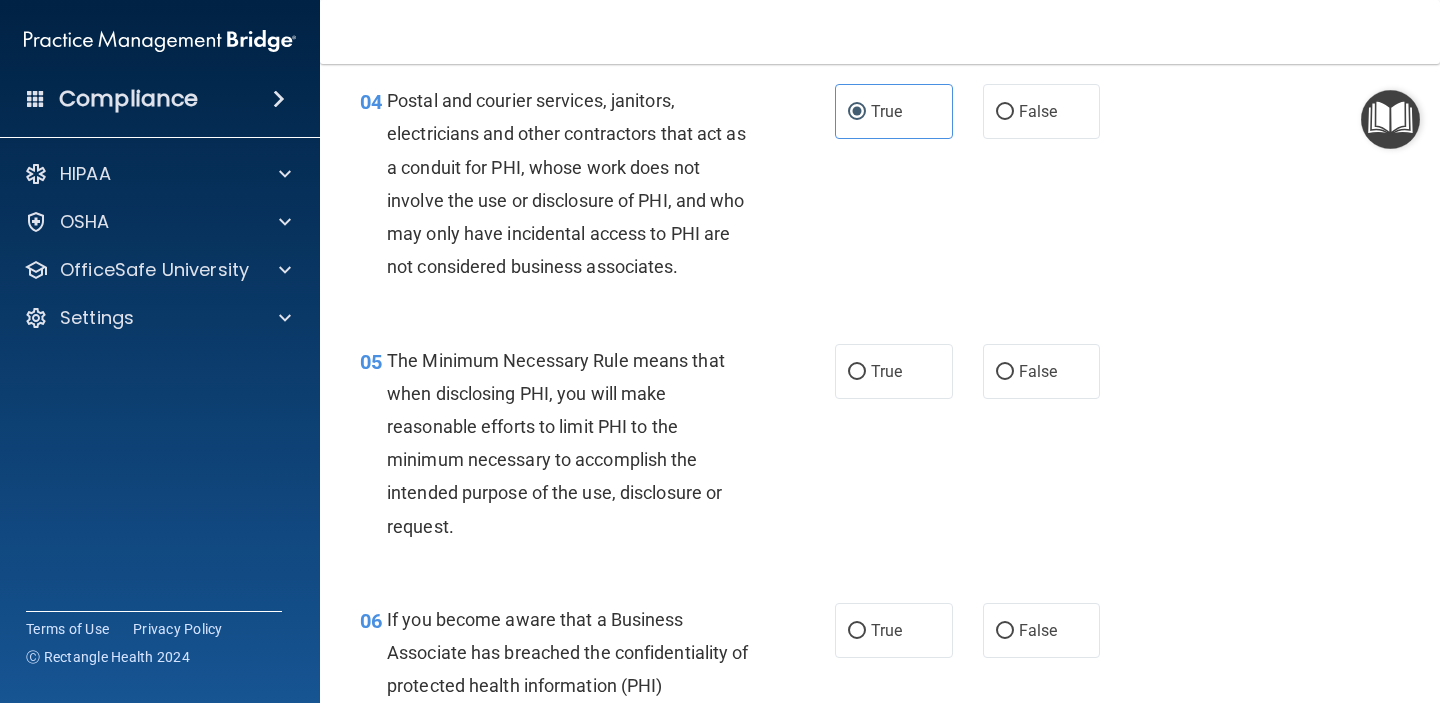 scroll, scrollTop: 683, scrollLeft: 0, axis: vertical 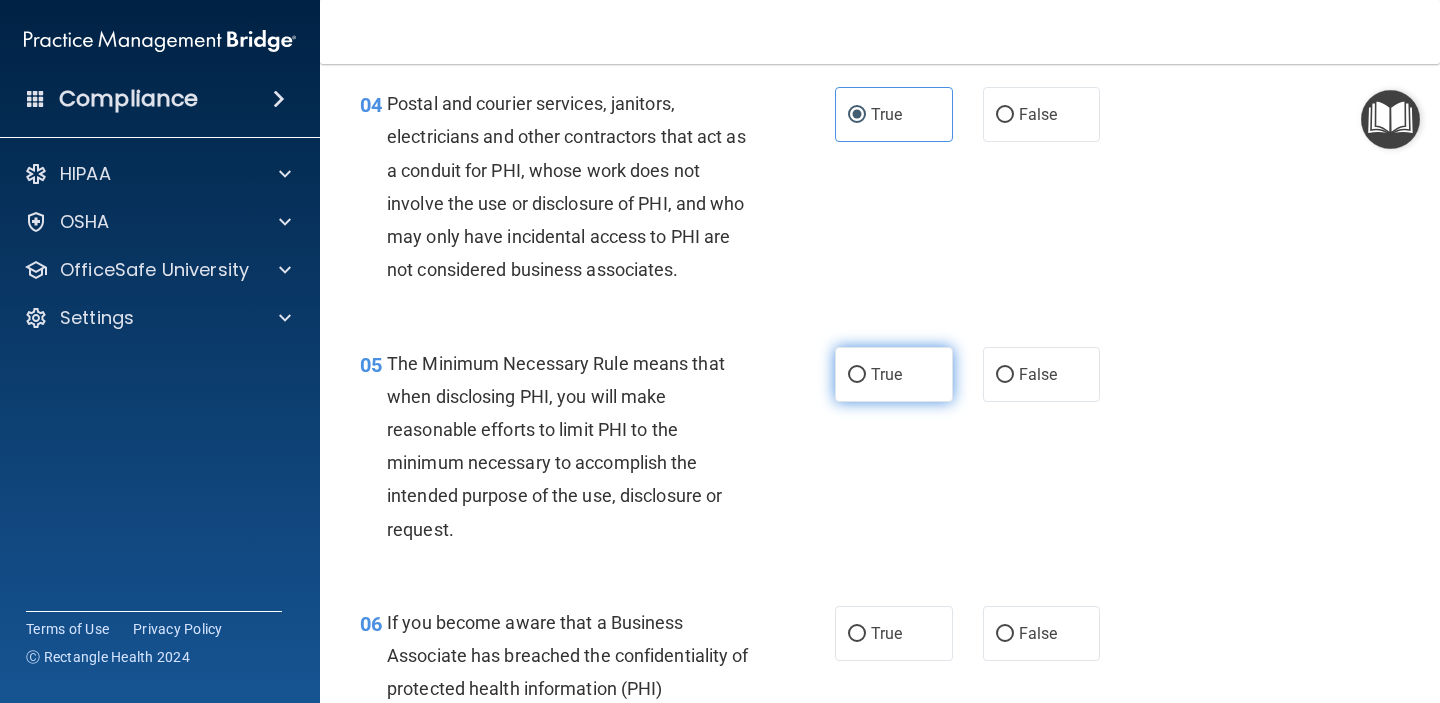 click on "True" at bounding box center (886, 374) 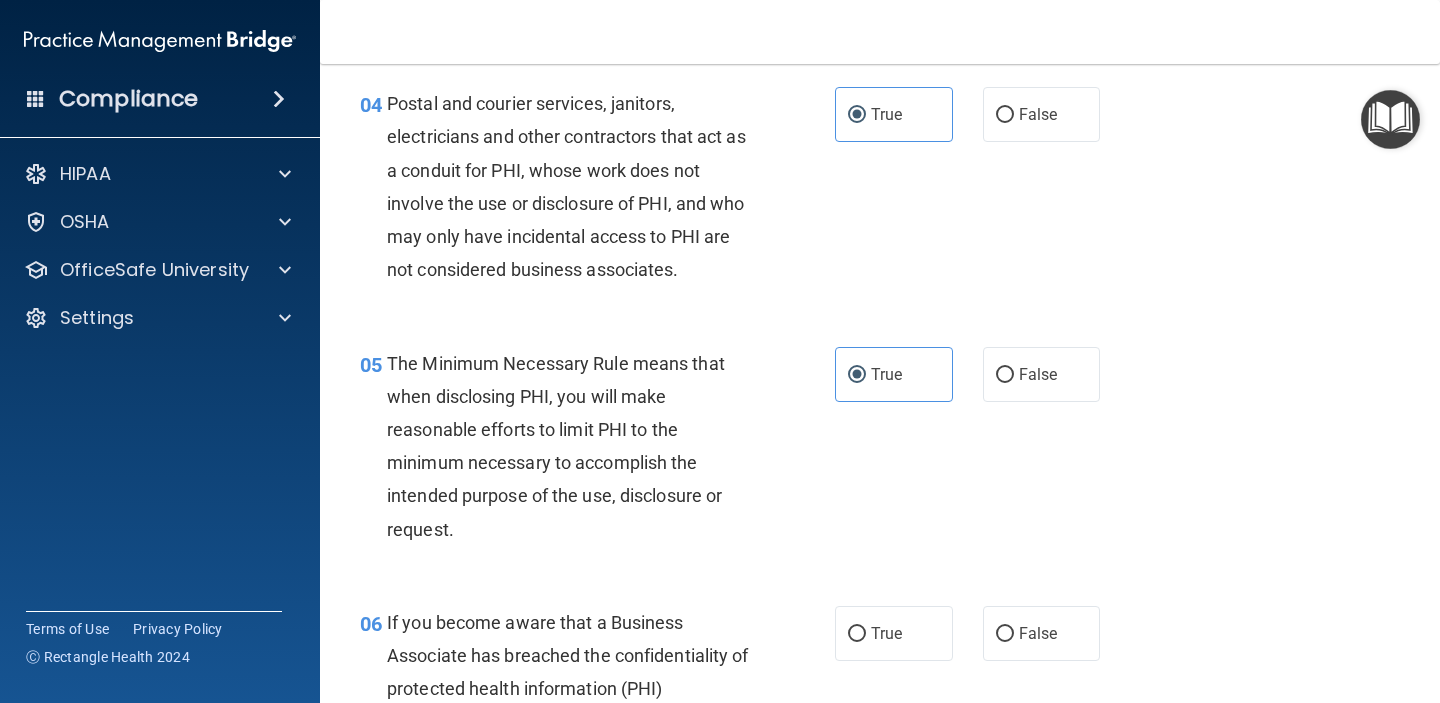 scroll, scrollTop: 853, scrollLeft: 0, axis: vertical 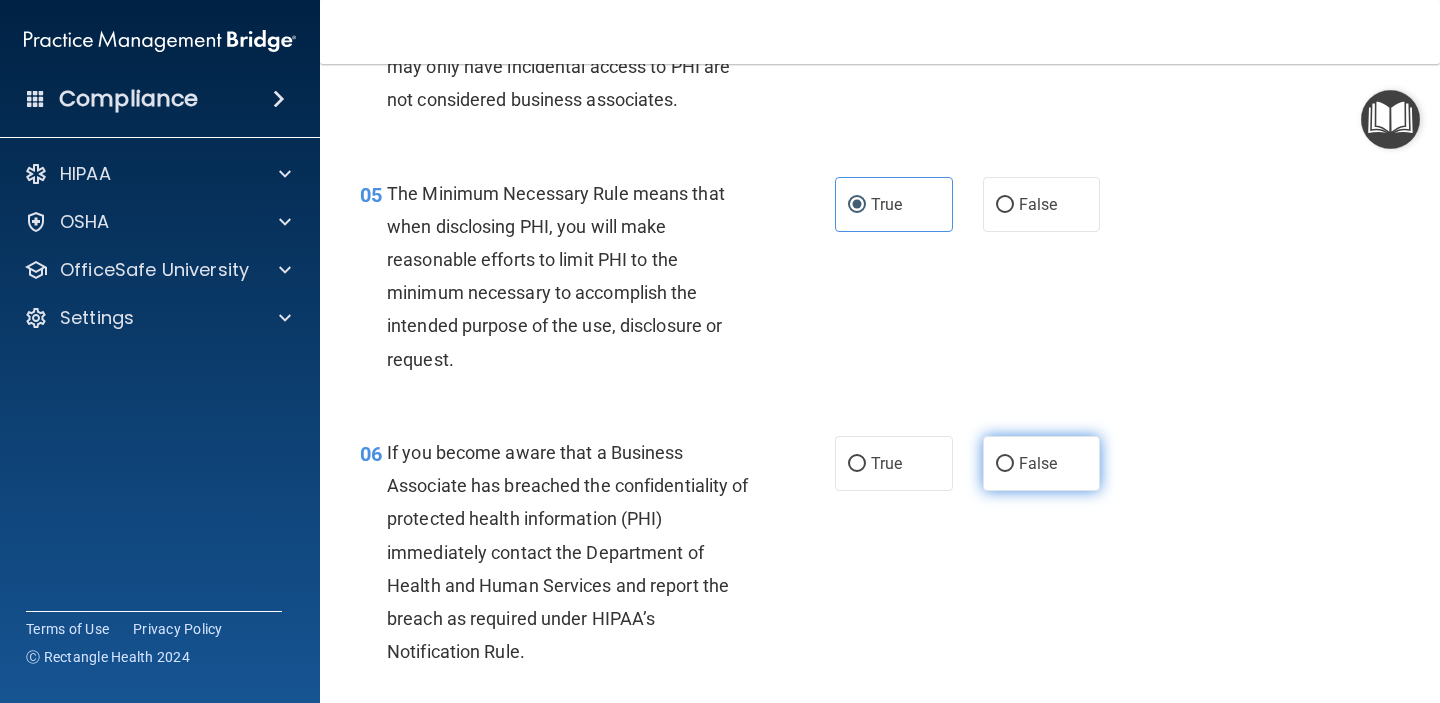click on "False" at bounding box center [1042, 463] 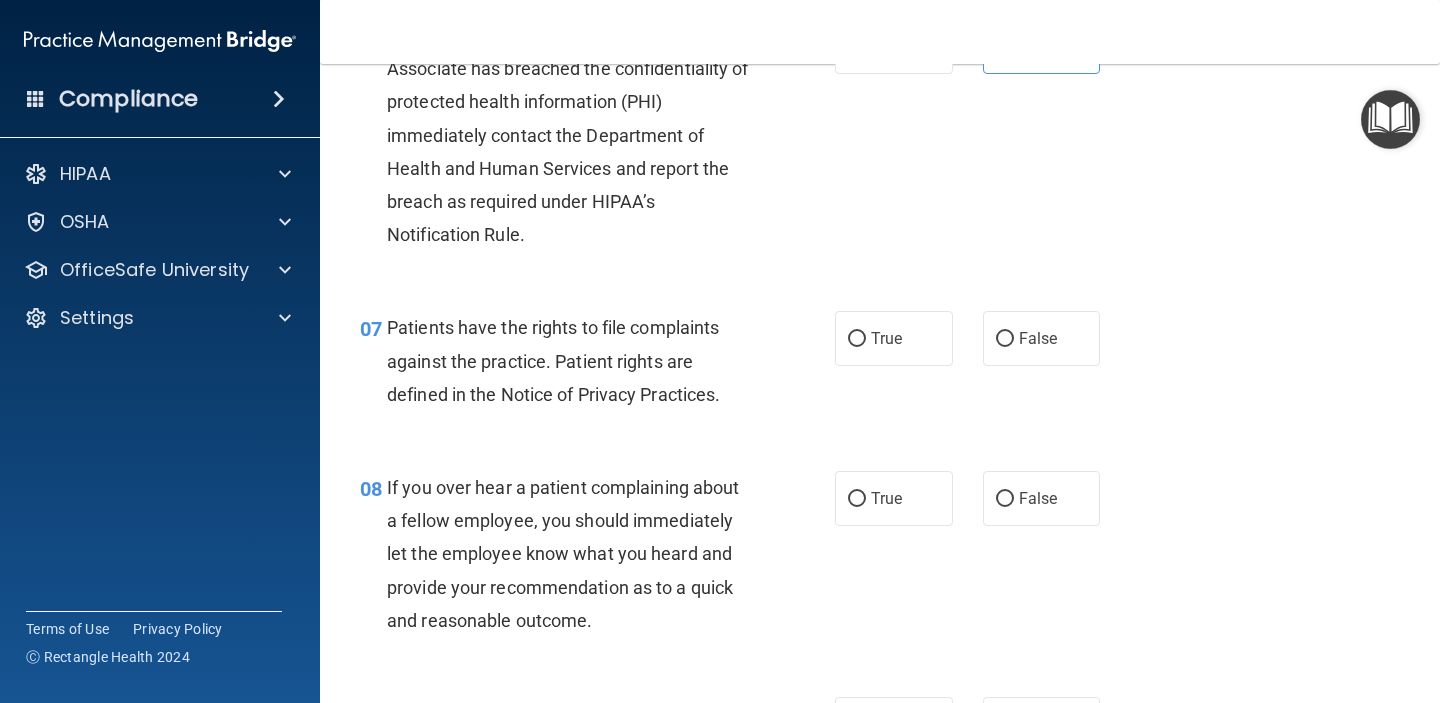 scroll, scrollTop: 1278, scrollLeft: 0, axis: vertical 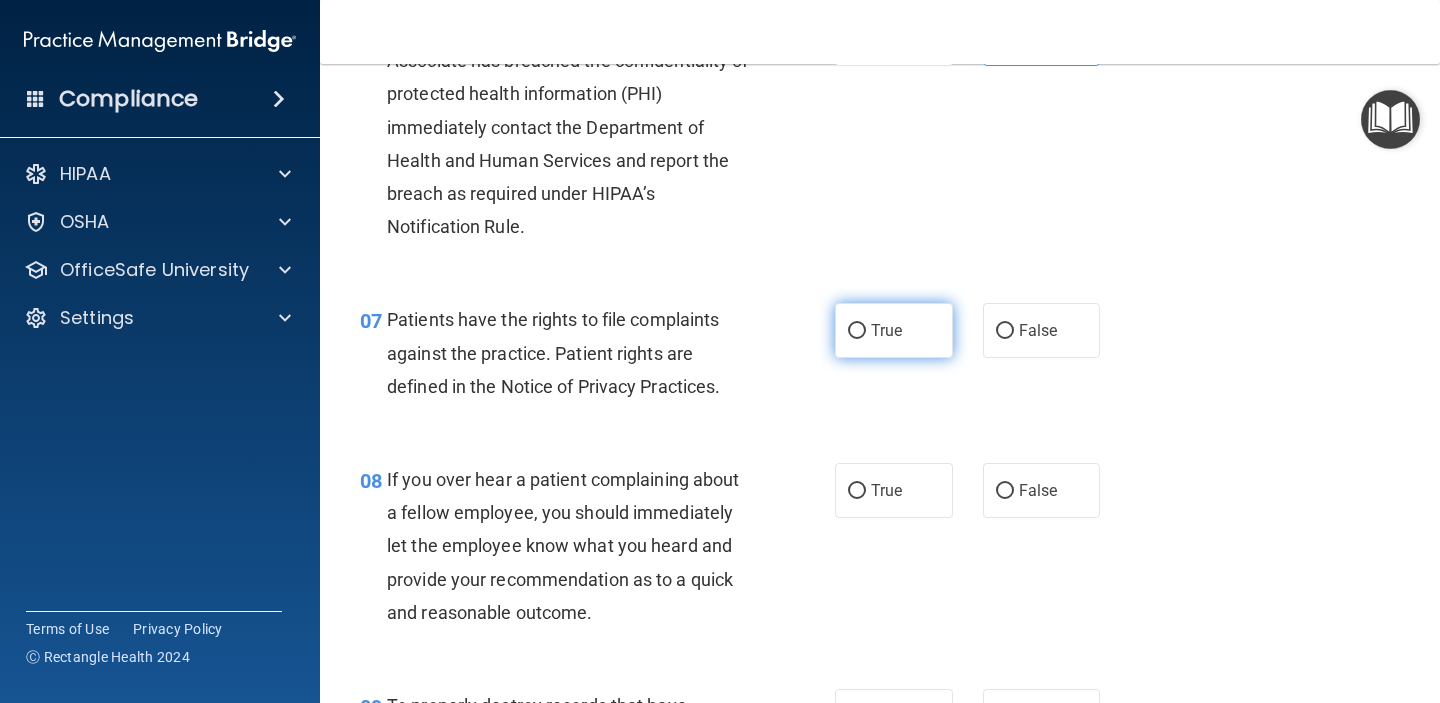 click on "True" at bounding box center [894, 330] 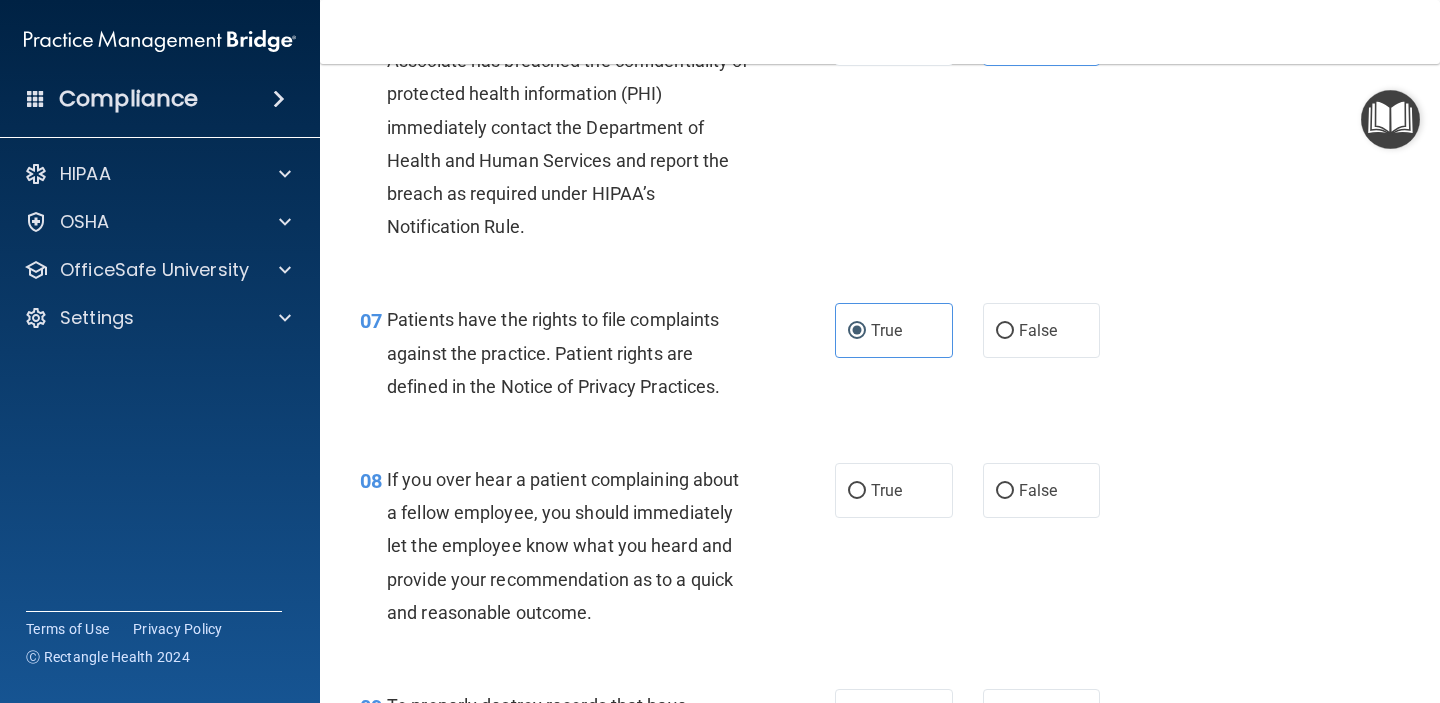 scroll, scrollTop: 1484, scrollLeft: 0, axis: vertical 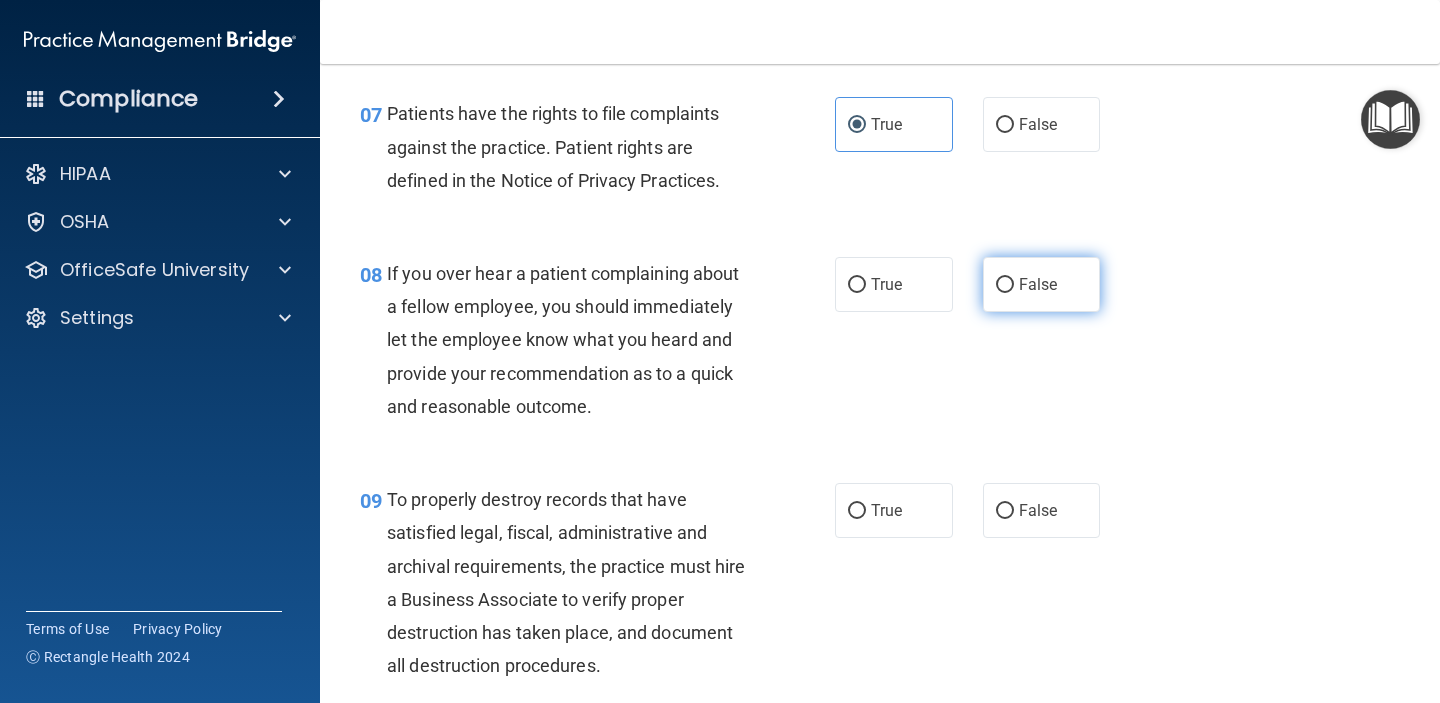 click on "False" at bounding box center (1038, 284) 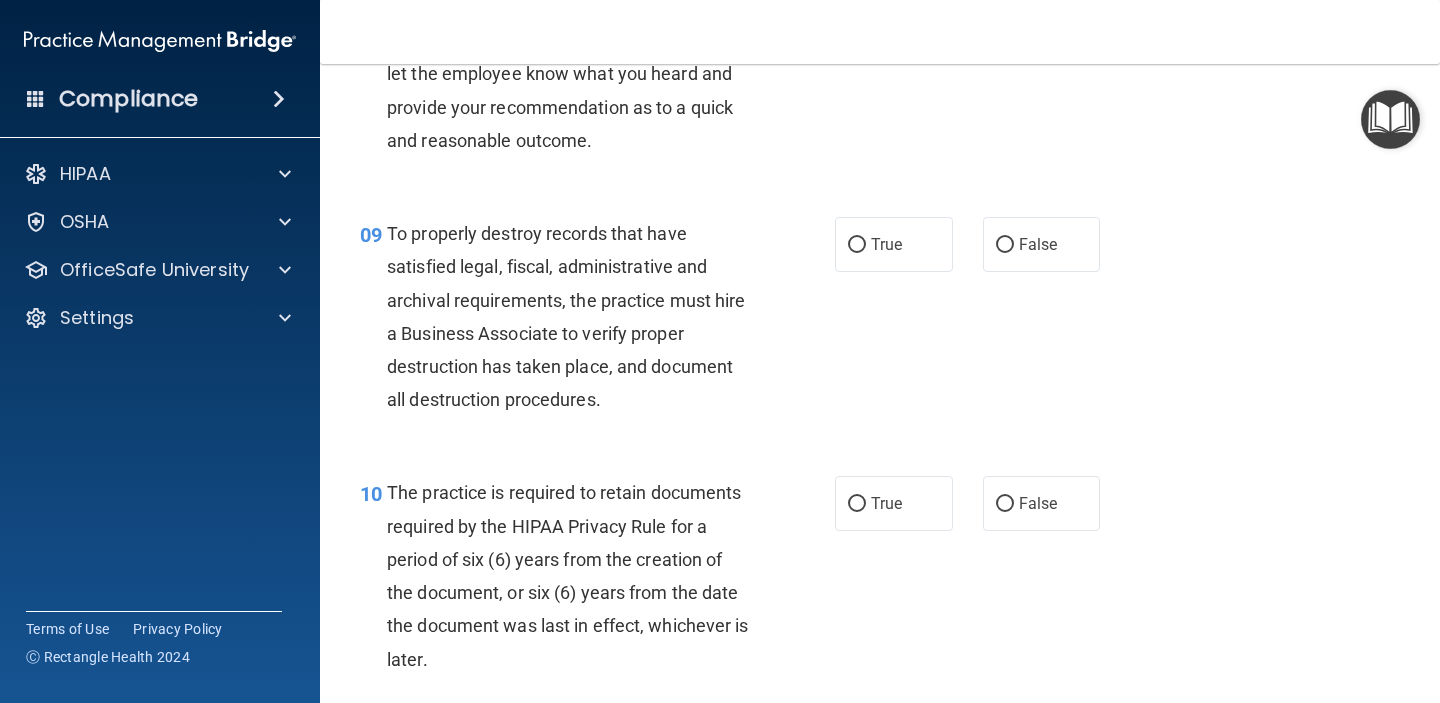 scroll, scrollTop: 1749, scrollLeft: 0, axis: vertical 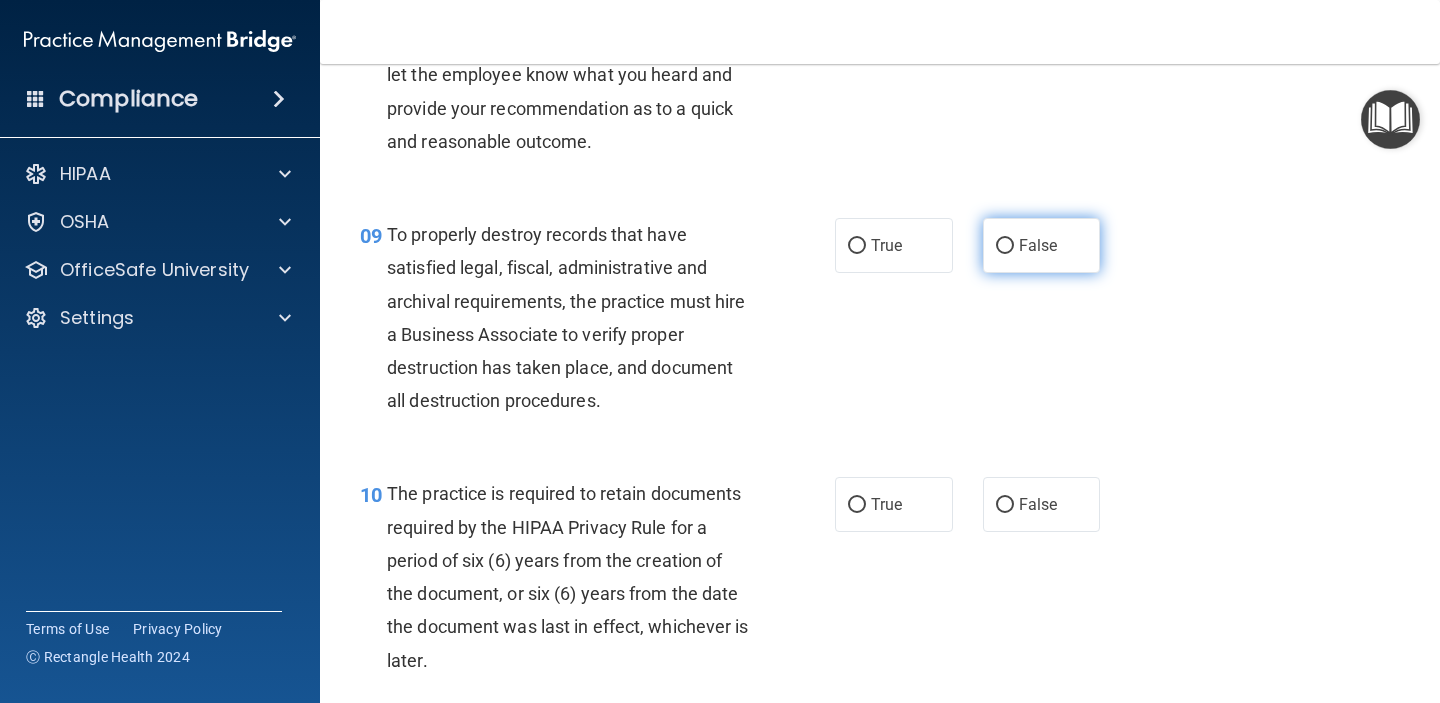 click on "False" at bounding box center [1005, 246] 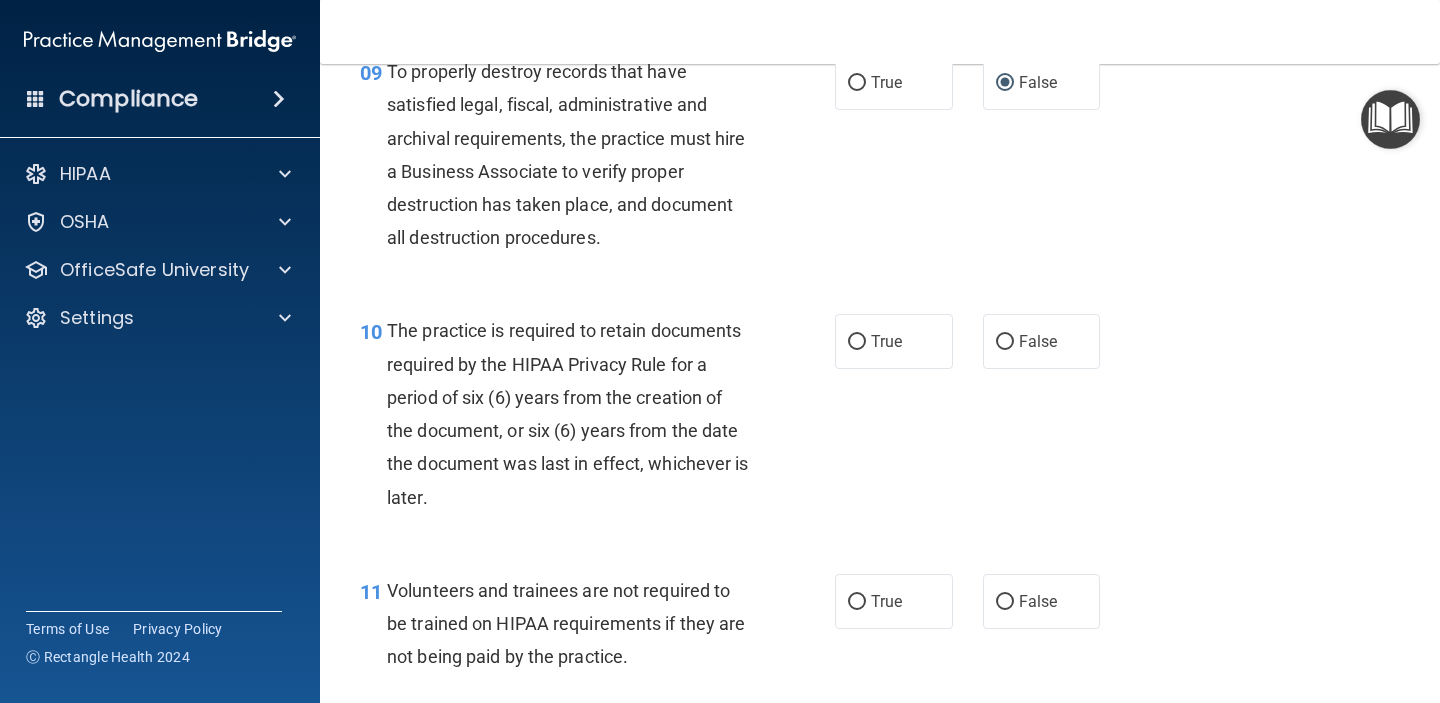 scroll, scrollTop: 1957, scrollLeft: 0, axis: vertical 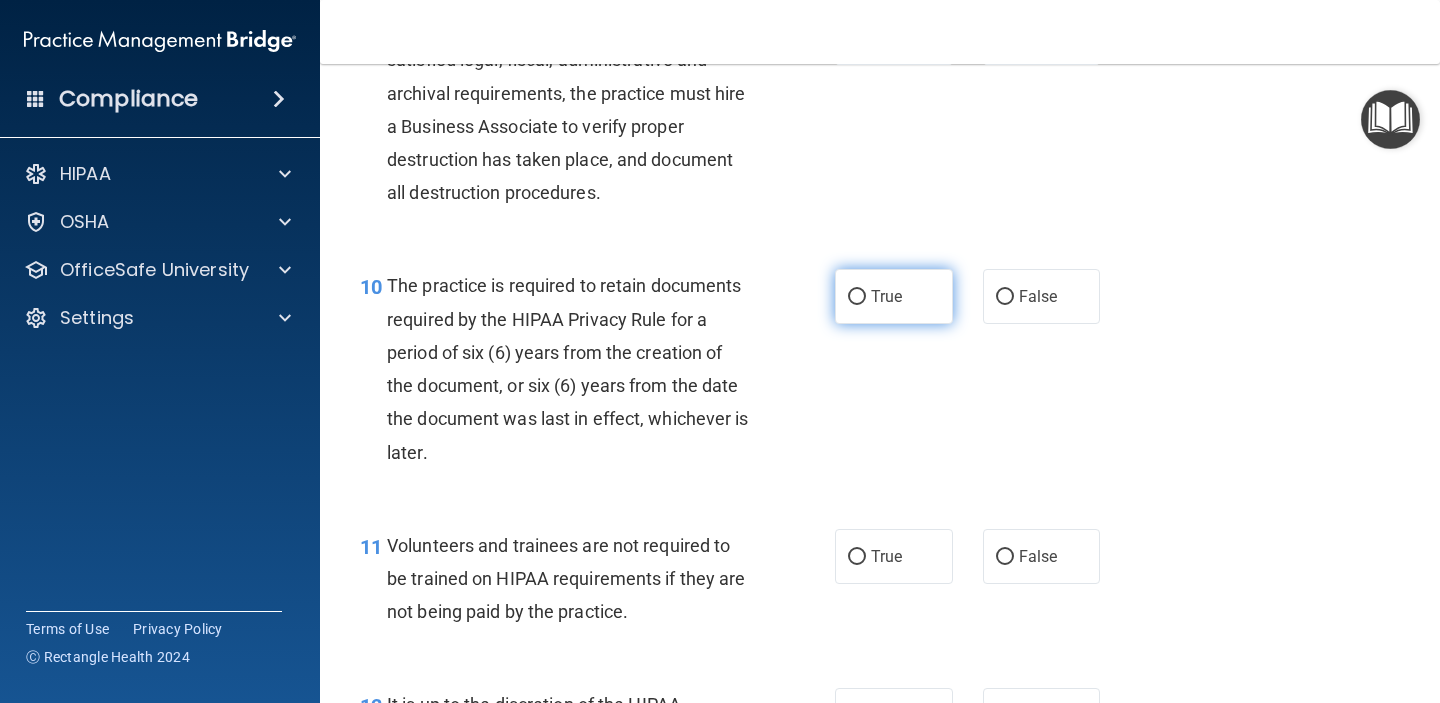 click on "True" at bounding box center (894, 296) 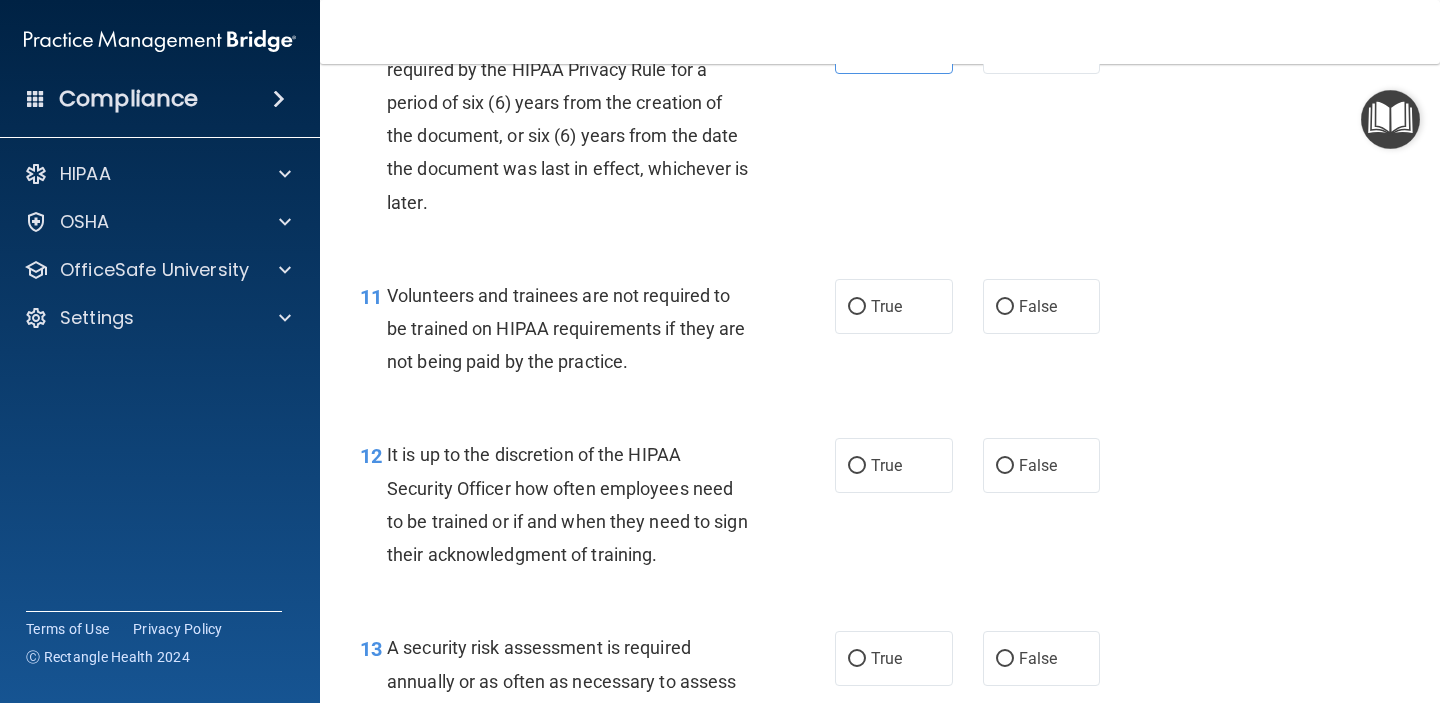 scroll, scrollTop: 2208, scrollLeft: 0, axis: vertical 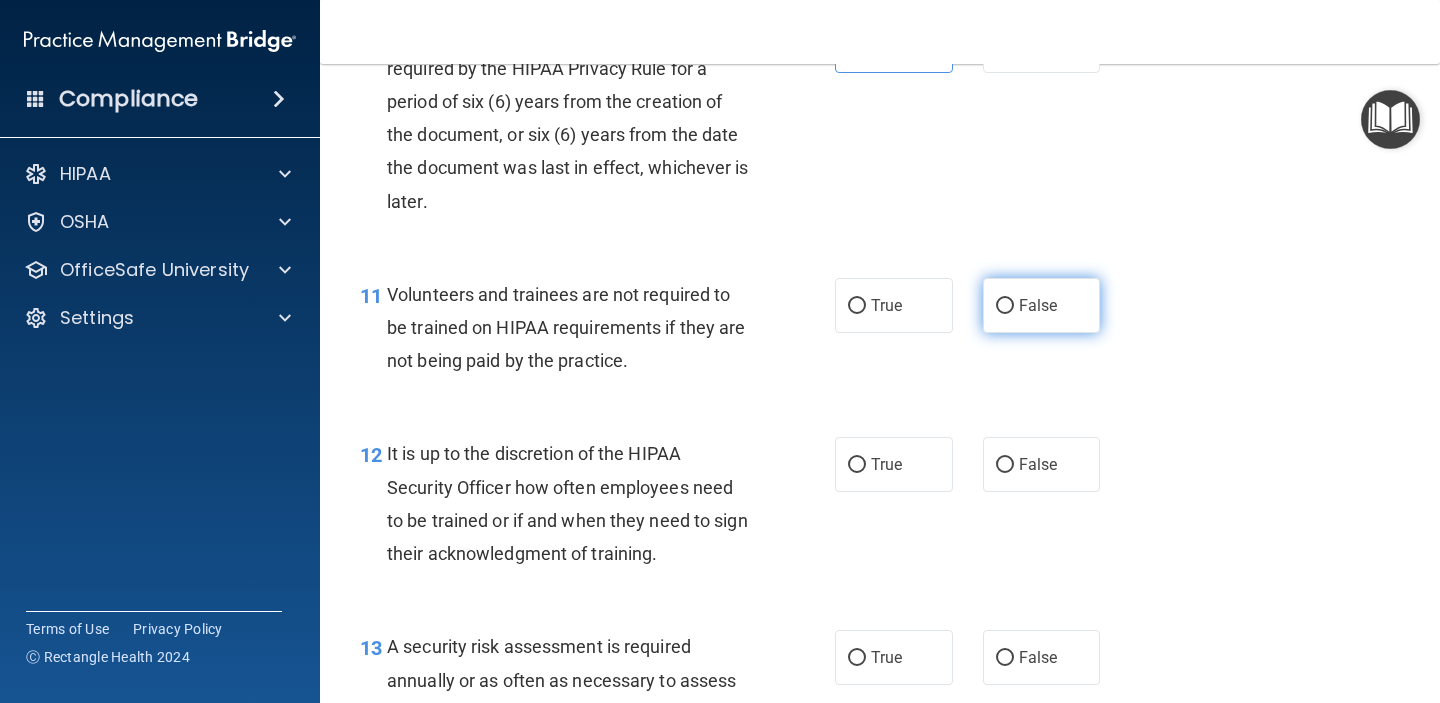 click on "False" at bounding box center [1038, 305] 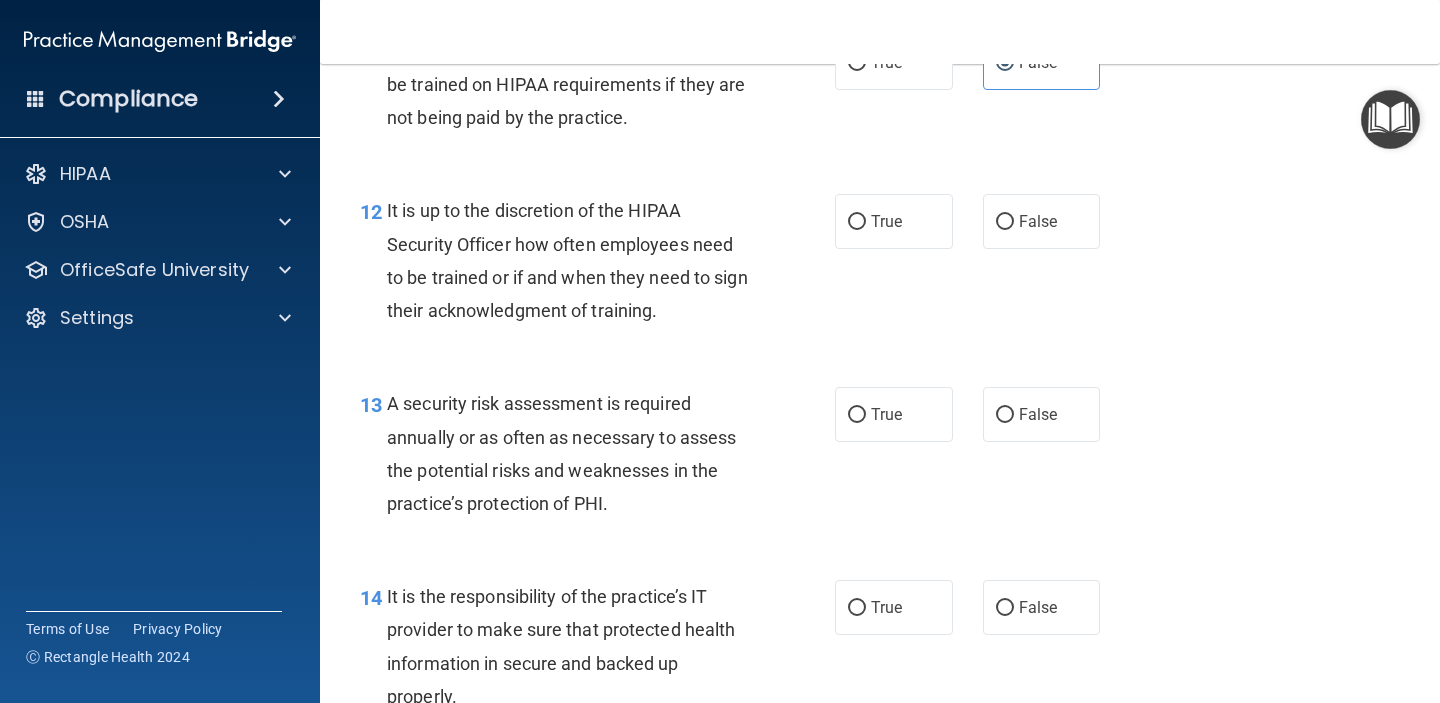 scroll, scrollTop: 2450, scrollLeft: 0, axis: vertical 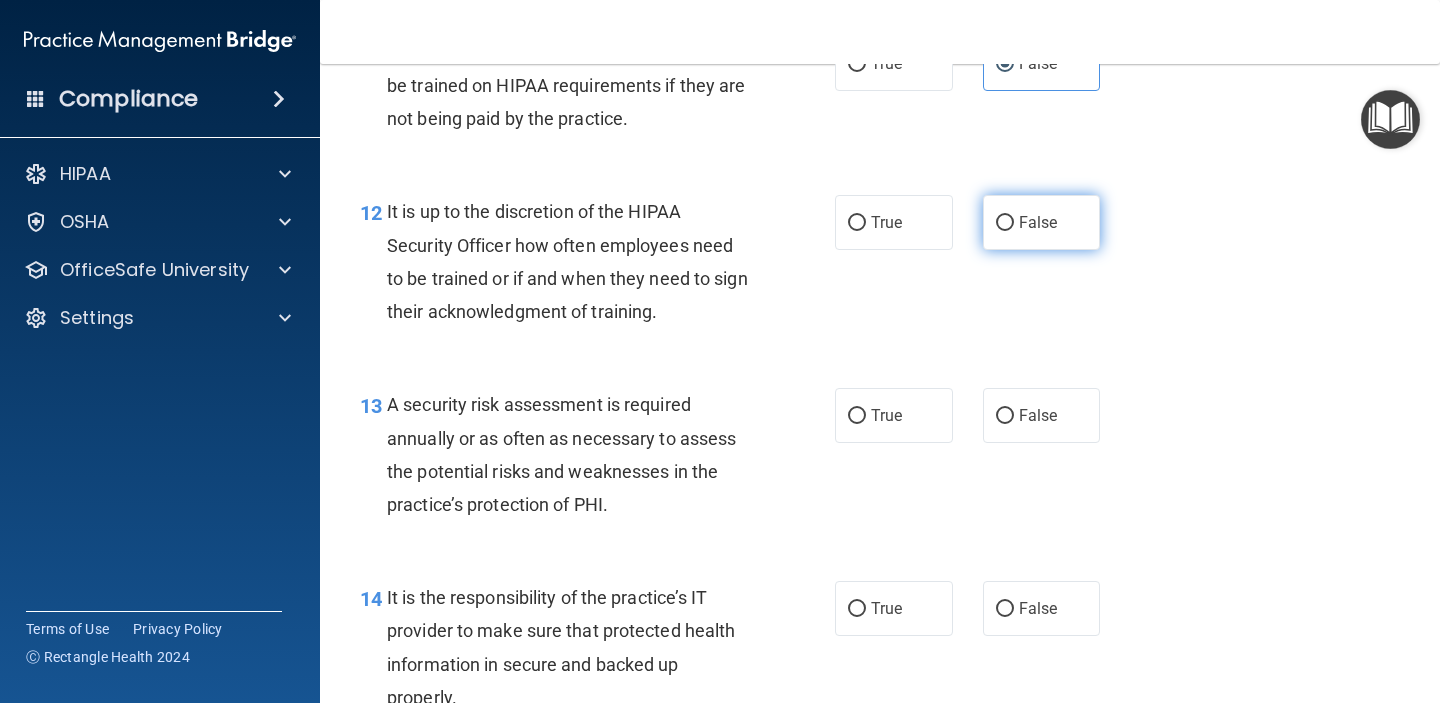 click on "False" at bounding box center [1042, 222] 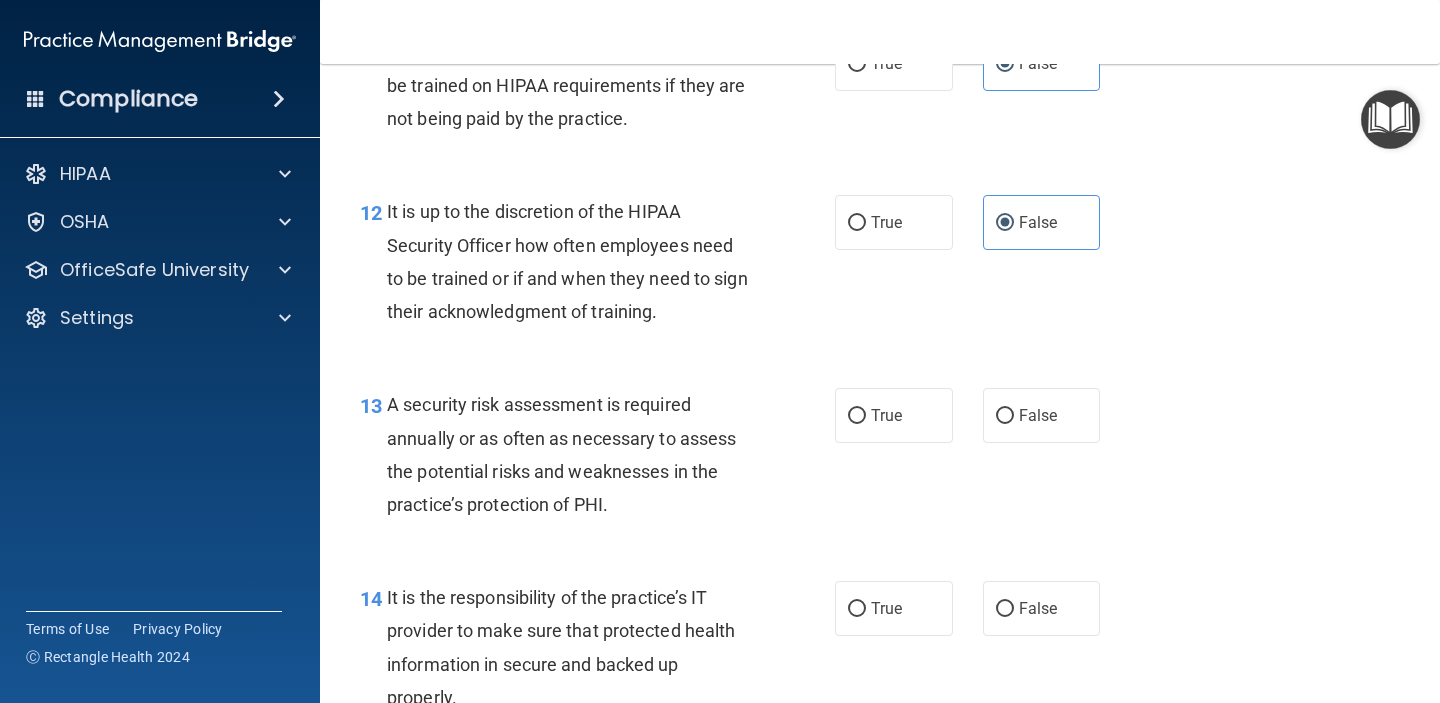 scroll, scrollTop: 2648, scrollLeft: 0, axis: vertical 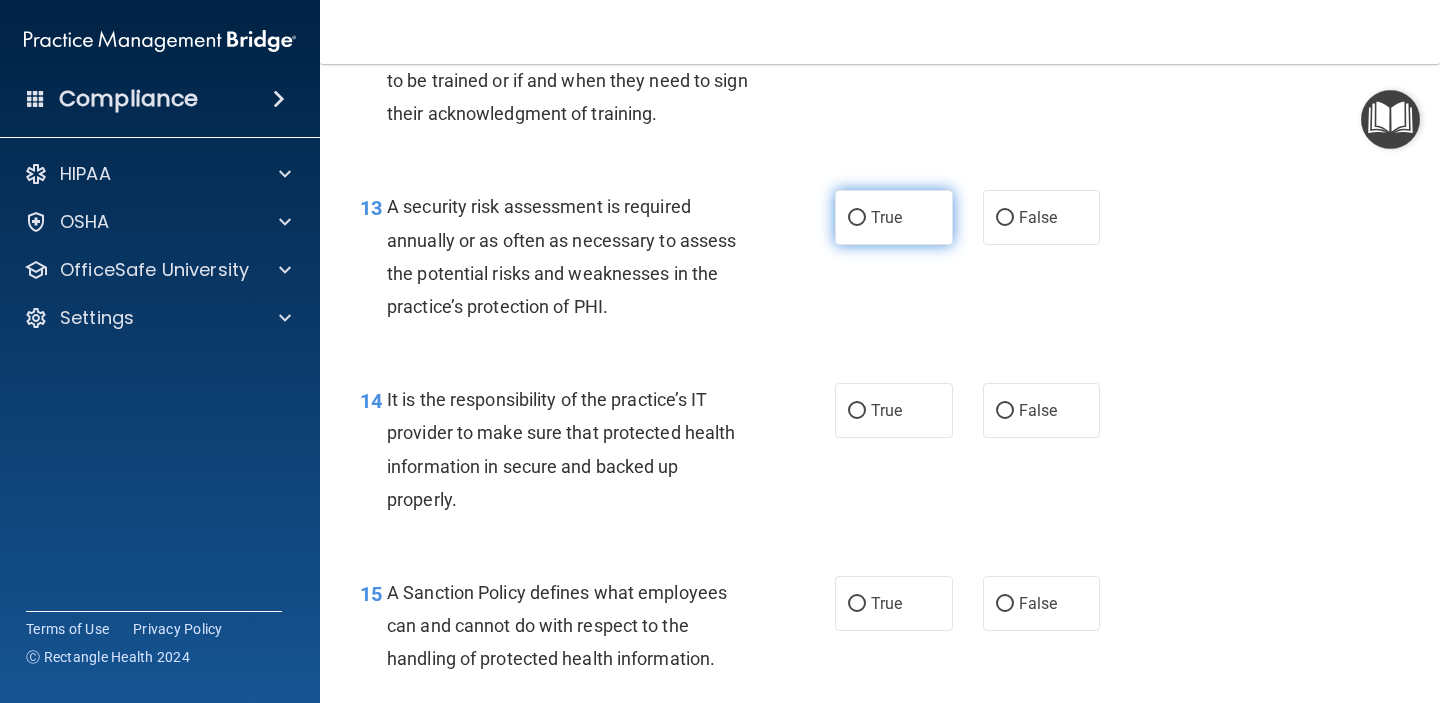 click on "True" at bounding box center (886, 217) 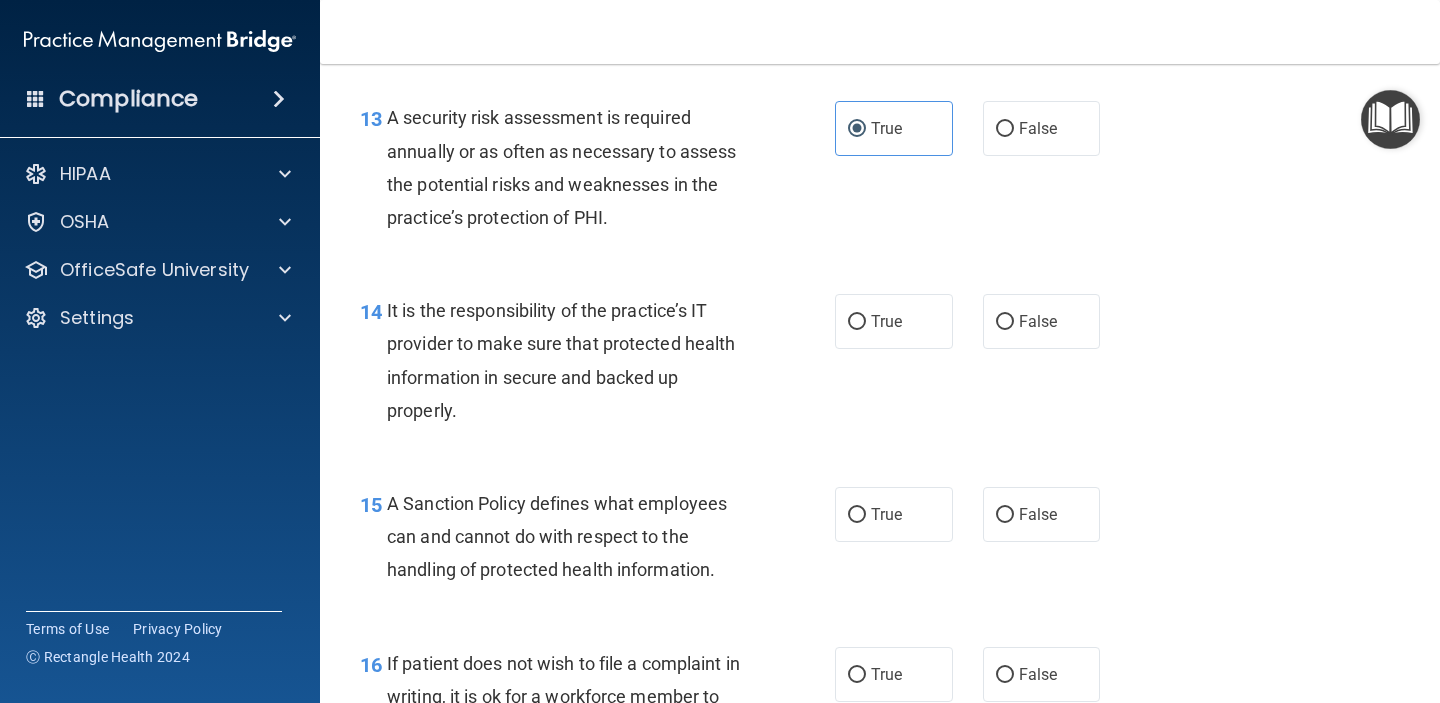 scroll, scrollTop: 2792, scrollLeft: 0, axis: vertical 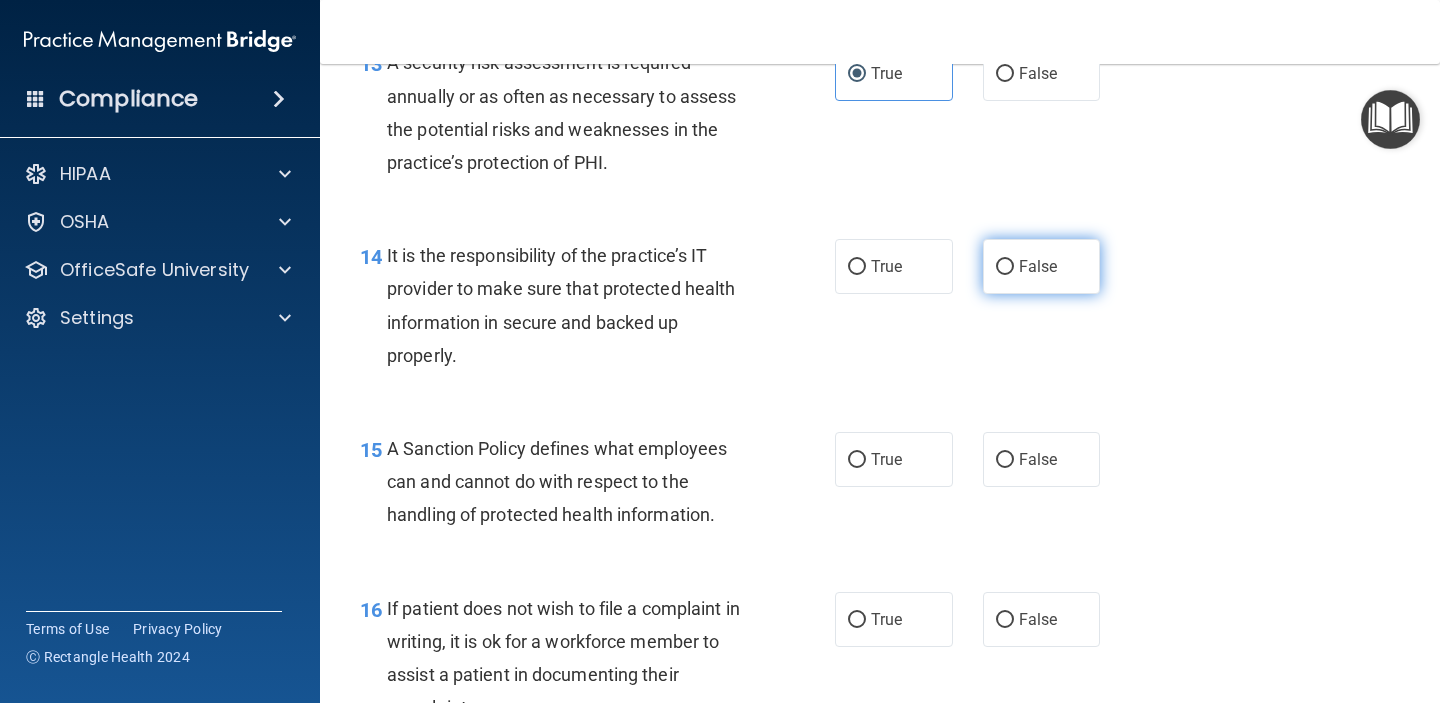 click on "False" at bounding box center [1042, 266] 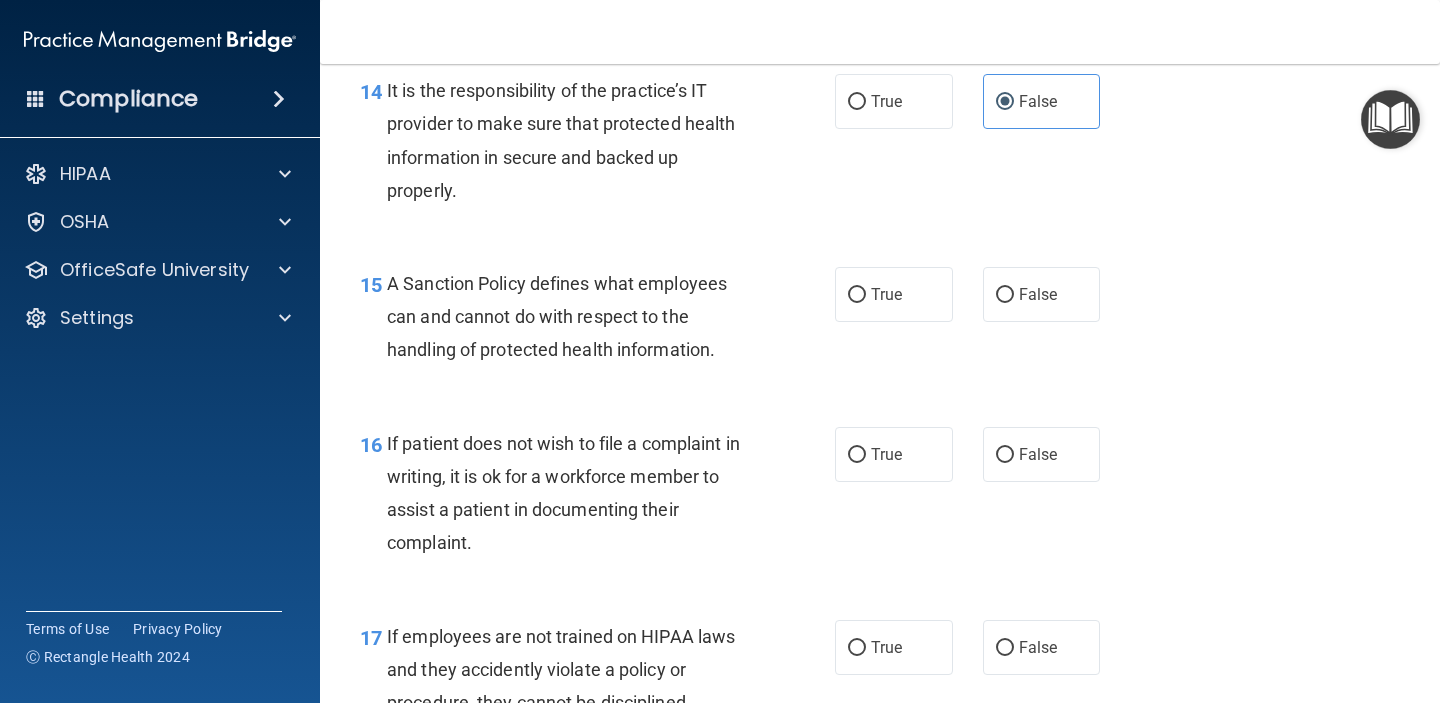 scroll, scrollTop: 2975, scrollLeft: 0, axis: vertical 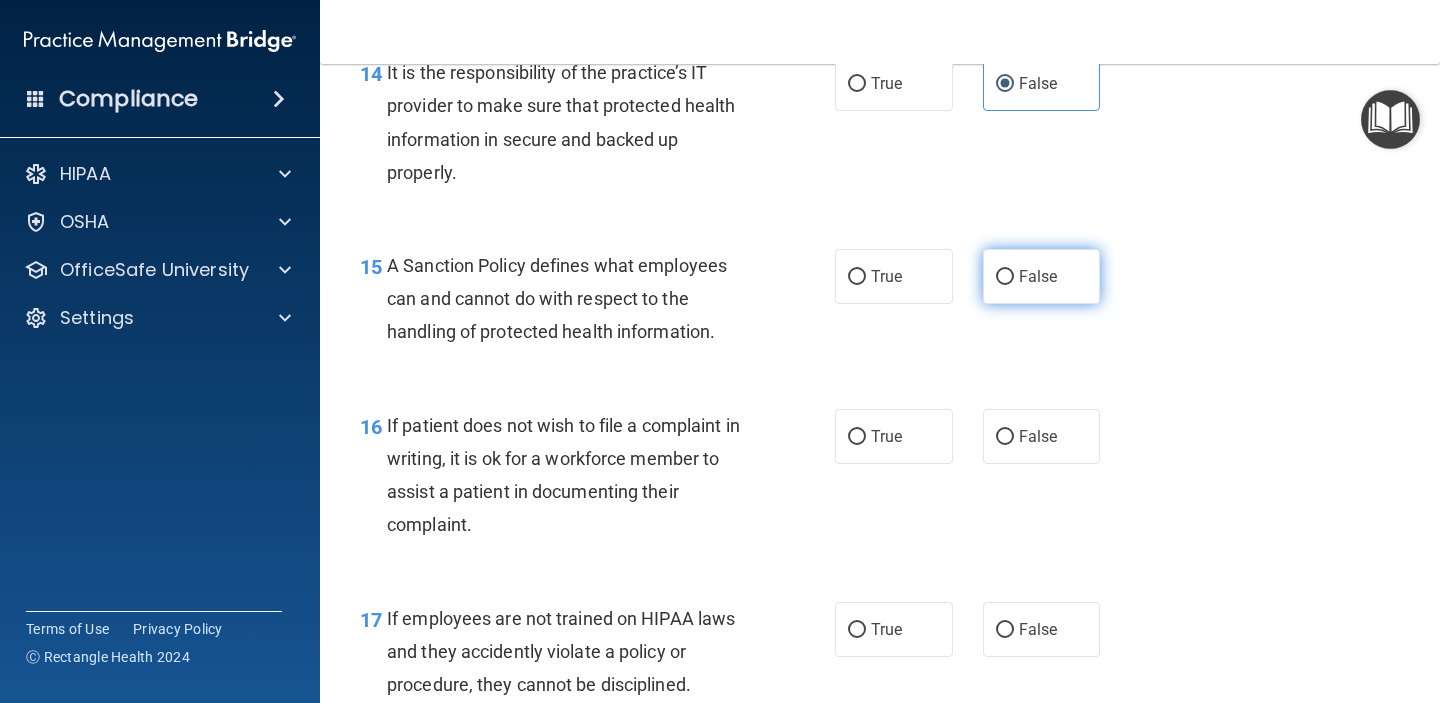 click on "False" at bounding box center [1042, 276] 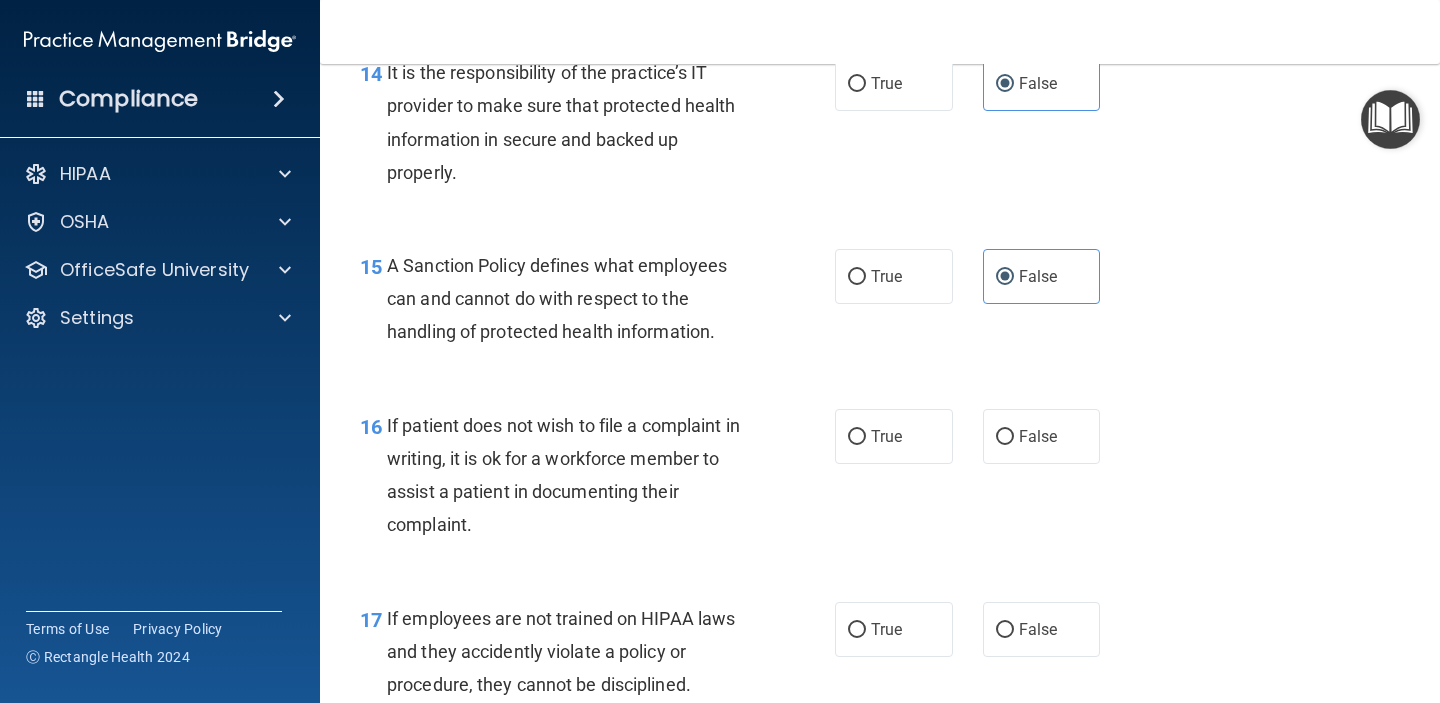 scroll, scrollTop: 3036, scrollLeft: 0, axis: vertical 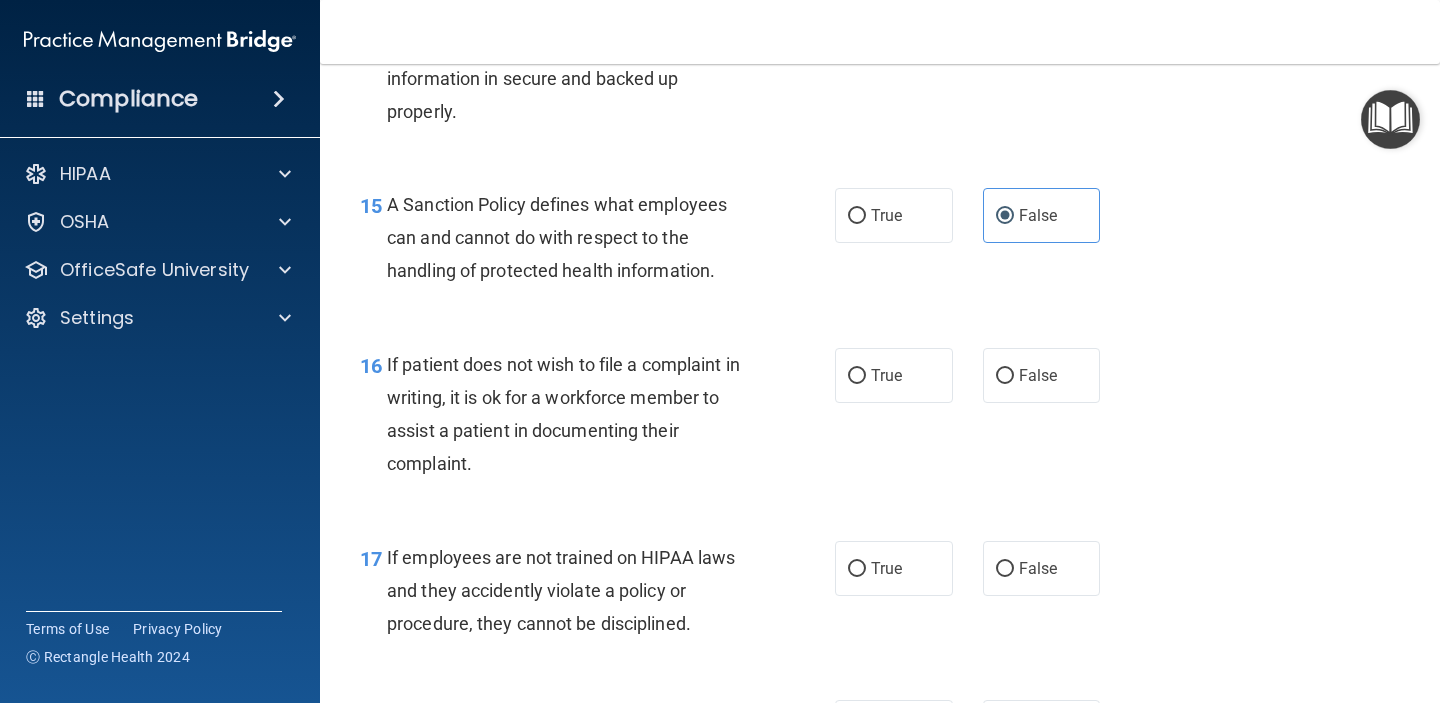click on "False" at bounding box center (1042, 375) 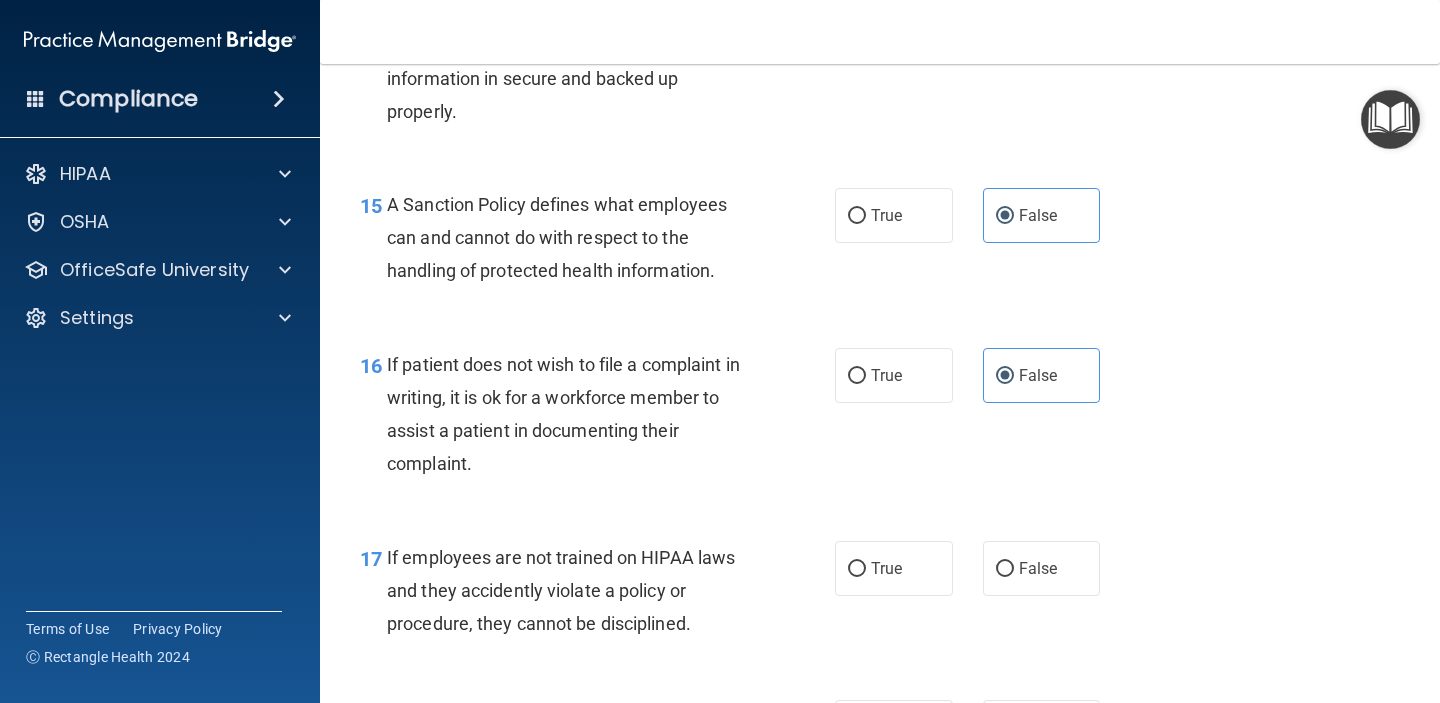 scroll, scrollTop: 3219, scrollLeft: 0, axis: vertical 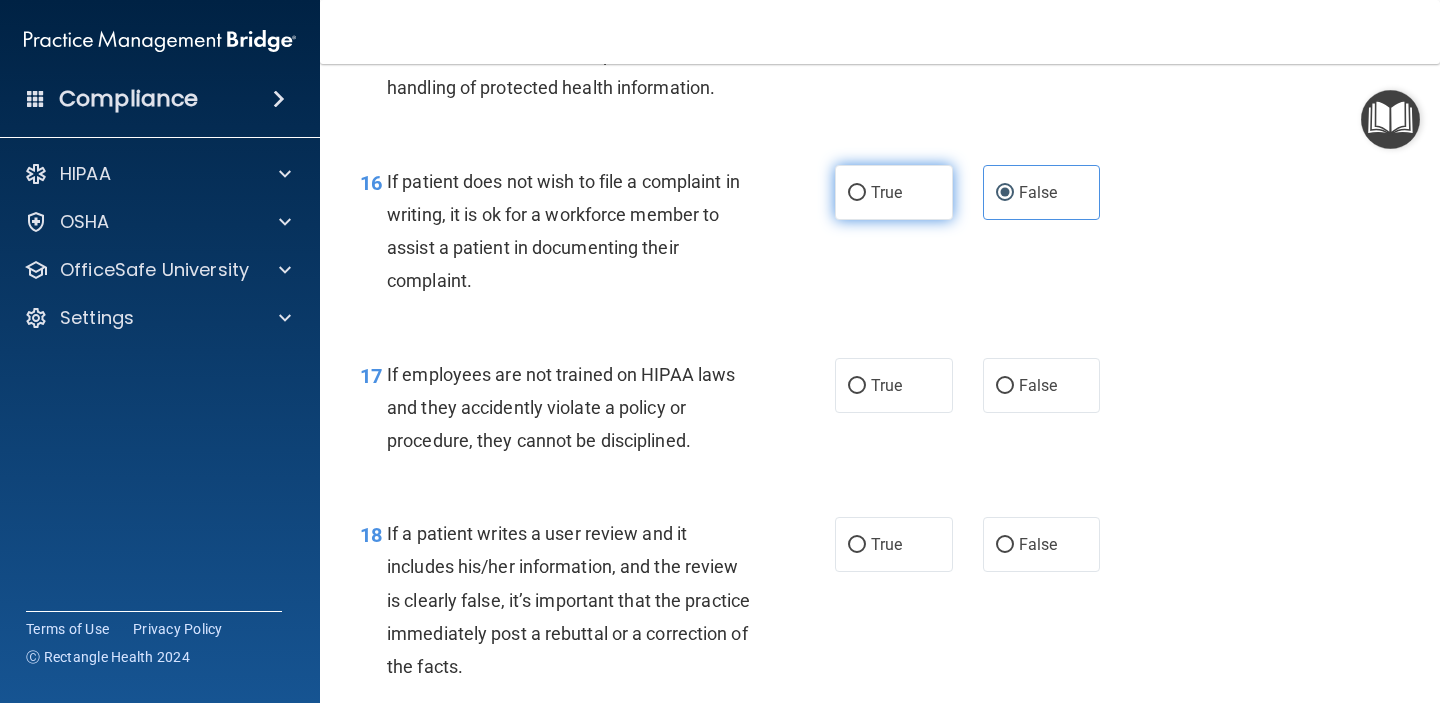 click on "True" at bounding box center (886, 192) 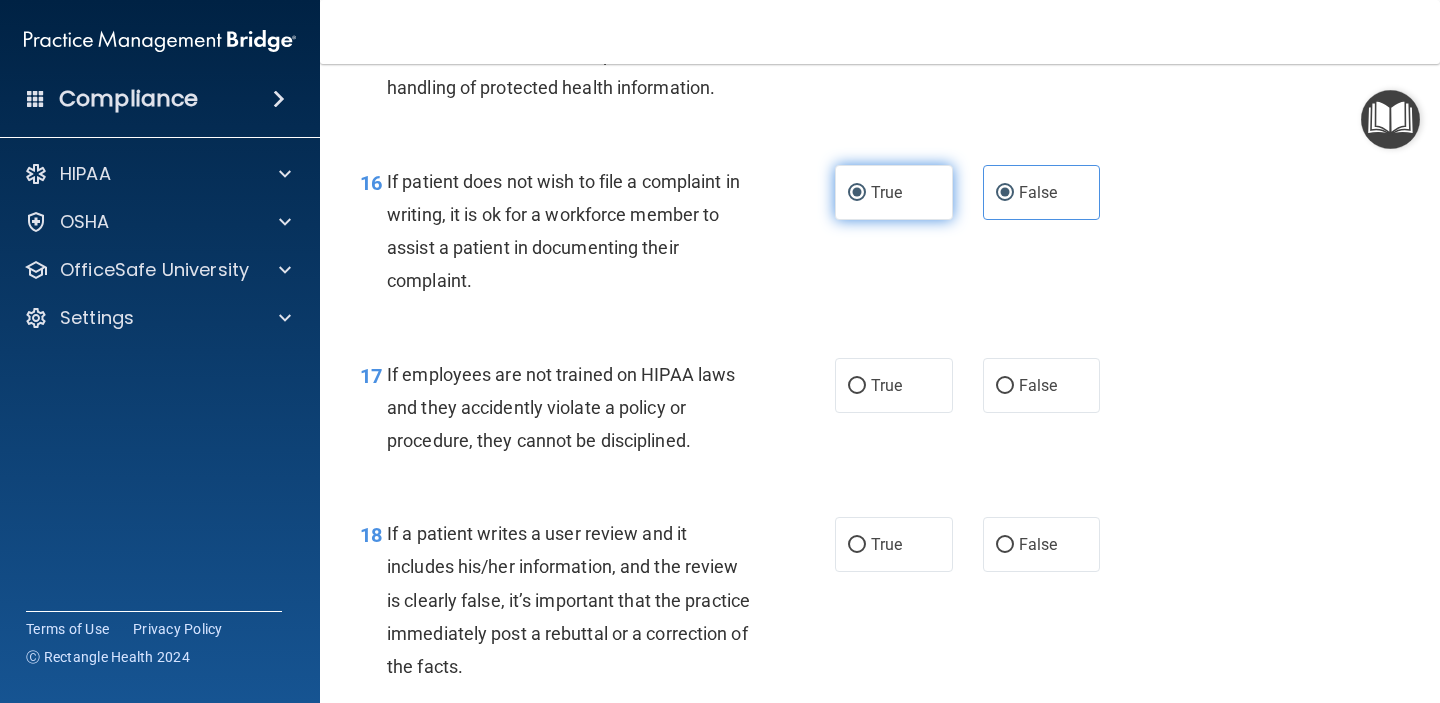 radio on "false" 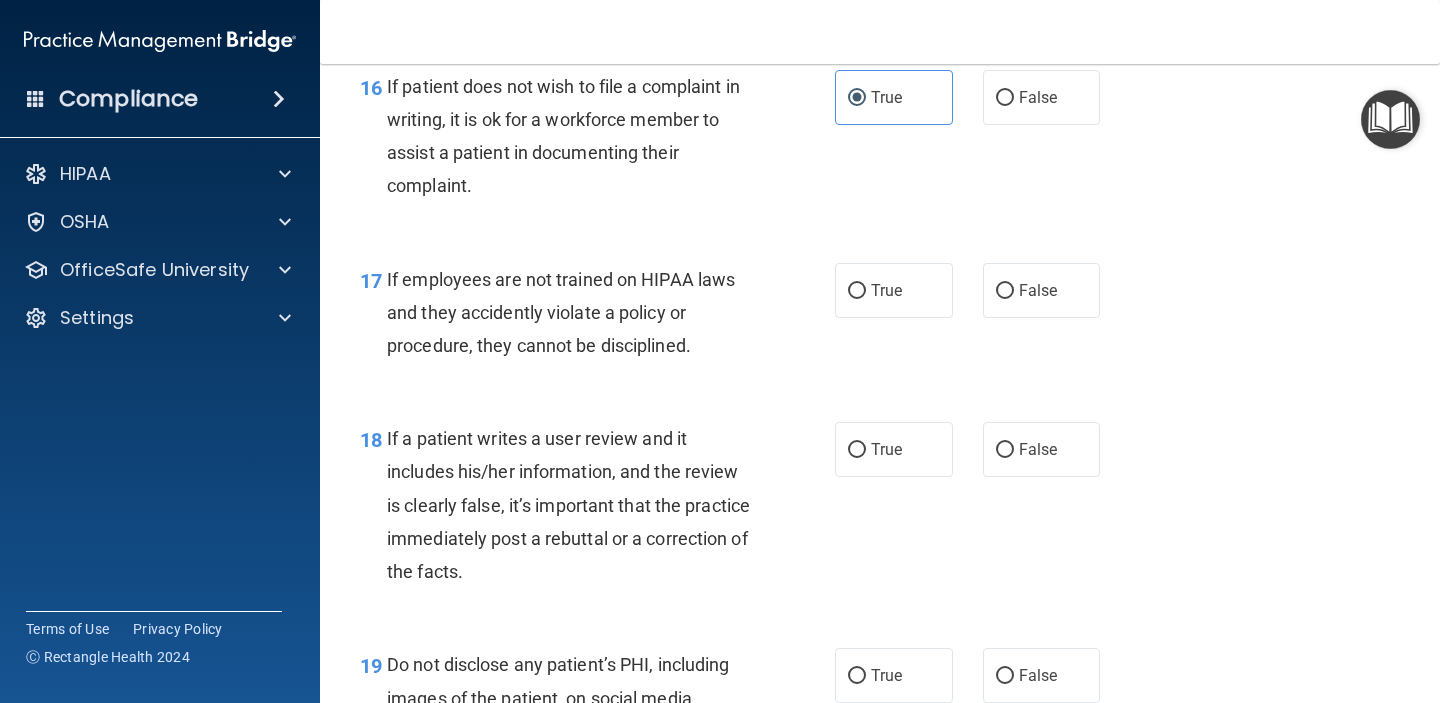 scroll, scrollTop: 3343, scrollLeft: 0, axis: vertical 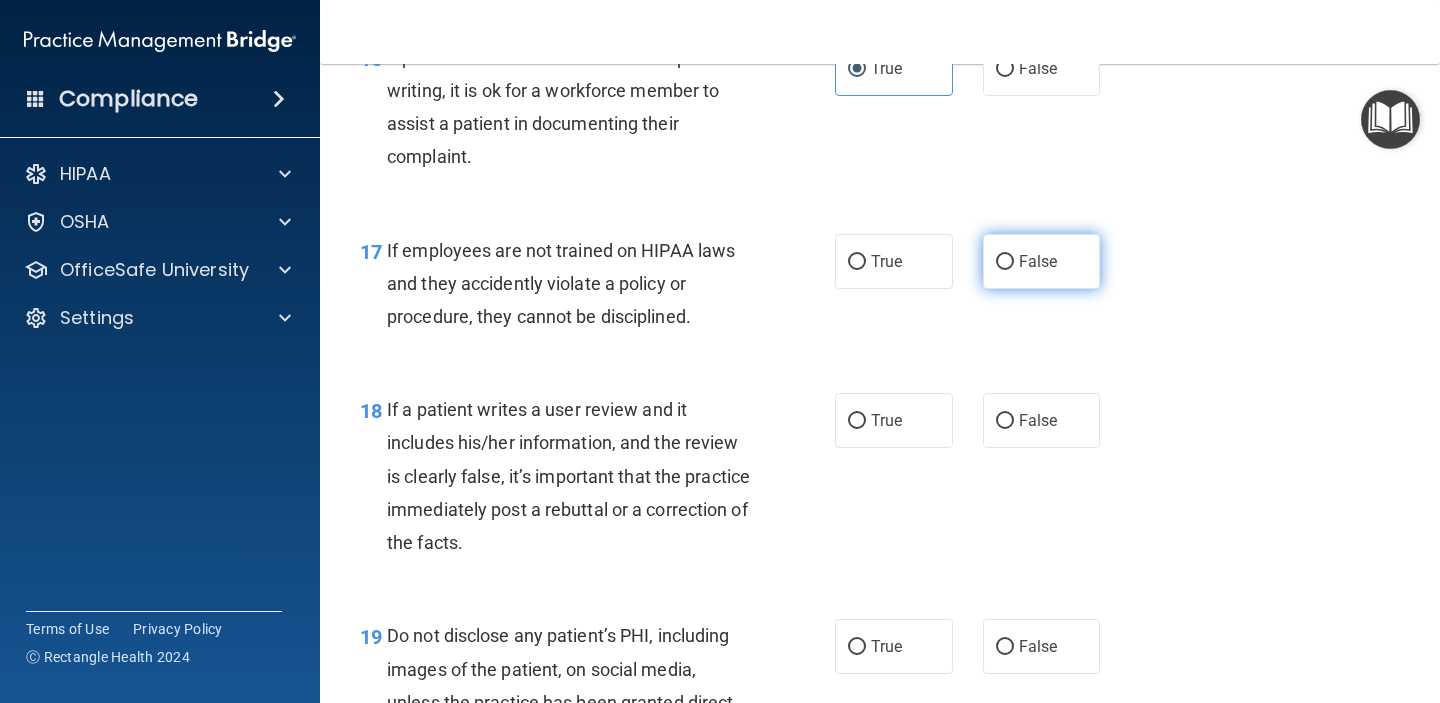 click on "False" at bounding box center [1042, 261] 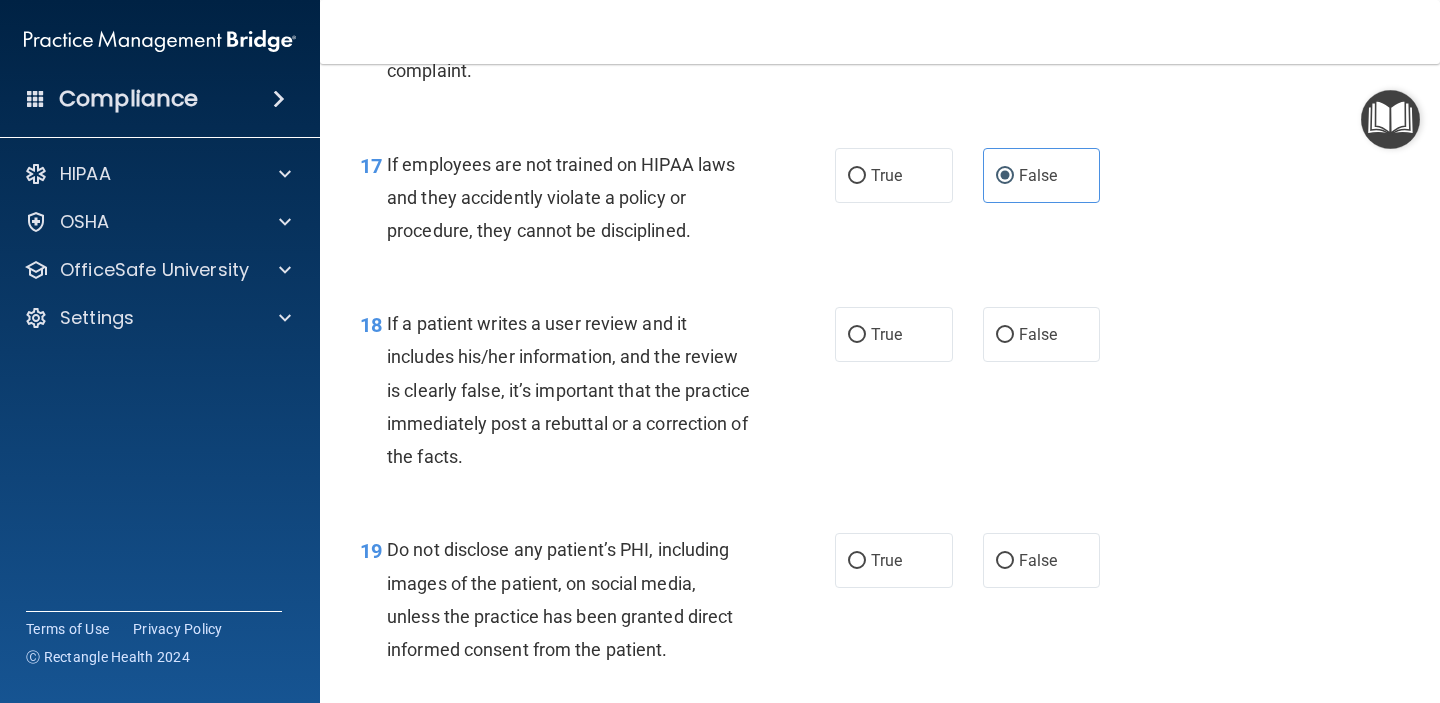 scroll, scrollTop: 3509, scrollLeft: 0, axis: vertical 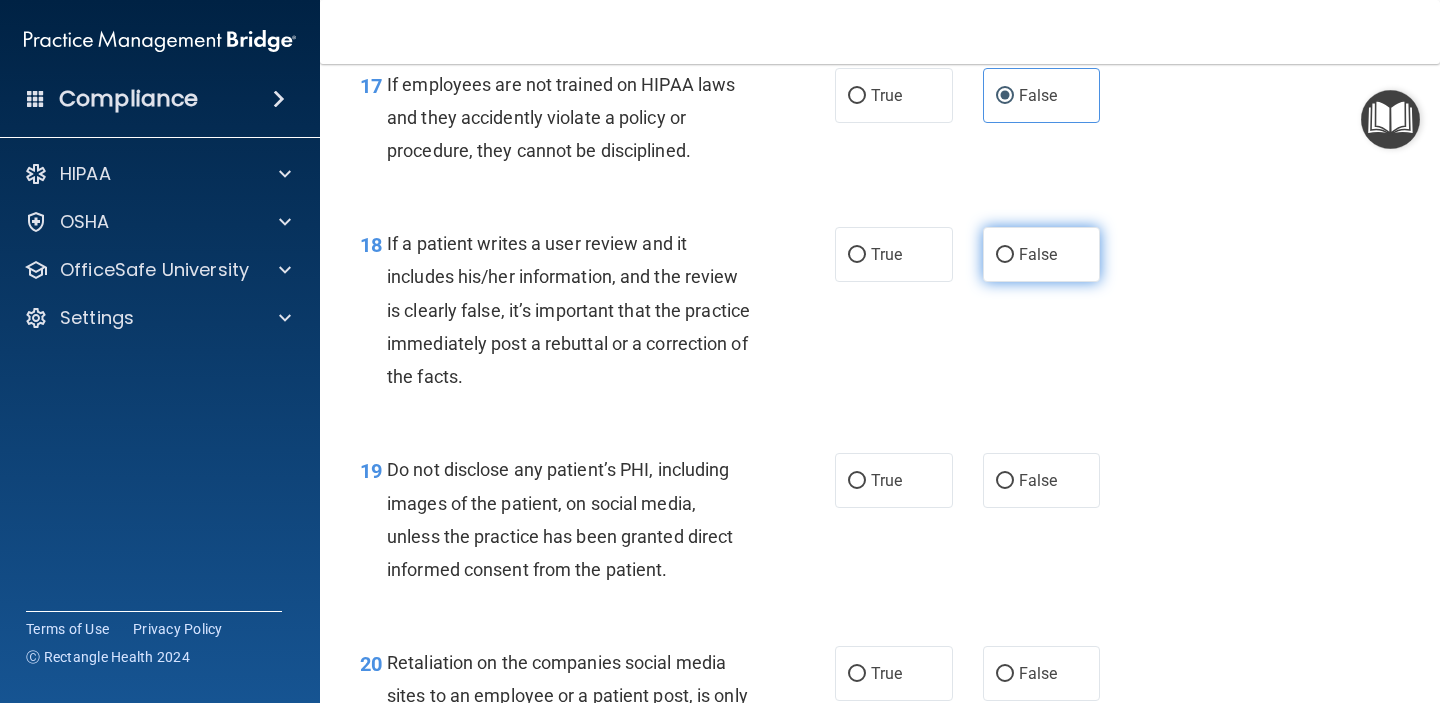 click on "False" at bounding box center (1042, 254) 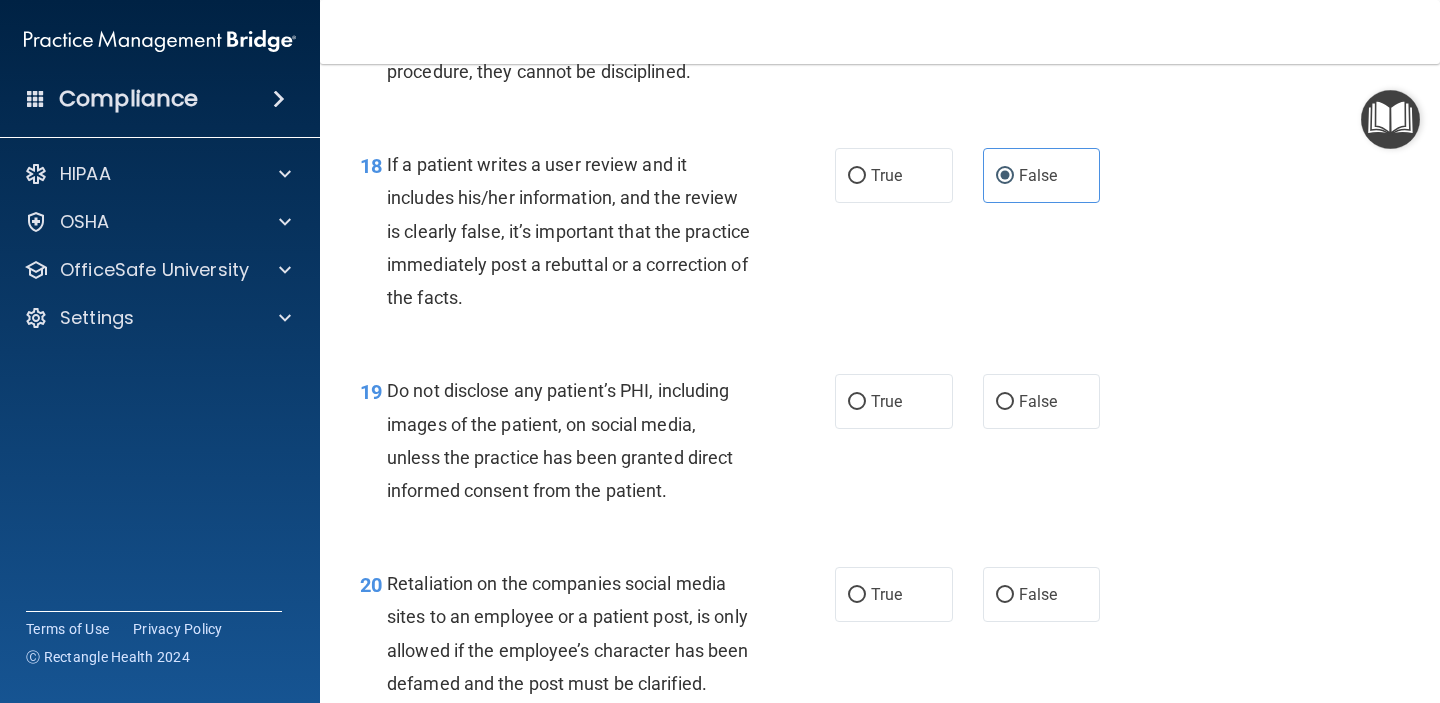 scroll, scrollTop: 3707, scrollLeft: 0, axis: vertical 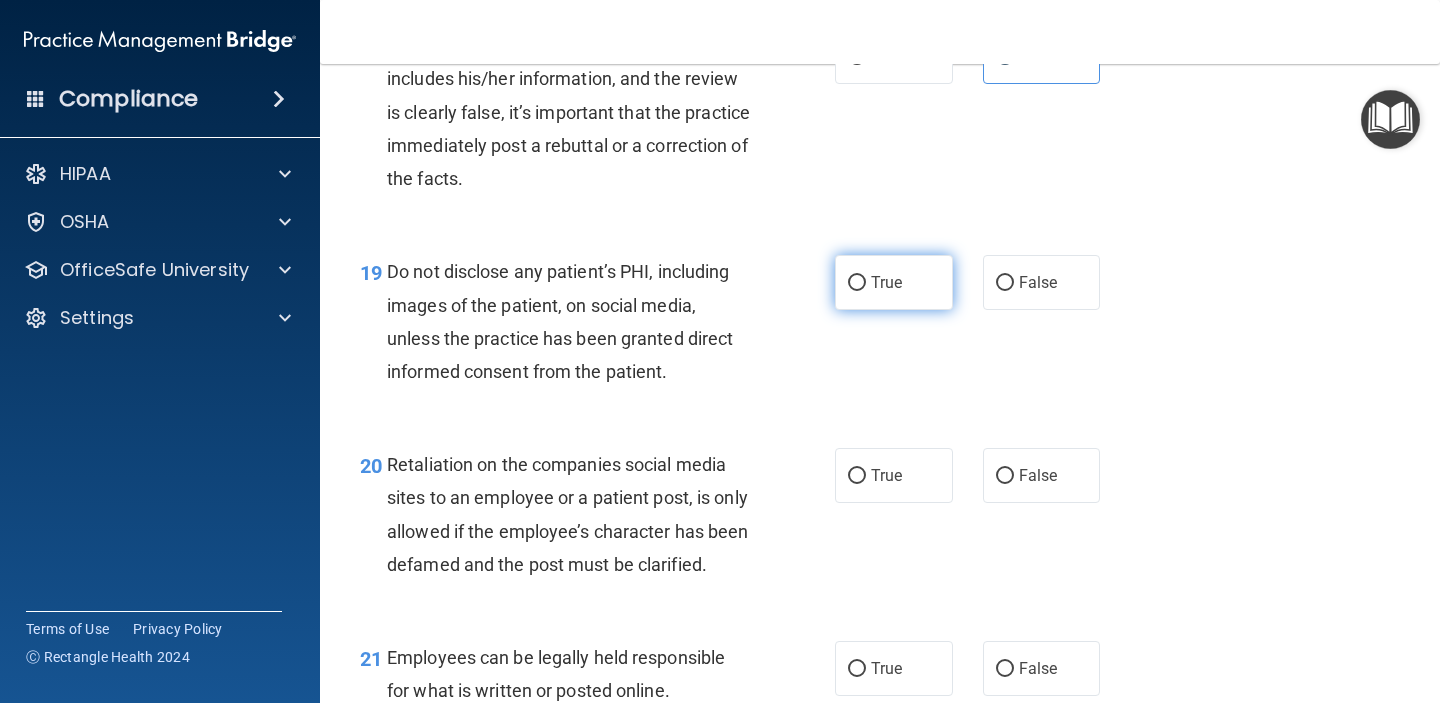 click on "True" at bounding box center [894, 282] 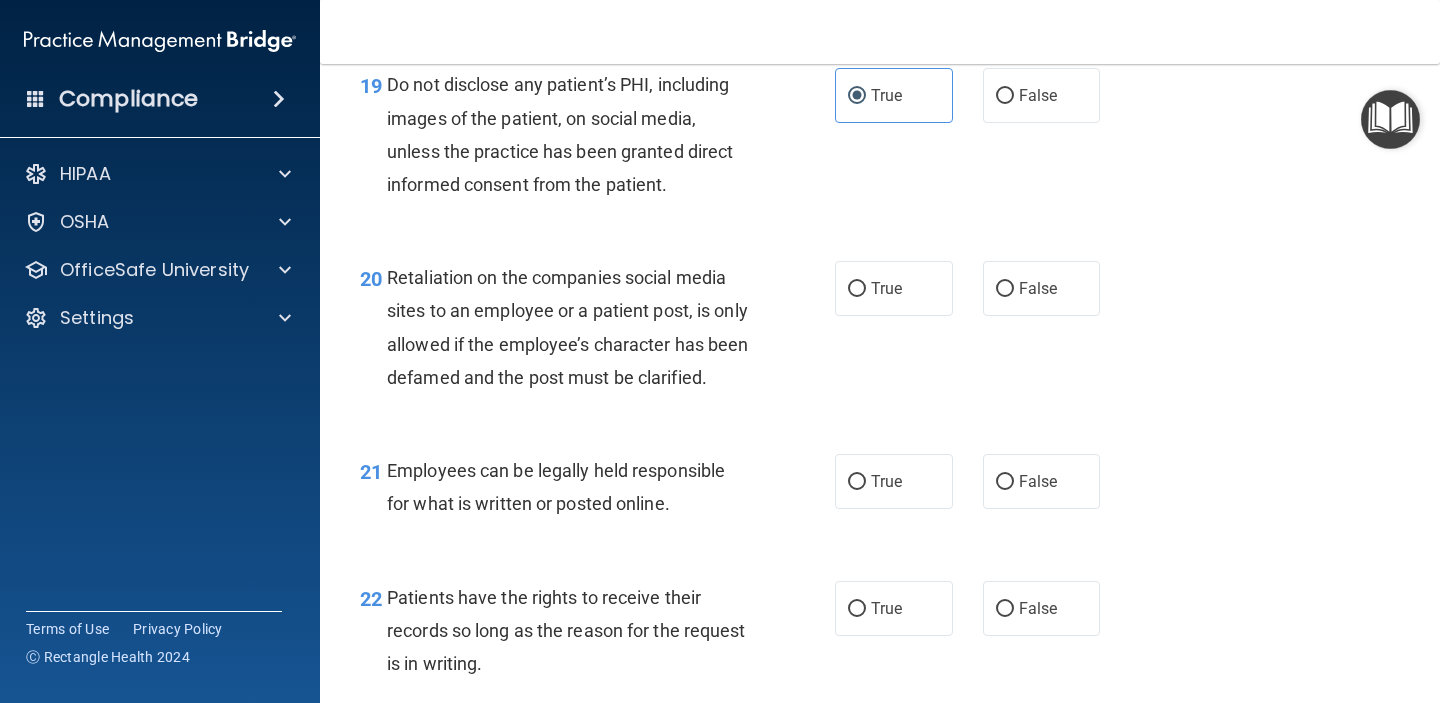 scroll, scrollTop: 3889, scrollLeft: 0, axis: vertical 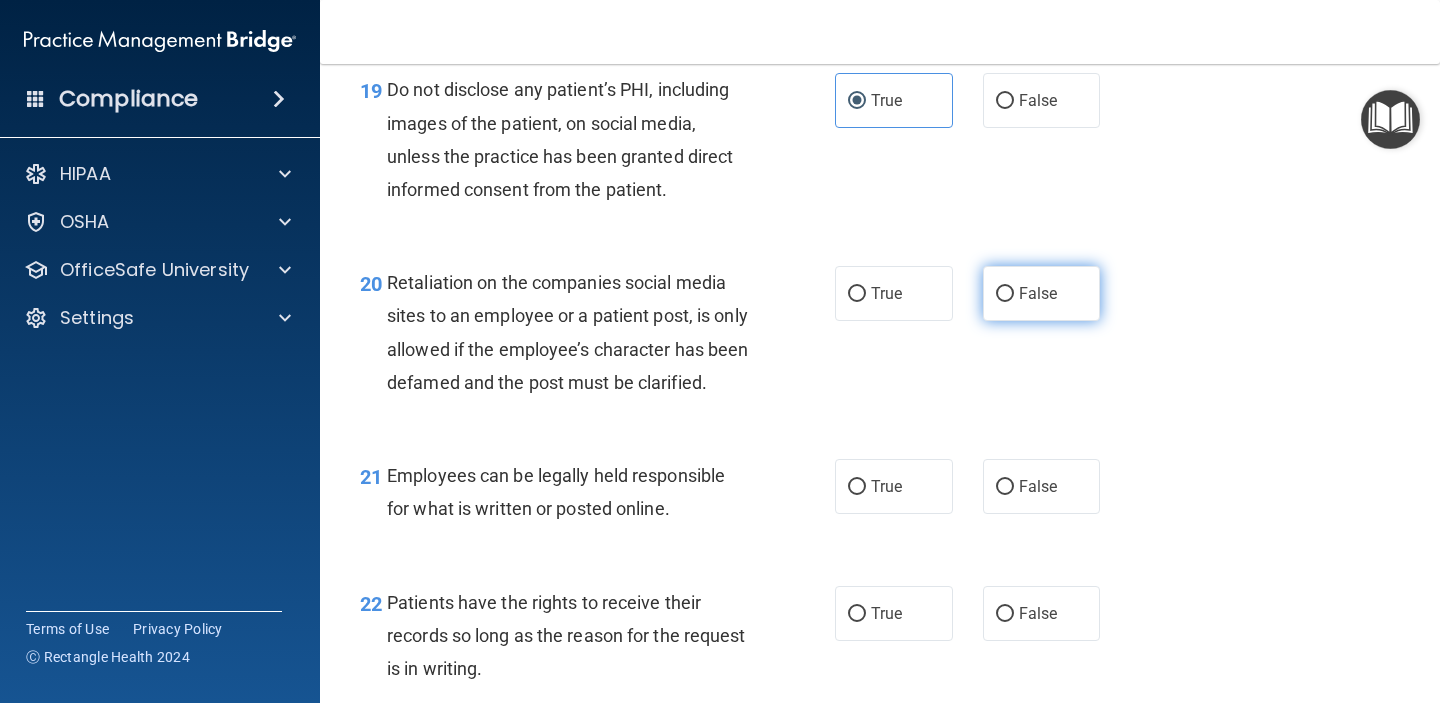 click on "False" at bounding box center [1038, 293] 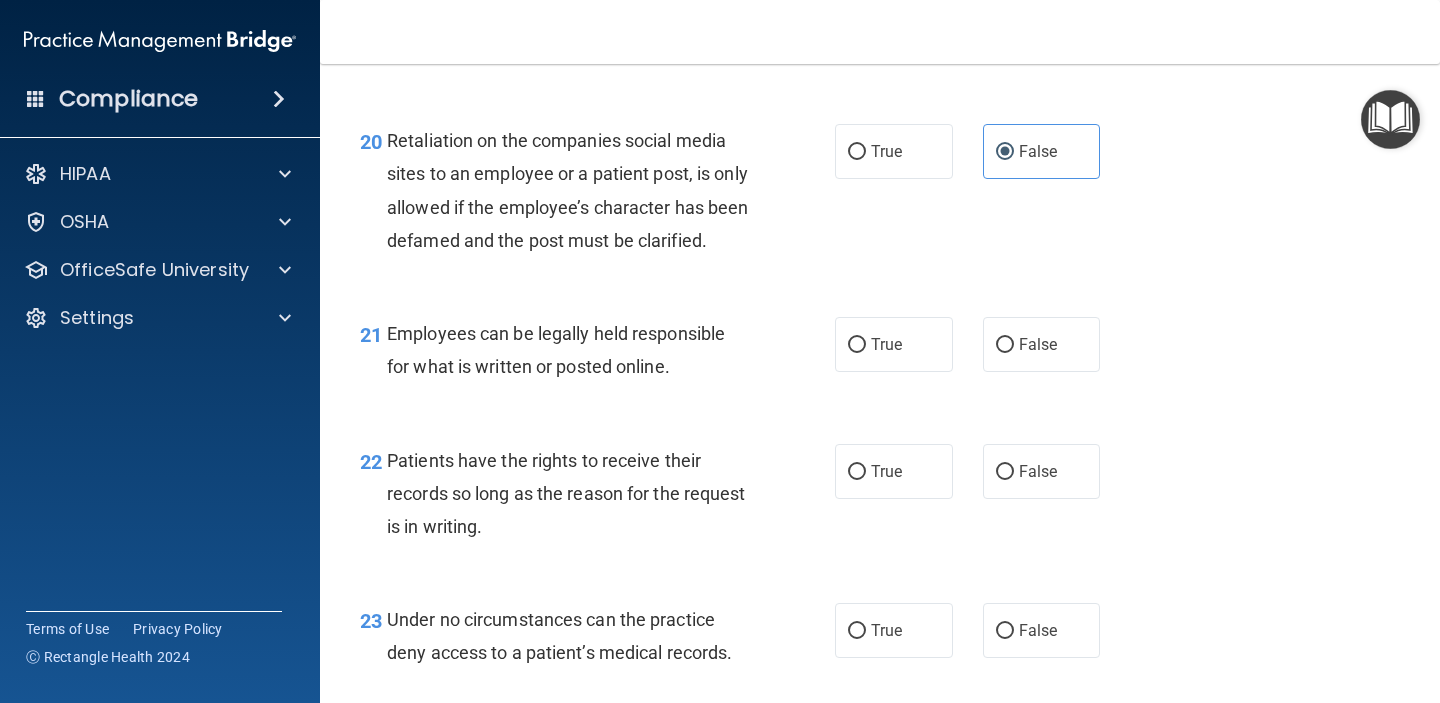 scroll, scrollTop: 4042, scrollLeft: 0, axis: vertical 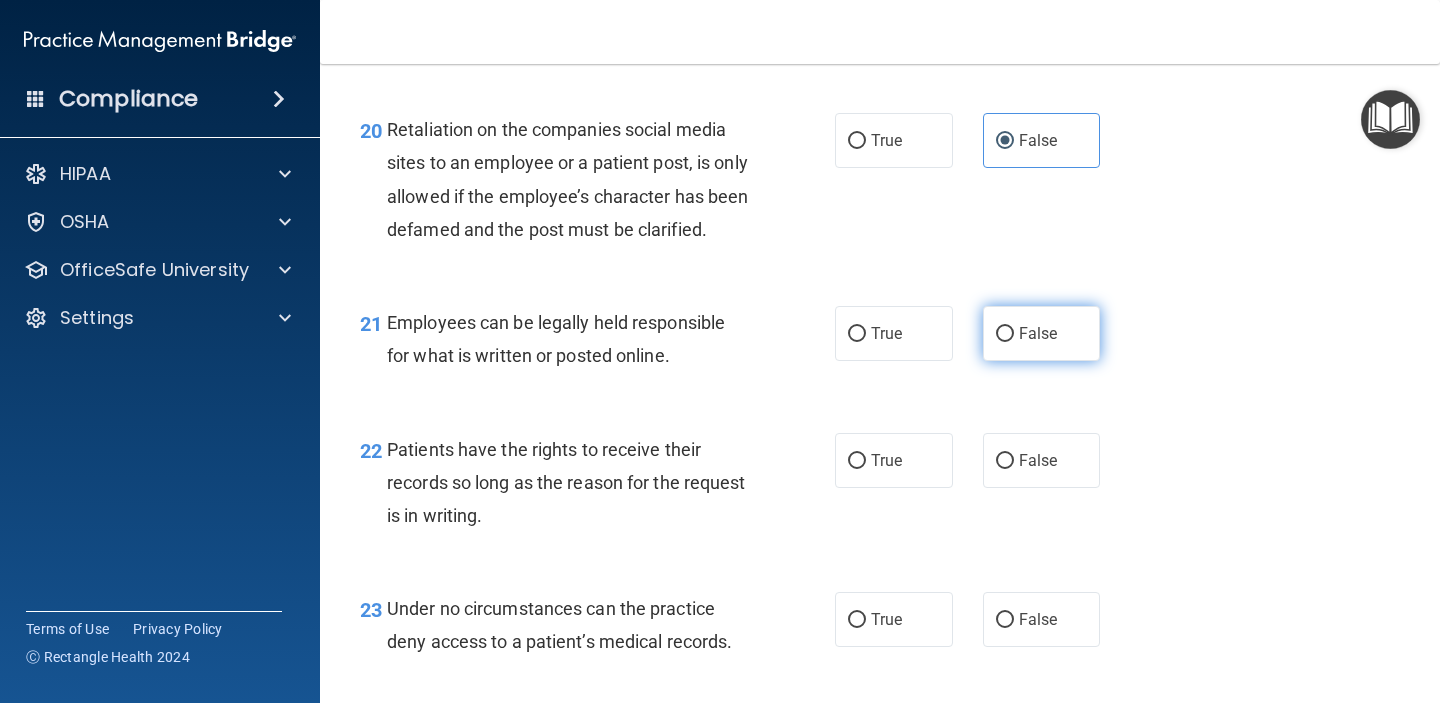 click on "False" at bounding box center (1042, 333) 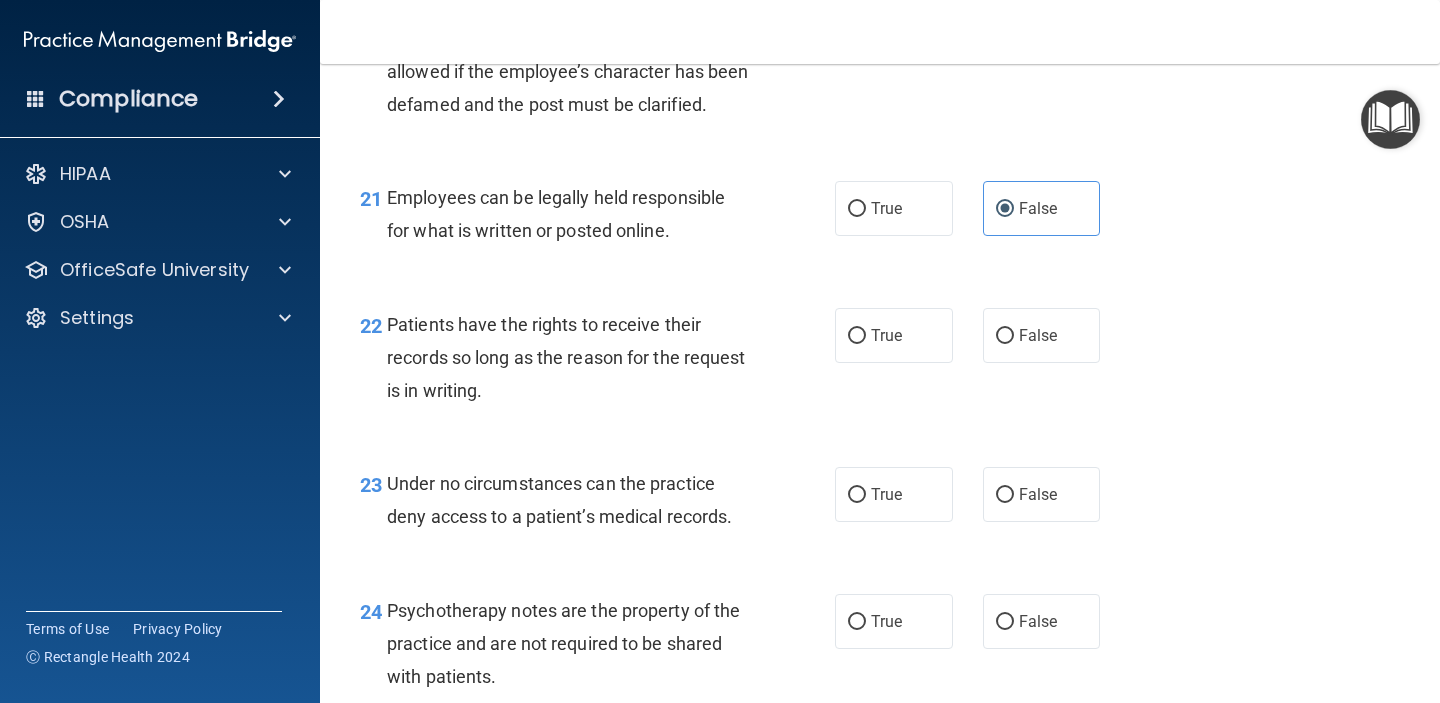 scroll, scrollTop: 4171, scrollLeft: 0, axis: vertical 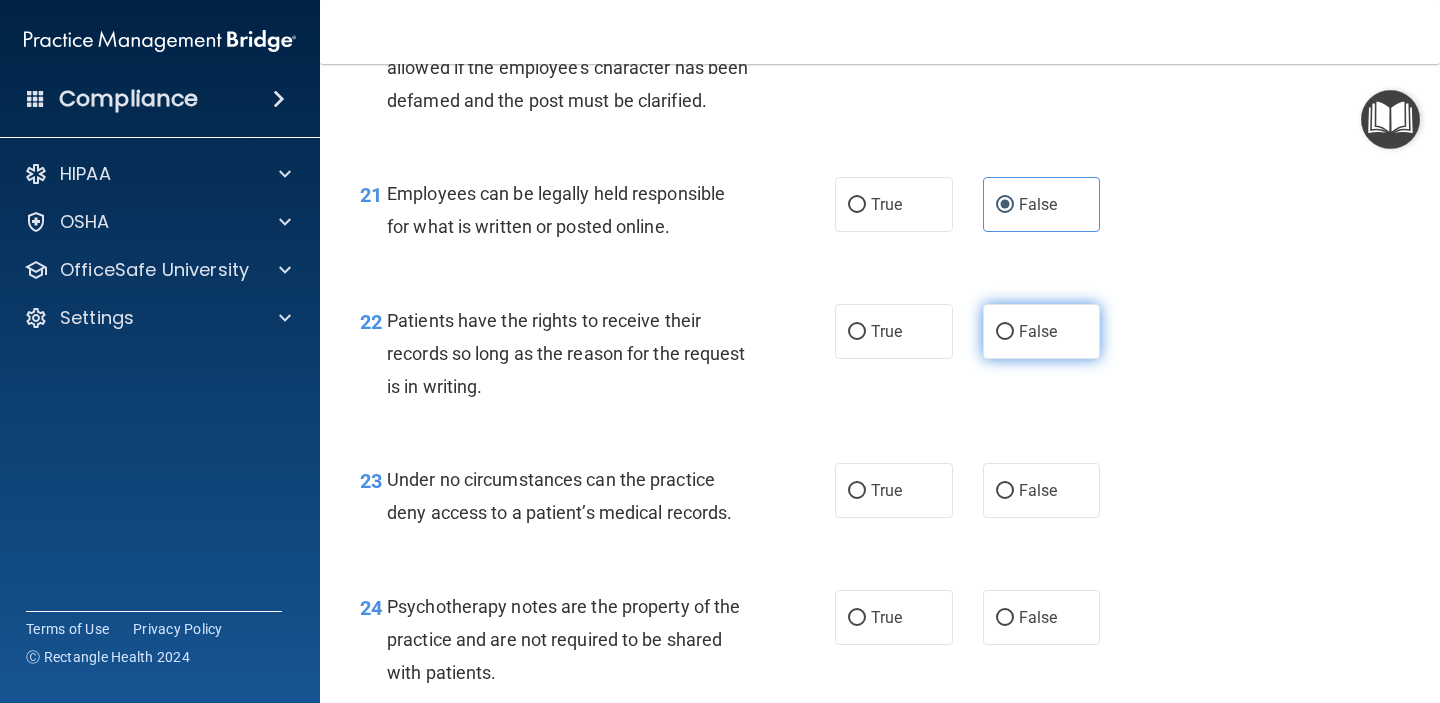 click on "False" at bounding box center [1038, 331] 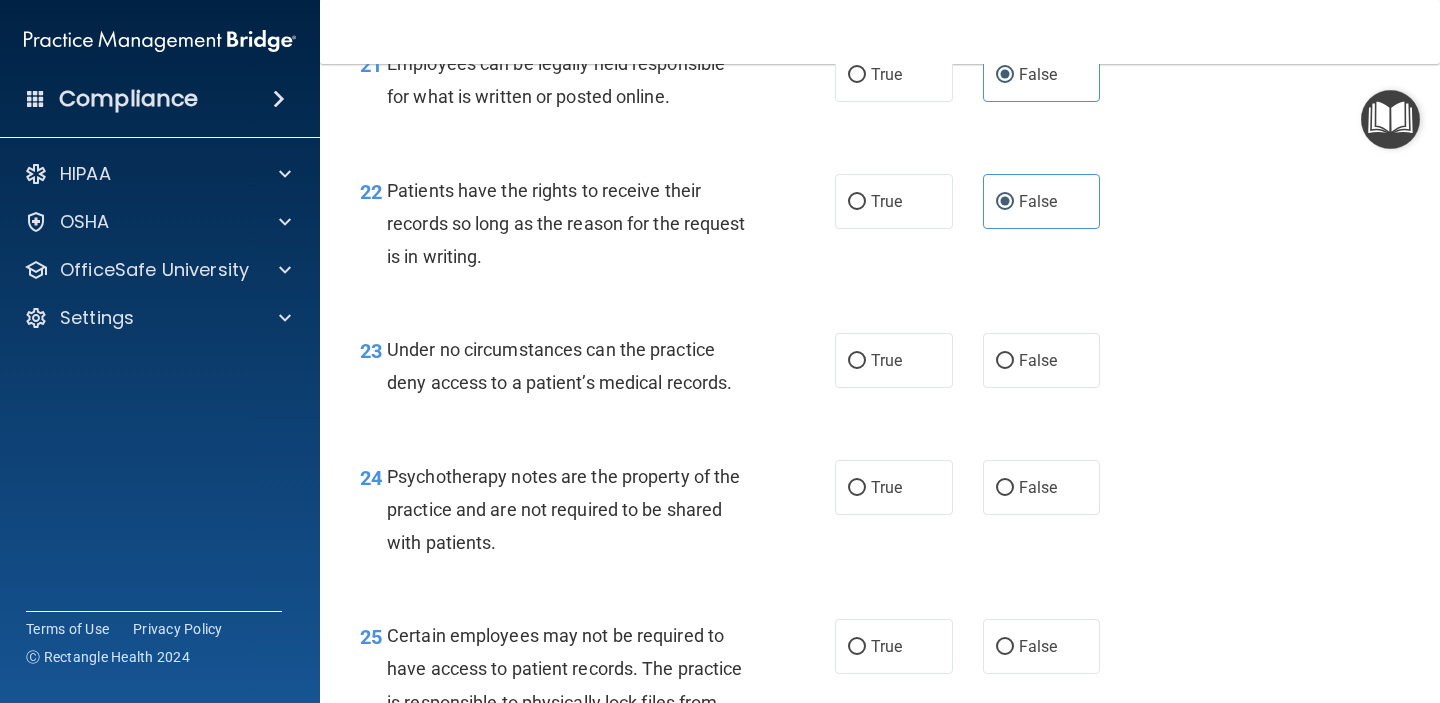 scroll, scrollTop: 4317, scrollLeft: 0, axis: vertical 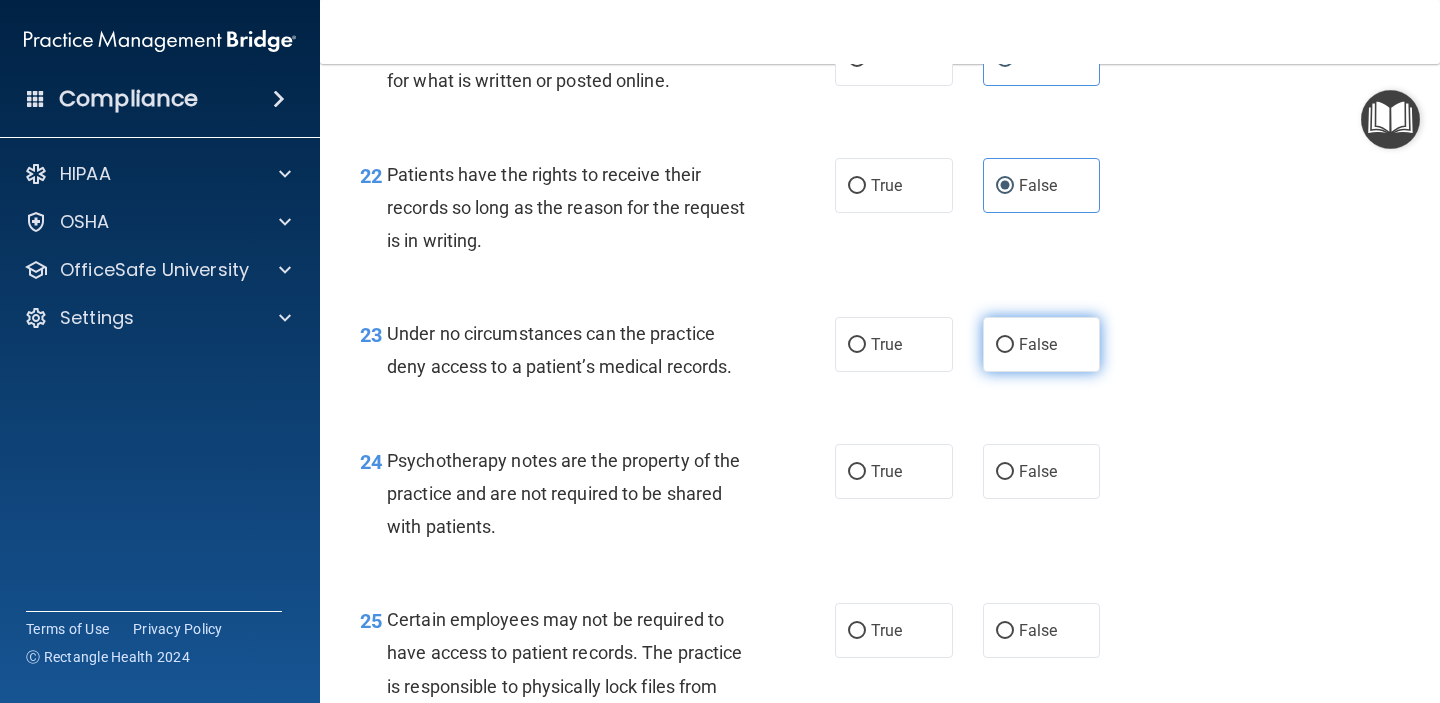 click on "False" at bounding box center (1042, 344) 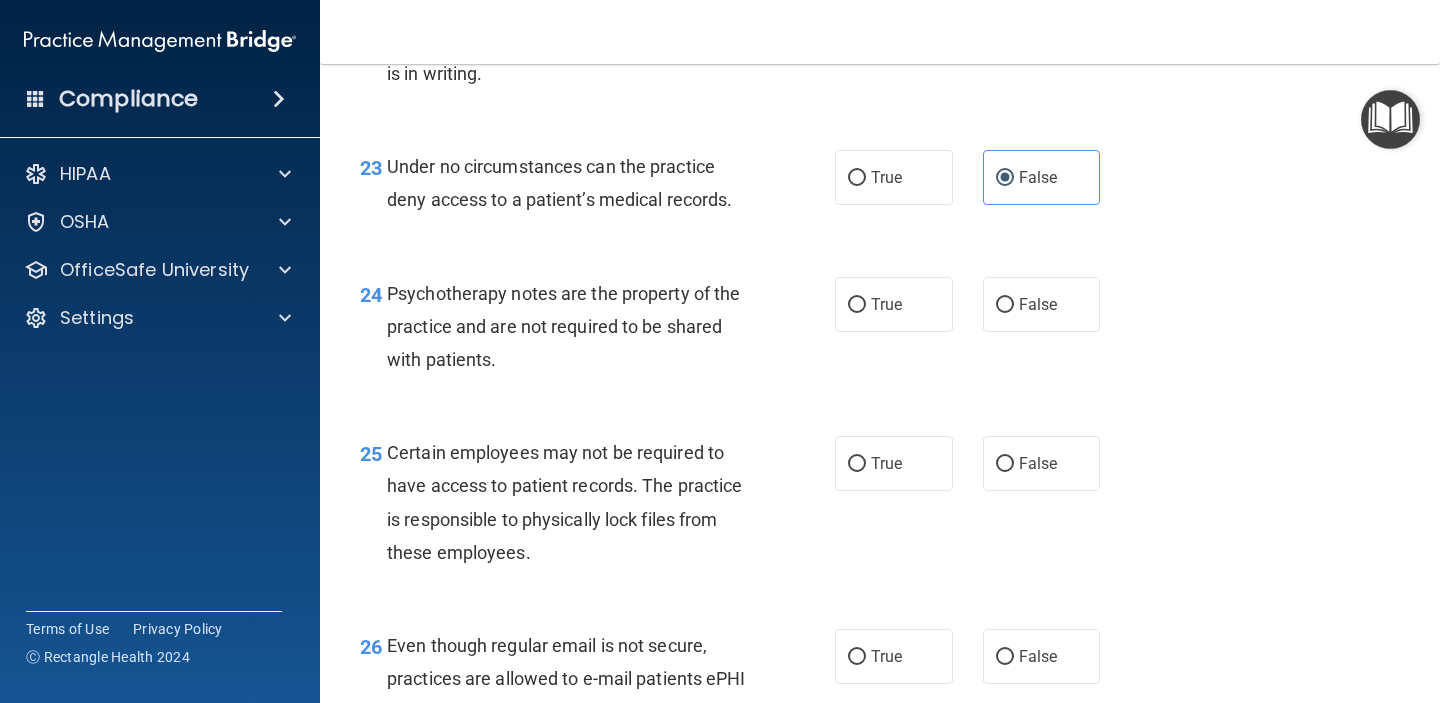 scroll, scrollTop: 4485, scrollLeft: 0, axis: vertical 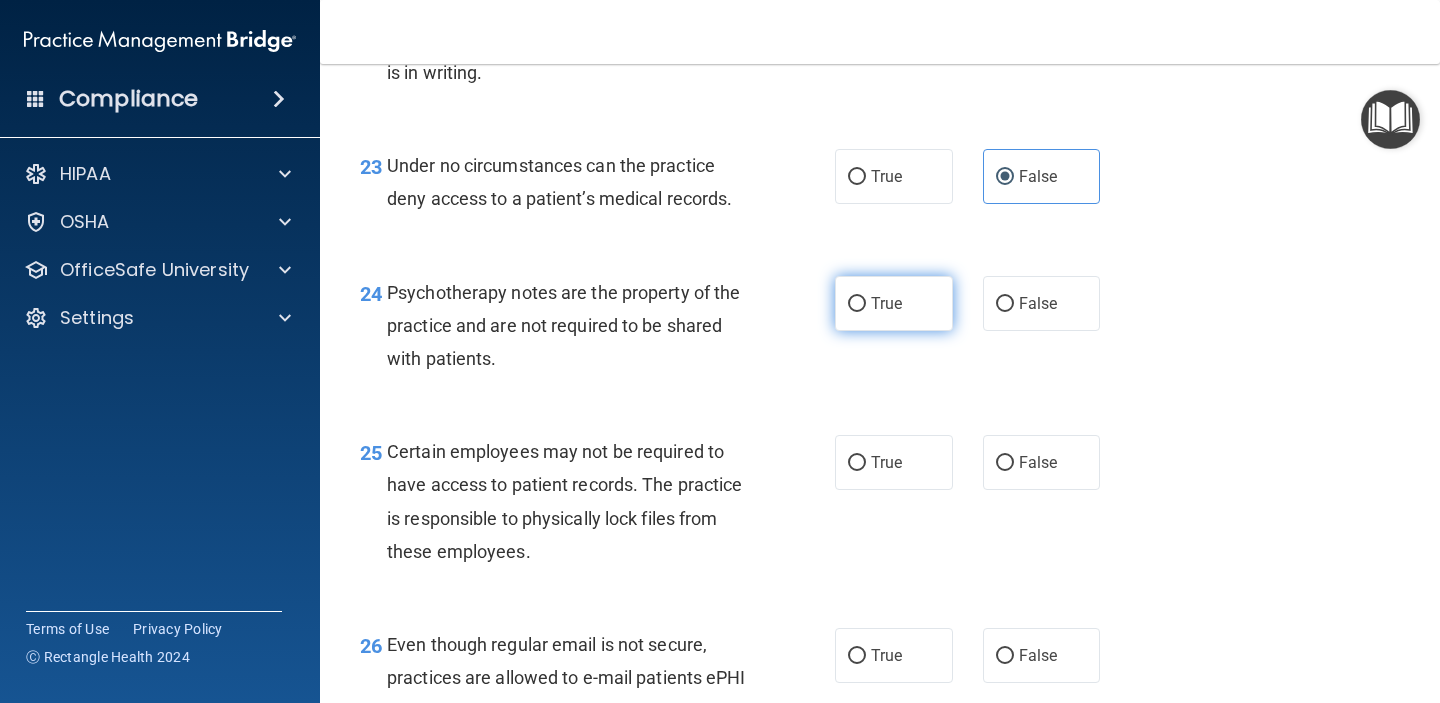 click on "True" at bounding box center (886, 303) 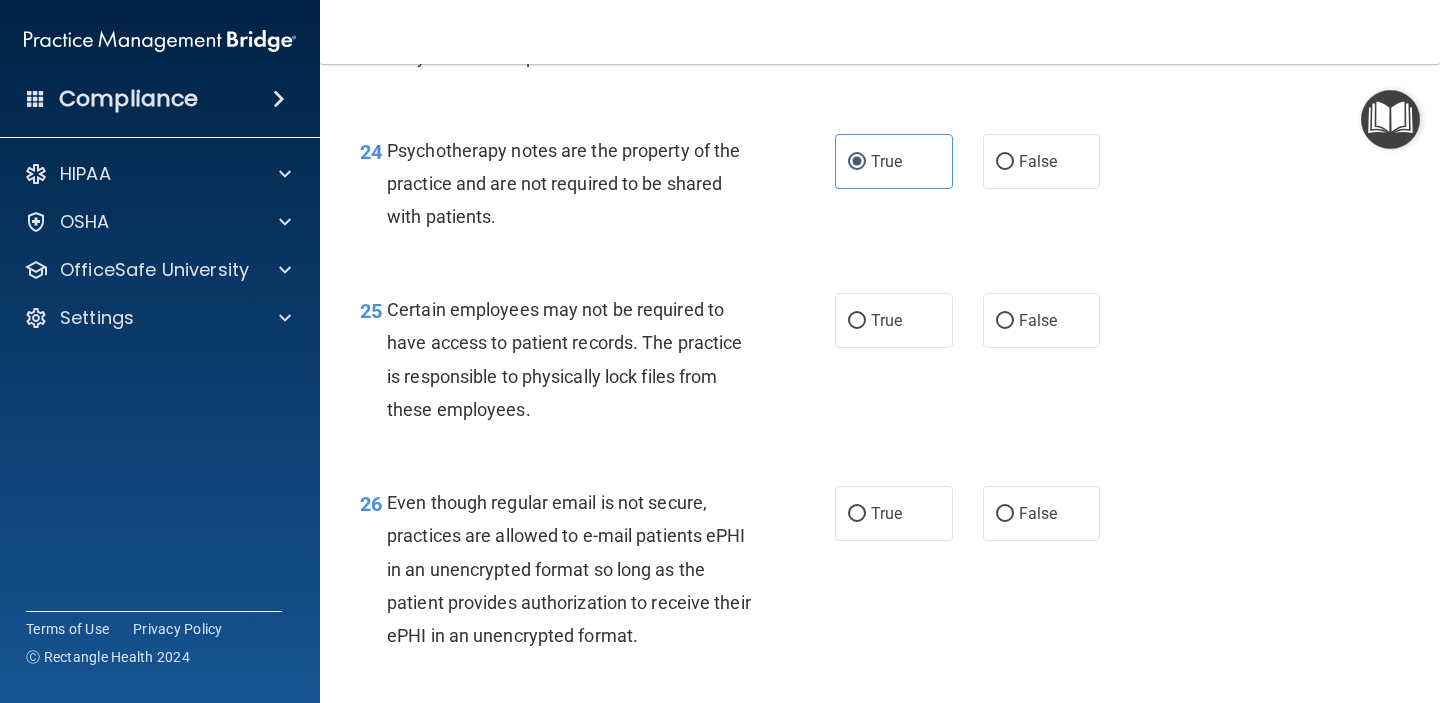 scroll, scrollTop: 4644, scrollLeft: 0, axis: vertical 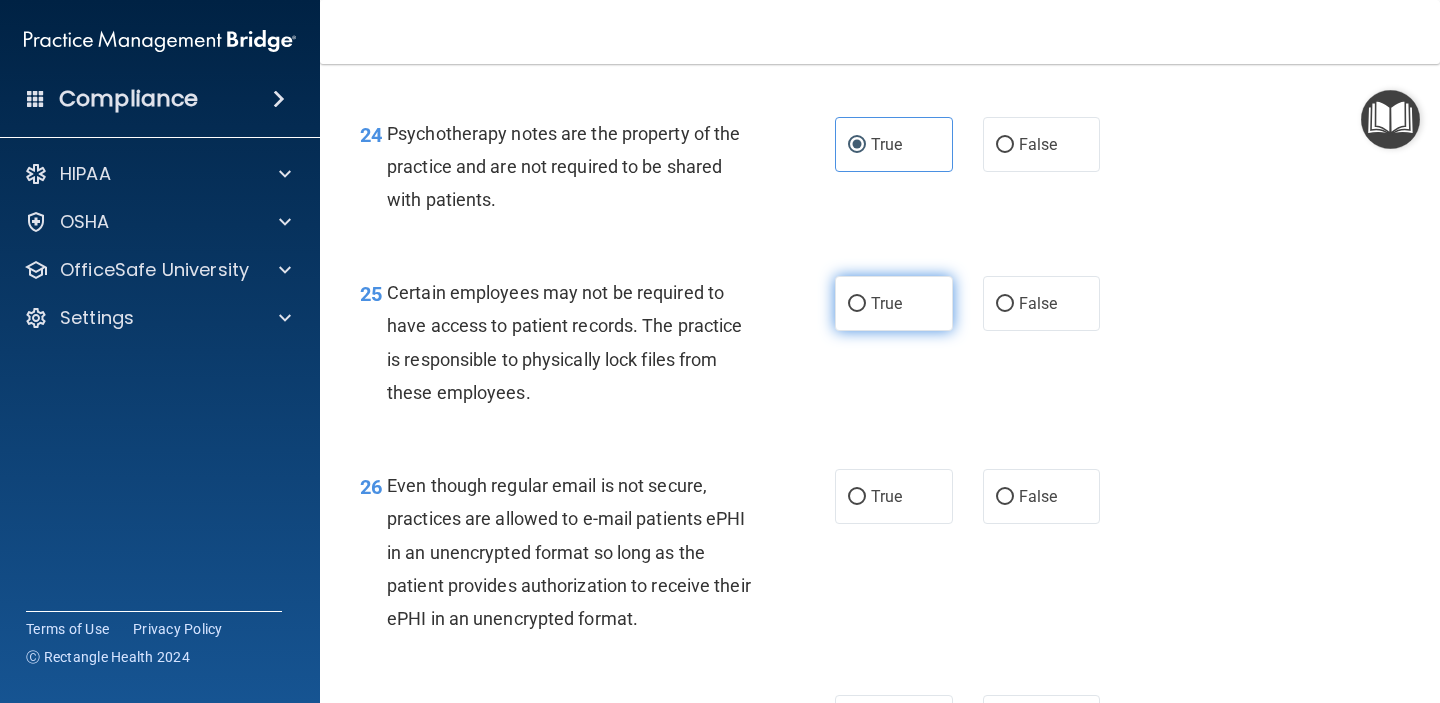 click on "True" at bounding box center (886, 303) 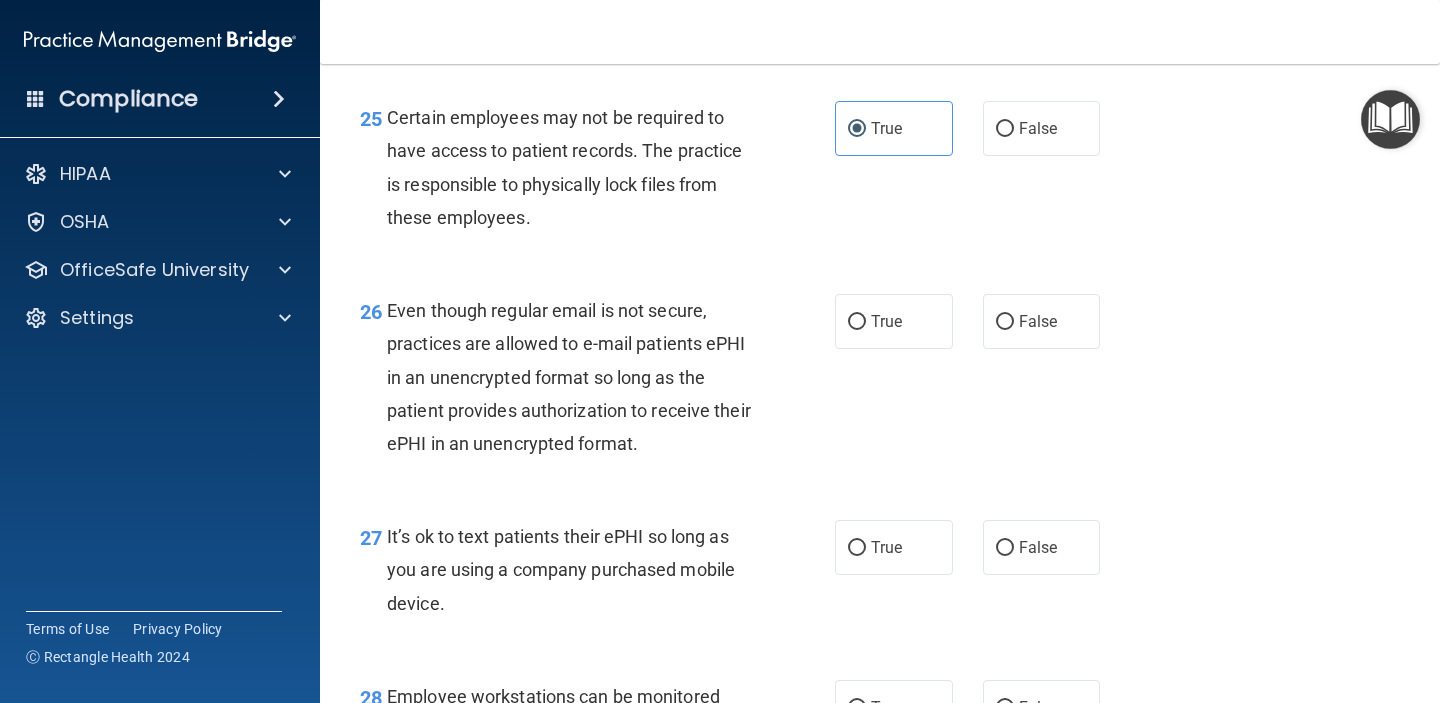 scroll, scrollTop: 4817, scrollLeft: 0, axis: vertical 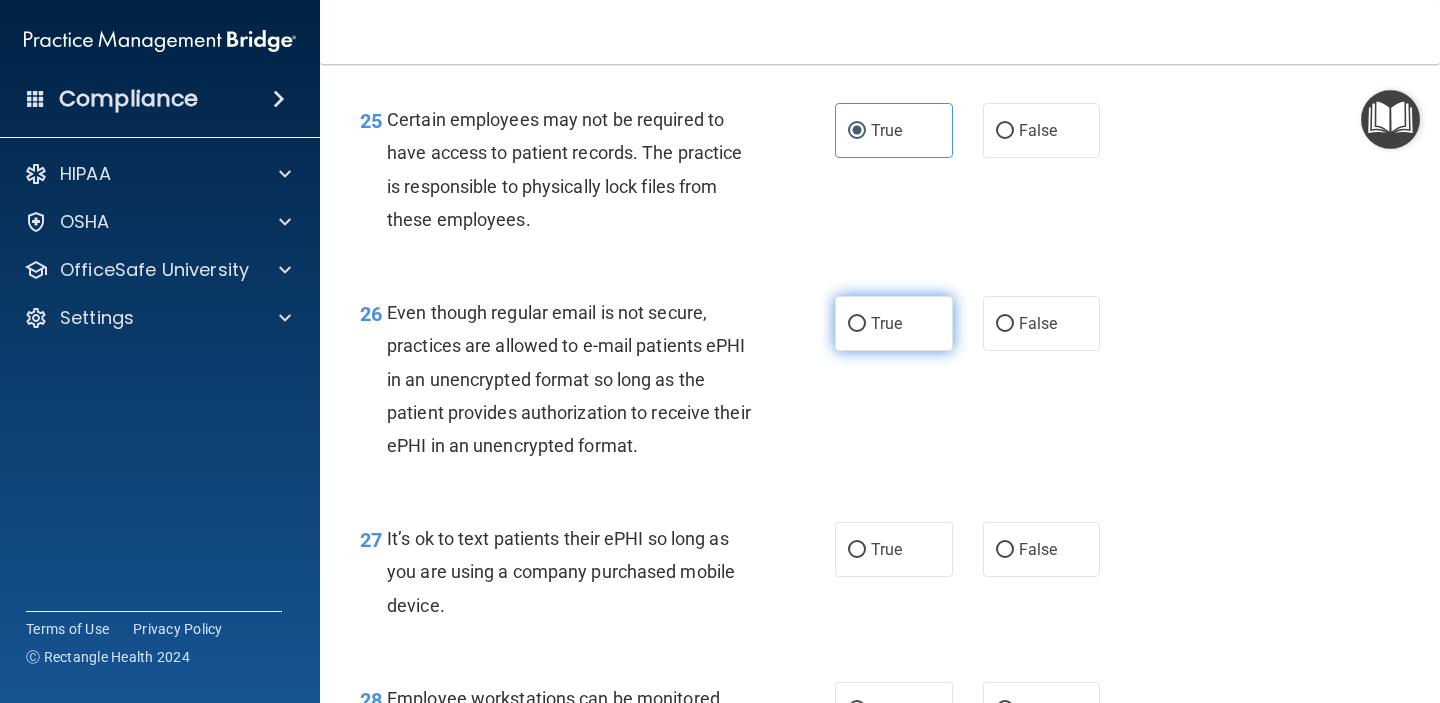 click on "True" at bounding box center [886, 323] 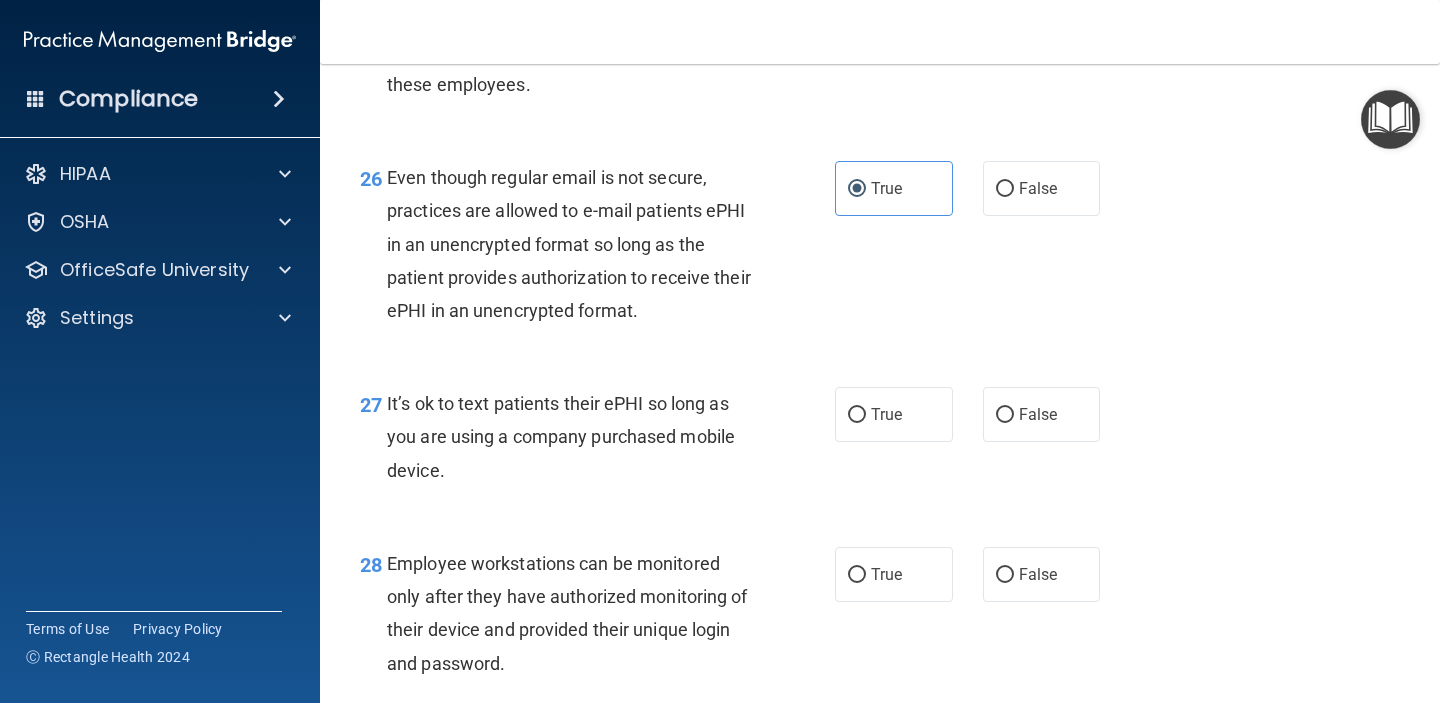 scroll, scrollTop: 4997, scrollLeft: 0, axis: vertical 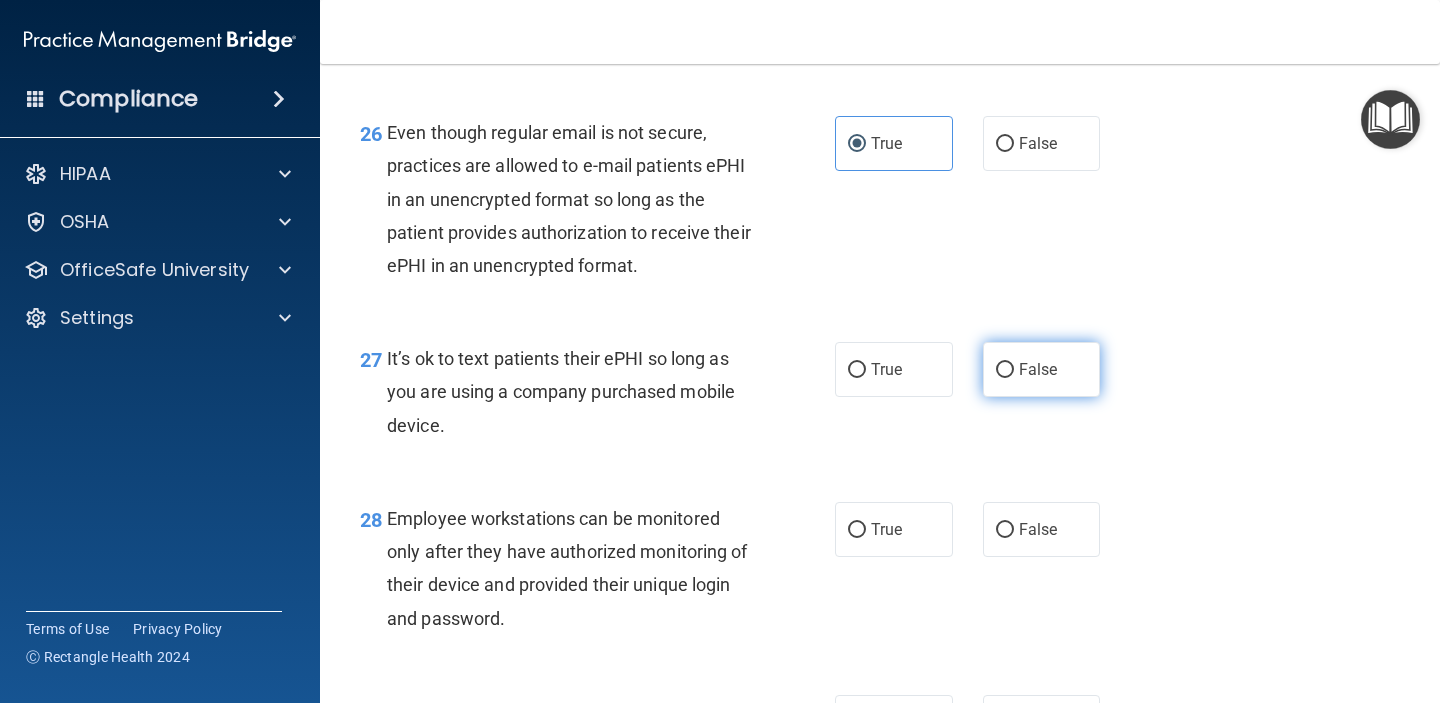 click on "False" at bounding box center (1042, 369) 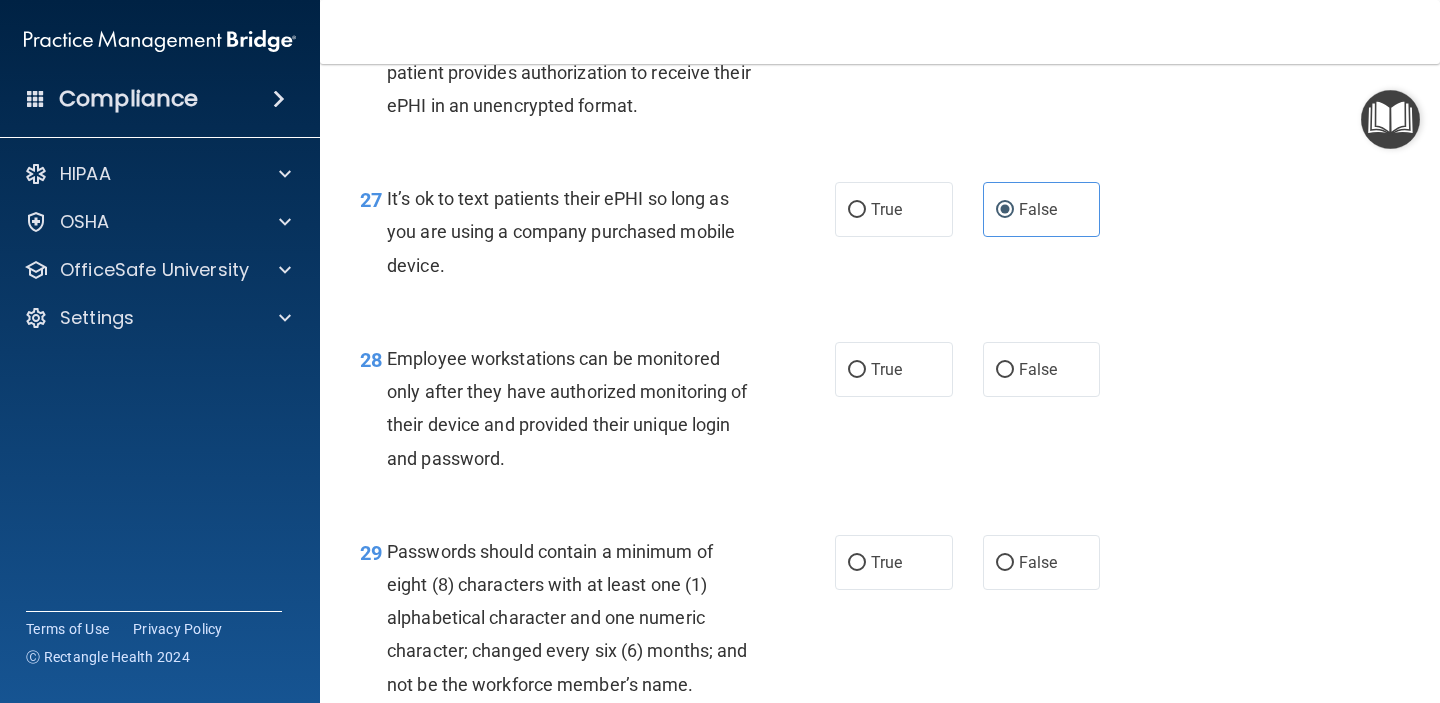 scroll, scrollTop: 5194, scrollLeft: 0, axis: vertical 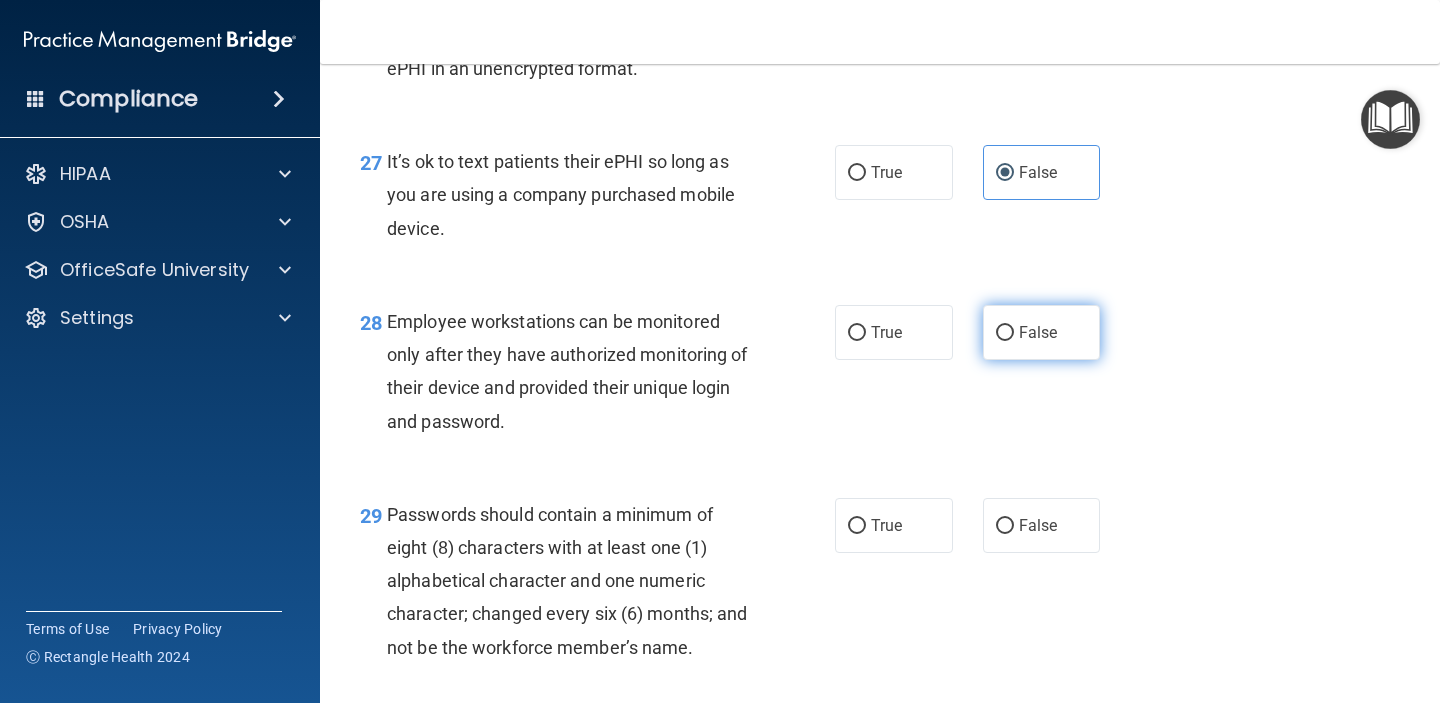click on "False" at bounding box center (1038, 332) 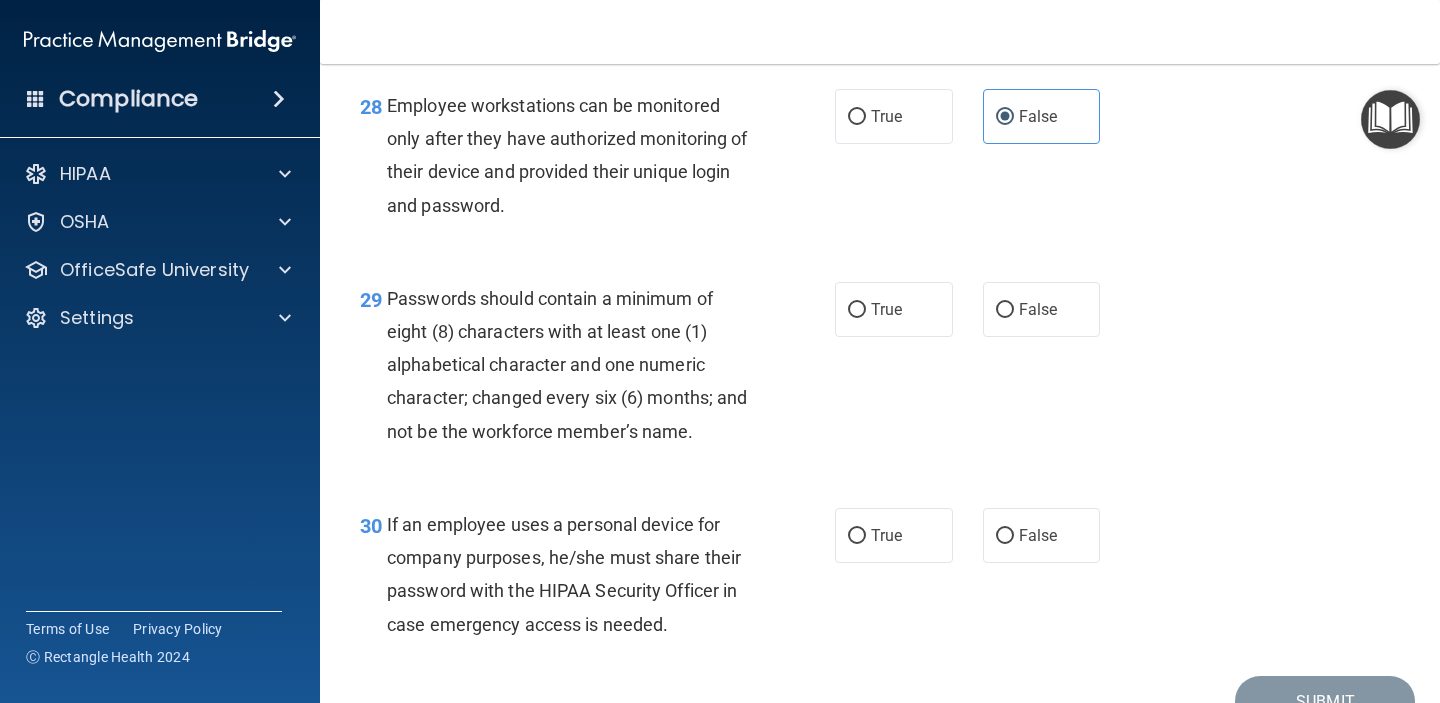 scroll, scrollTop: 5411, scrollLeft: 0, axis: vertical 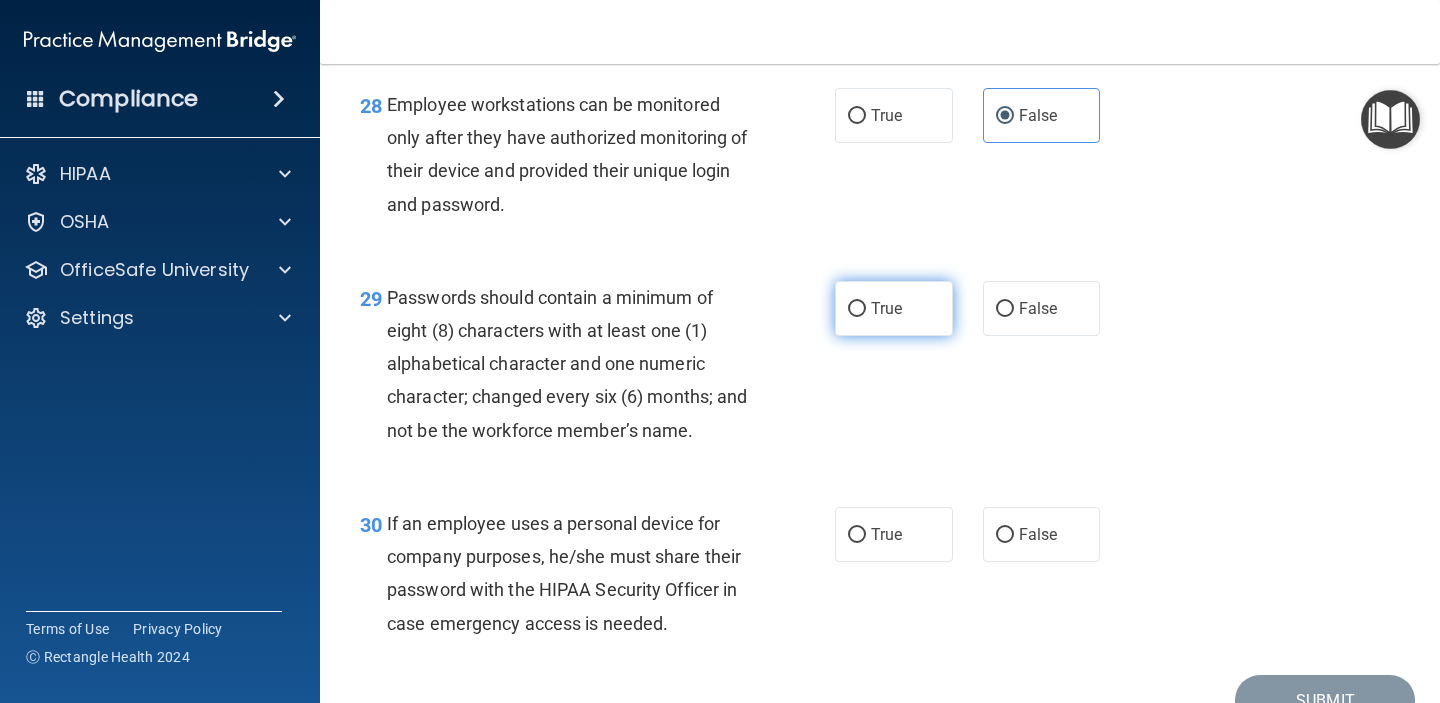 click on "True" at bounding box center [894, 308] 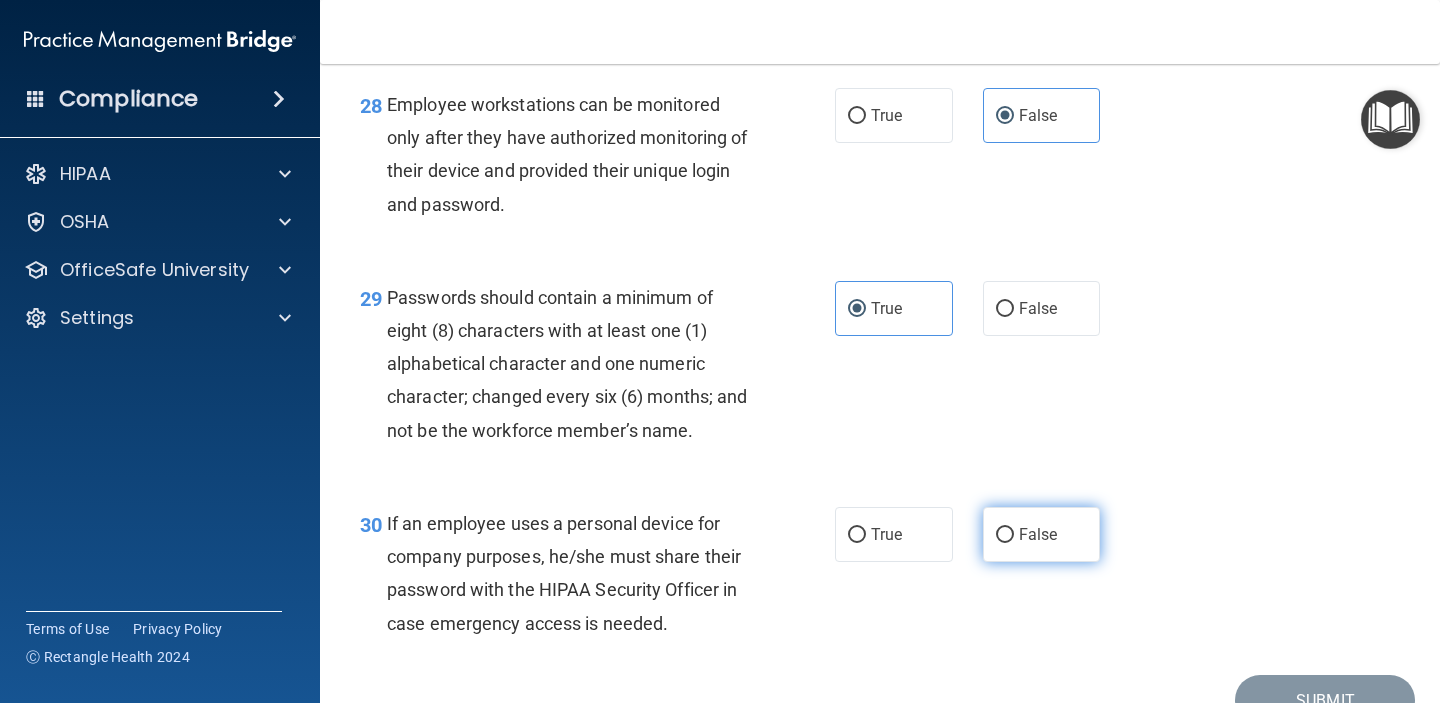 click on "False" at bounding box center [1042, 534] 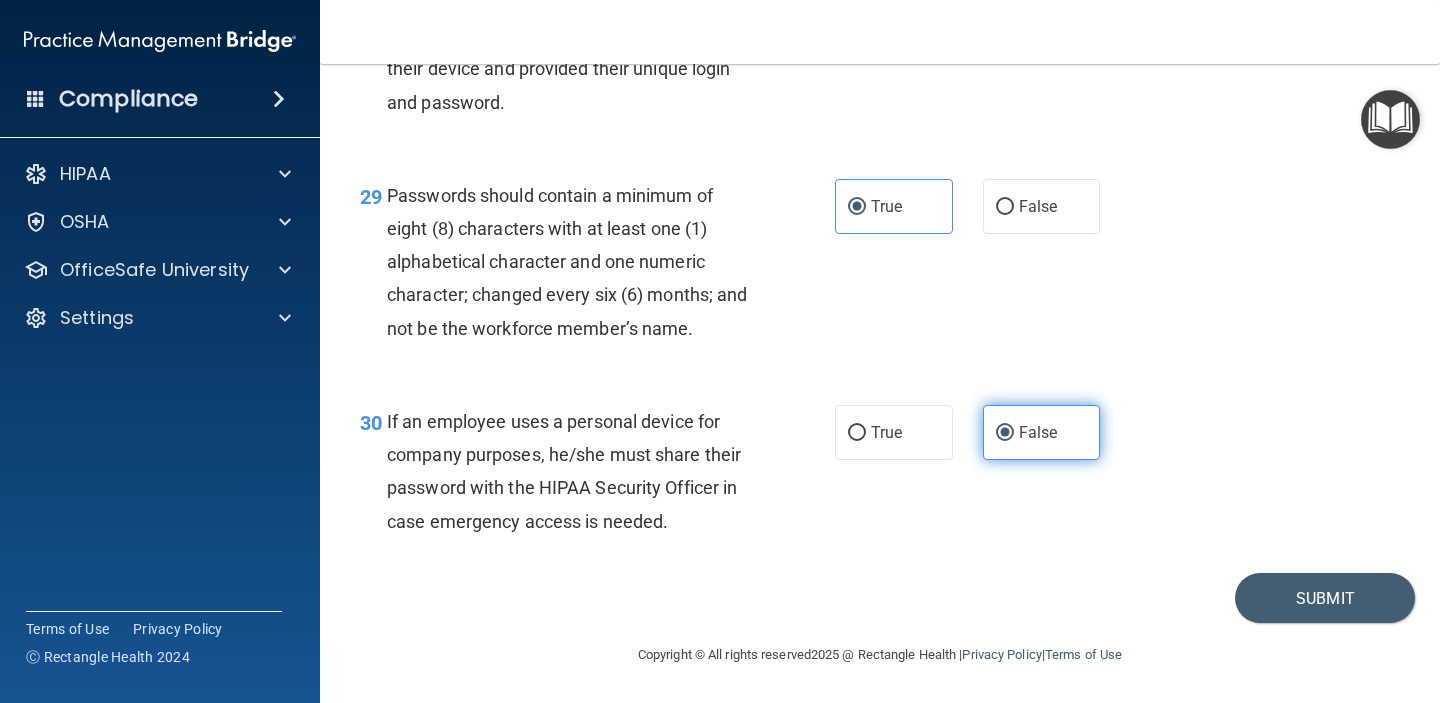 scroll, scrollTop: 5547, scrollLeft: 0, axis: vertical 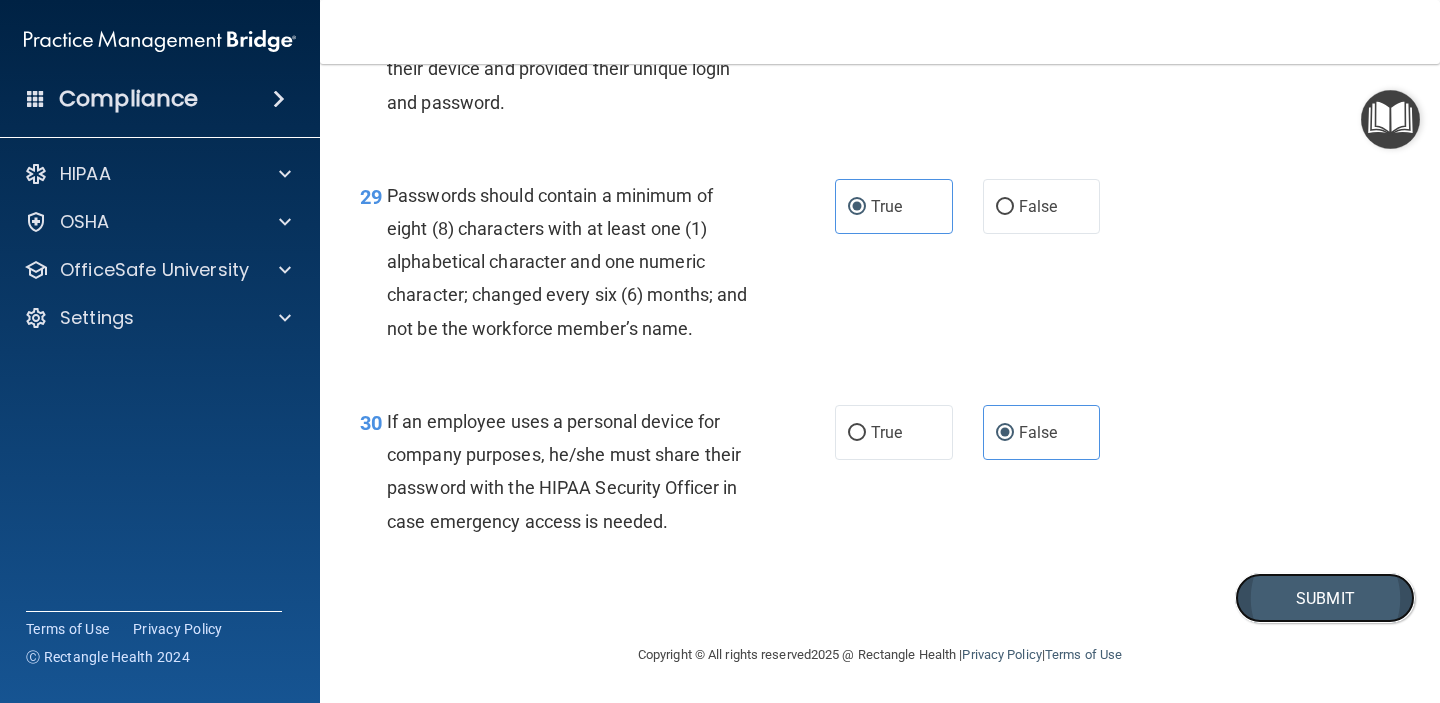 click on "Submit" at bounding box center [1325, 598] 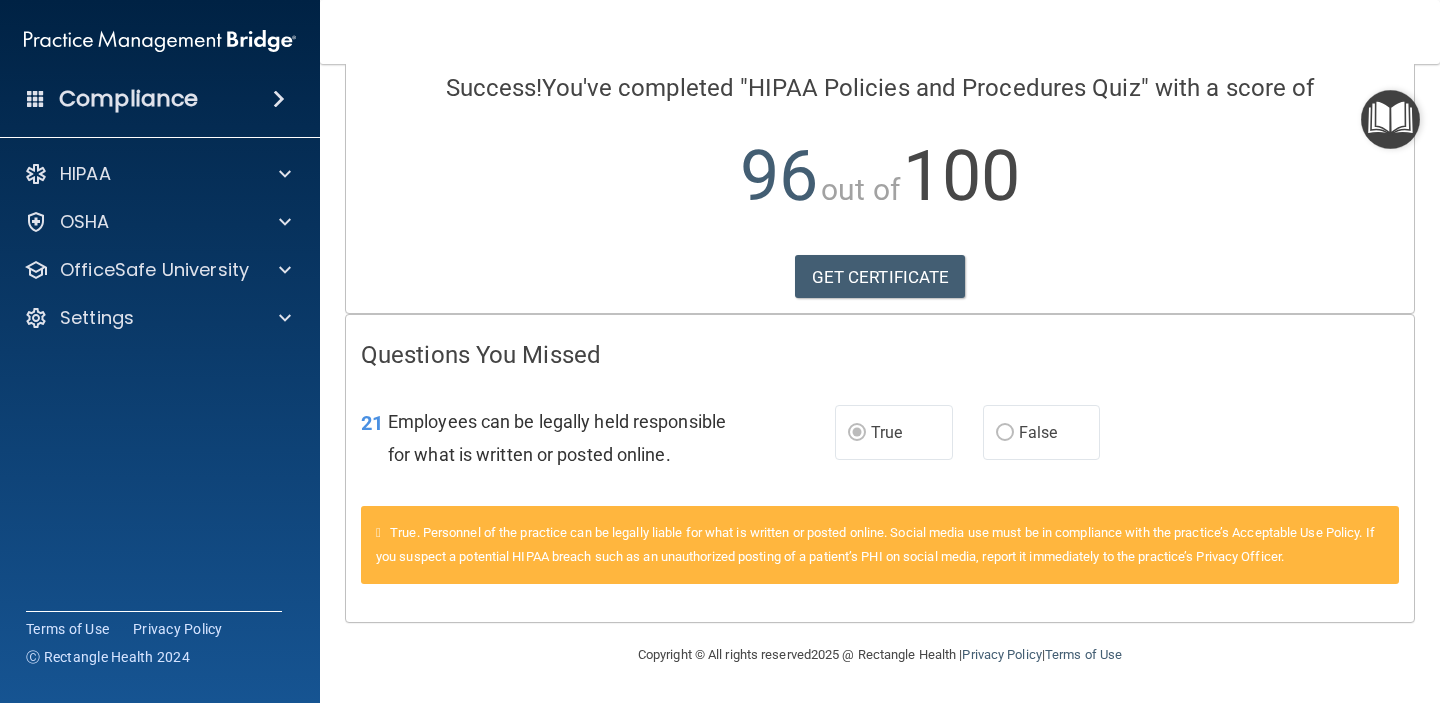 scroll, scrollTop: 0, scrollLeft: 0, axis: both 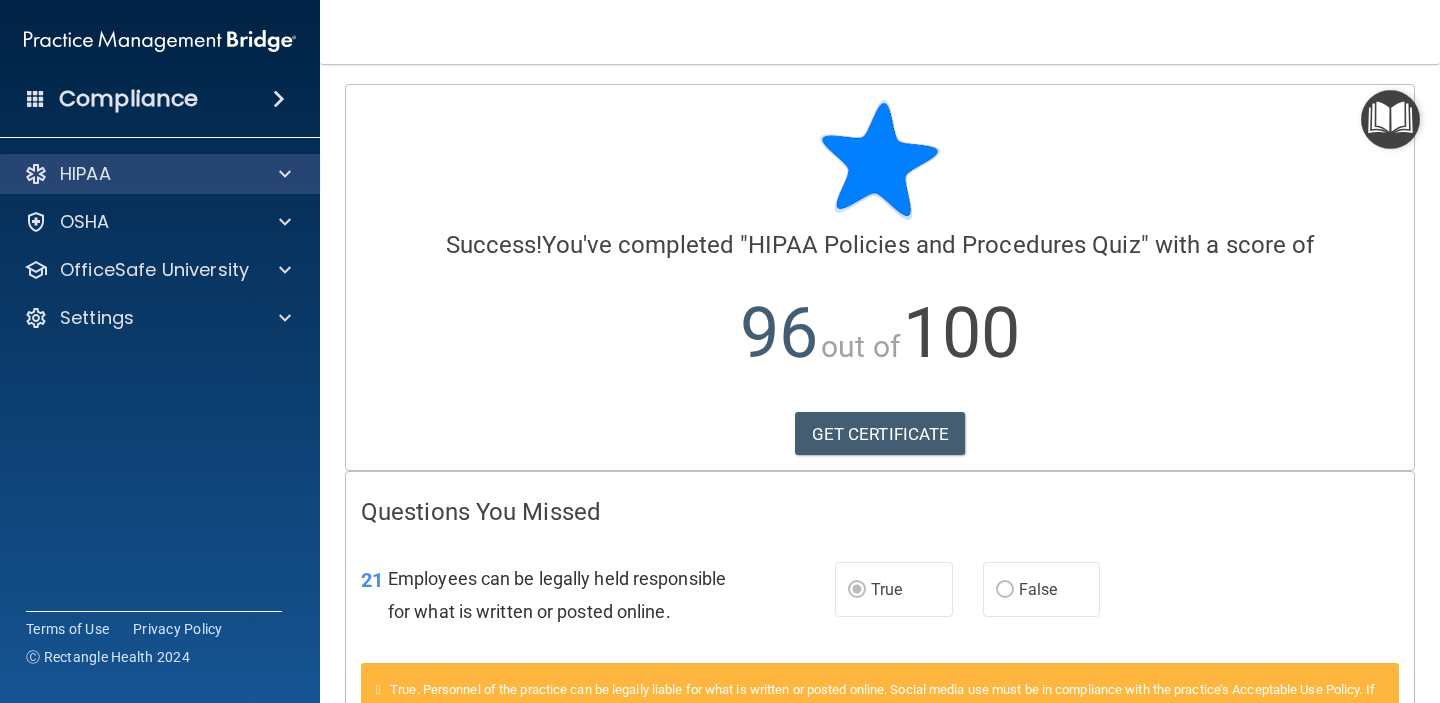 click on "HIPAA" at bounding box center [160, 174] 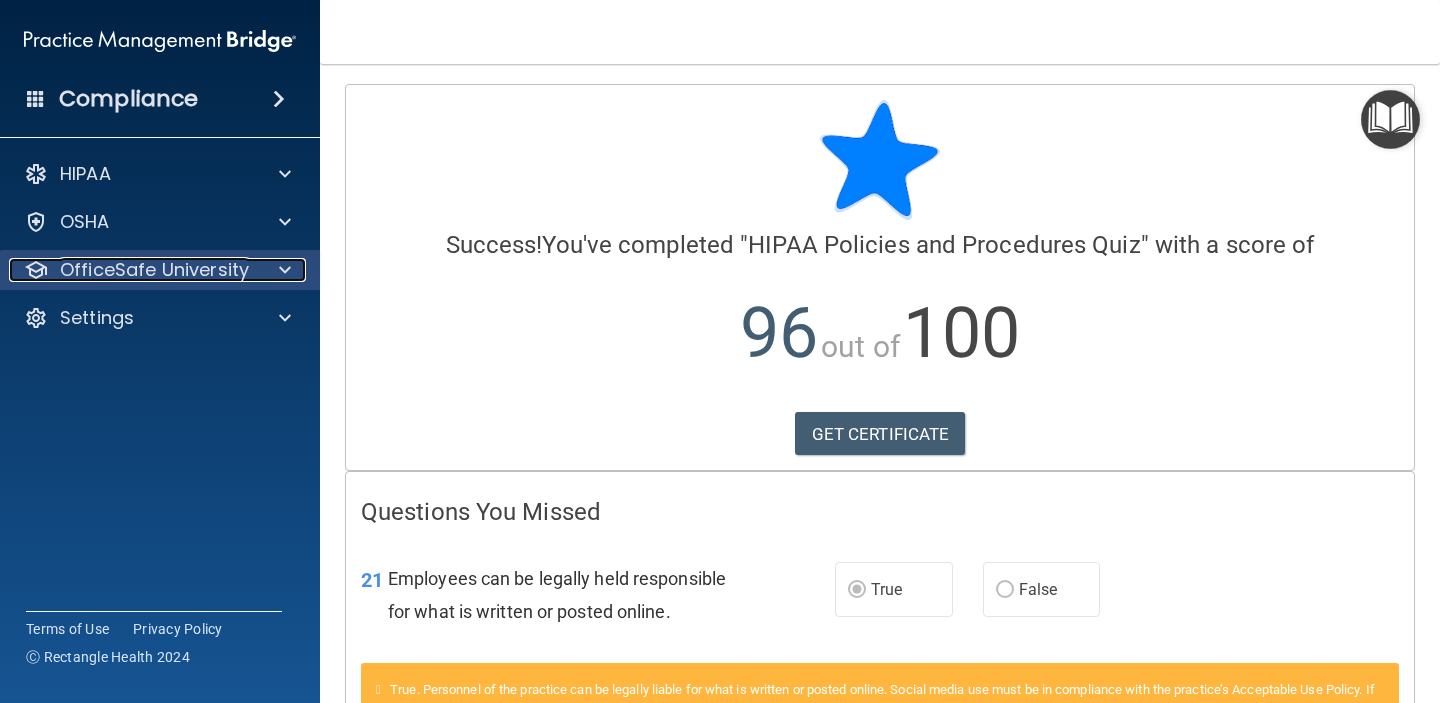 click on "OfficeSafe University" at bounding box center [154, 270] 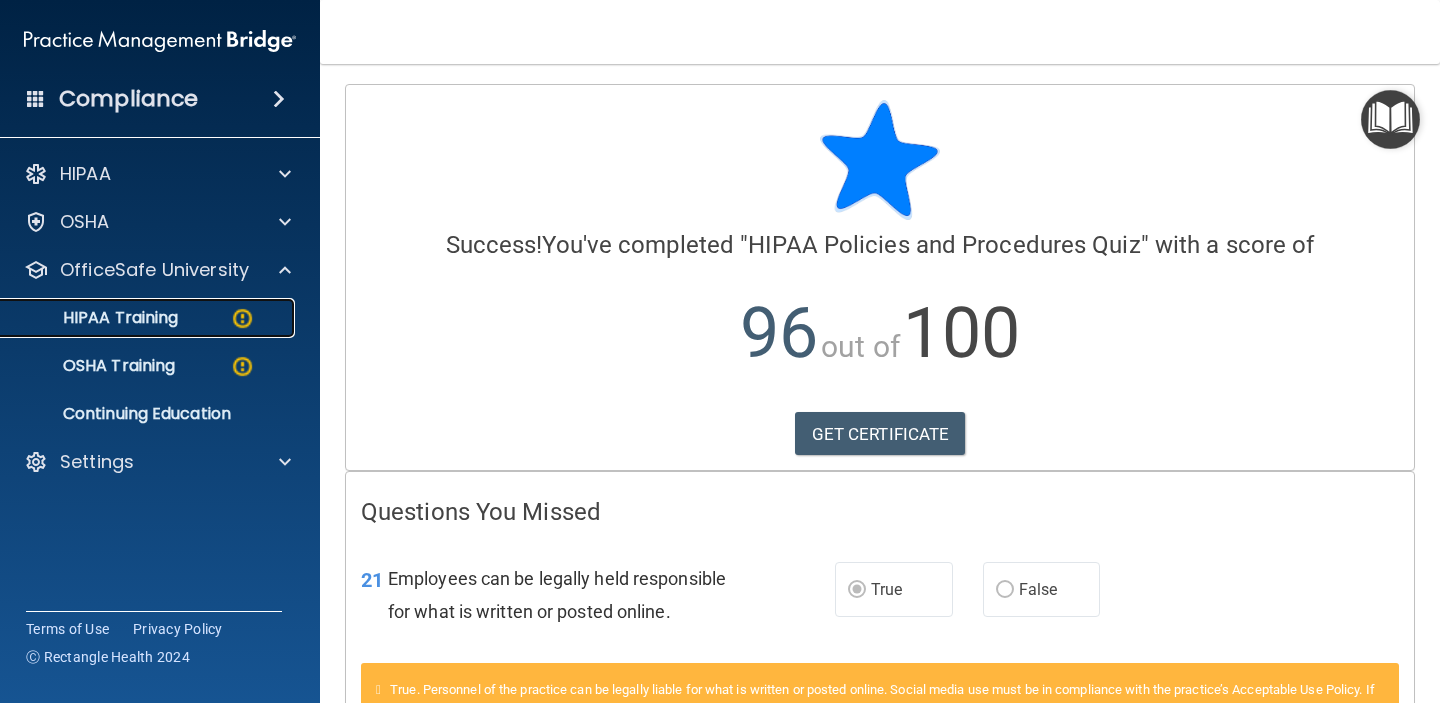 click on "HIPAA Training" at bounding box center (149, 318) 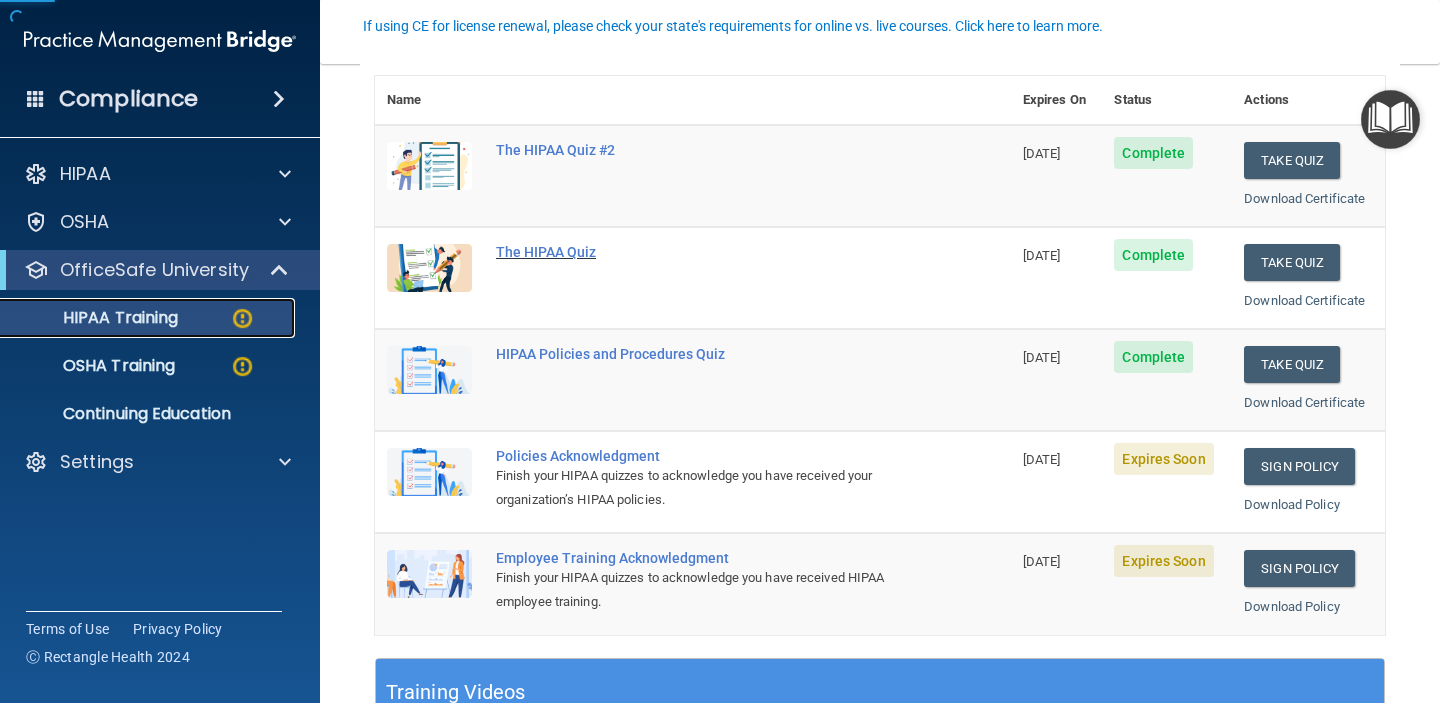scroll, scrollTop: 229, scrollLeft: 0, axis: vertical 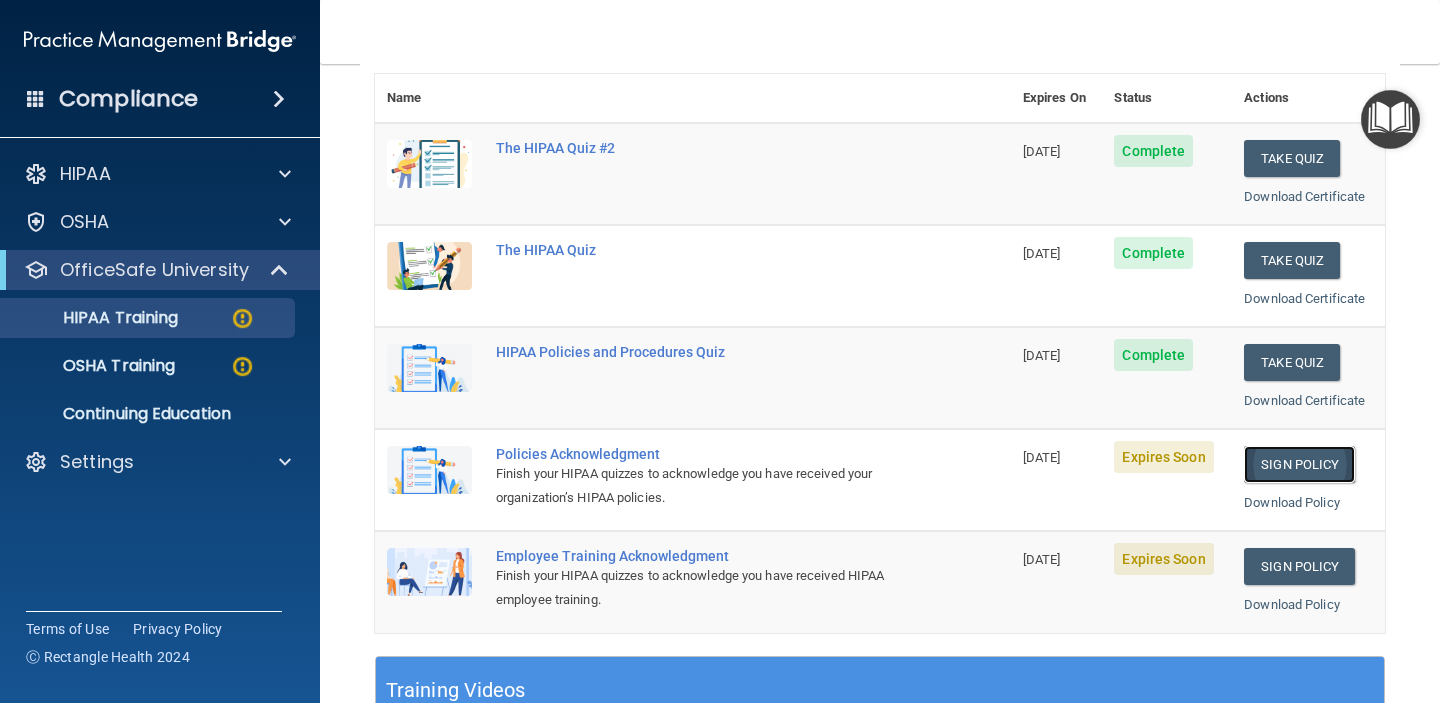 click on "Sign Policy" at bounding box center [1299, 464] 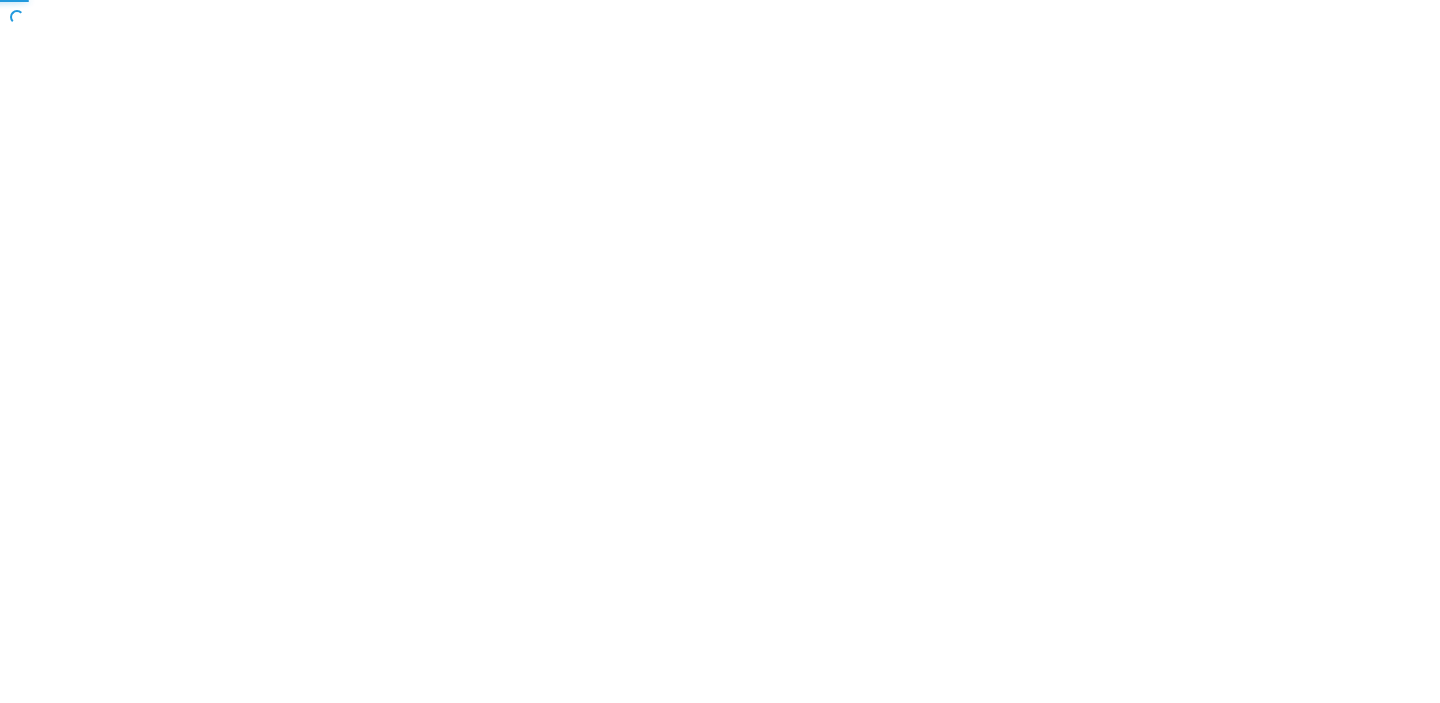 scroll, scrollTop: 0, scrollLeft: 0, axis: both 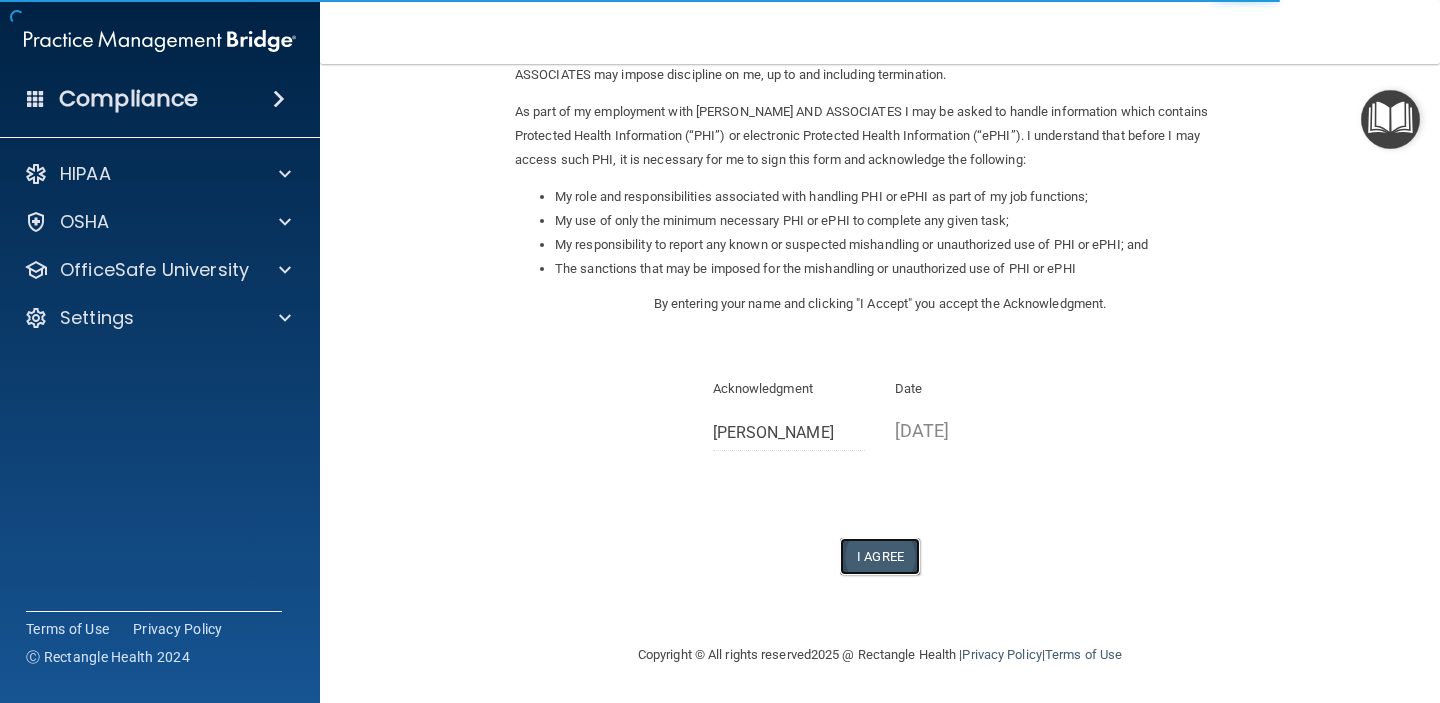 click on "I Agree" at bounding box center (880, 556) 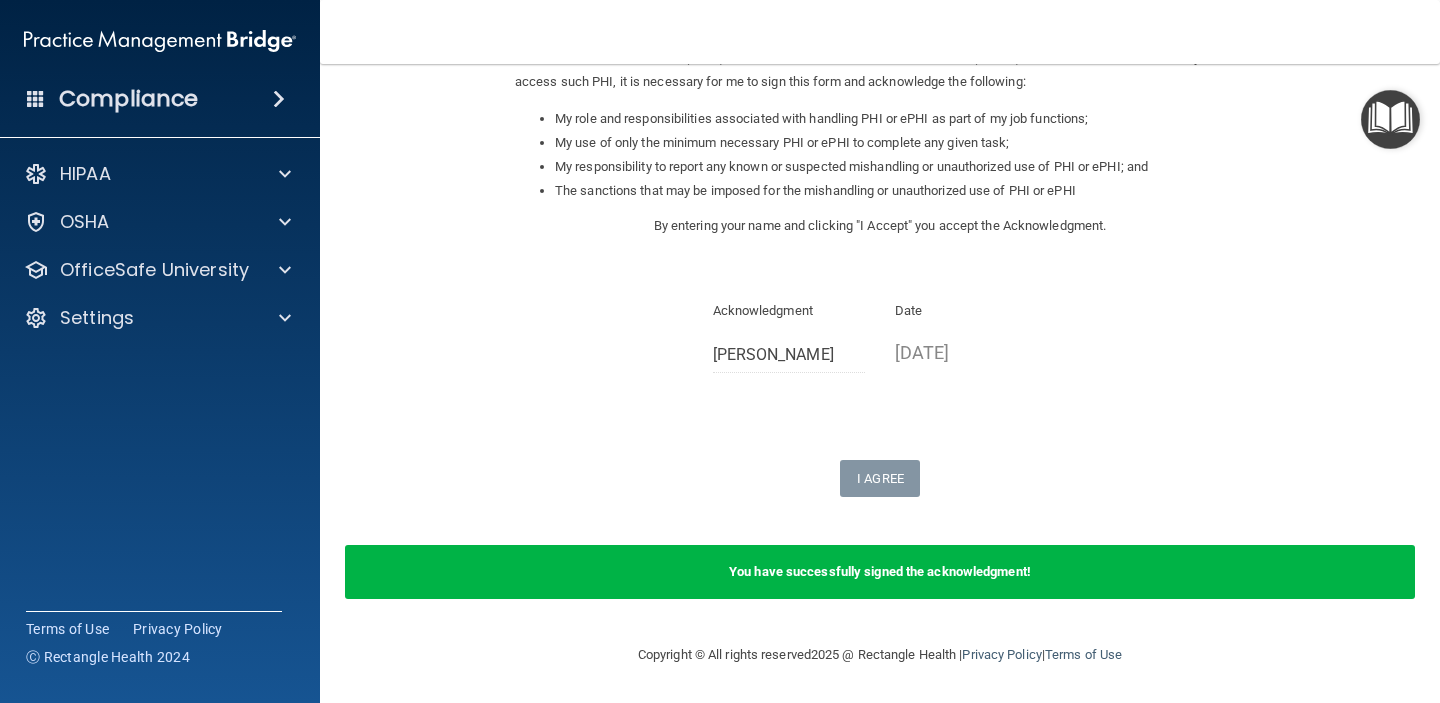 scroll, scrollTop: 0, scrollLeft: 0, axis: both 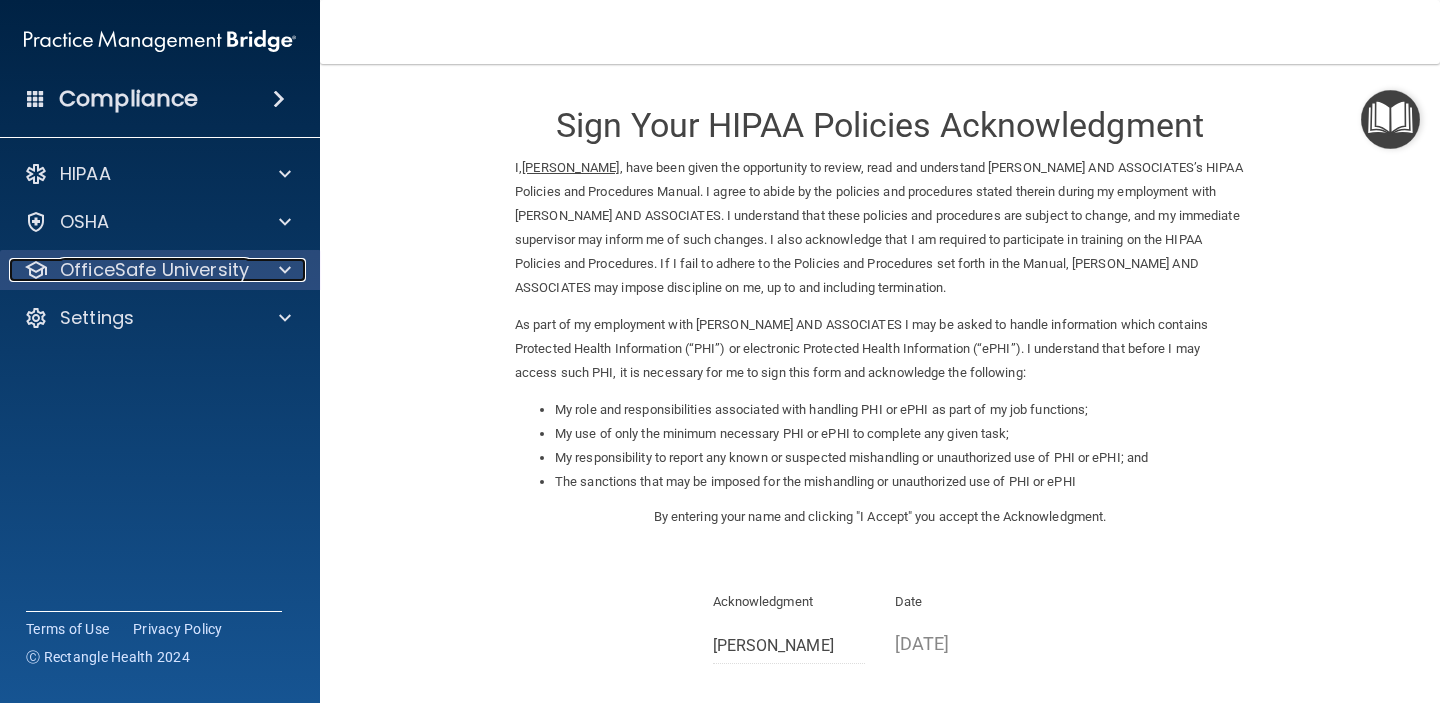 click on "OfficeSafe University" at bounding box center (154, 270) 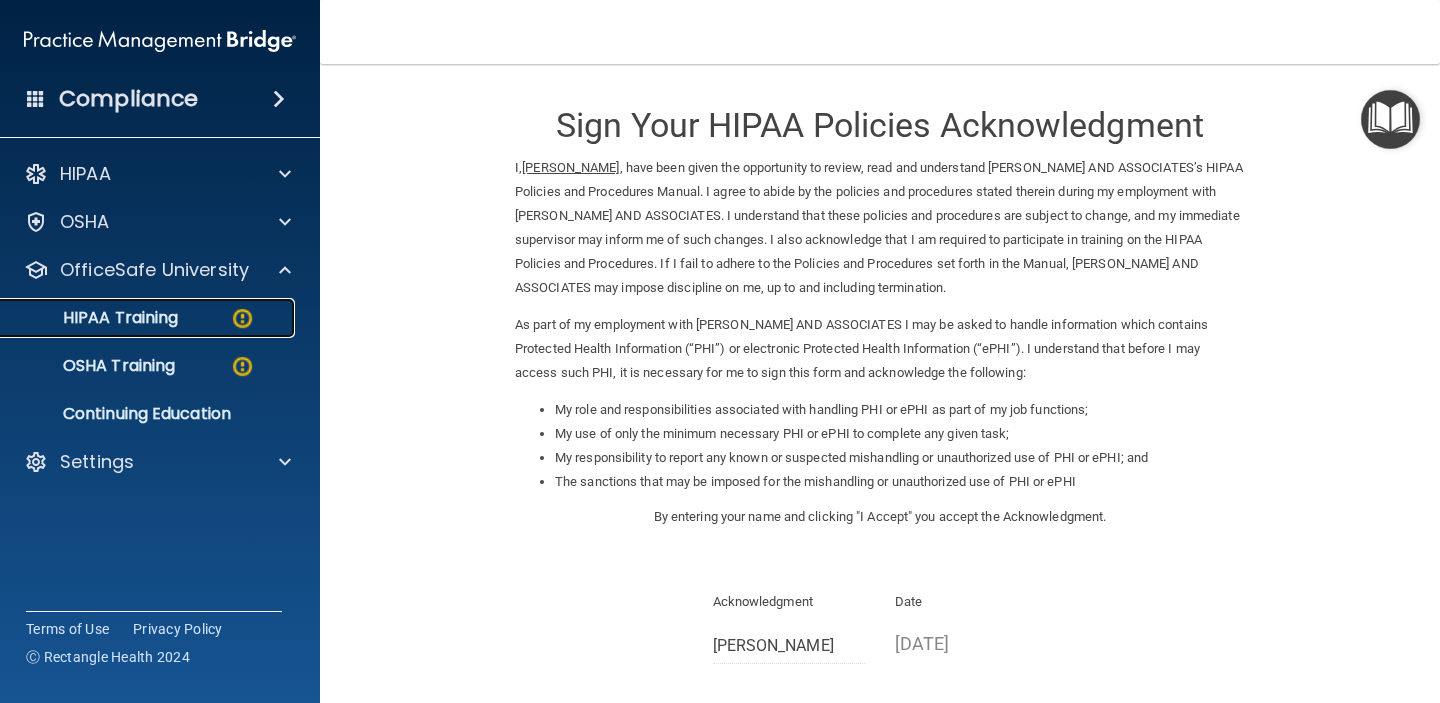 click on "HIPAA Training" at bounding box center [95, 318] 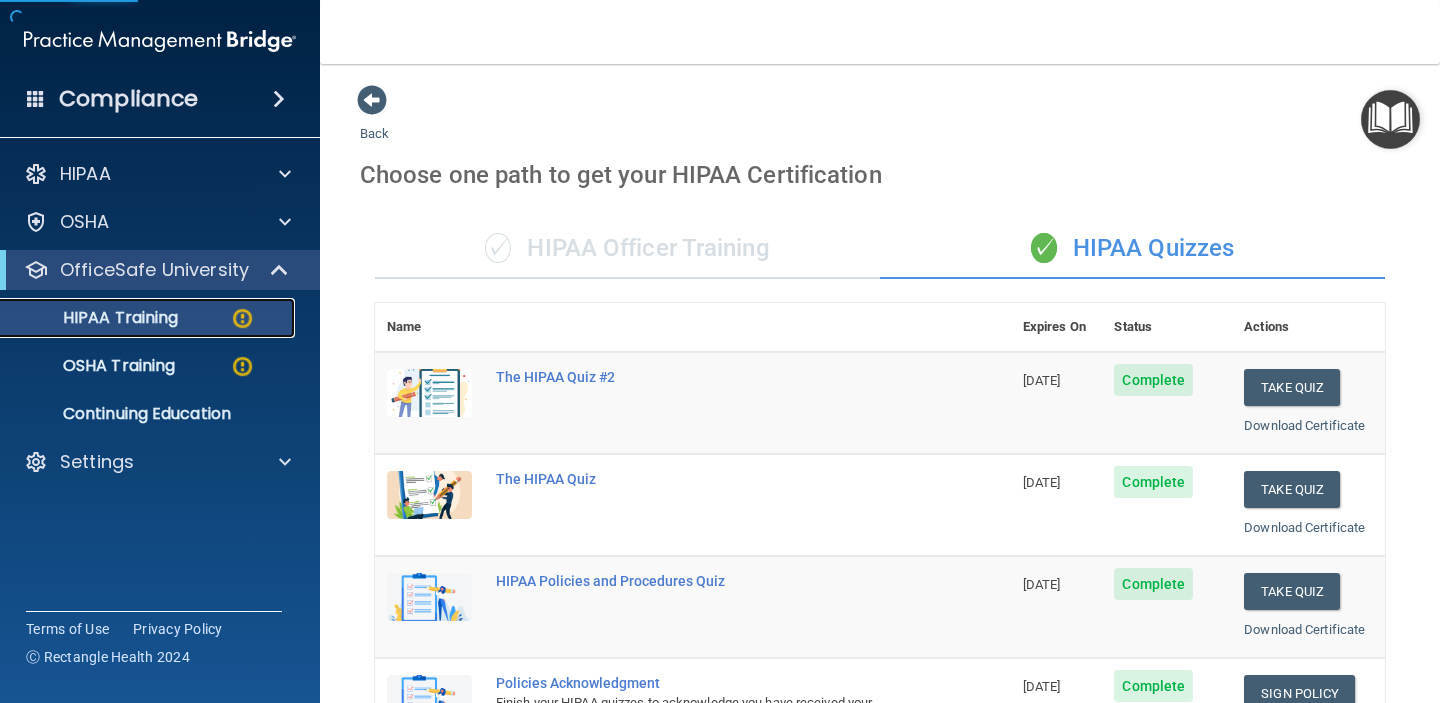 scroll, scrollTop: 303, scrollLeft: 0, axis: vertical 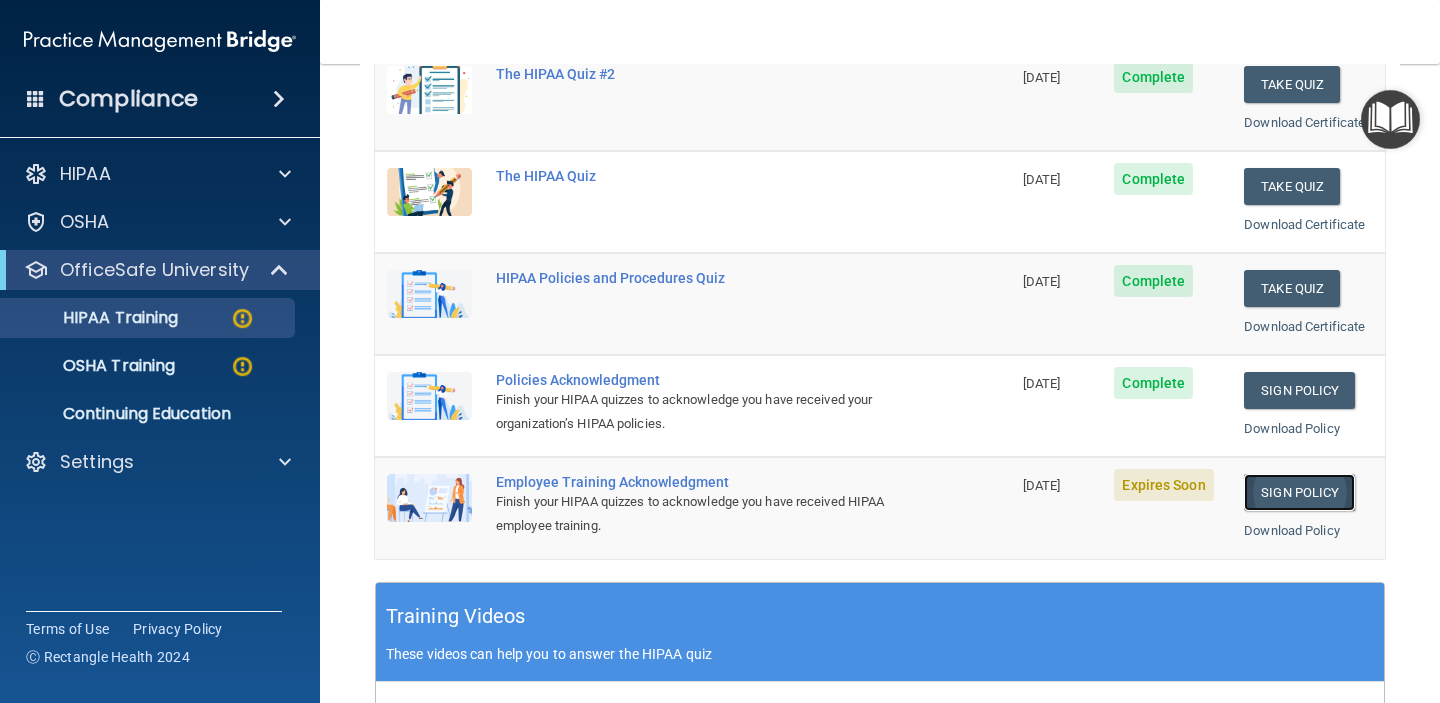 click on "Sign Policy" at bounding box center (1299, 492) 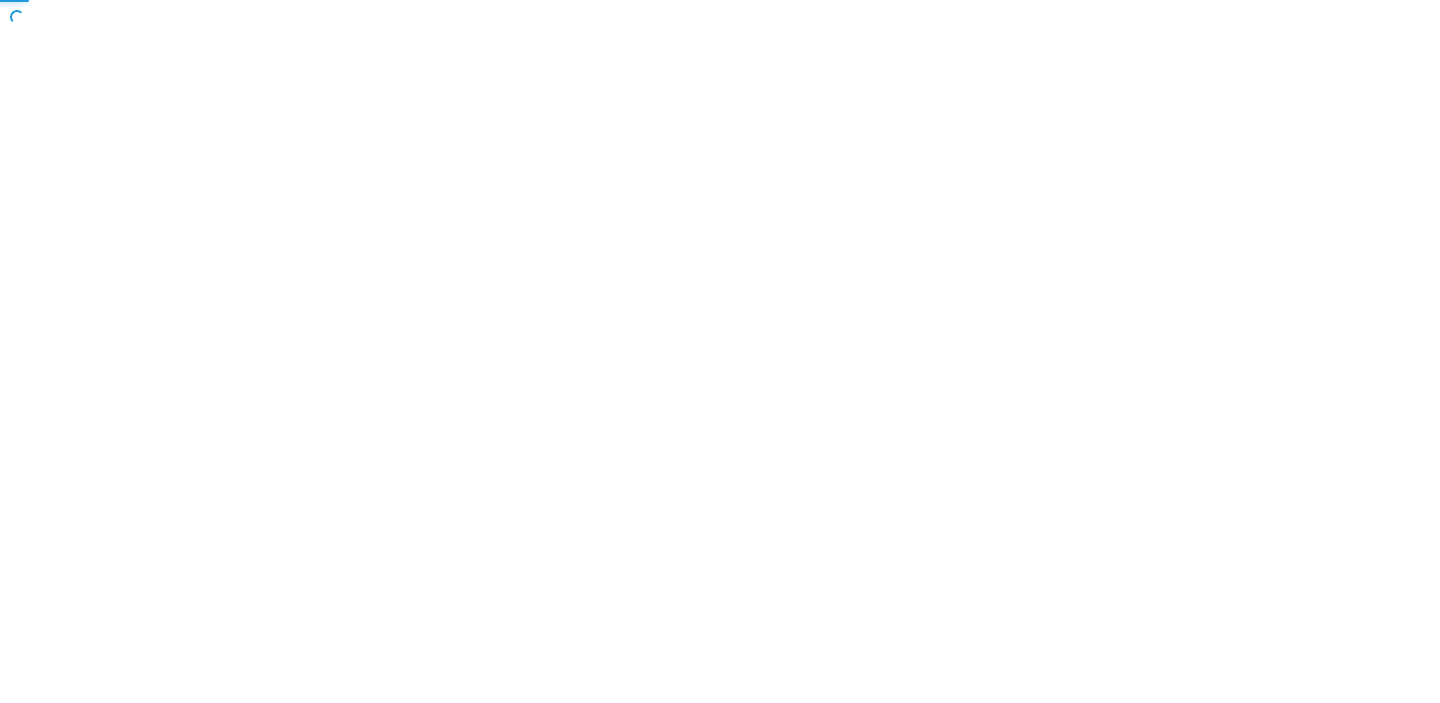 scroll, scrollTop: 0, scrollLeft: 0, axis: both 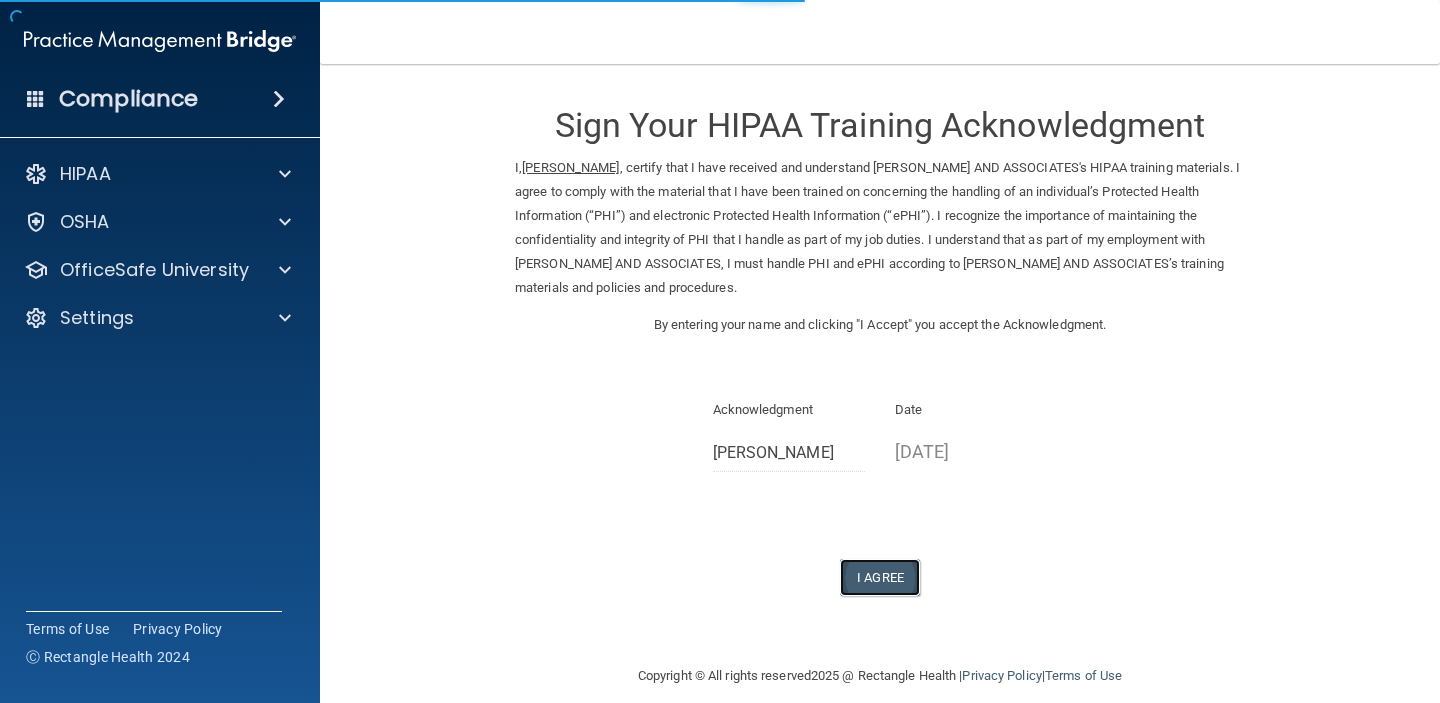 click on "I Agree" at bounding box center [880, 577] 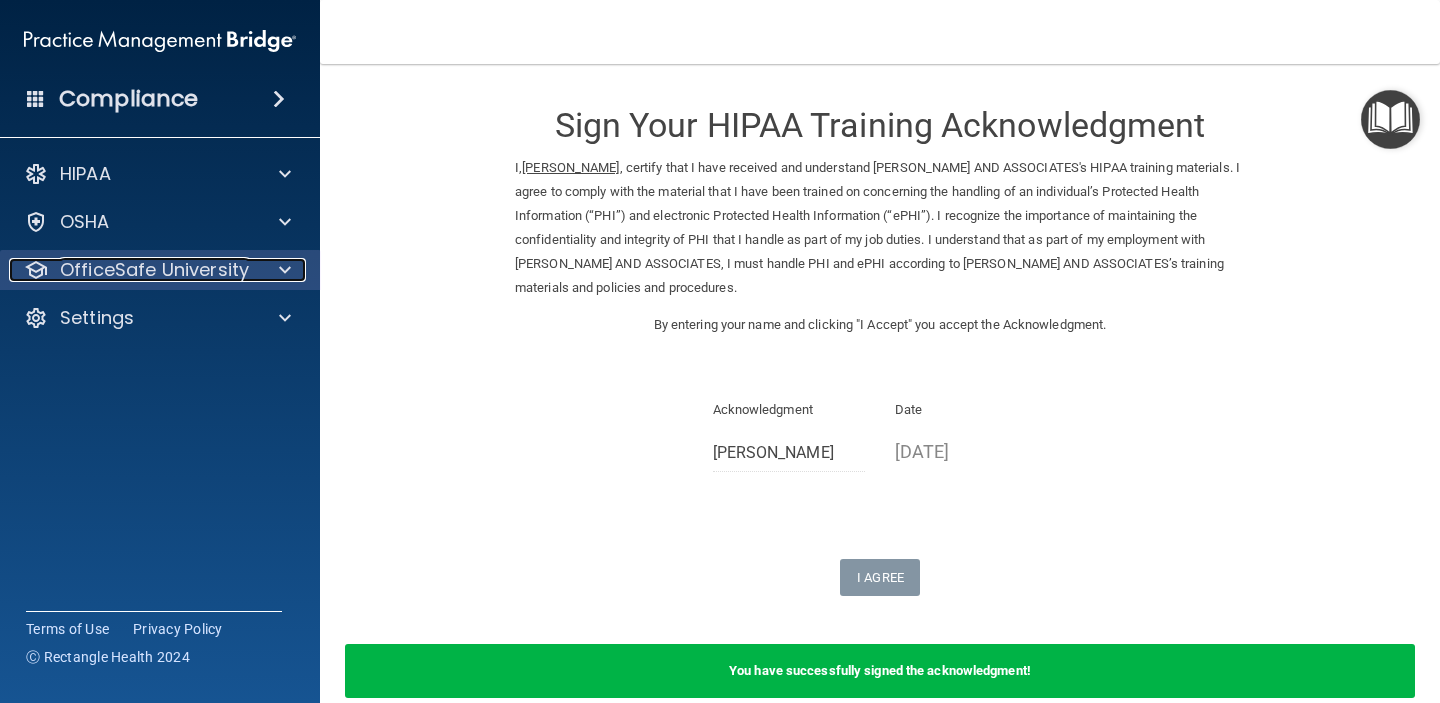 click on "OfficeSafe University" at bounding box center (154, 270) 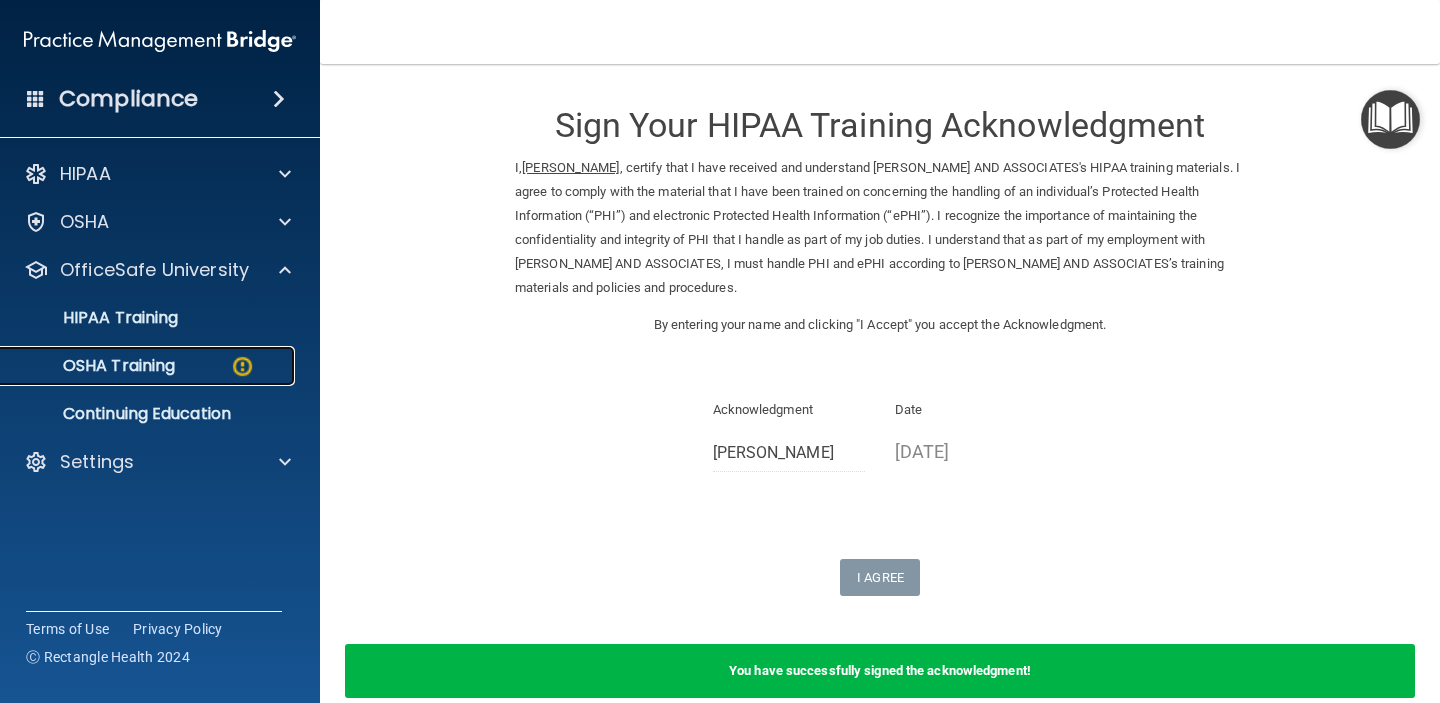 click on "OSHA Training" at bounding box center (137, 366) 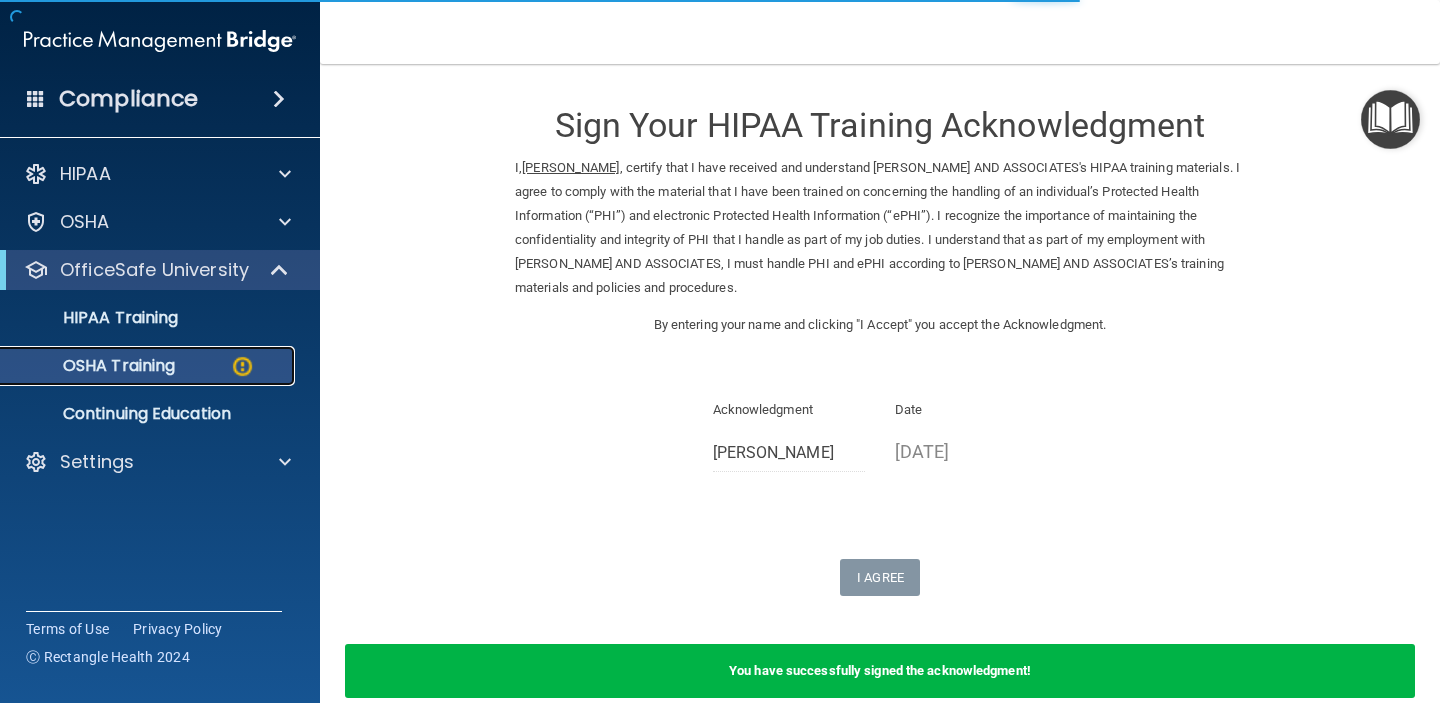 click on "OSHA Training" at bounding box center (137, 366) 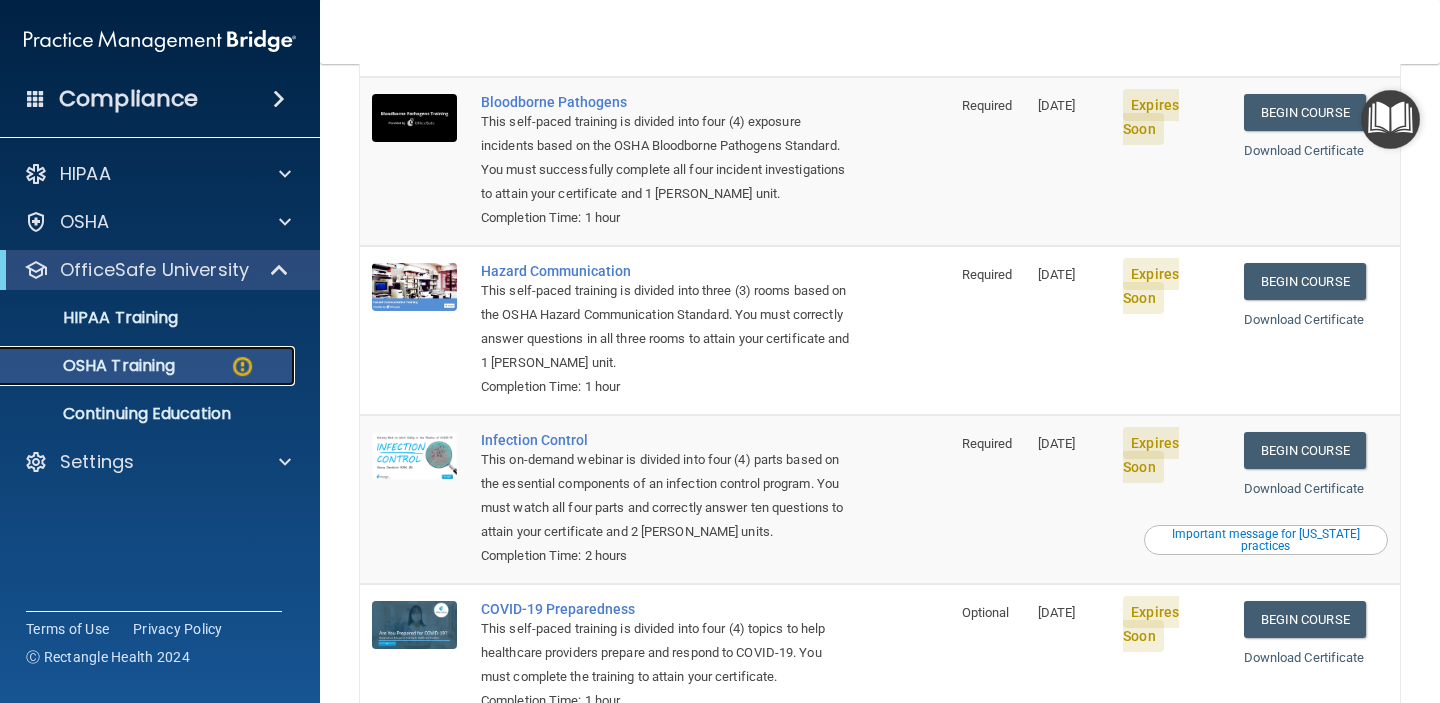 scroll, scrollTop: 234, scrollLeft: 0, axis: vertical 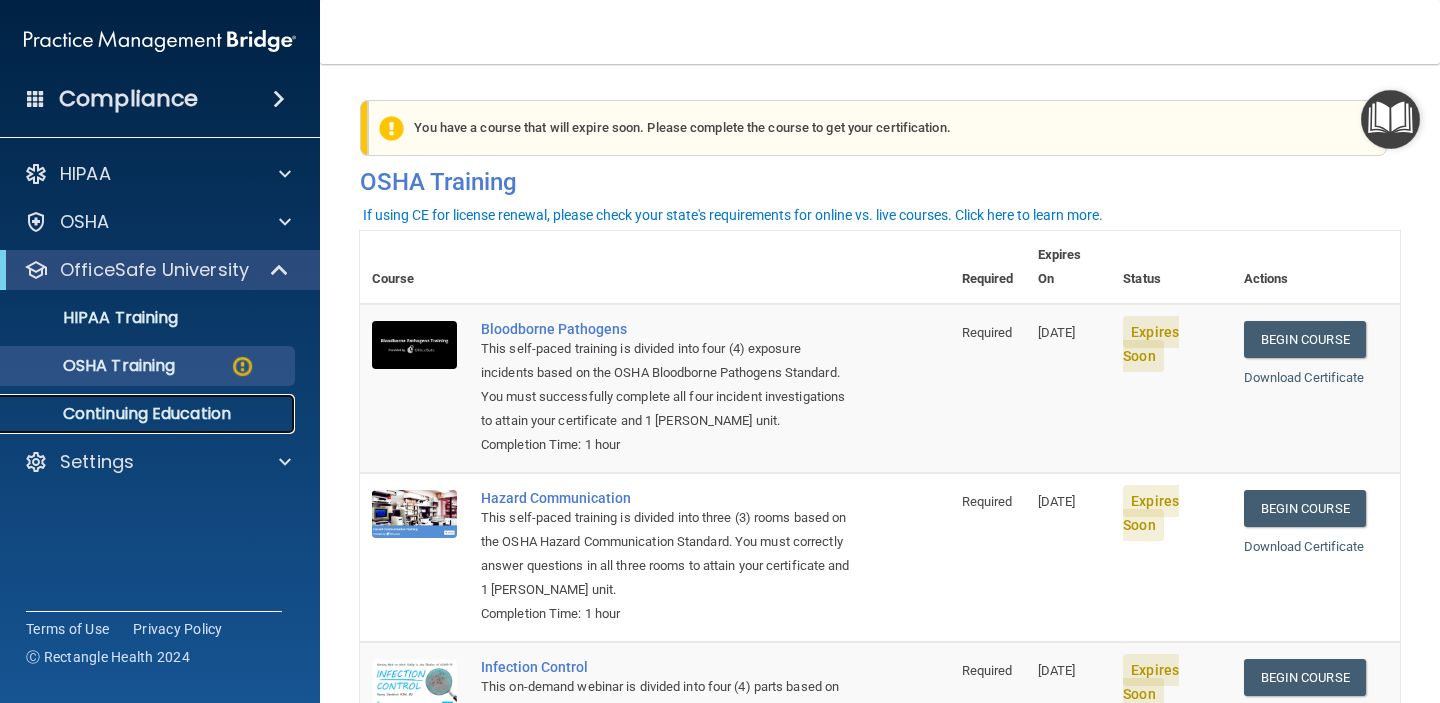 click on "Continuing Education" at bounding box center (149, 414) 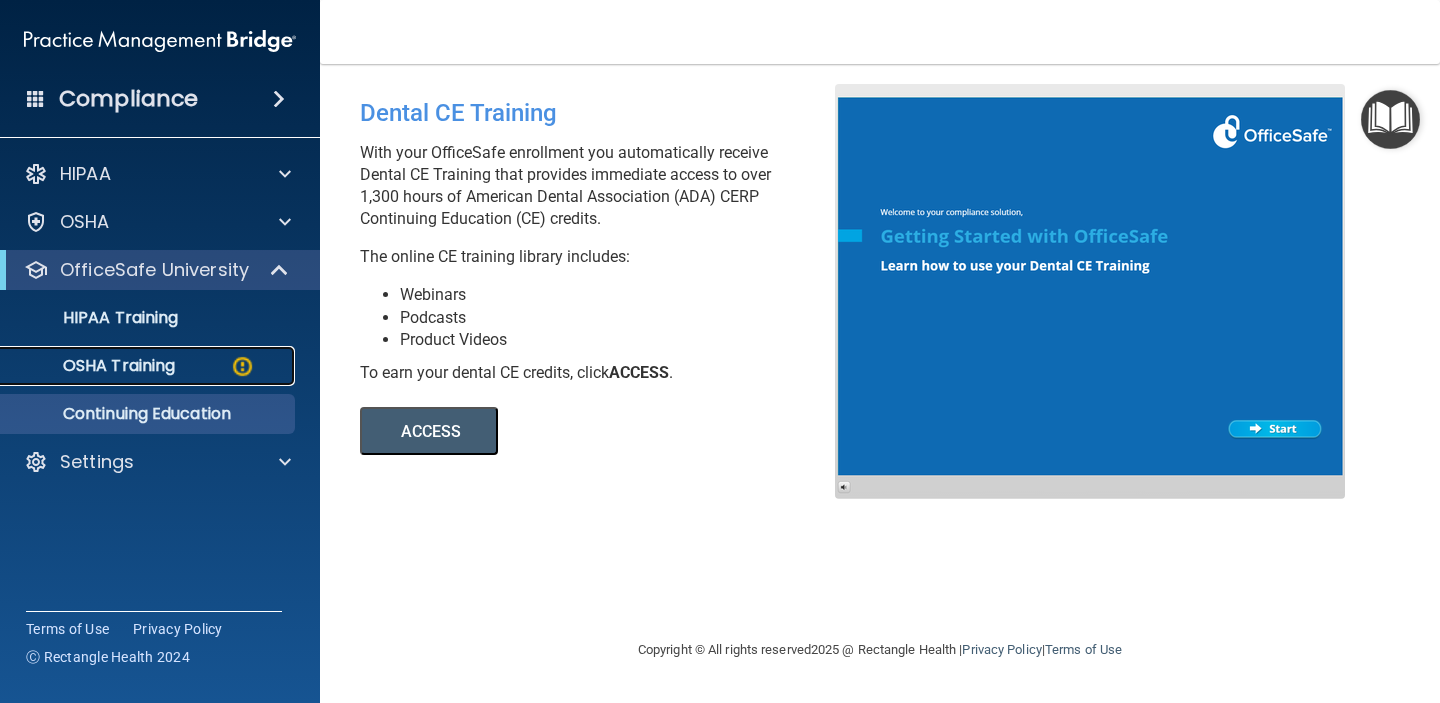 click on "OSHA Training" at bounding box center [94, 366] 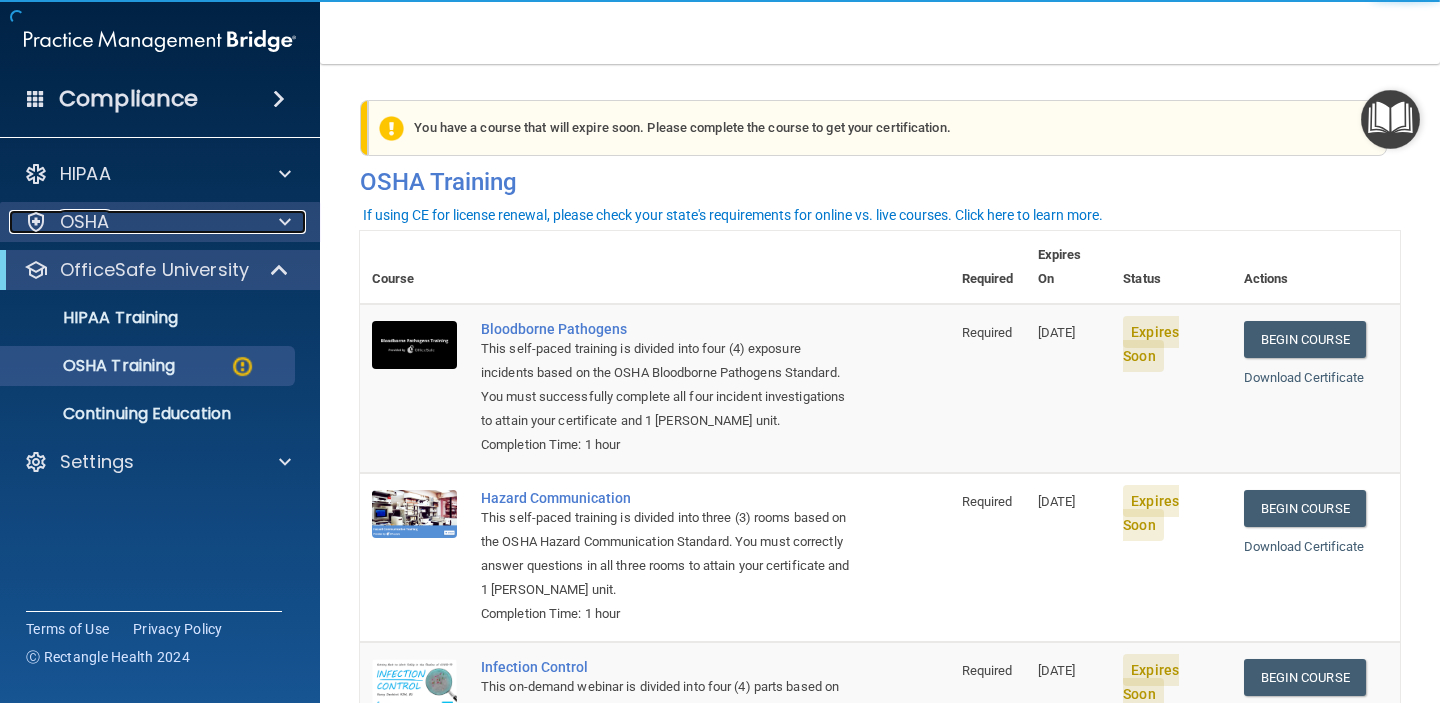 click on "OSHA" at bounding box center (133, 222) 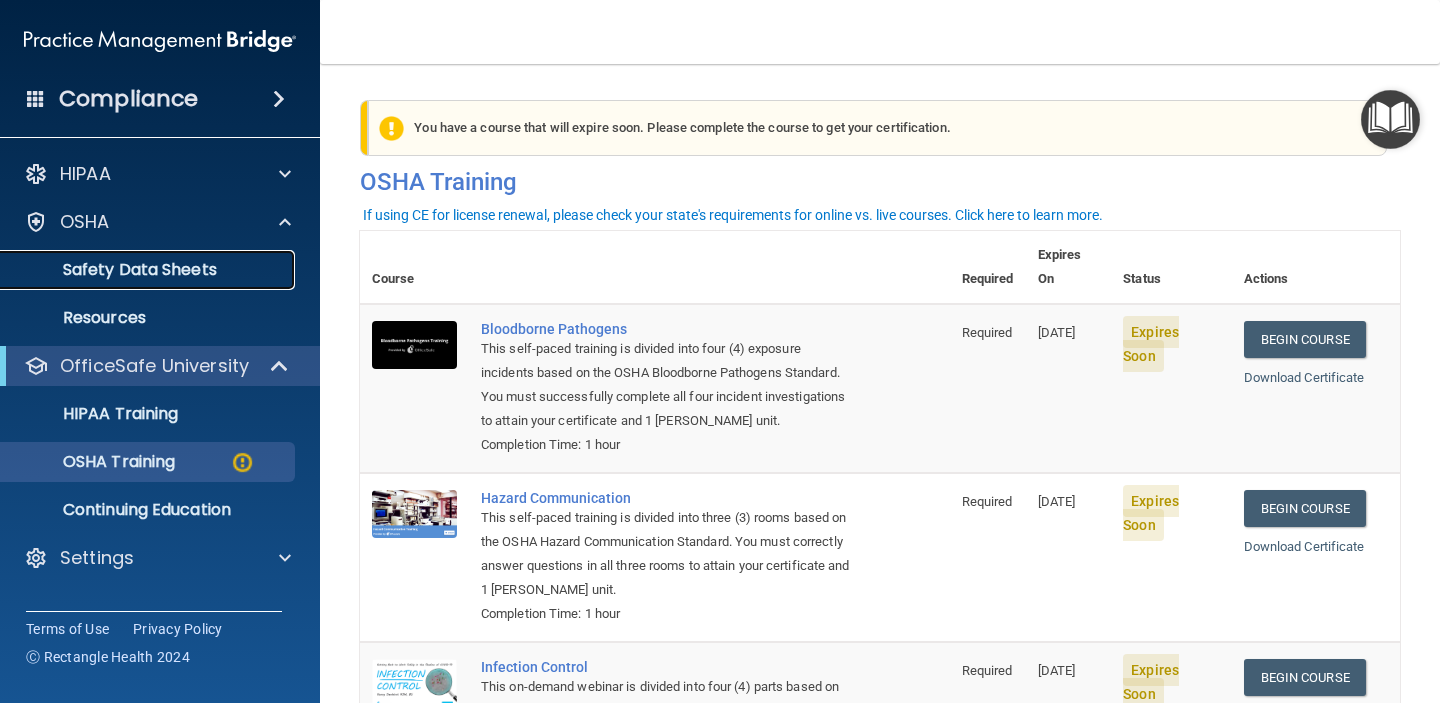 click on "Safety Data Sheets" at bounding box center (149, 270) 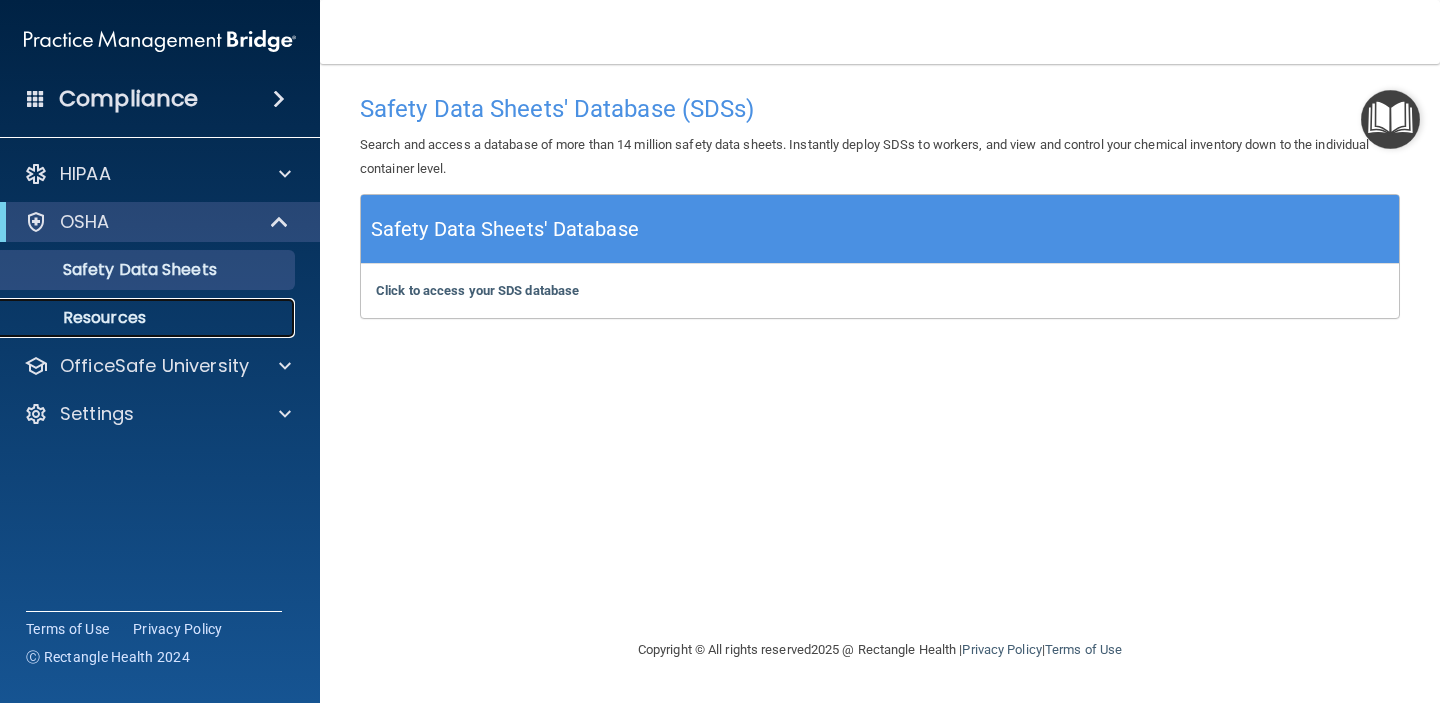 click on "Resources" at bounding box center [149, 318] 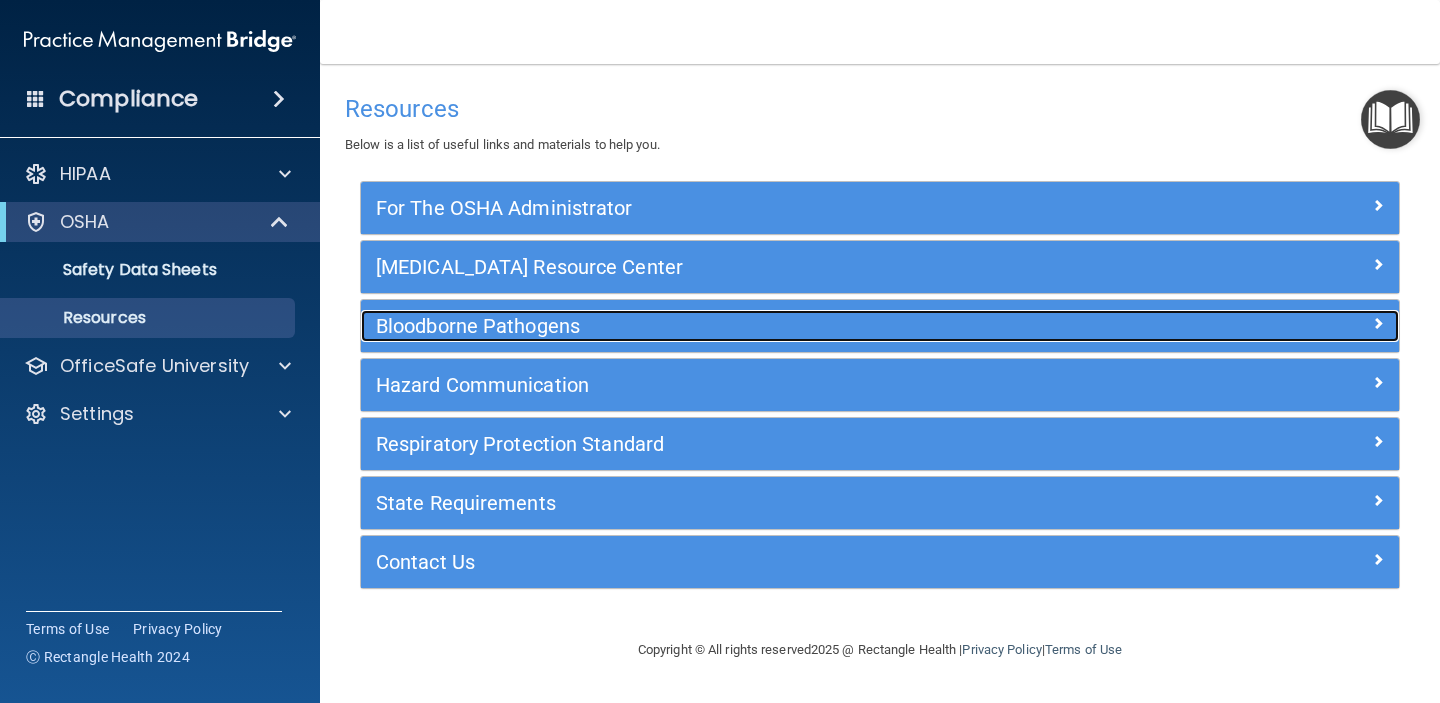 click on "Bloodborne Pathogens" at bounding box center [750, 326] 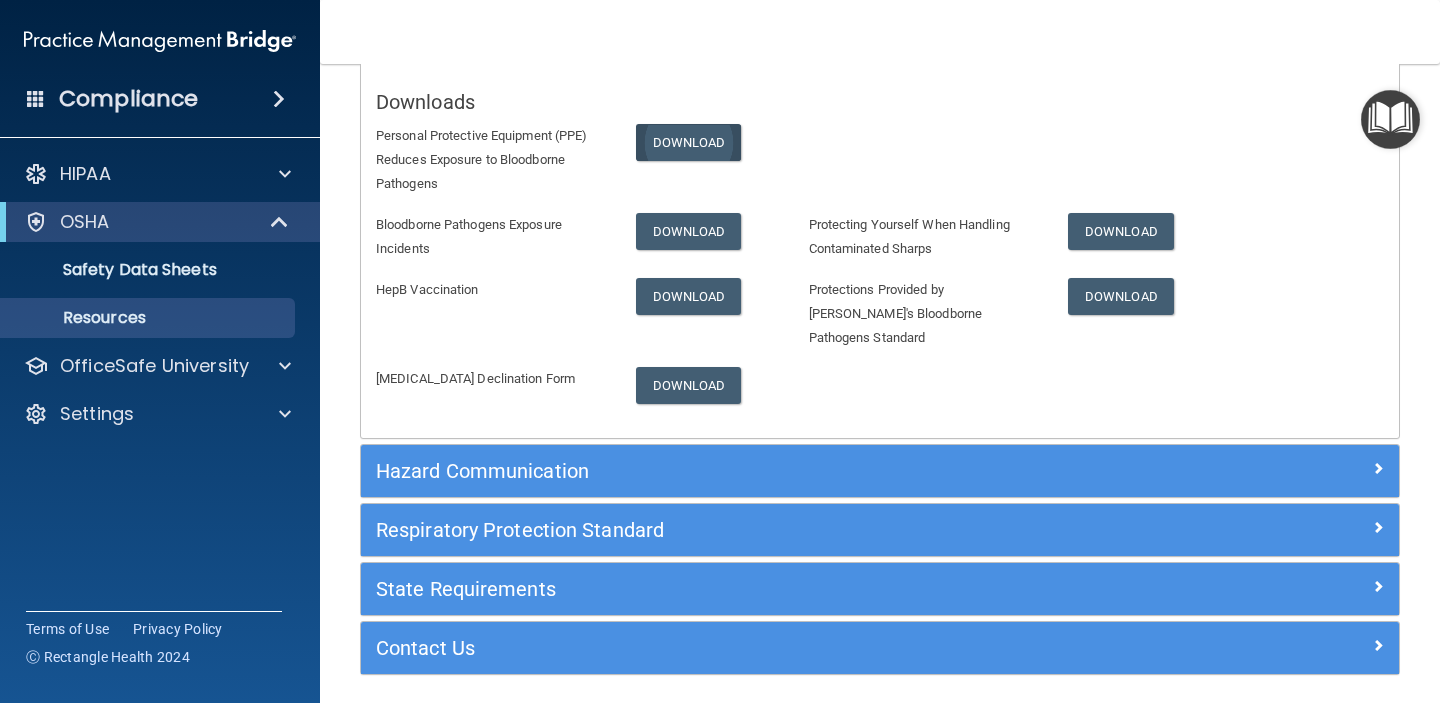 scroll, scrollTop: 305, scrollLeft: 0, axis: vertical 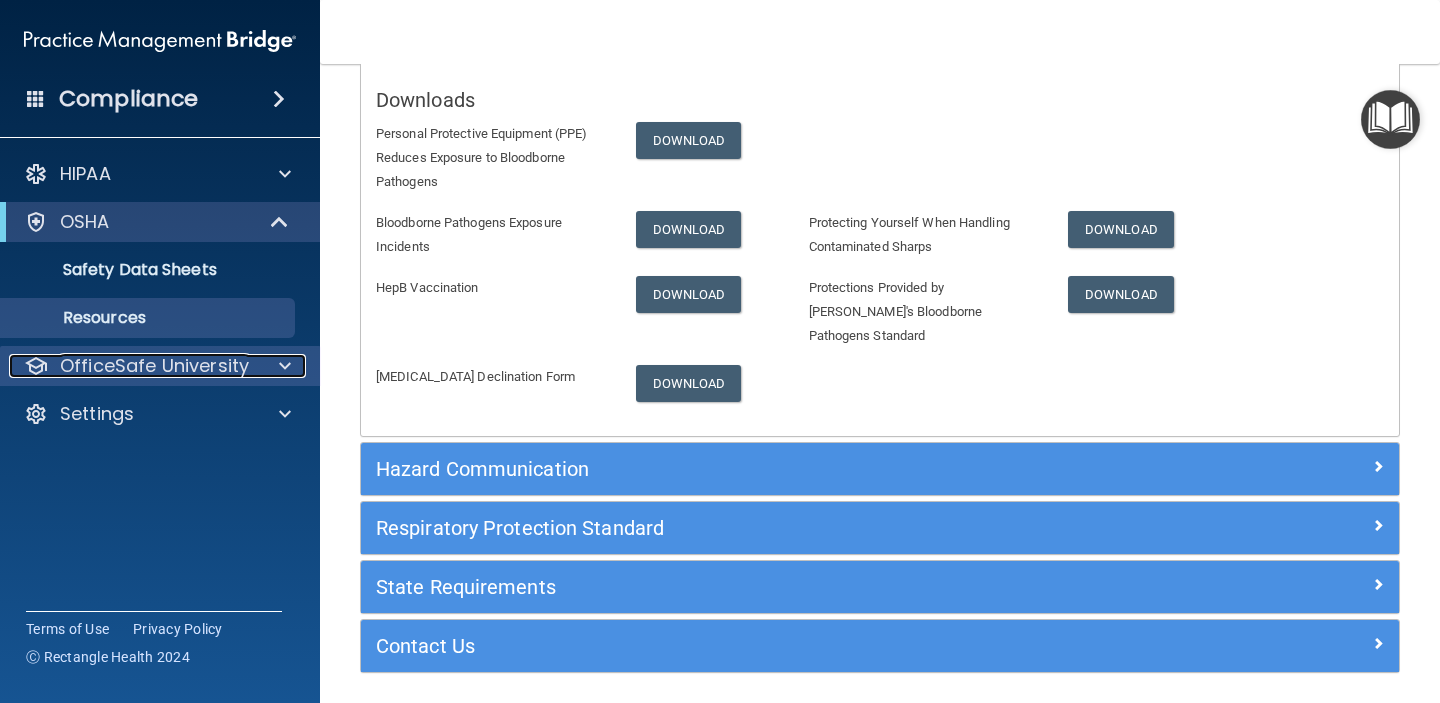 click on "OfficeSafe University" at bounding box center [154, 366] 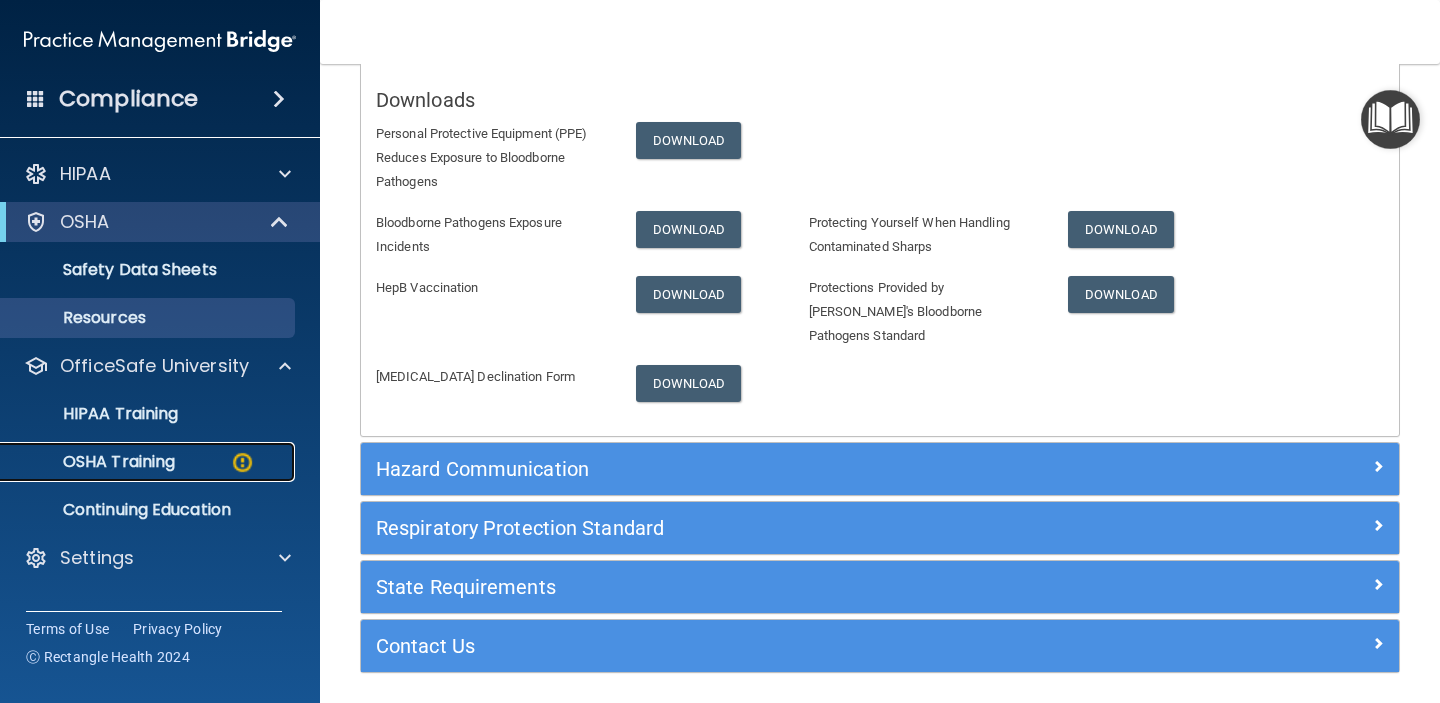 click on "OSHA Training" at bounding box center (149, 462) 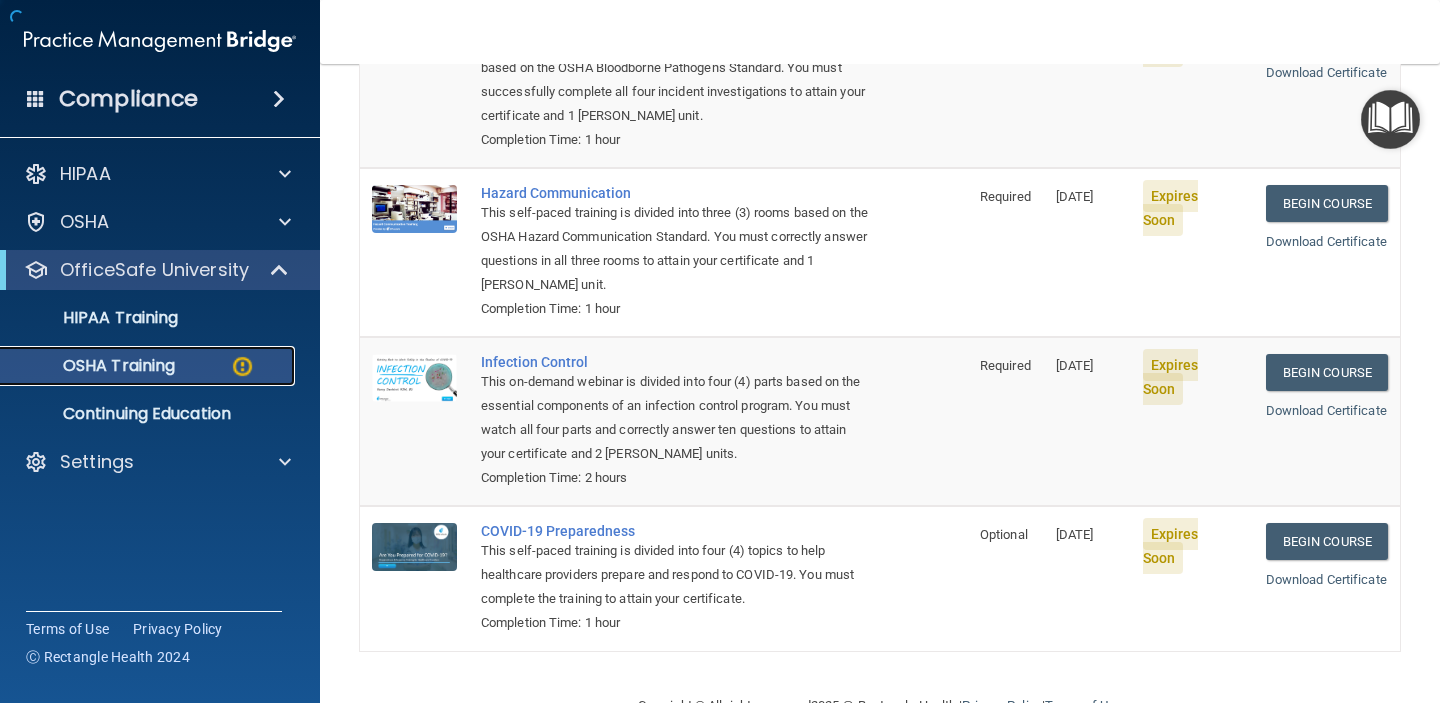 scroll, scrollTop: 285, scrollLeft: 0, axis: vertical 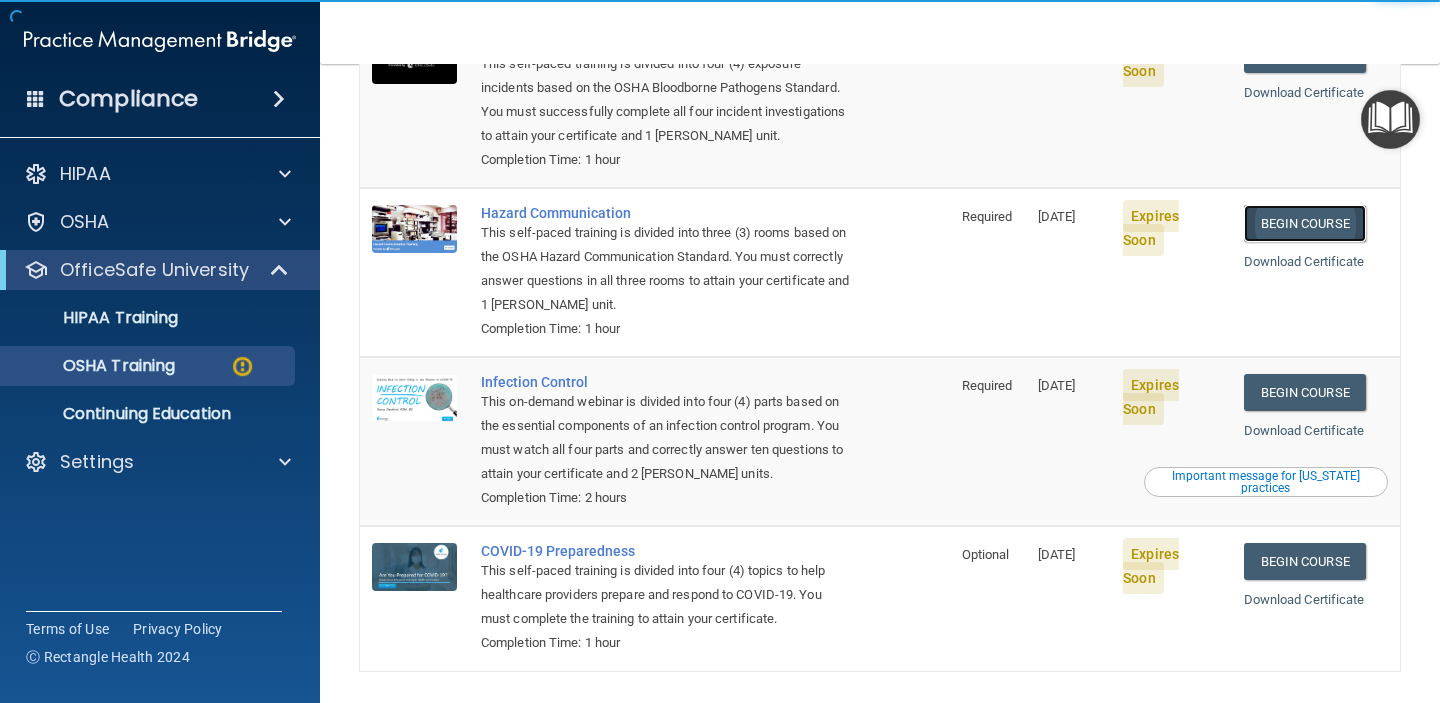 click on "Begin Course" at bounding box center (1305, 223) 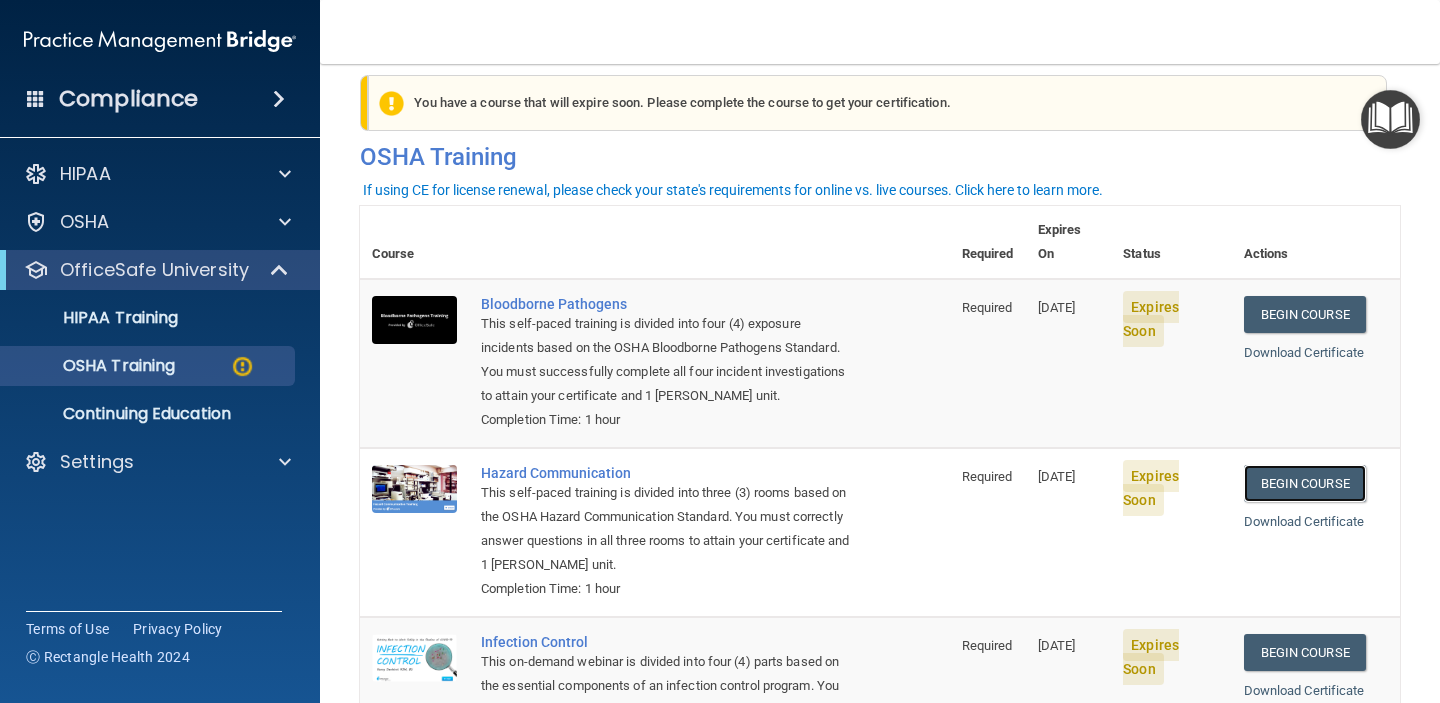 scroll, scrollTop: 0, scrollLeft: 0, axis: both 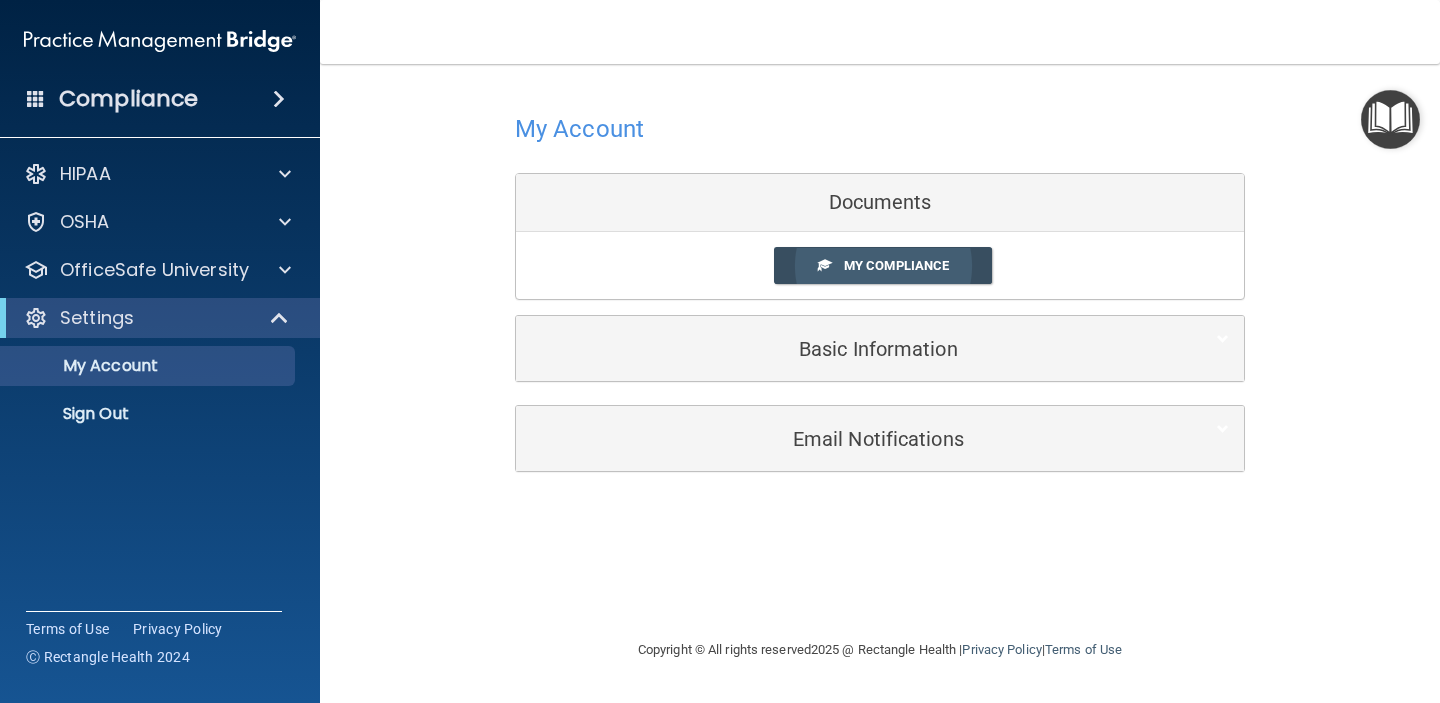 click on "My Compliance" at bounding box center [896, 265] 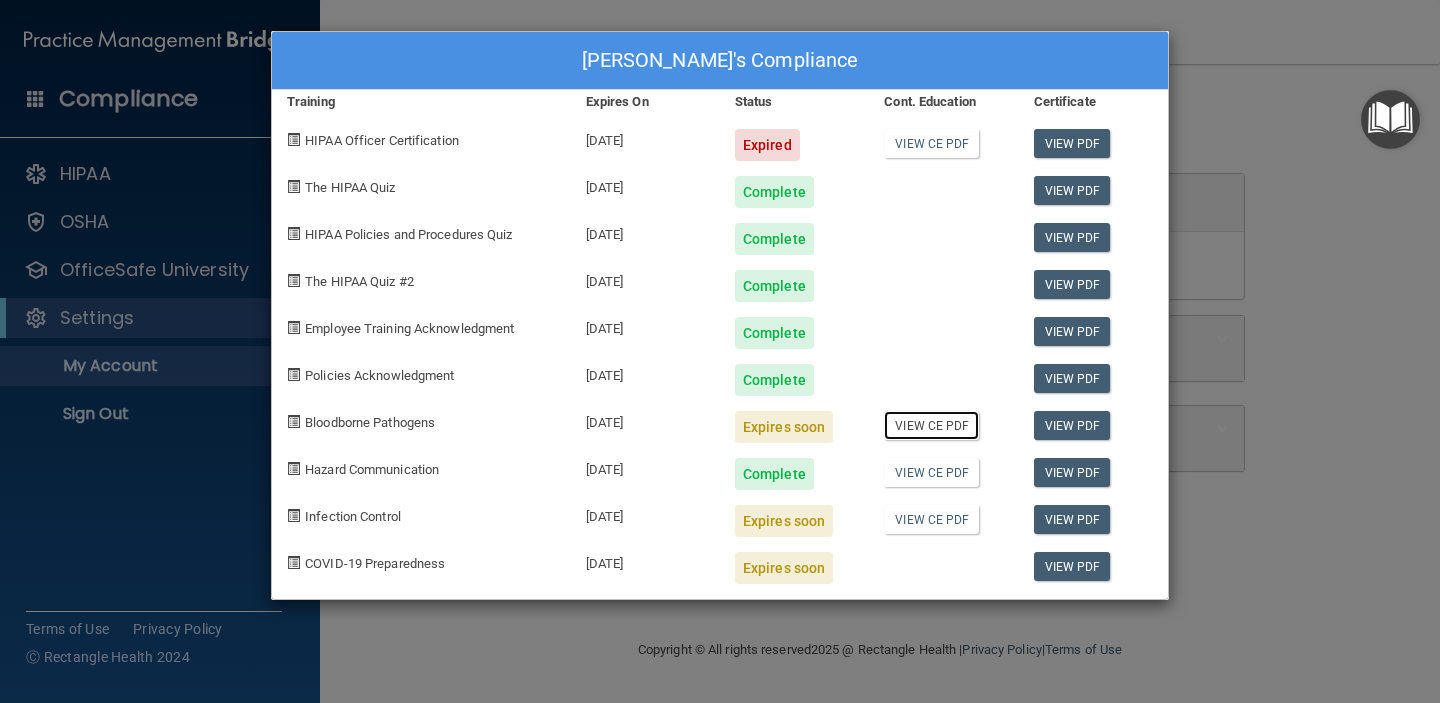 click on "View CE PDF" at bounding box center [931, 425] 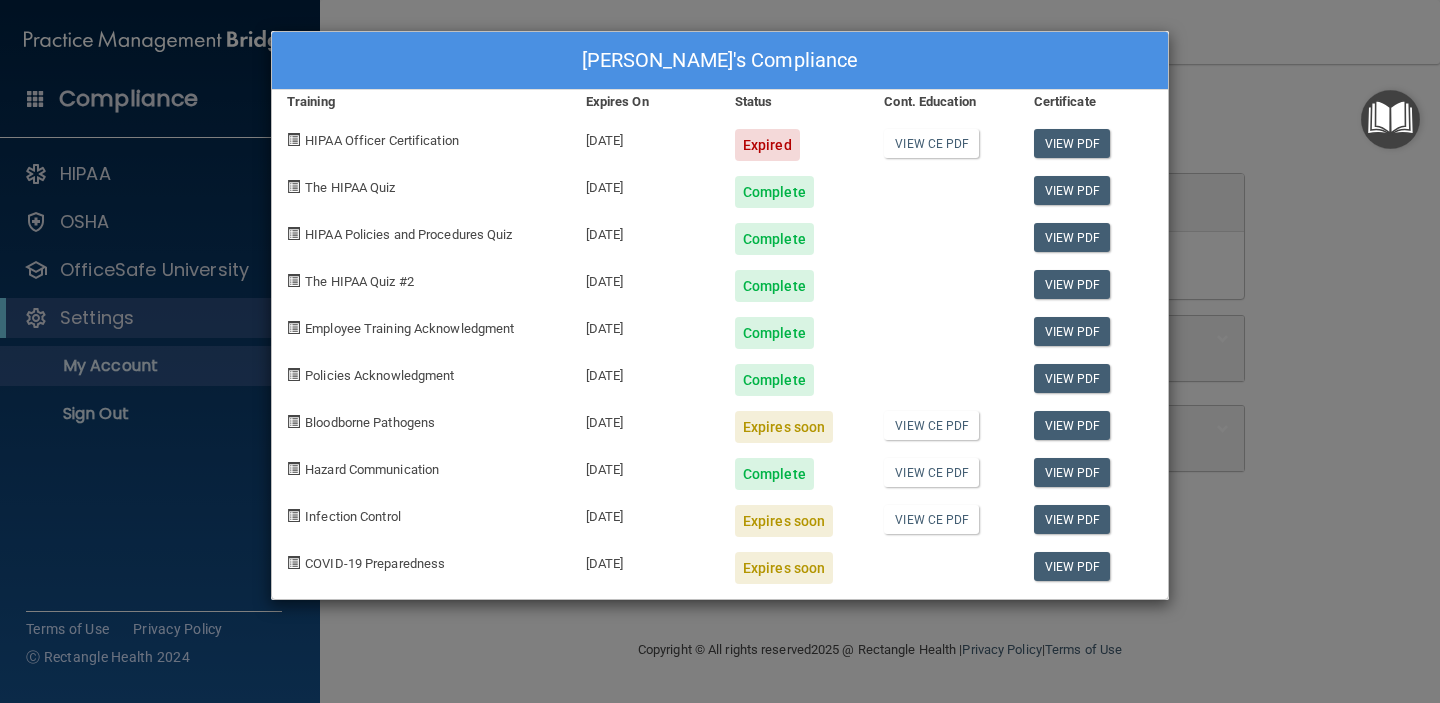 click on "Mary Francisco's Compliance      Training   Expires On   Status   Cont. Education   Certificate         HIPAA Officer Certification      09/19/2023       Expired        View CE PDF       View PDF         The HIPAA Quiz      07/13/2026       Complete              View PDF         HIPAA Policies and Procedures Quiz      07/13/2026       Complete              View PDF         The HIPAA Quiz #2      07/13/2026       Complete              View PDF         Employee Training Acknowledgment      07/13/2026       Complete              View PDF         Policies Acknowledgment      07/13/2026       Complete              View PDF         Bloodborne Pathogens      07/23/2025       Expires soon        View CE PDF       View PDF         Hazard Communication      07/13/2026       Complete        View CE PDF       View PDF         Infection Control      07/24/2025       Expires soon        View CE PDF       View PDF         COVID-19 Preparedness      07/29/2025       Expires soon              View PDF" at bounding box center [720, 351] 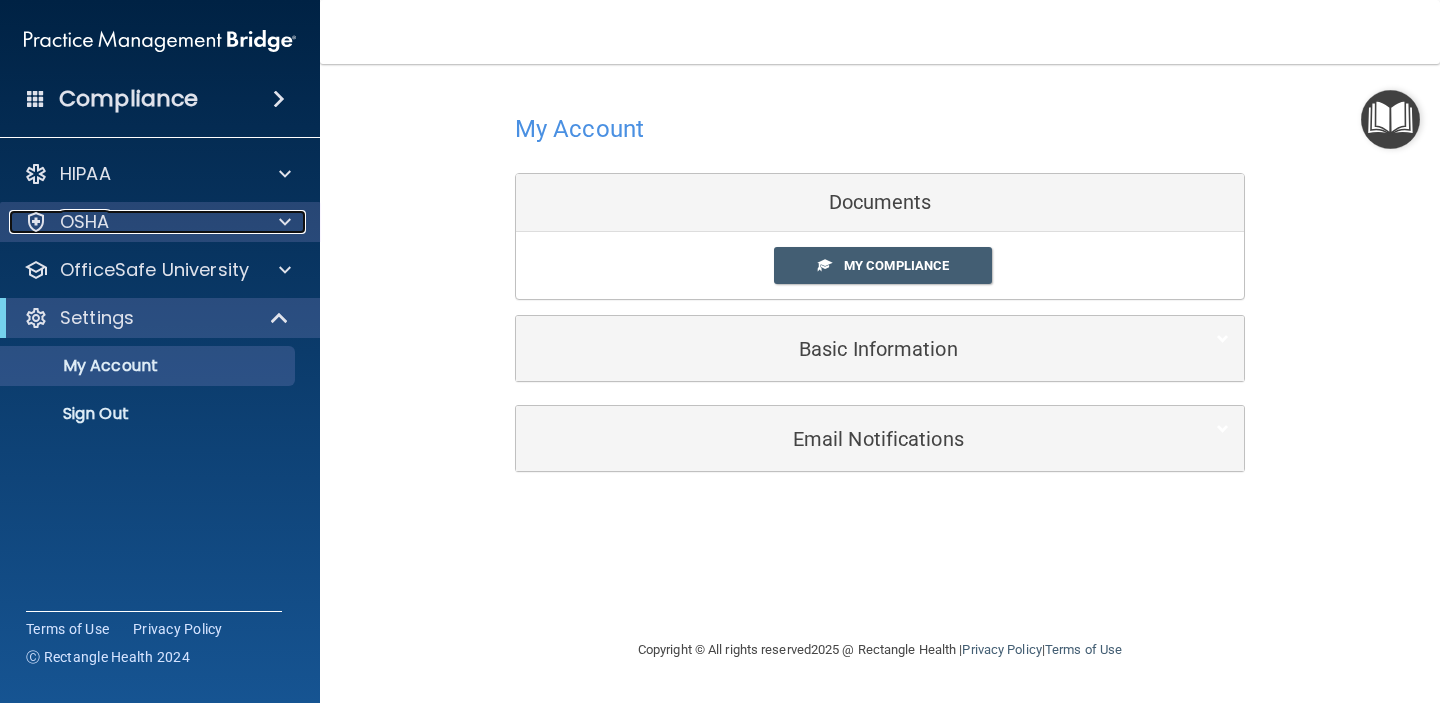 click on "OSHA" at bounding box center (133, 222) 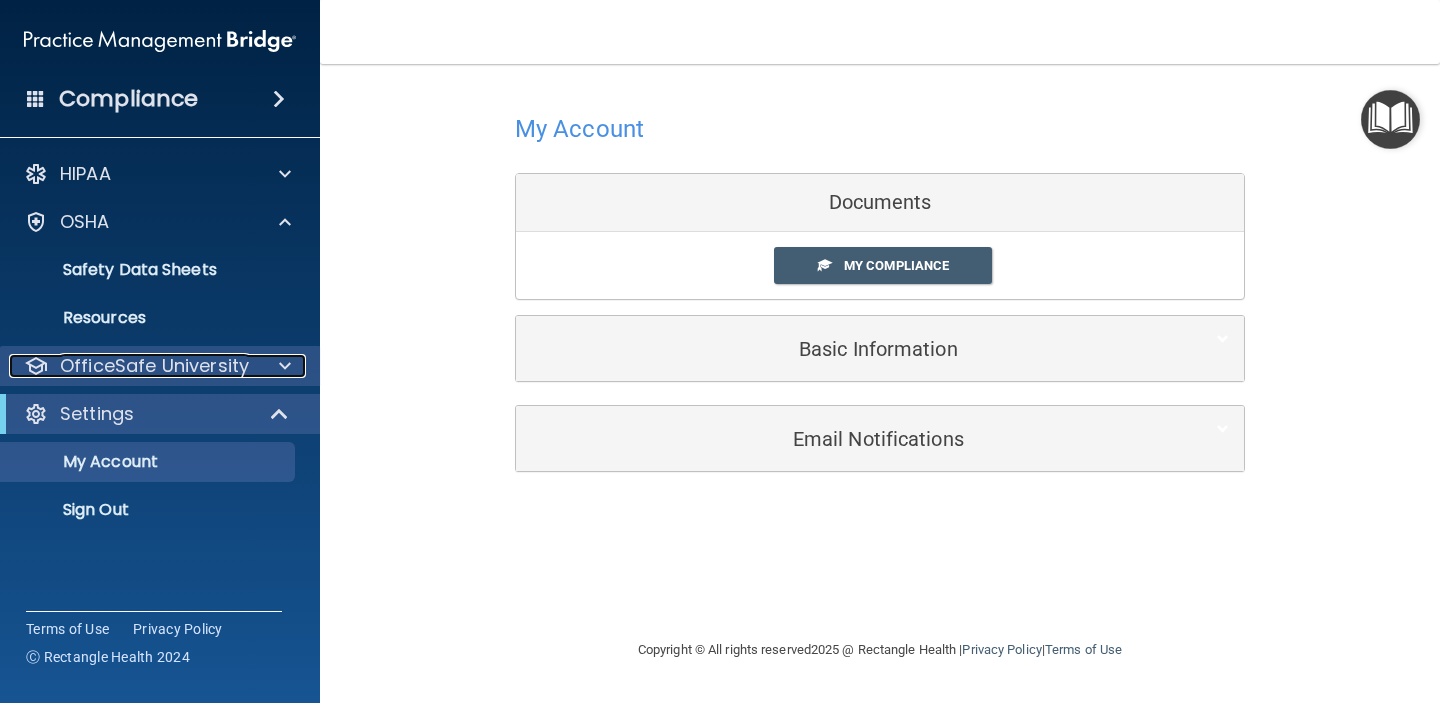 click on "OfficeSafe University" at bounding box center (154, 366) 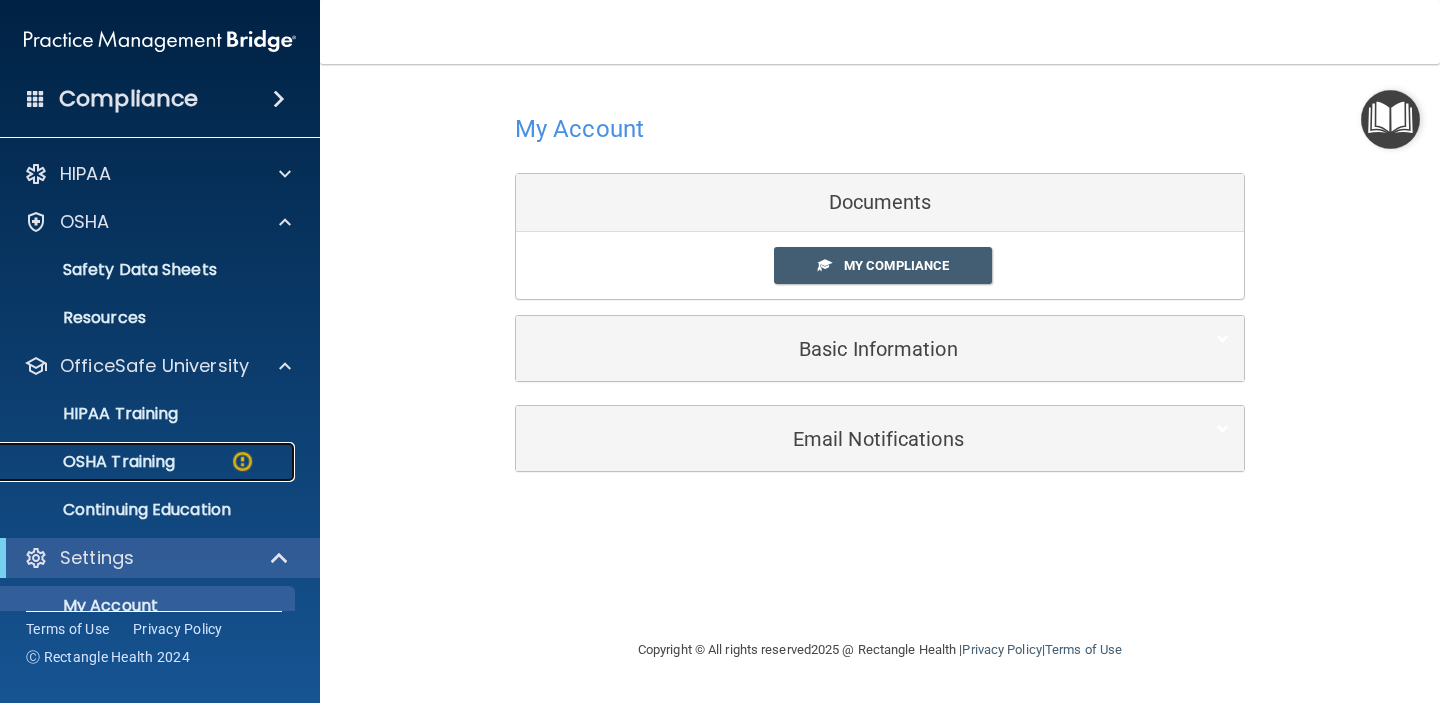 click on "OSHA Training" at bounding box center [94, 462] 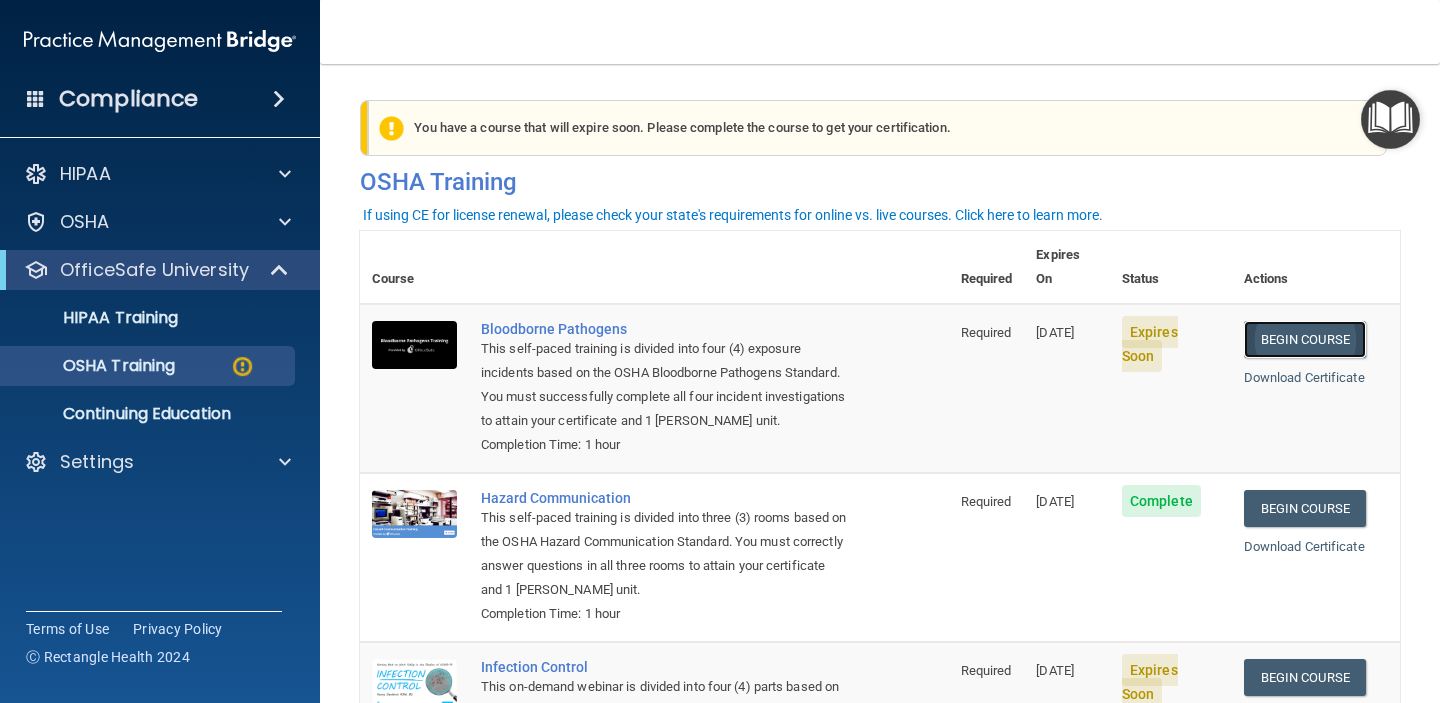 click on "Begin Course" at bounding box center [1305, 339] 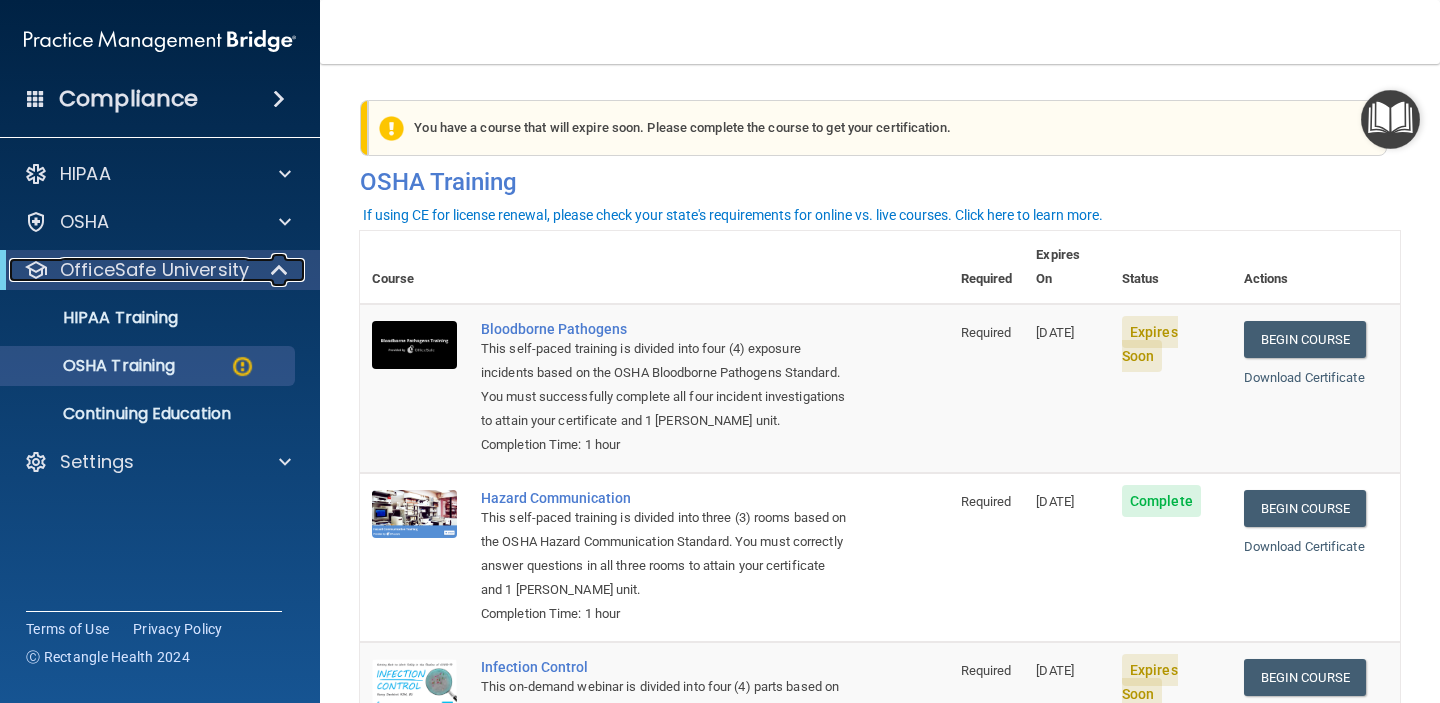 click on "OfficeSafe University" at bounding box center [154, 270] 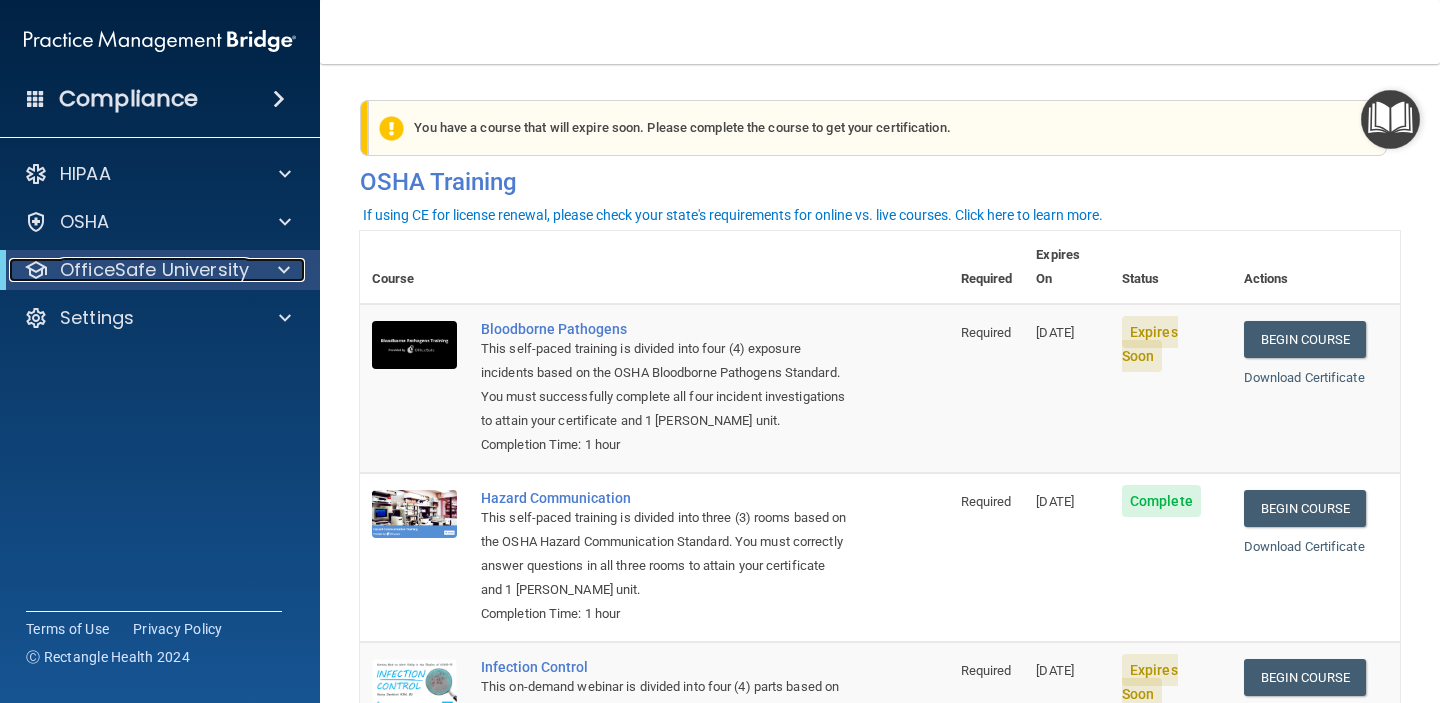 click on "OfficeSafe University" at bounding box center (154, 270) 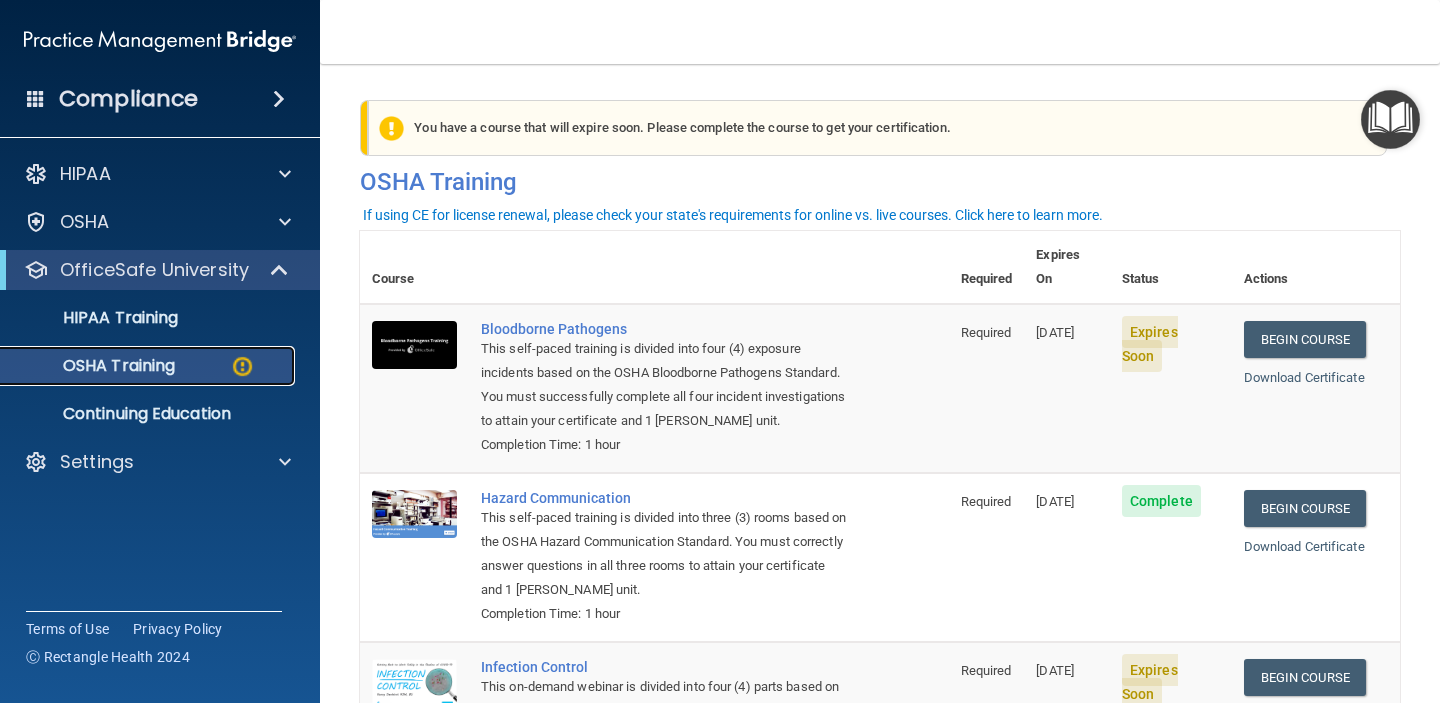 click on "OSHA Training" at bounding box center (94, 366) 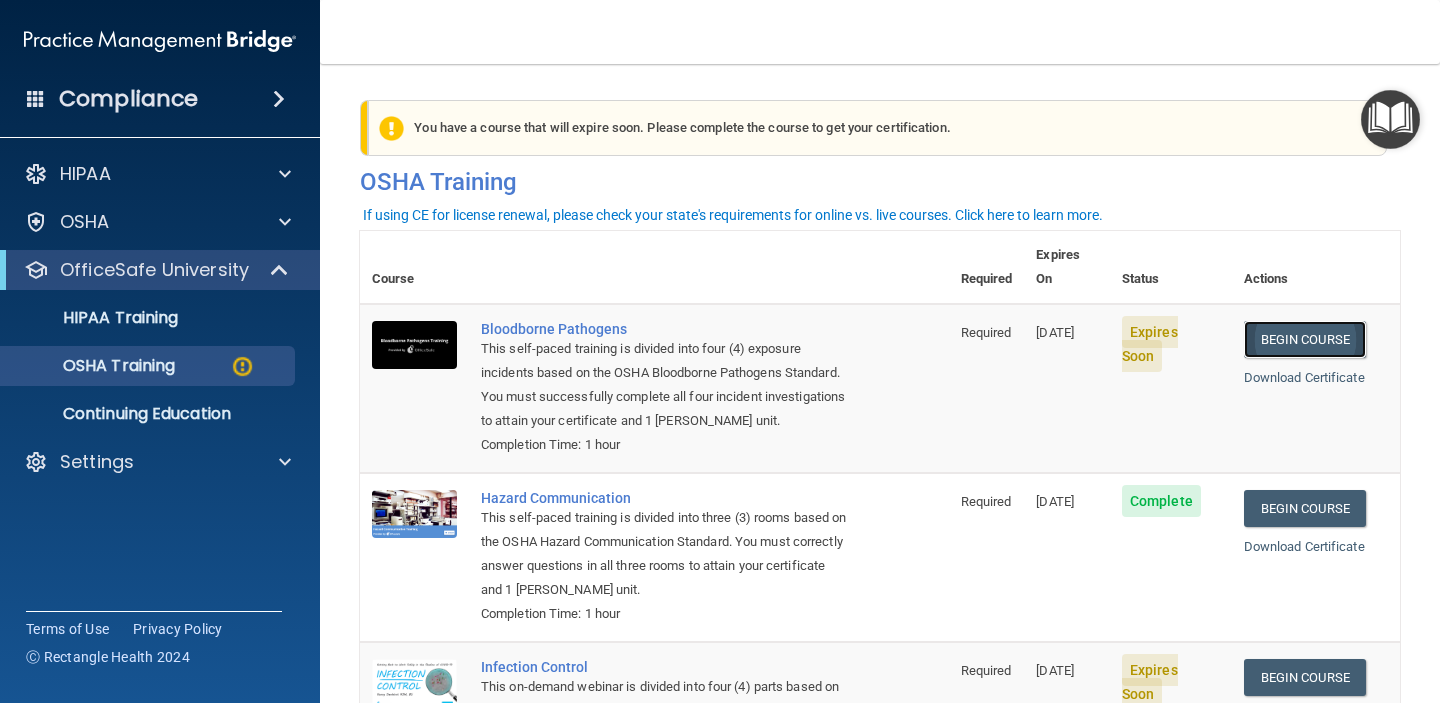click on "Begin Course" at bounding box center (1305, 339) 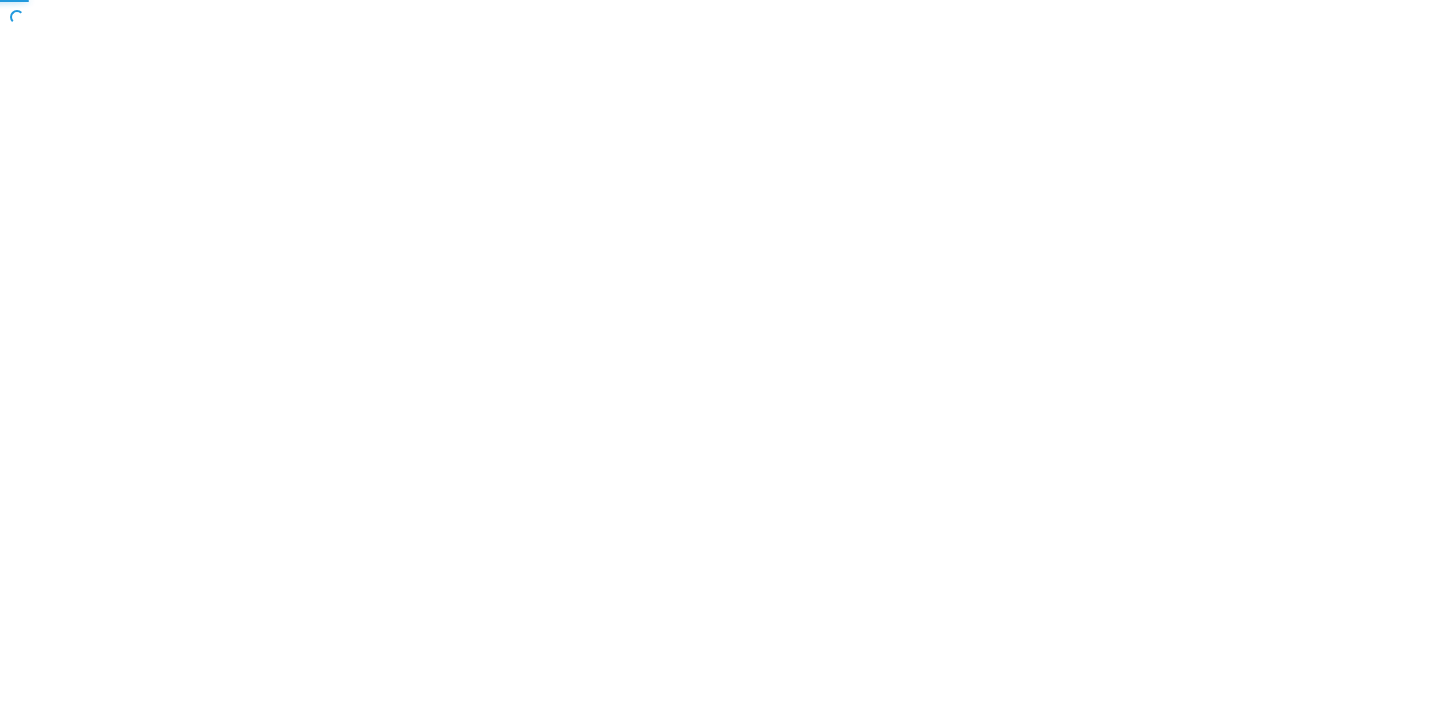 scroll, scrollTop: 0, scrollLeft: 0, axis: both 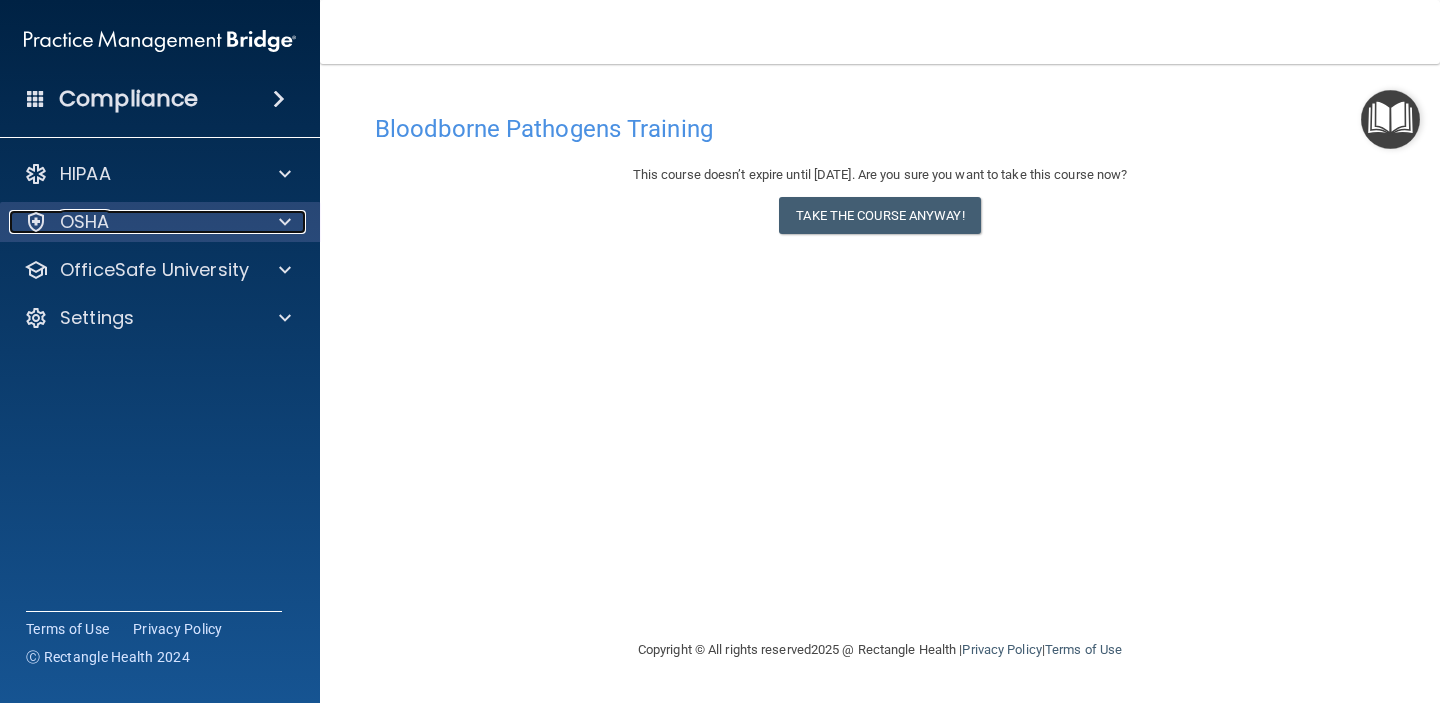 click on "OSHA" at bounding box center (133, 222) 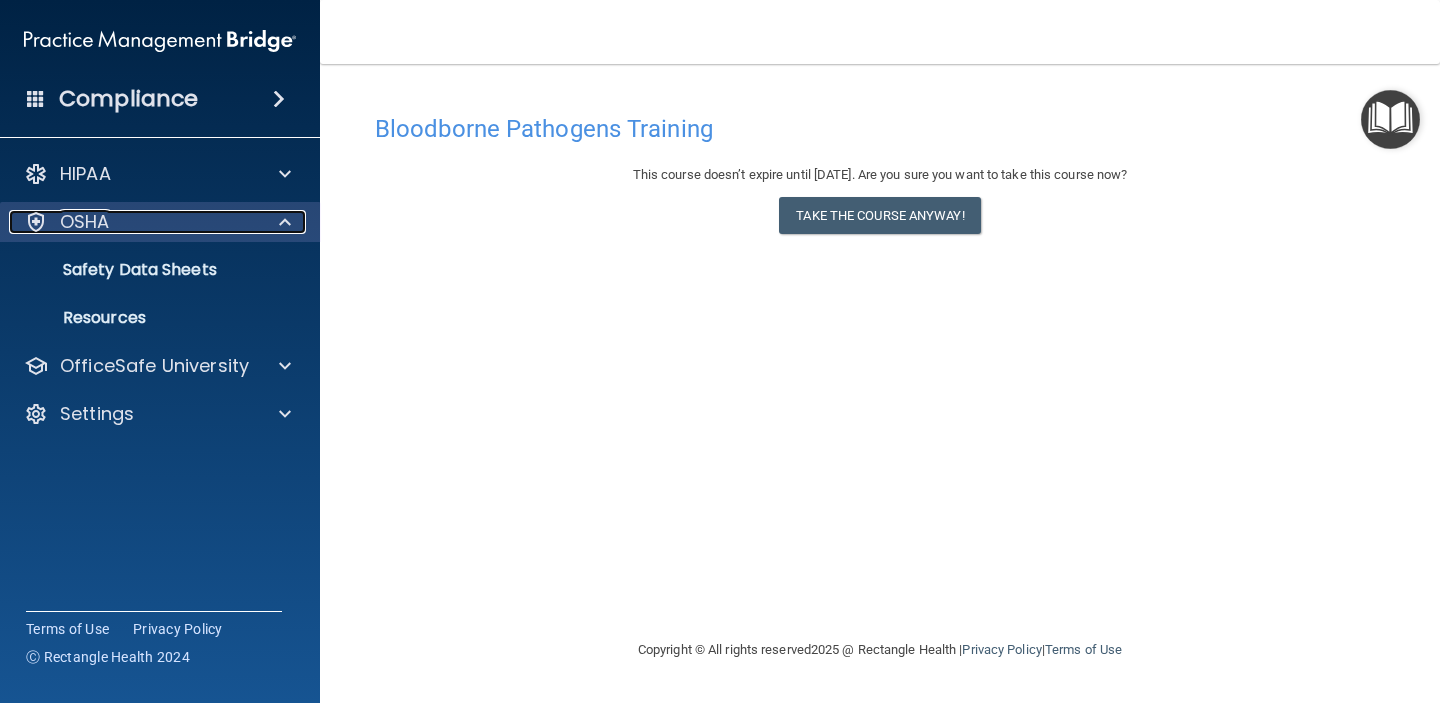 click on "OSHA" at bounding box center [133, 222] 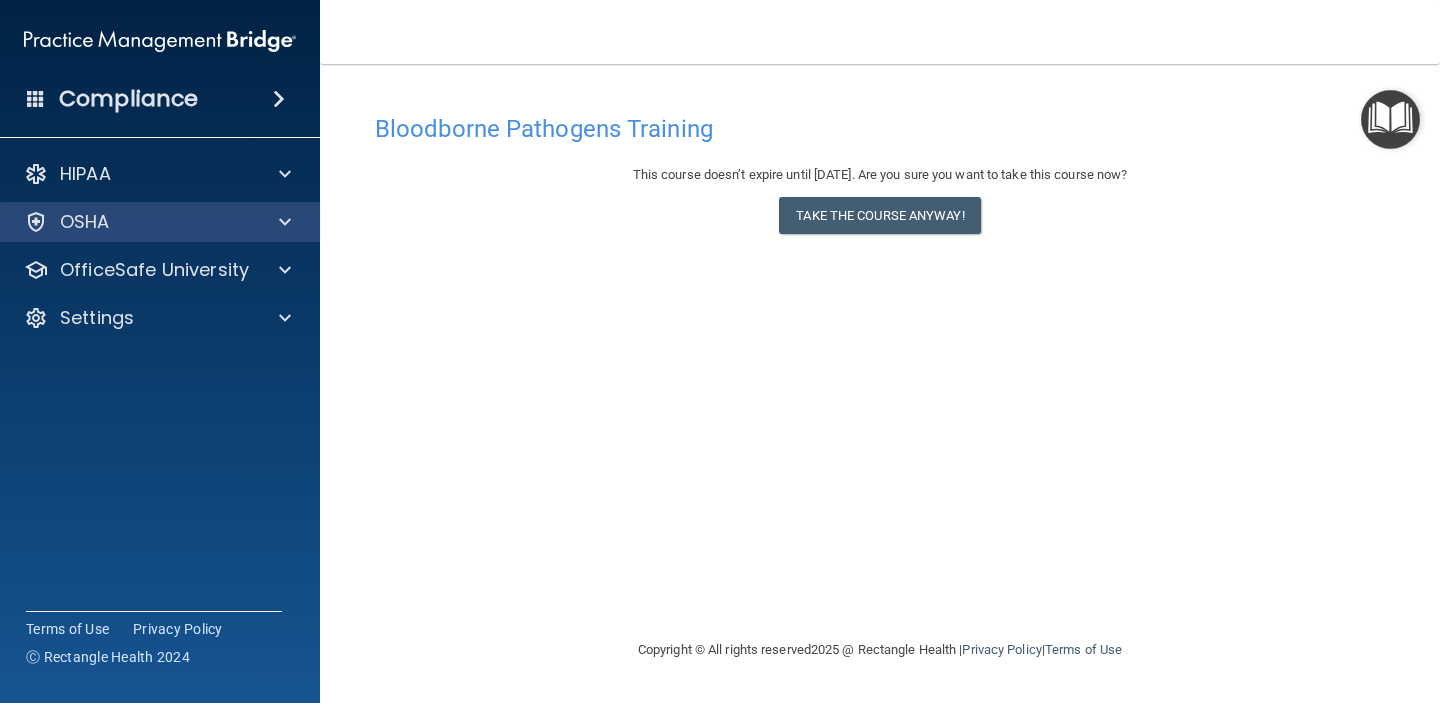 click on "OSHA" at bounding box center [160, 222] 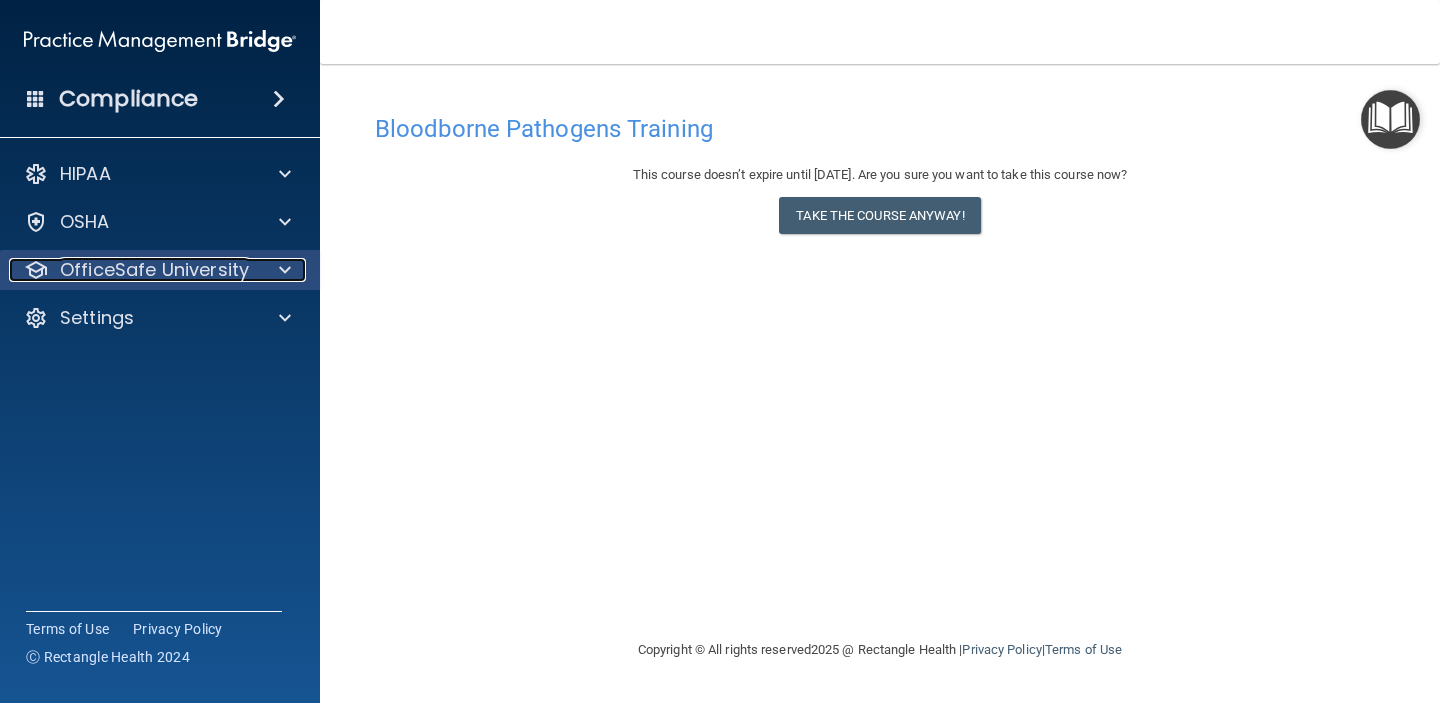 click on "OfficeSafe University" at bounding box center [154, 270] 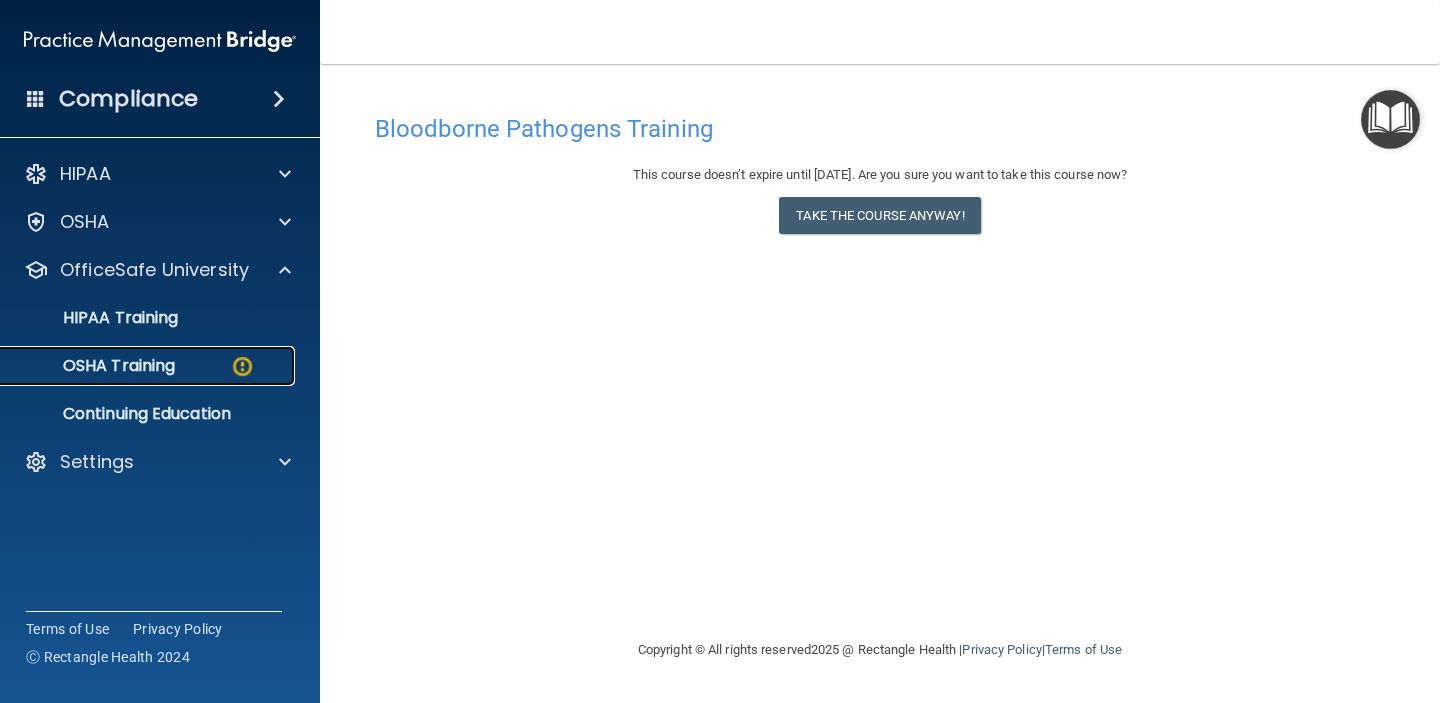 click on "OSHA Training" at bounding box center (94, 366) 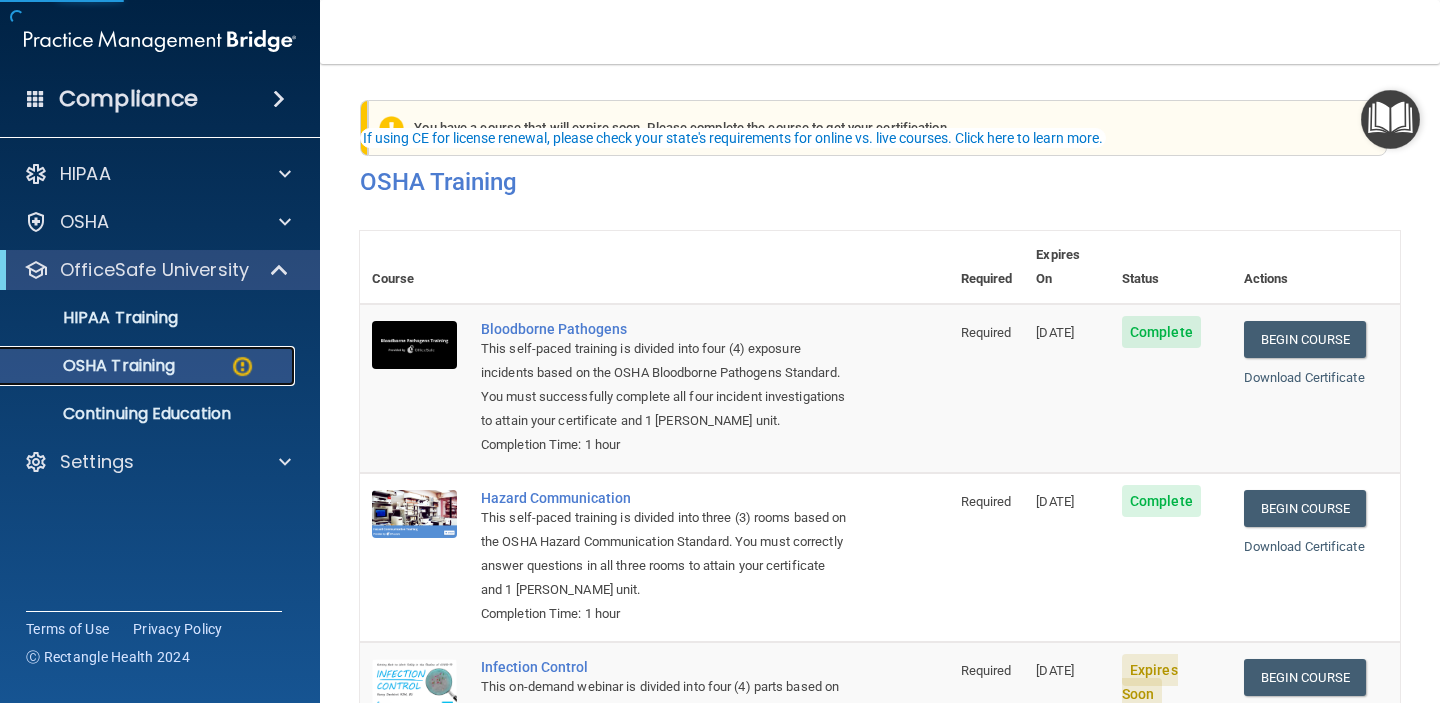 scroll, scrollTop: 289, scrollLeft: 0, axis: vertical 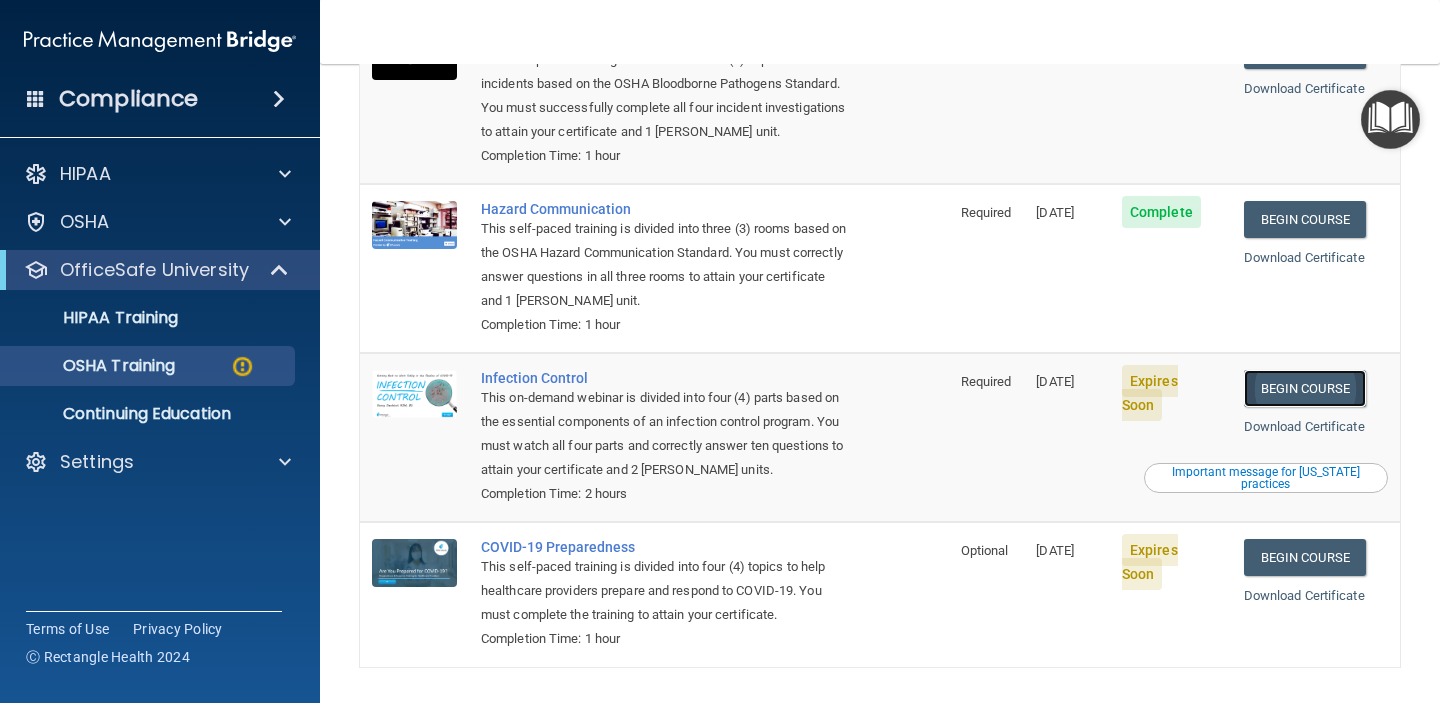 click on "Begin Course" at bounding box center (1305, 388) 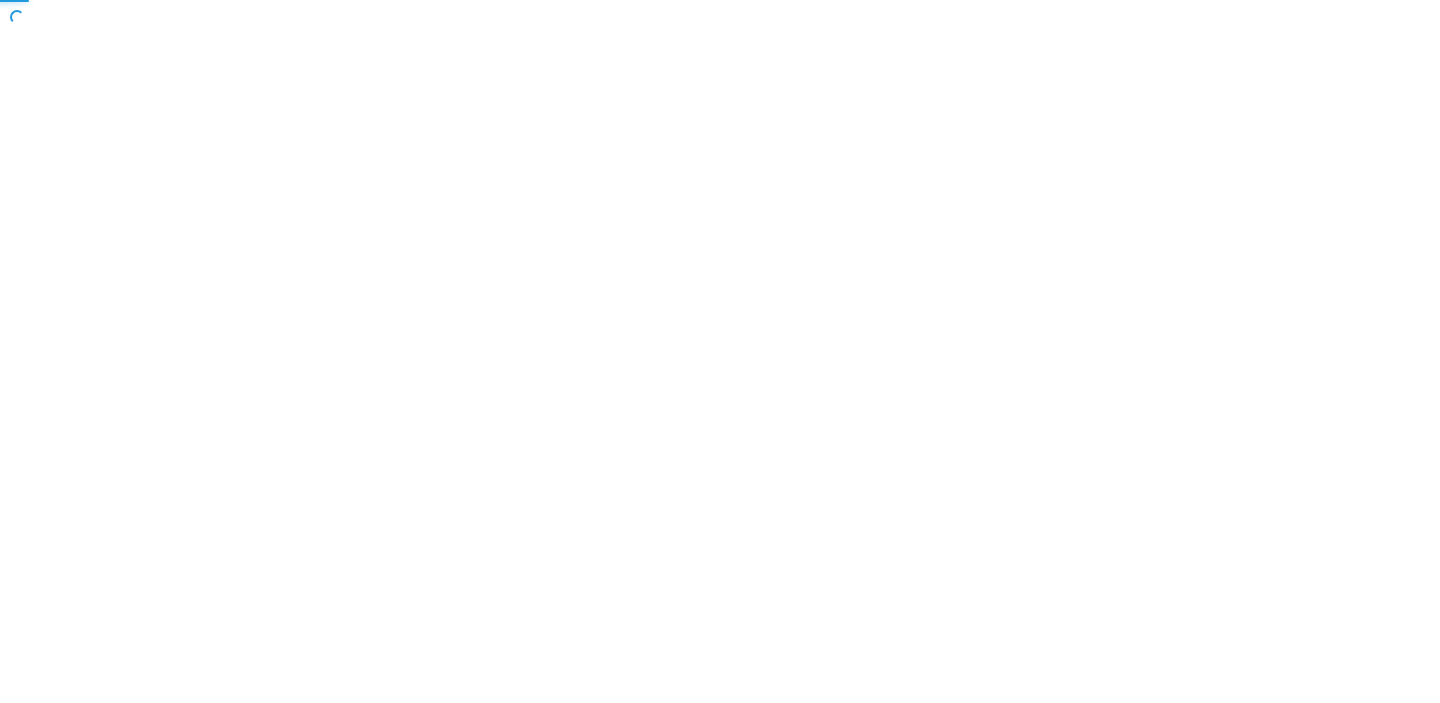 scroll, scrollTop: 0, scrollLeft: 0, axis: both 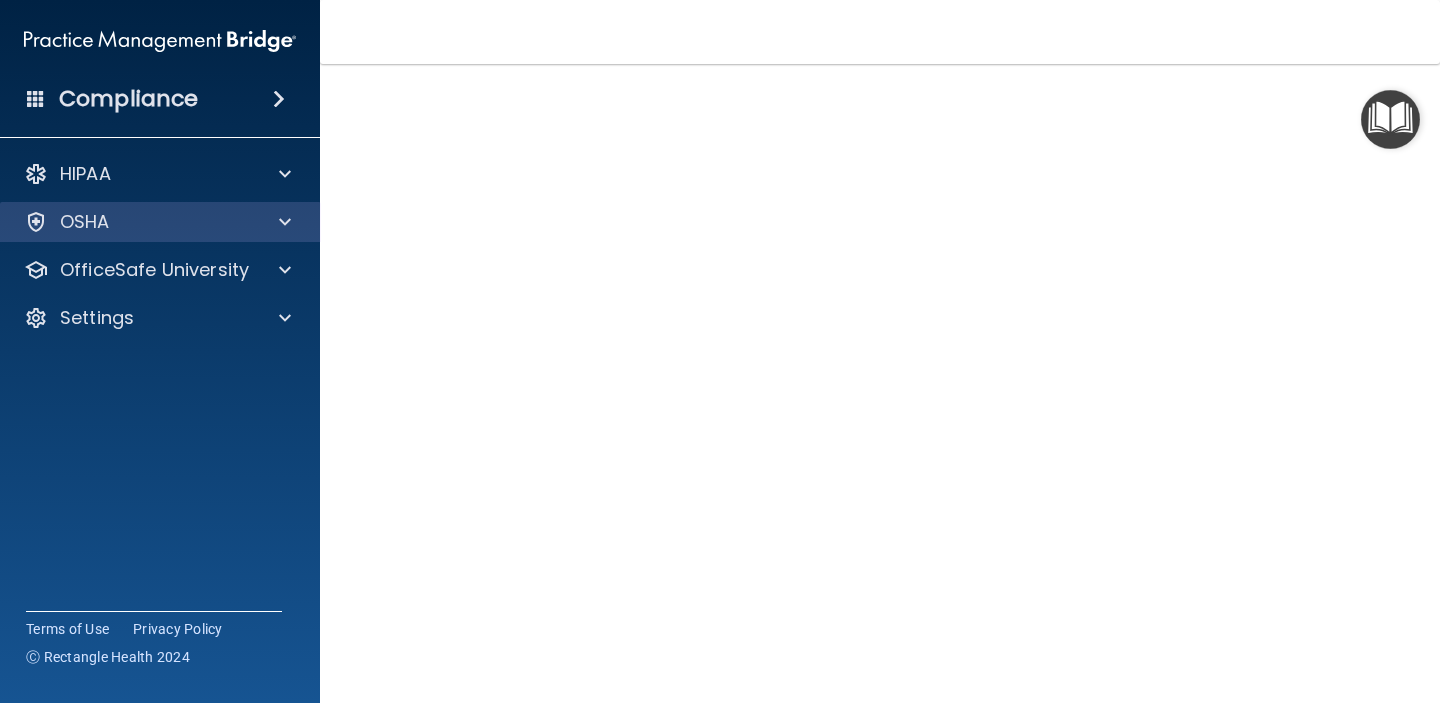 click on "OSHA" at bounding box center [160, 222] 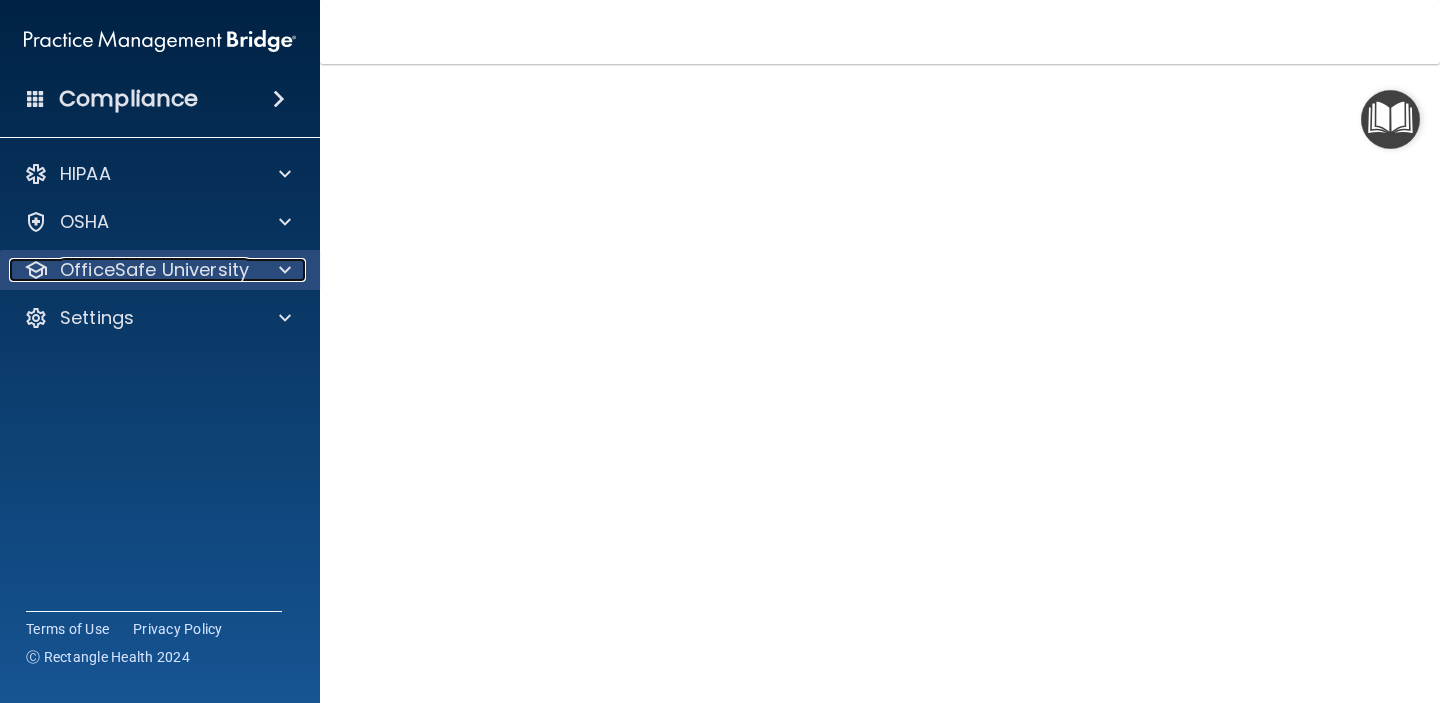 click on "OfficeSafe University" at bounding box center [154, 270] 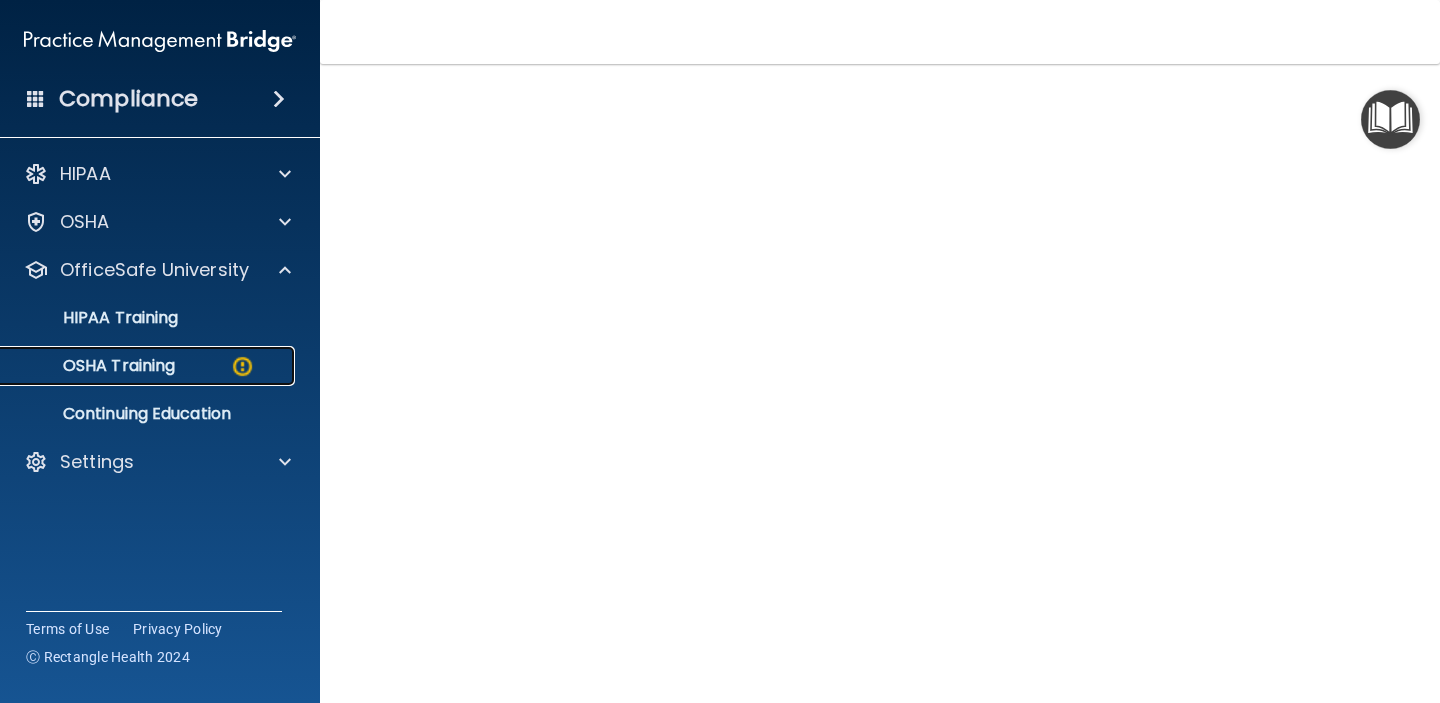 click on "OSHA Training" at bounding box center [94, 366] 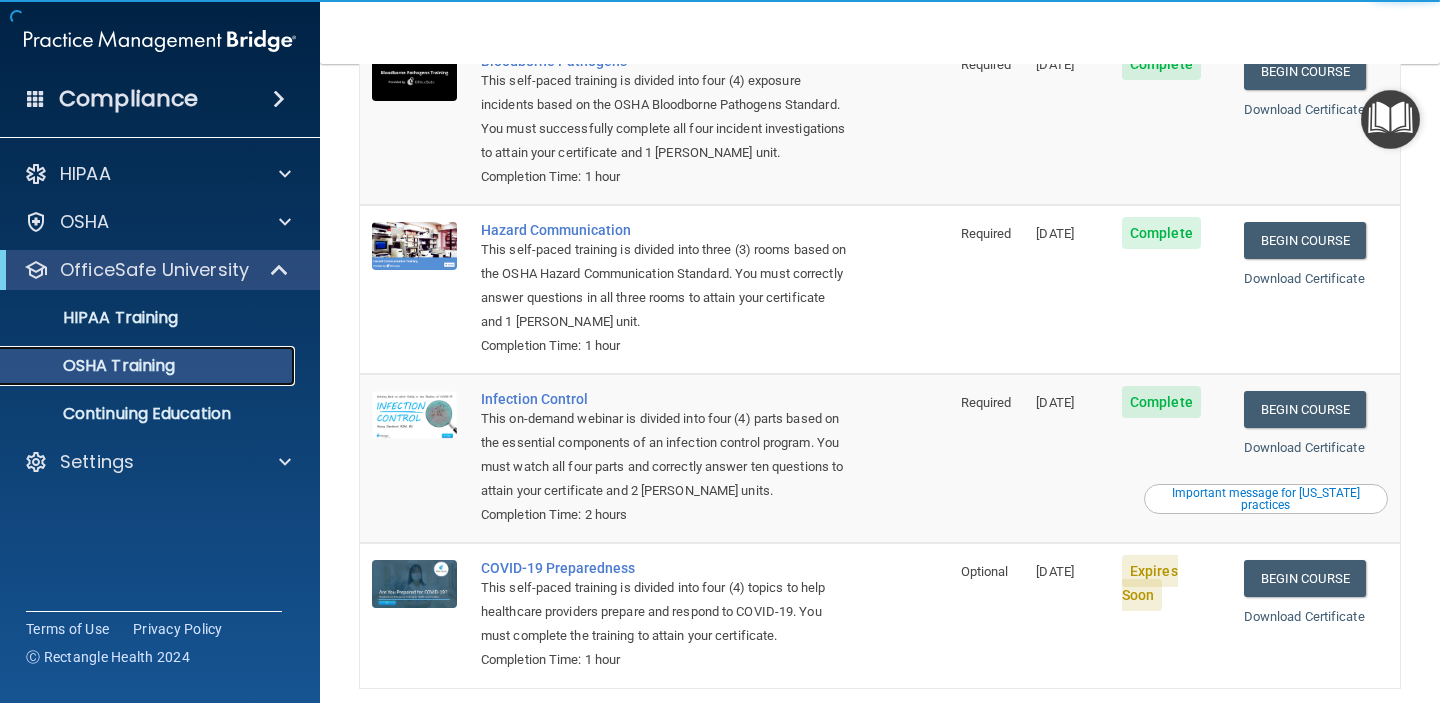 scroll, scrollTop: 278, scrollLeft: 0, axis: vertical 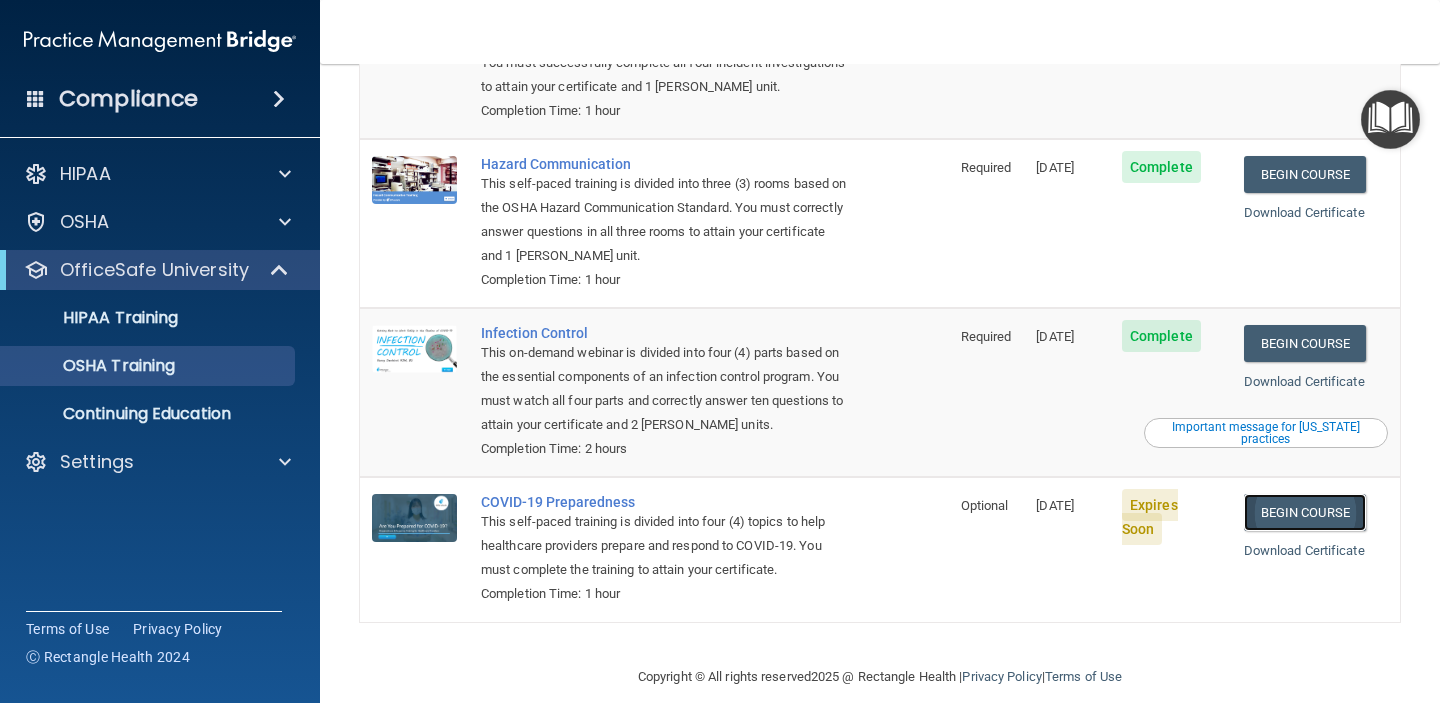 click on "Begin Course" at bounding box center (1305, 512) 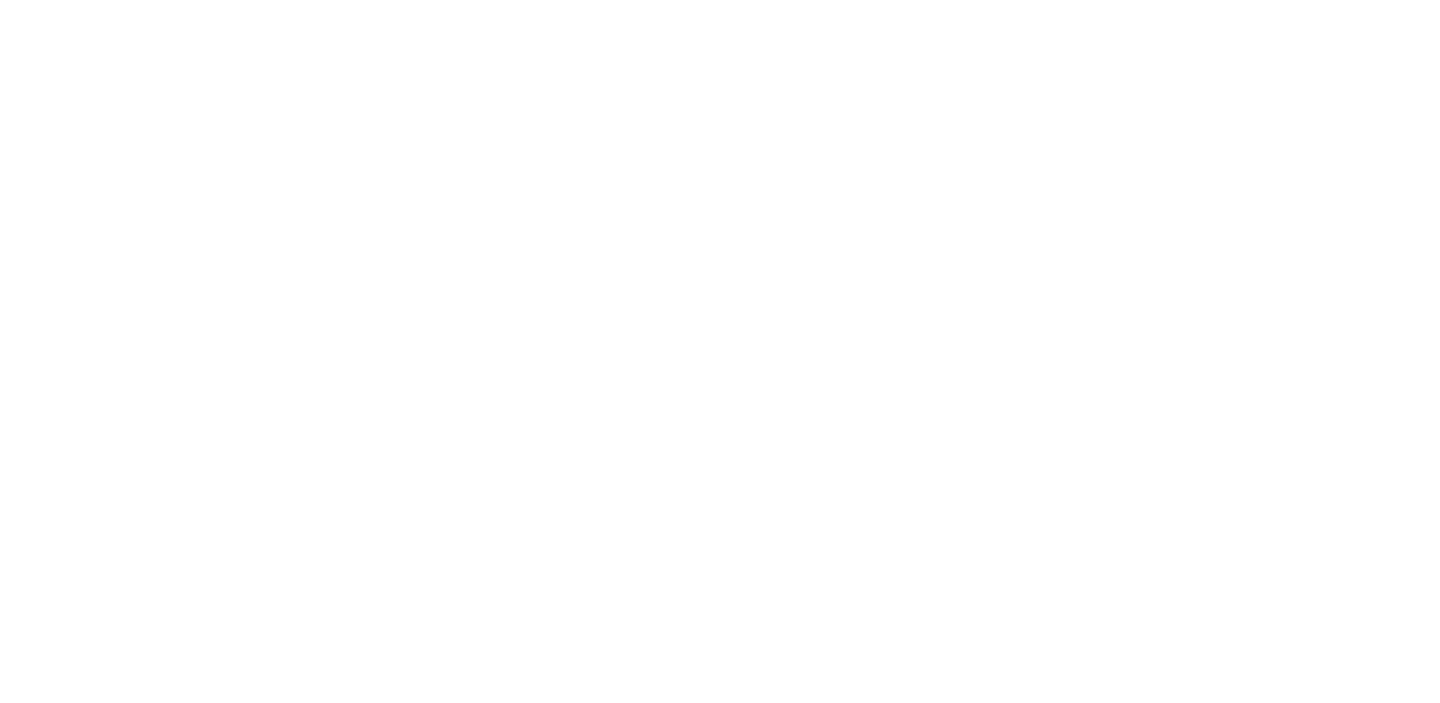 scroll, scrollTop: 0, scrollLeft: 0, axis: both 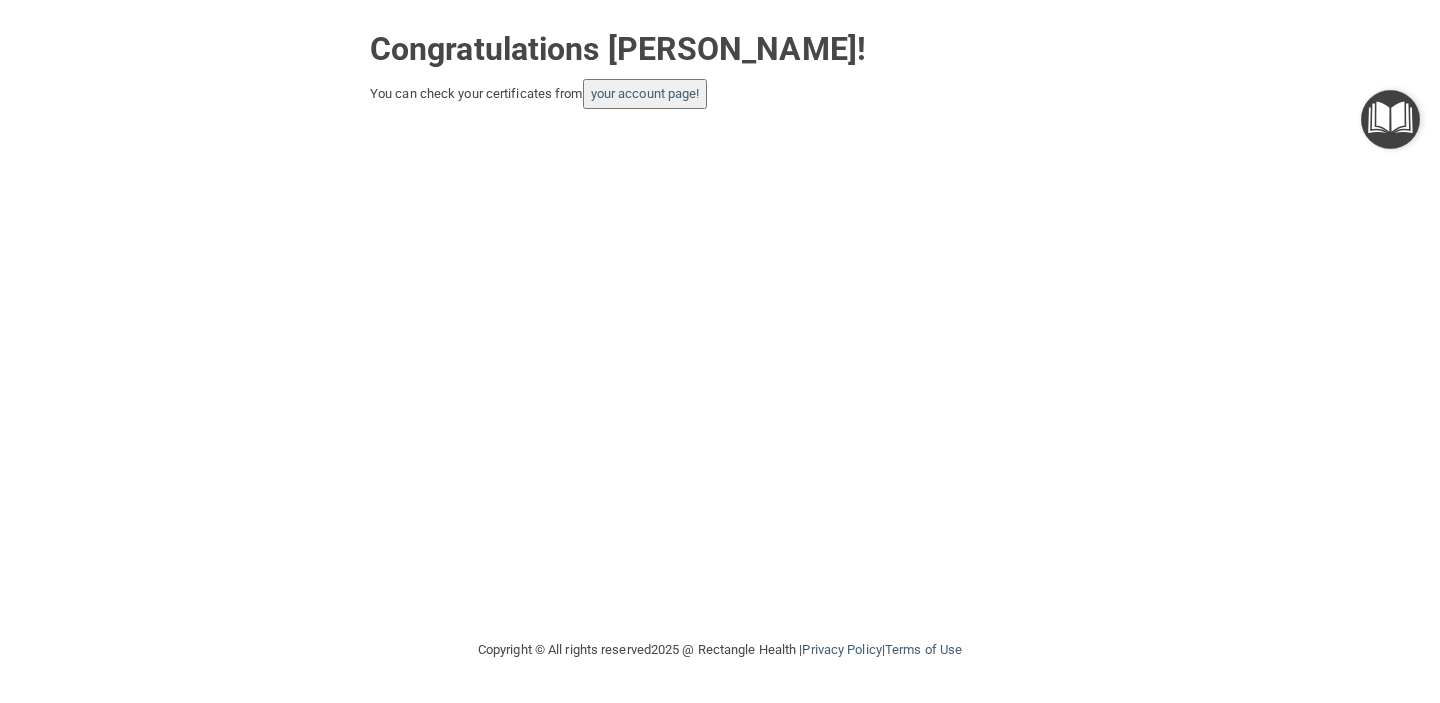 click on "your account page!" at bounding box center [645, 94] 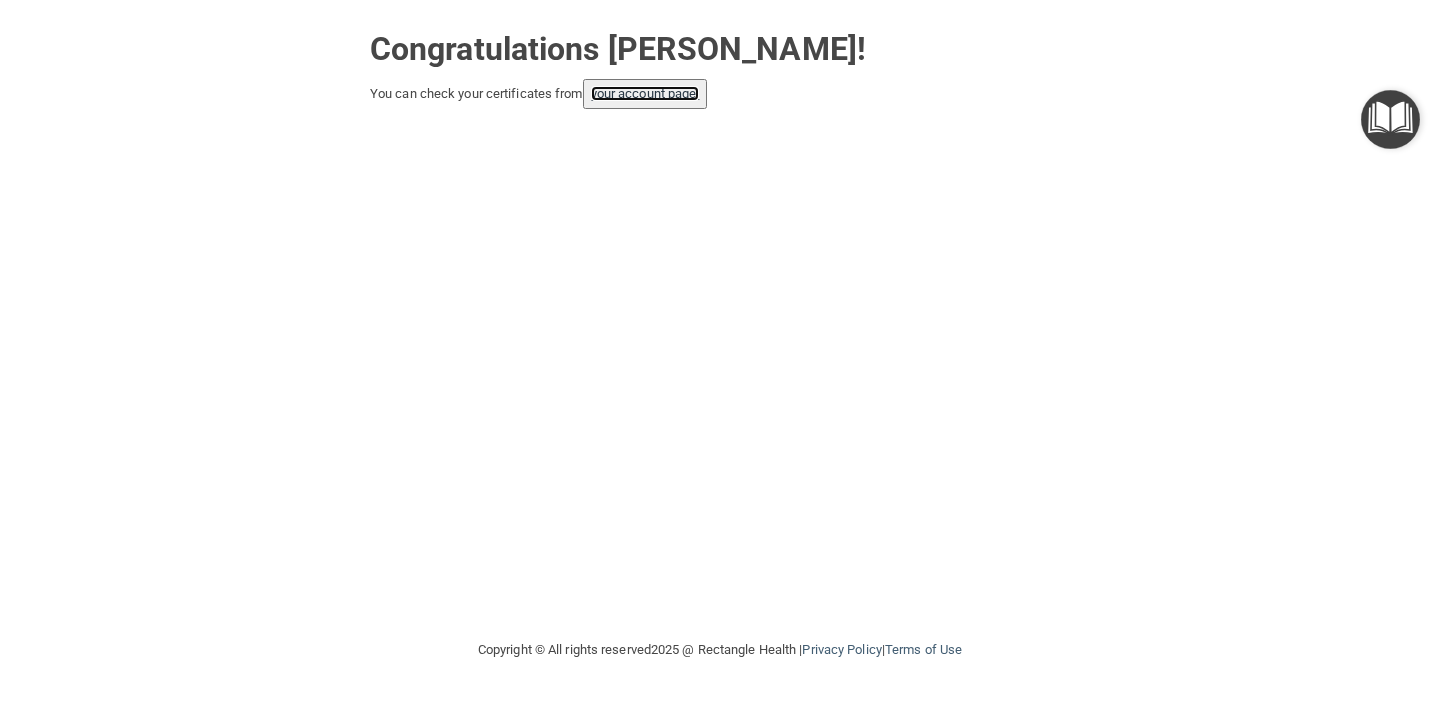 click on "your account page!" at bounding box center [645, 93] 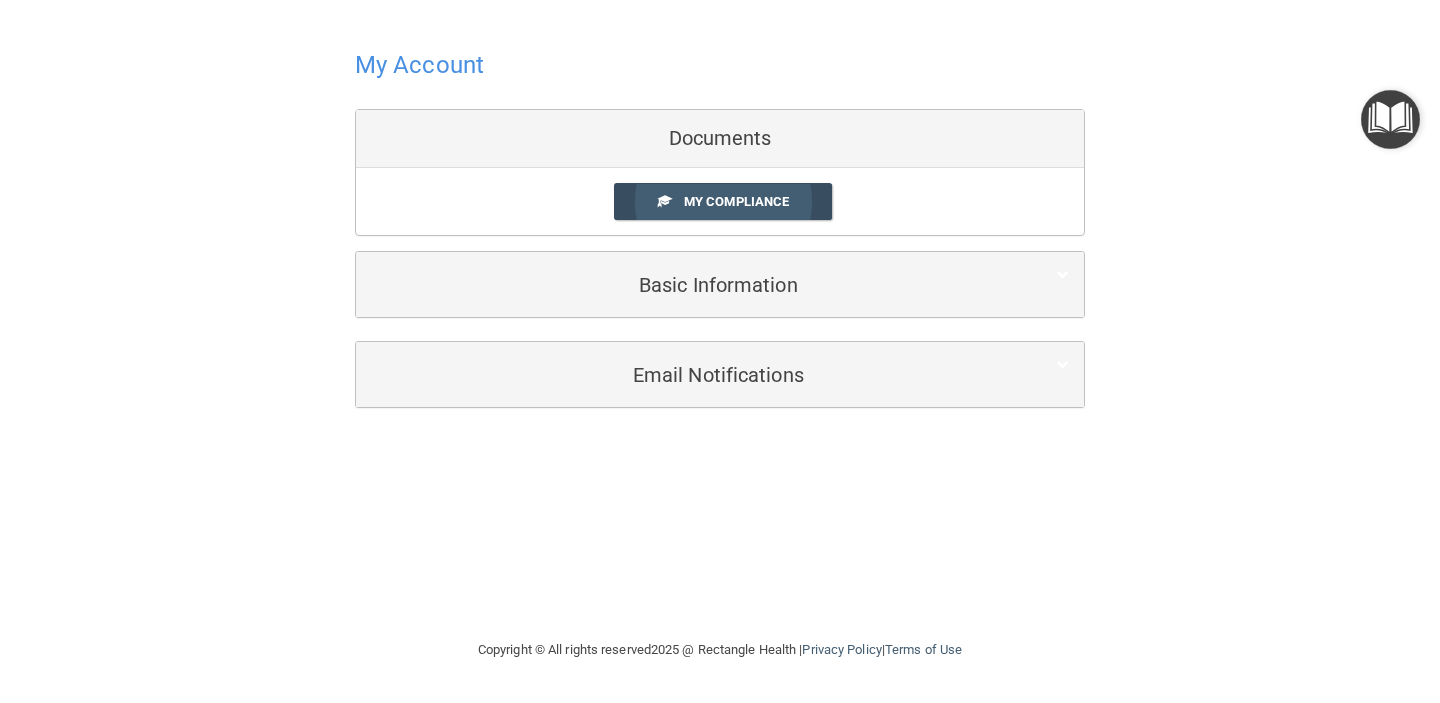 click on "My Compliance" at bounding box center (723, 201) 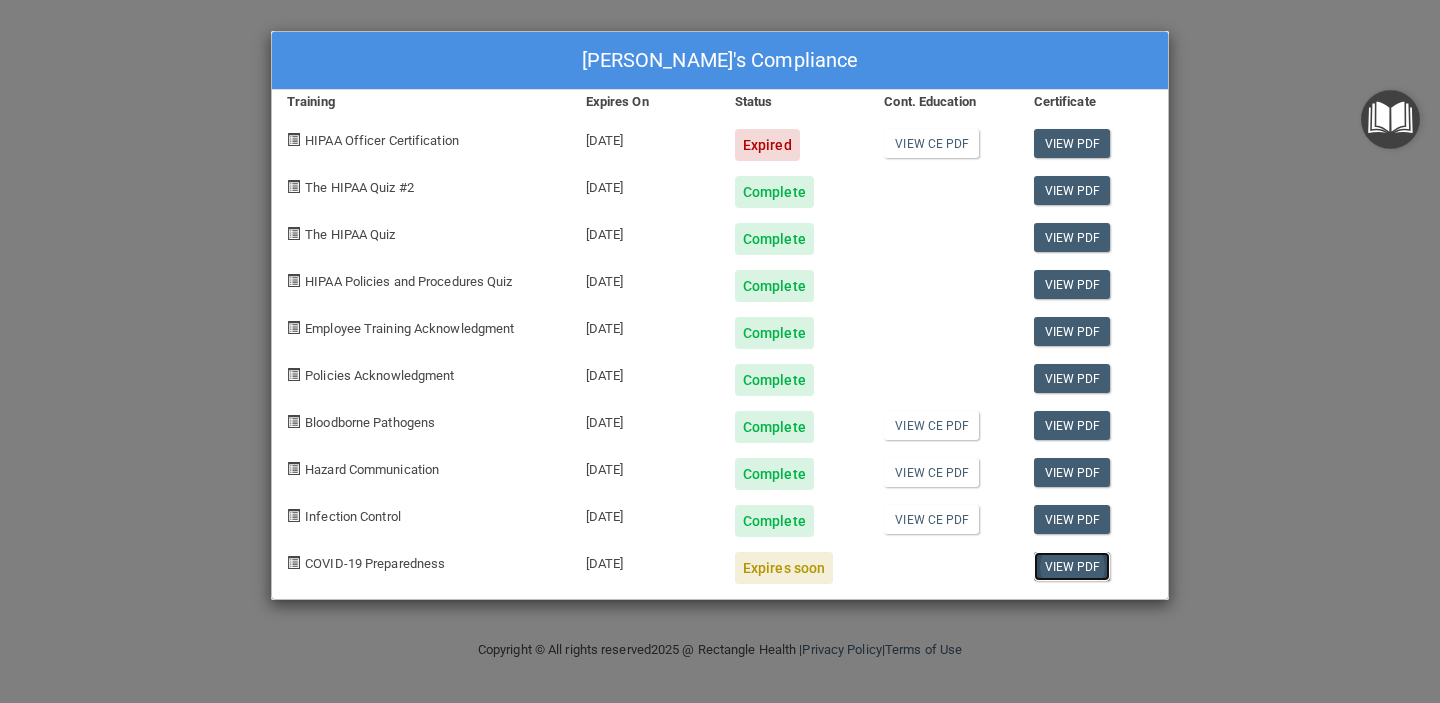 click on "View PDF" at bounding box center [1072, 566] 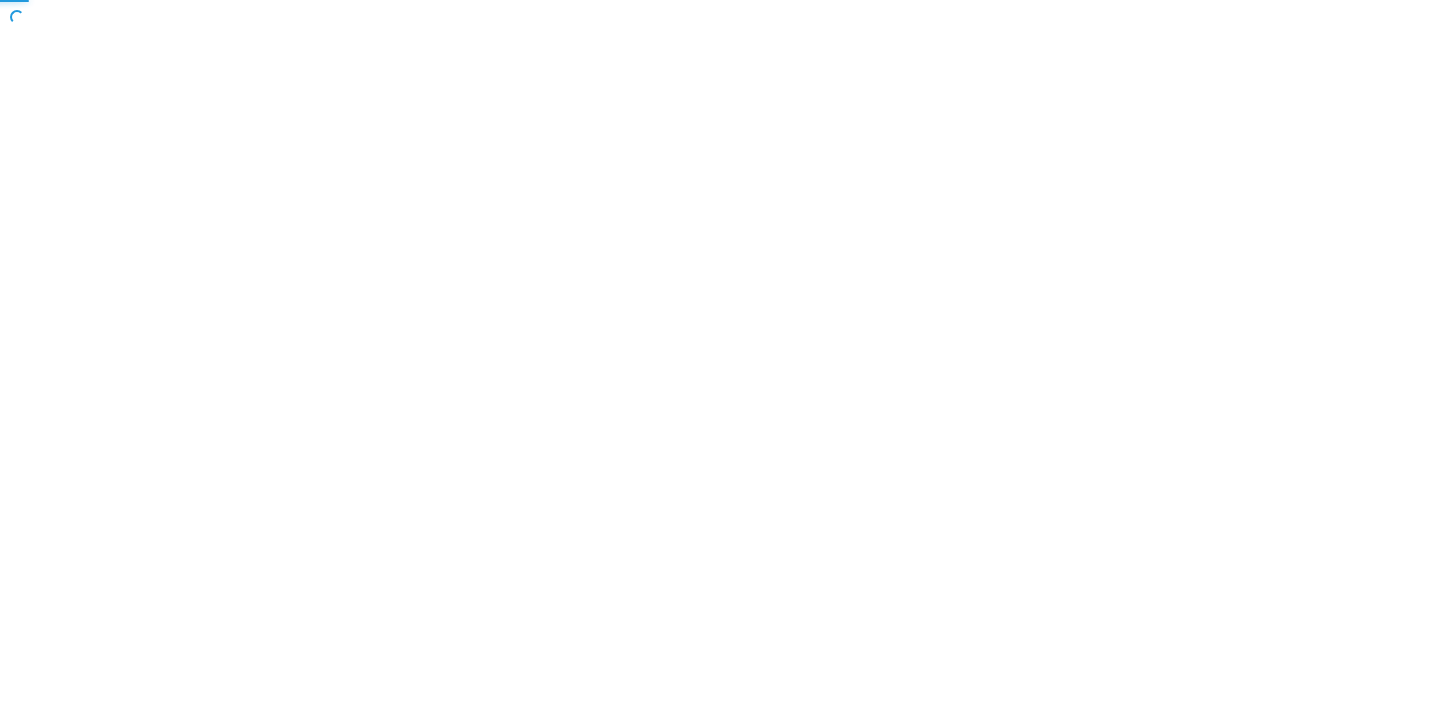 scroll, scrollTop: 0, scrollLeft: 0, axis: both 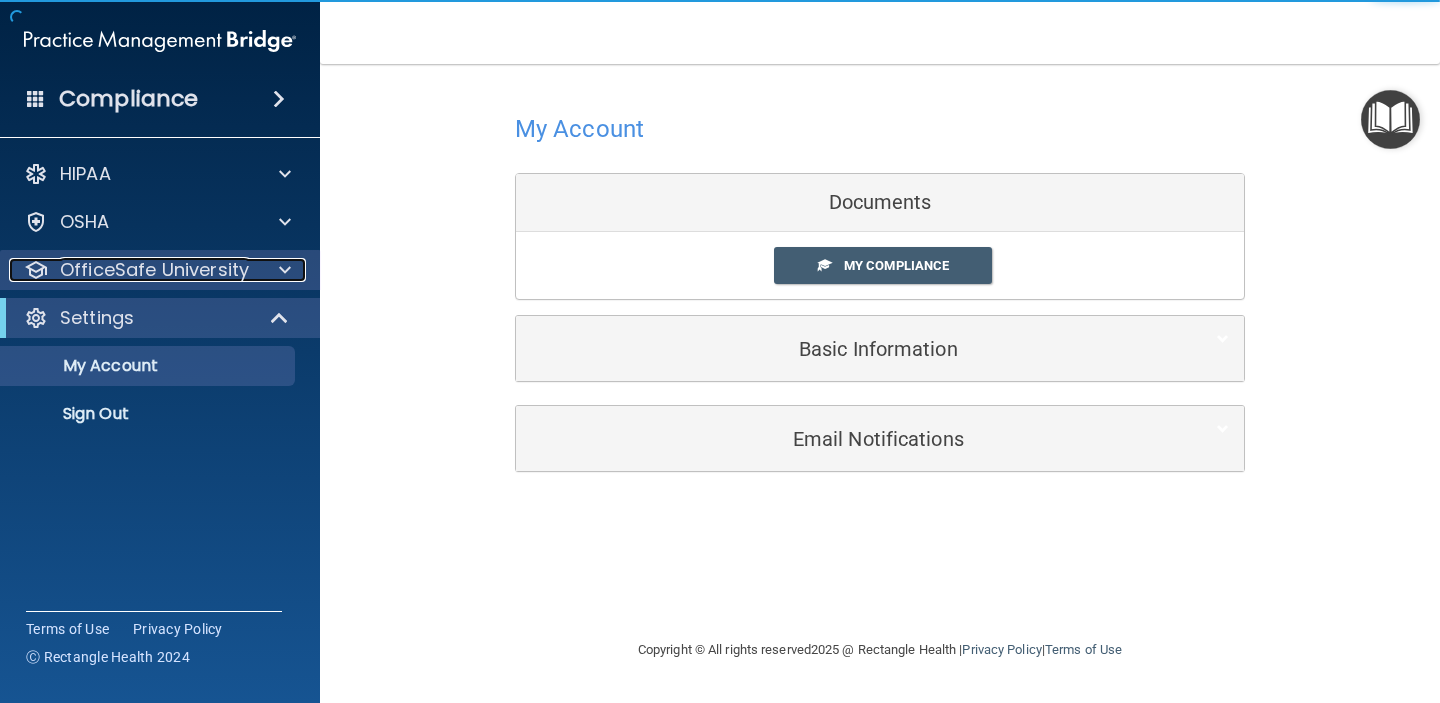 click on "OfficeSafe University" at bounding box center (154, 270) 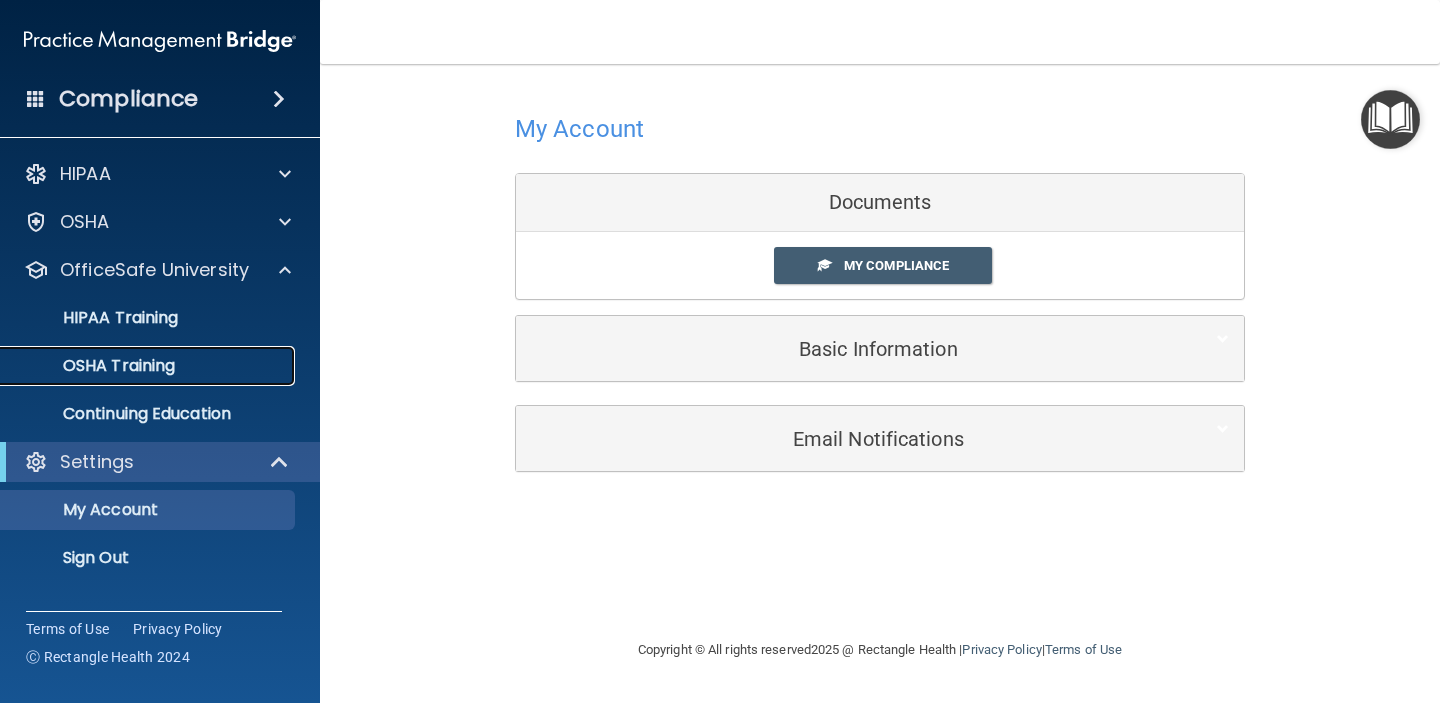 click on "OSHA Training" at bounding box center (94, 366) 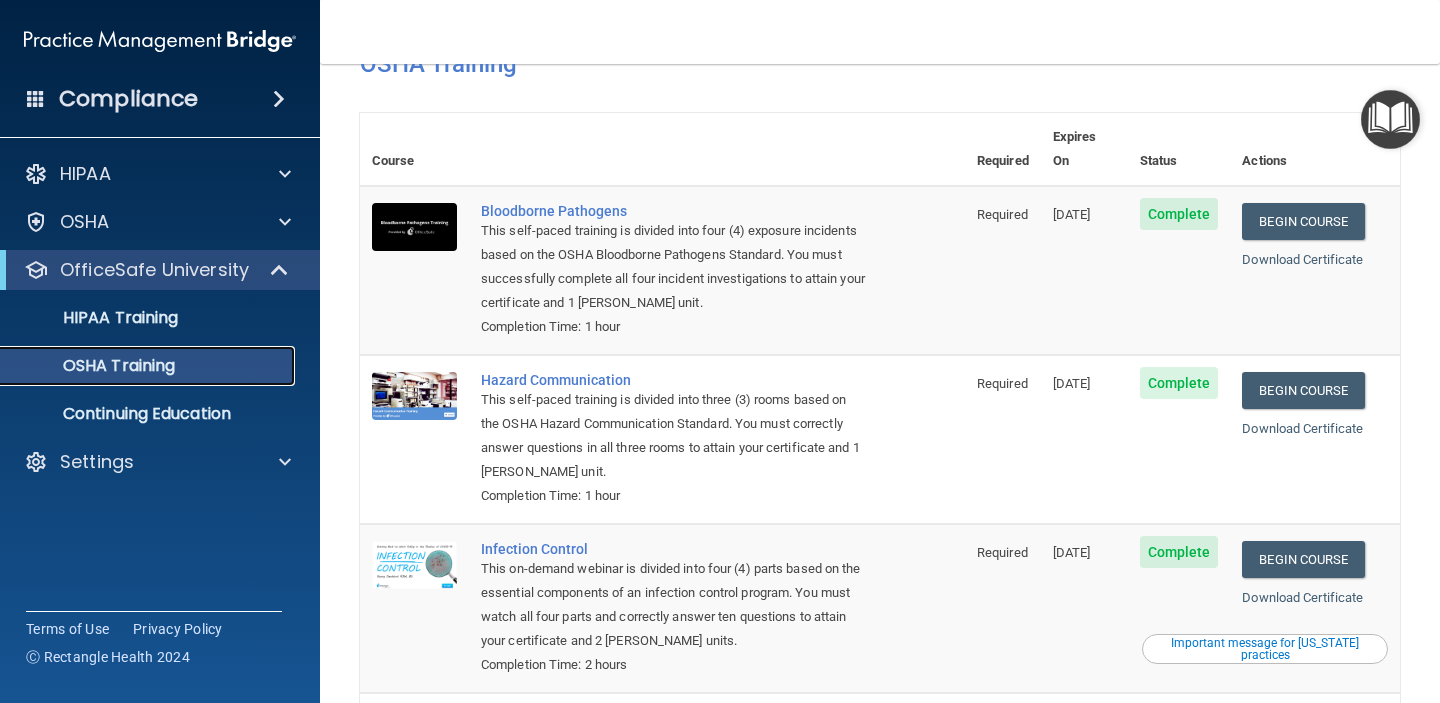 scroll, scrollTop: 0, scrollLeft: 0, axis: both 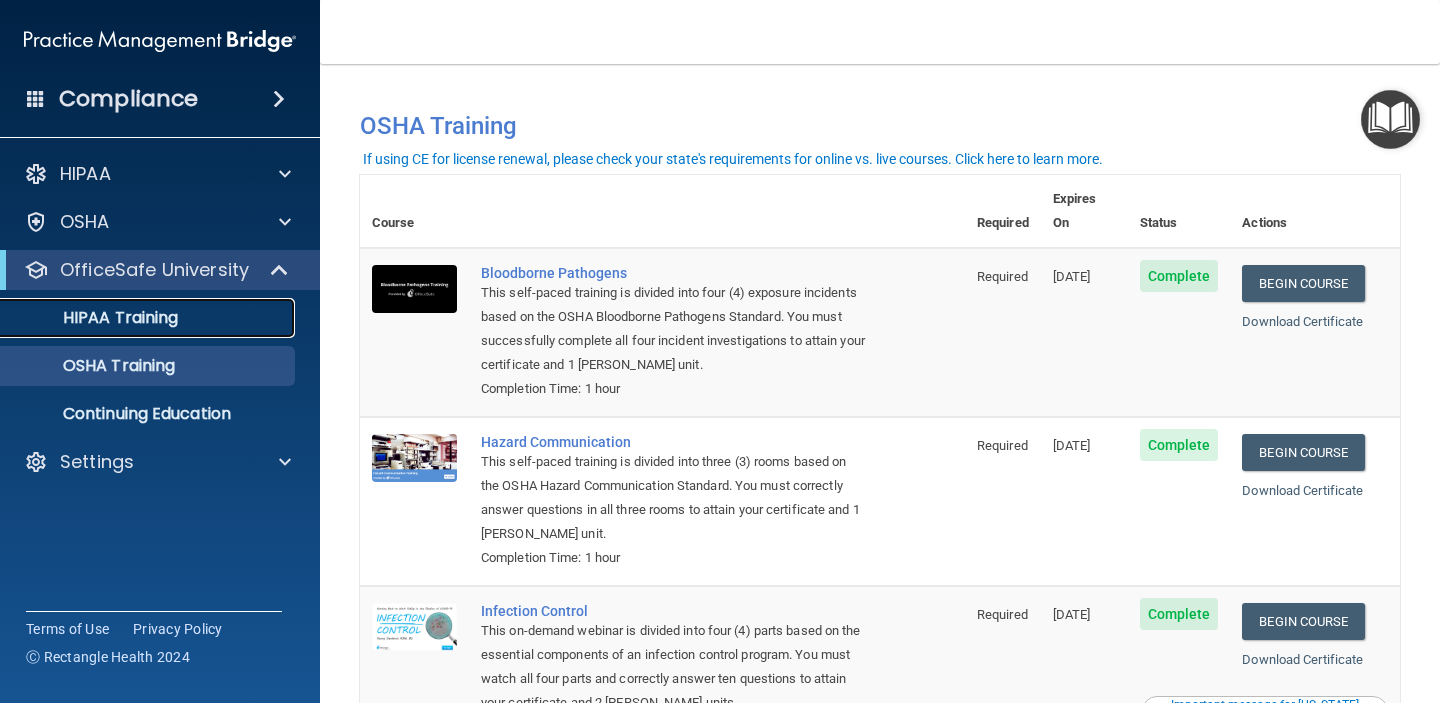click on "HIPAA Training" at bounding box center (95, 318) 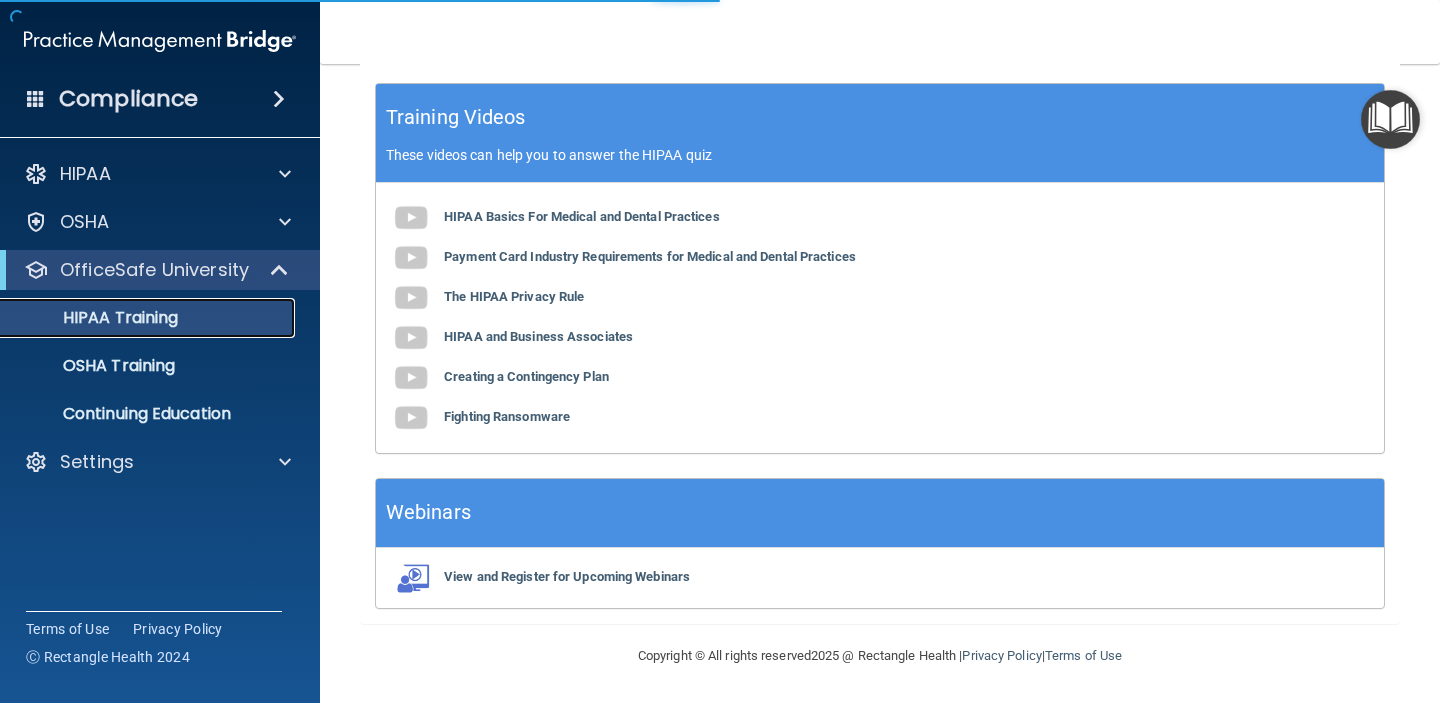 scroll, scrollTop: 802, scrollLeft: 0, axis: vertical 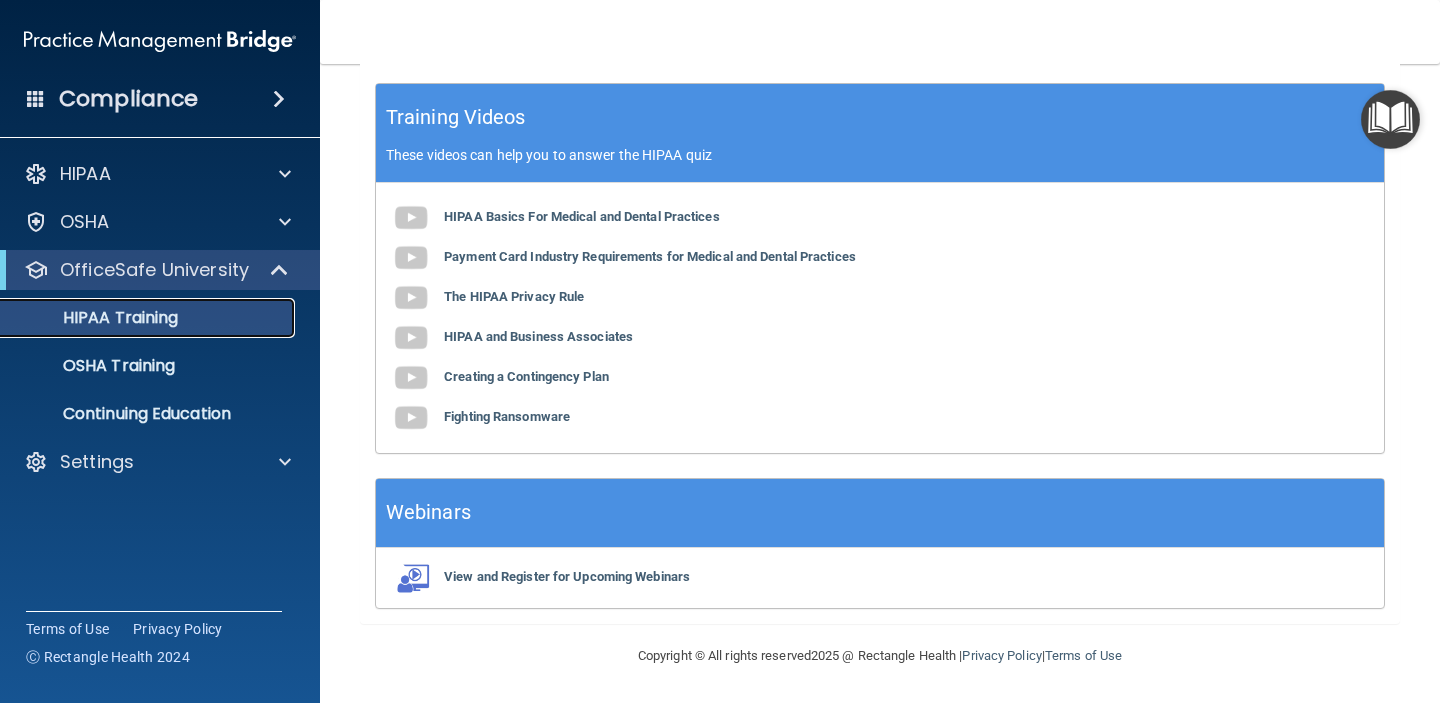 click on "HIPAA Training" at bounding box center [95, 318] 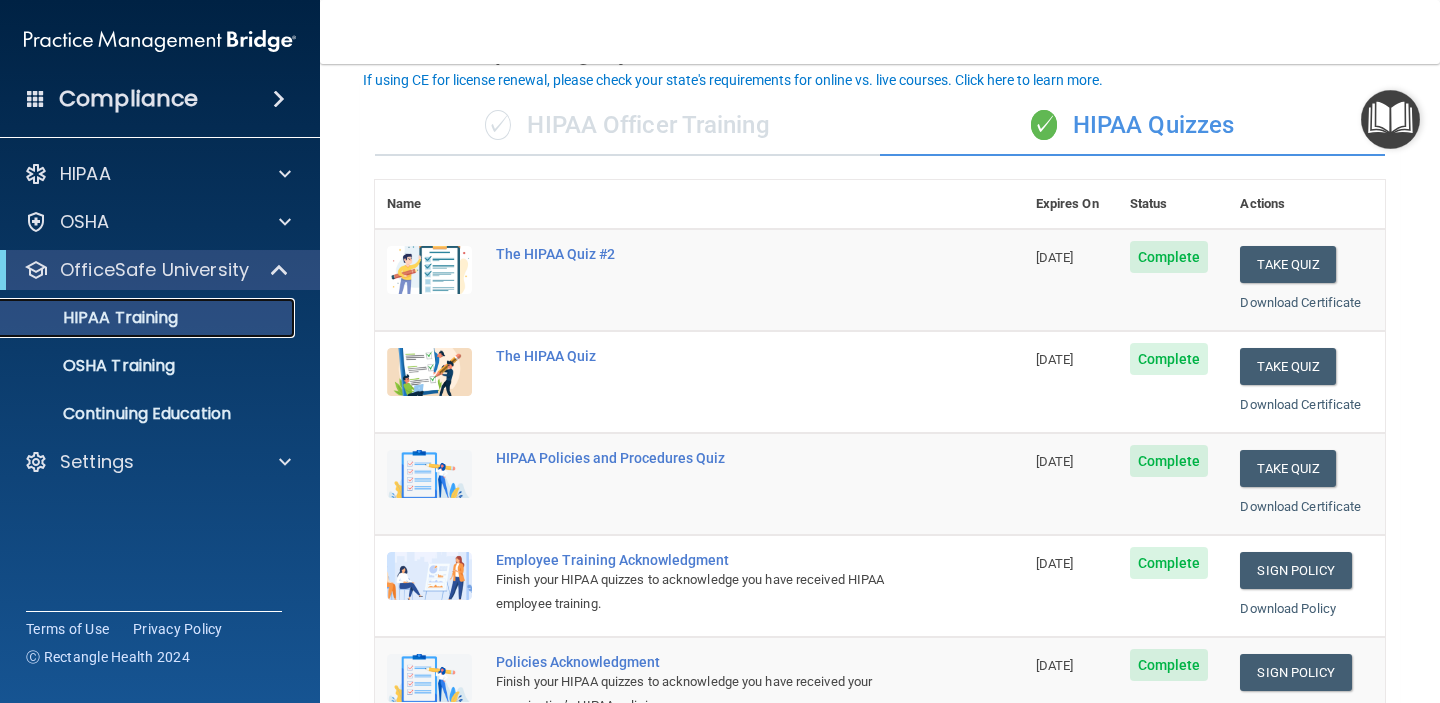 scroll, scrollTop: 0, scrollLeft: 0, axis: both 